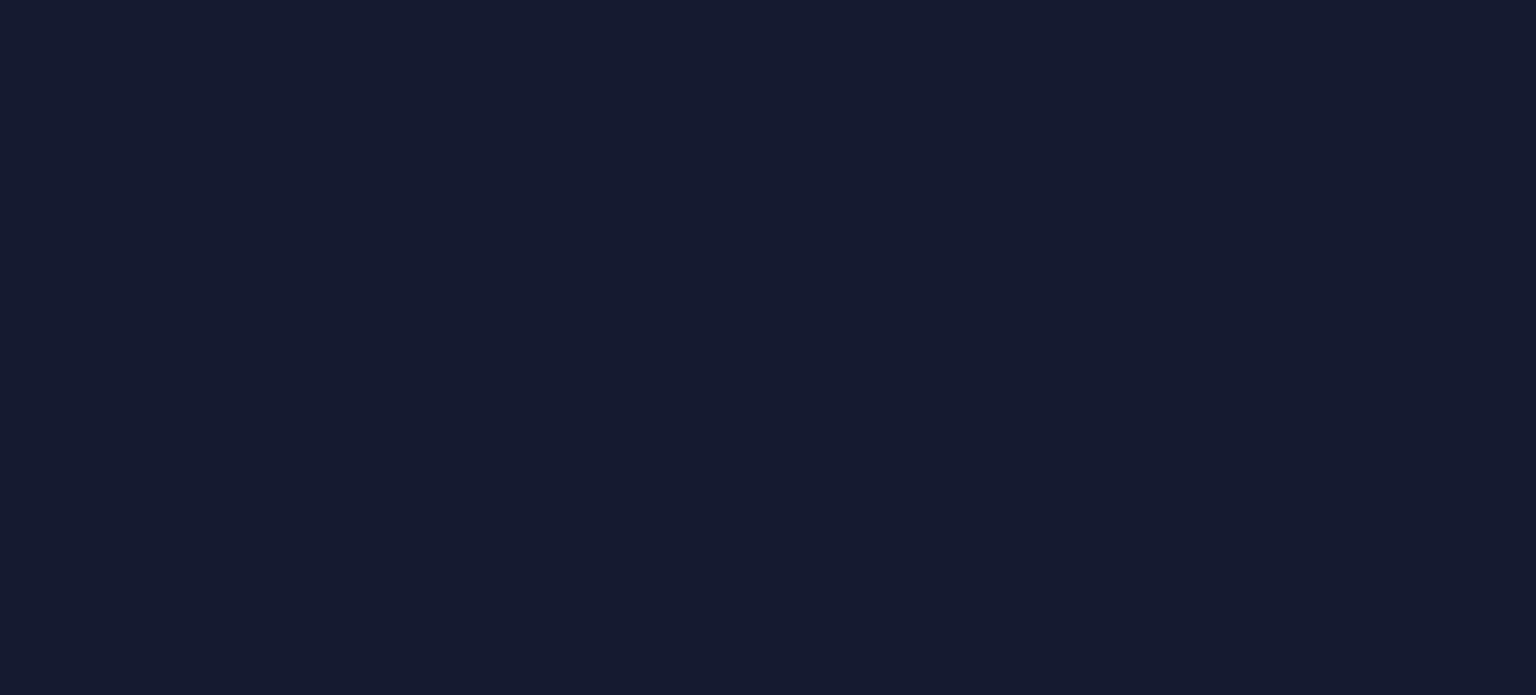 scroll, scrollTop: 0, scrollLeft: 0, axis: both 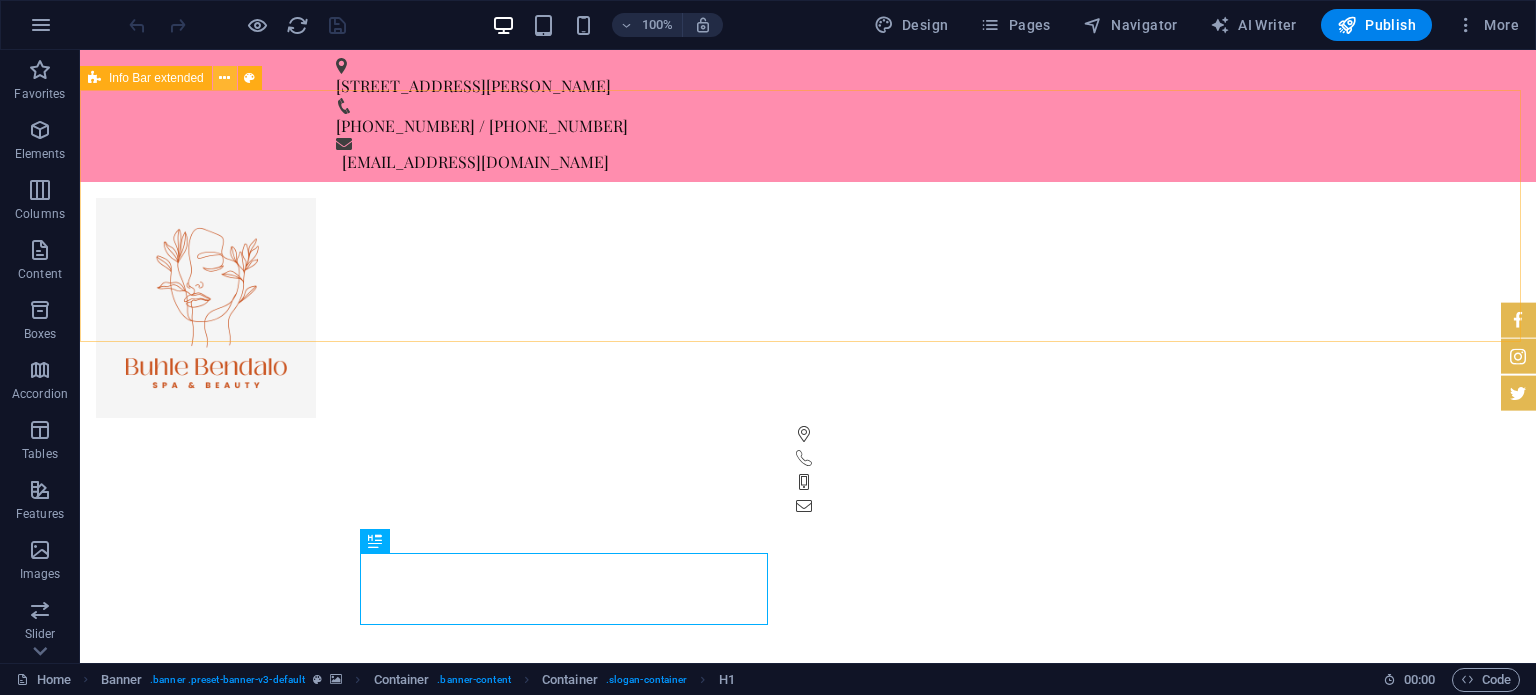 click at bounding box center [224, 78] 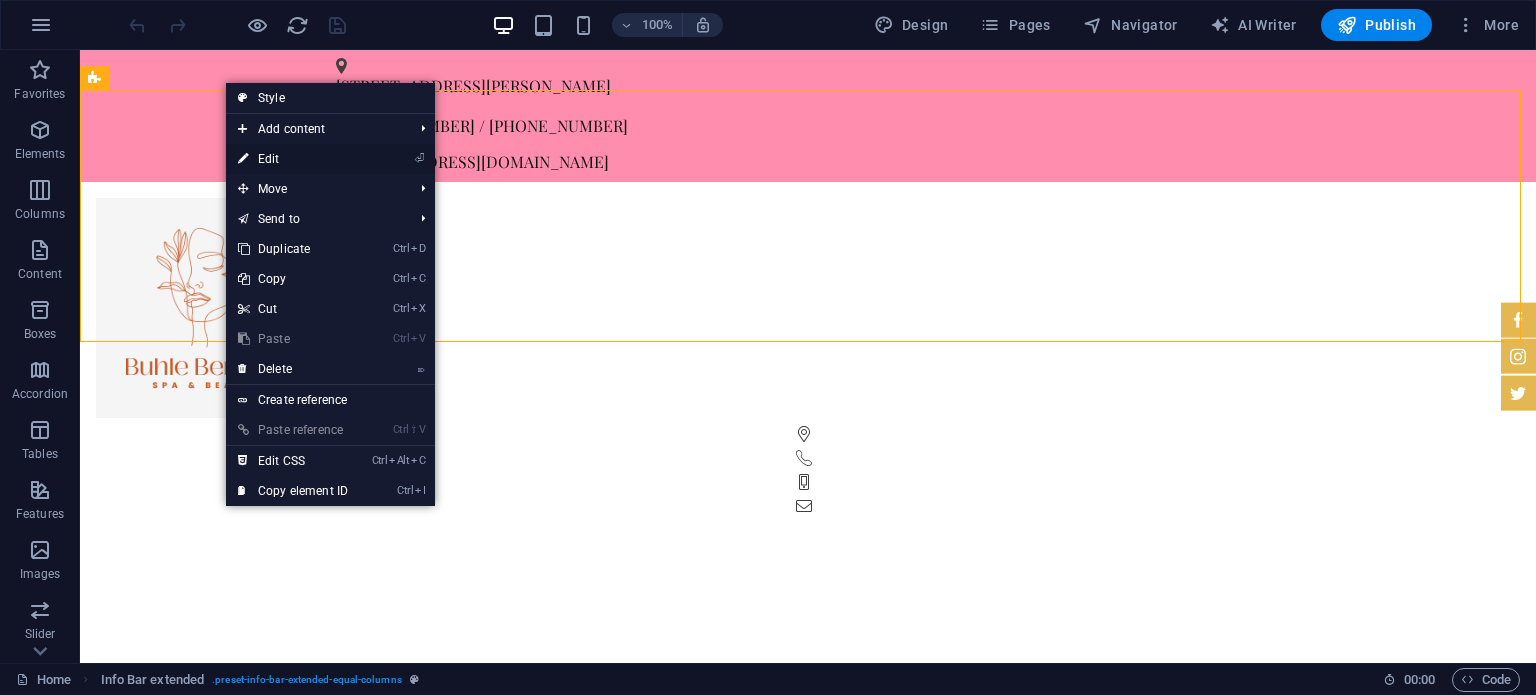 click on "⏎  Edit" at bounding box center [293, 159] 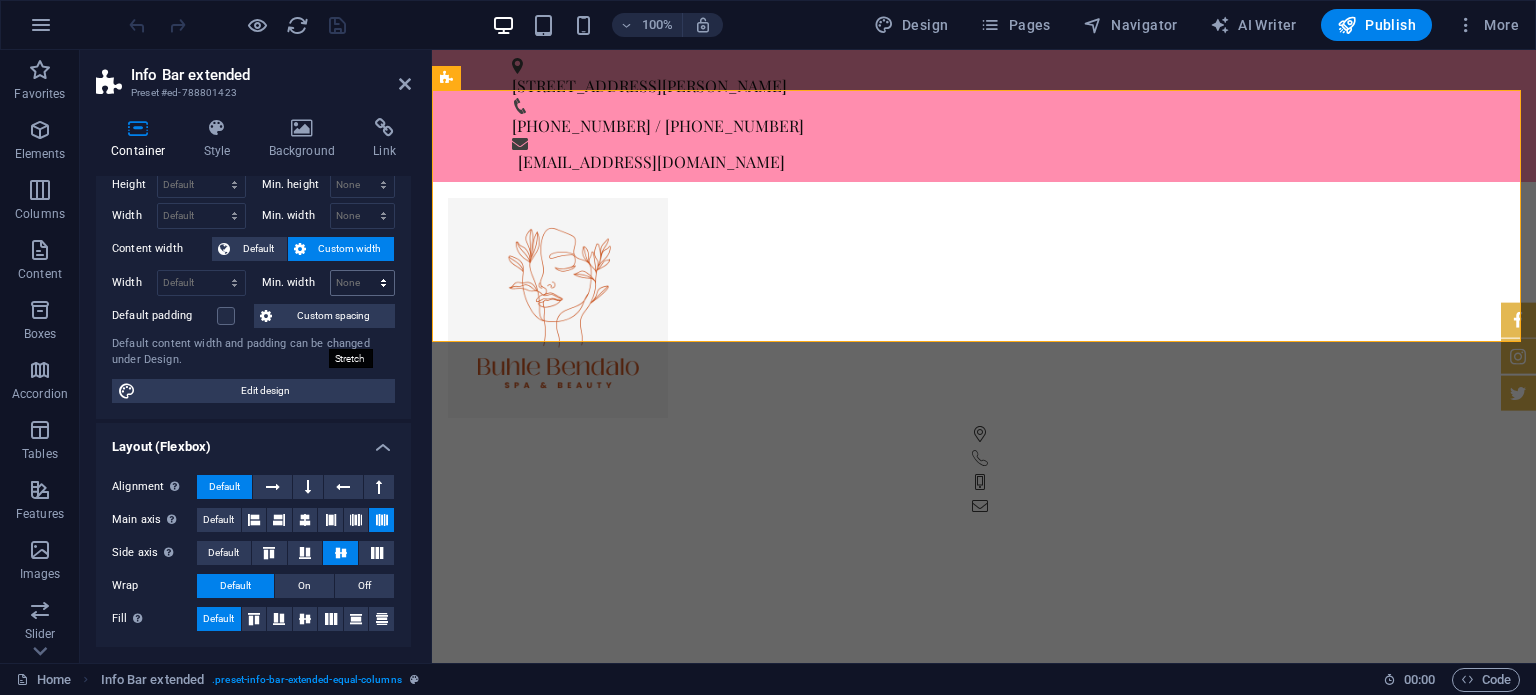 scroll, scrollTop: 0, scrollLeft: 0, axis: both 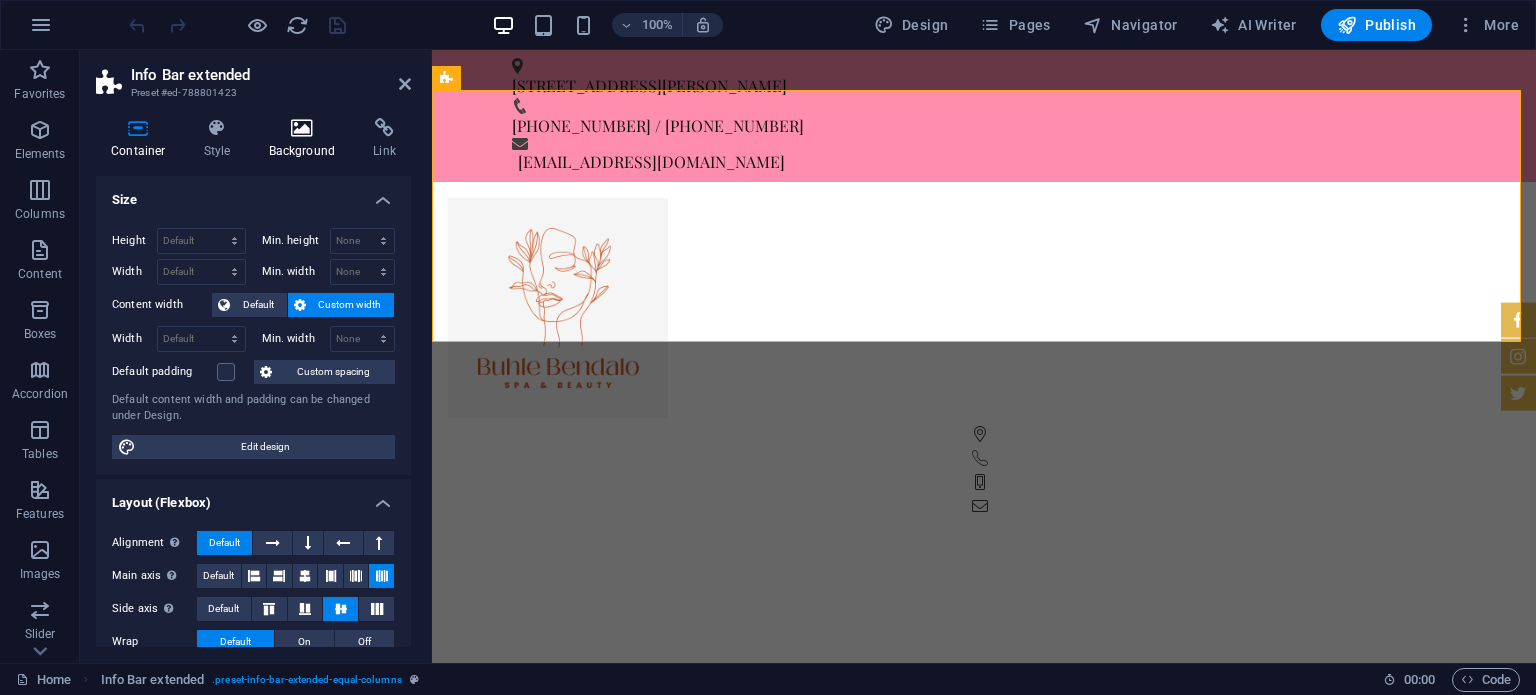 click on "Background" at bounding box center (306, 139) 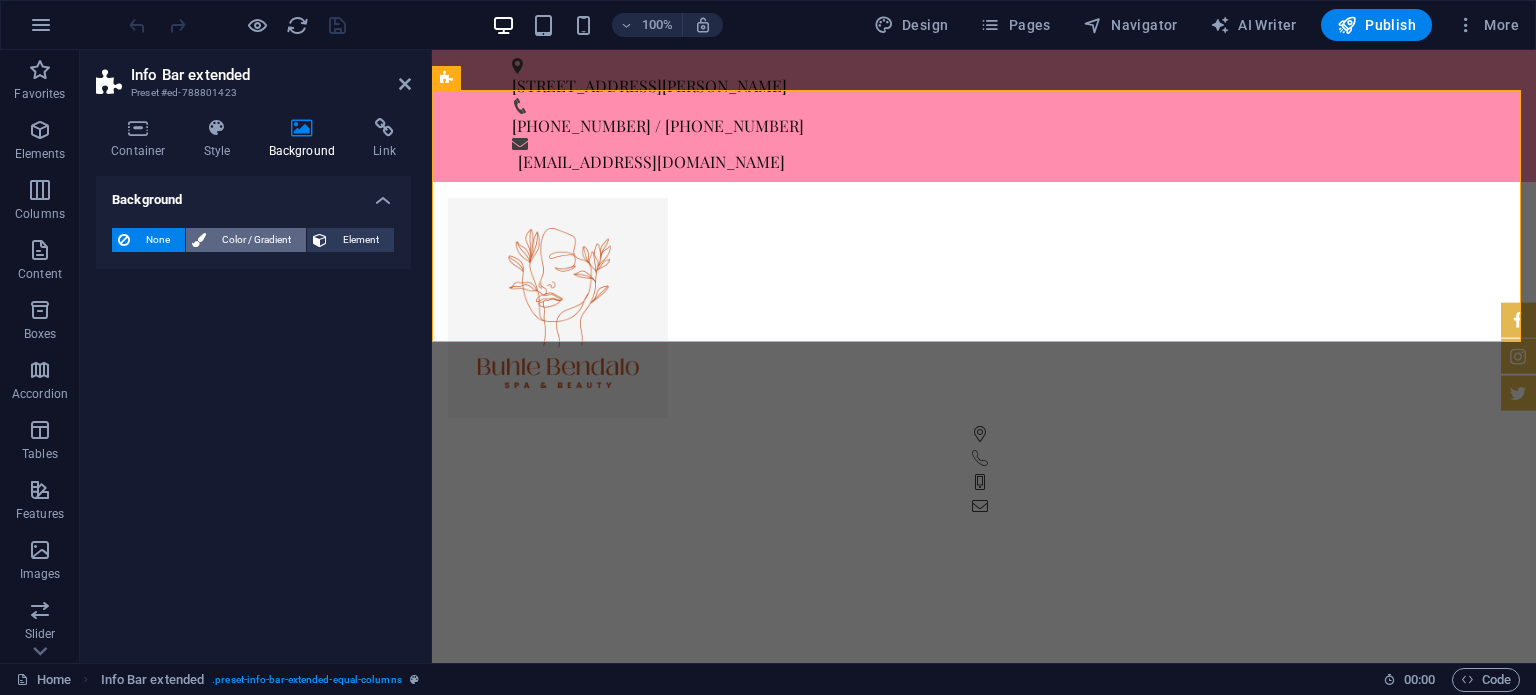 click on "Color / Gradient" at bounding box center [256, 240] 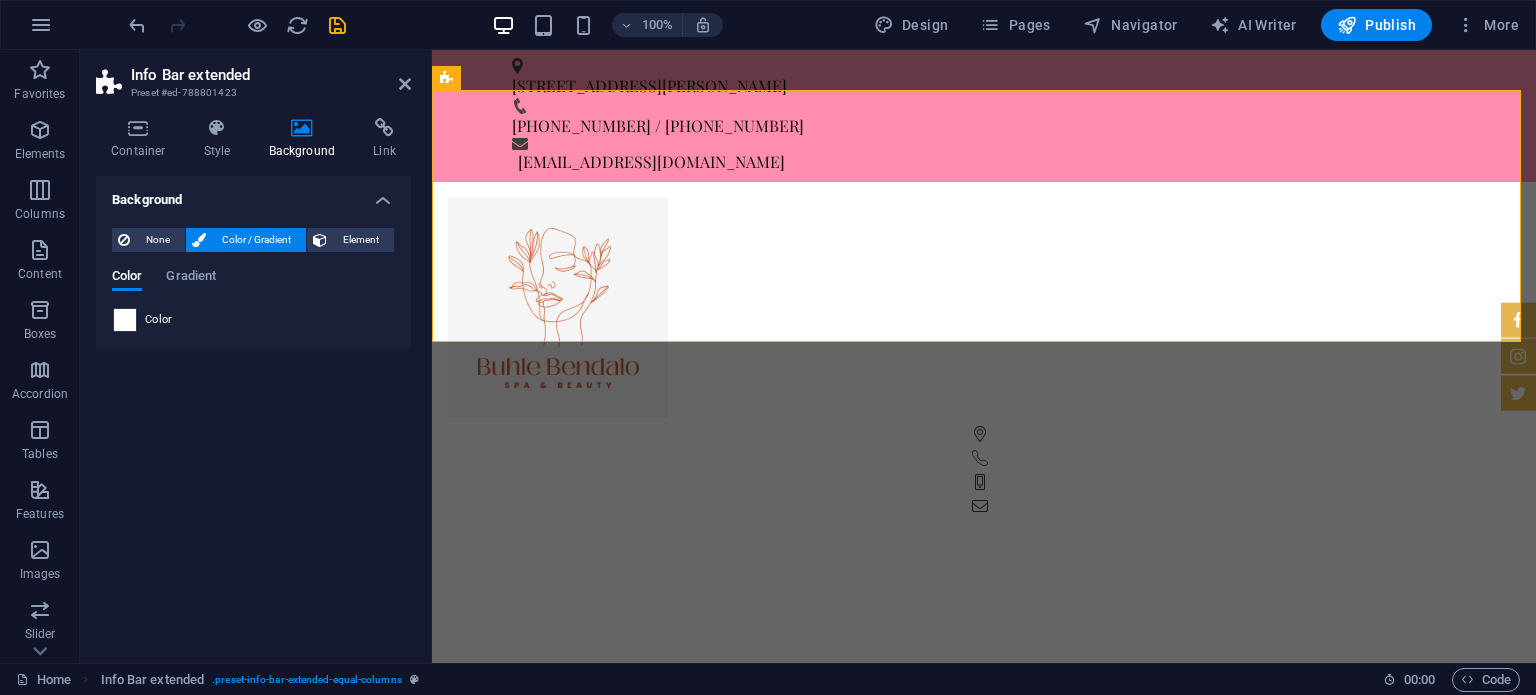 click at bounding box center (125, 320) 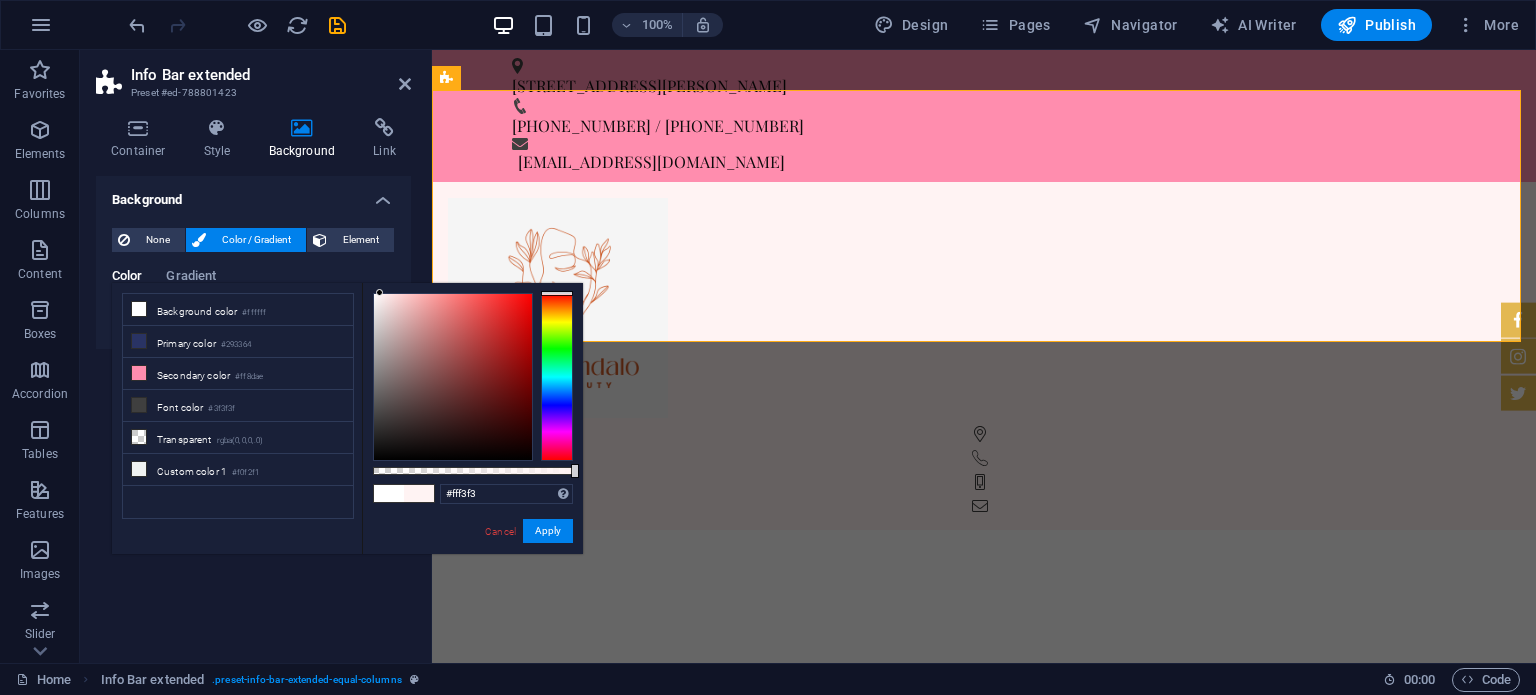 type on "#fff7f7" 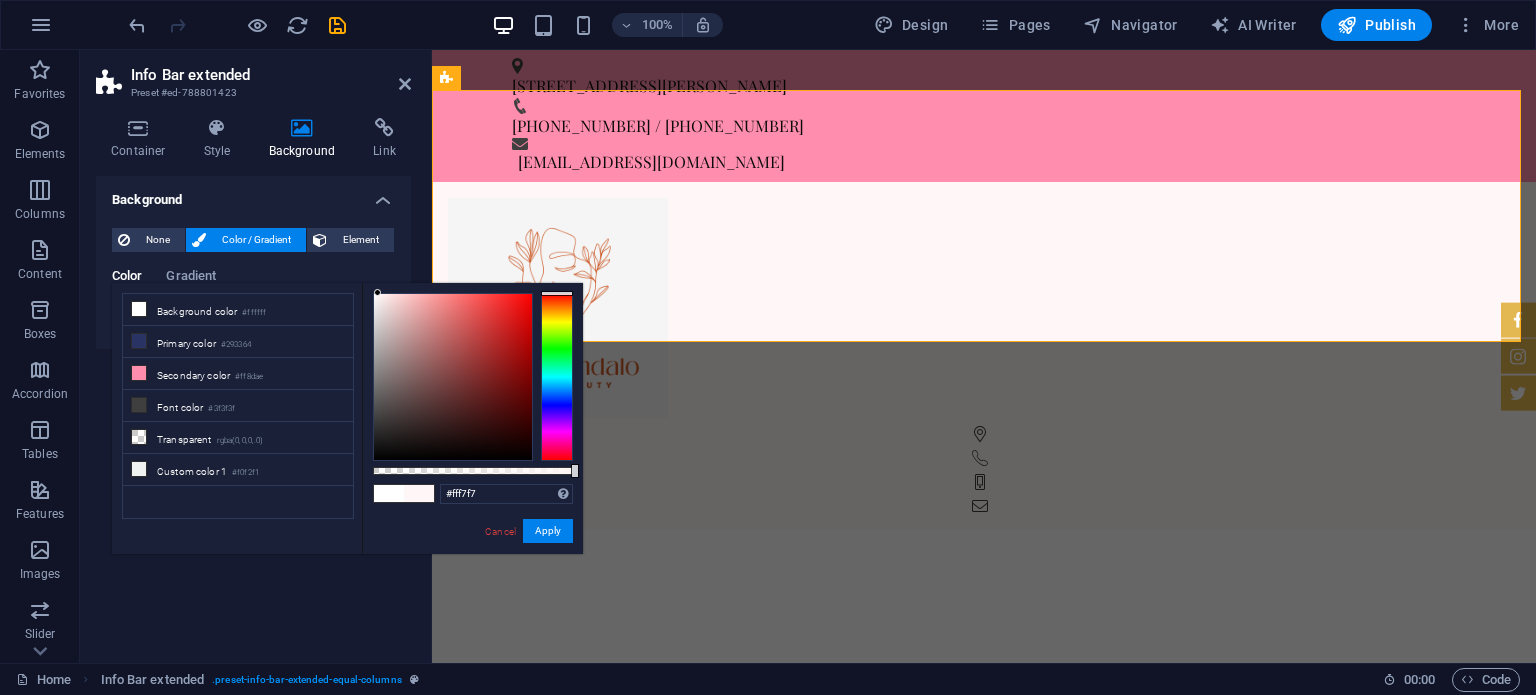click at bounding box center (377, 292) 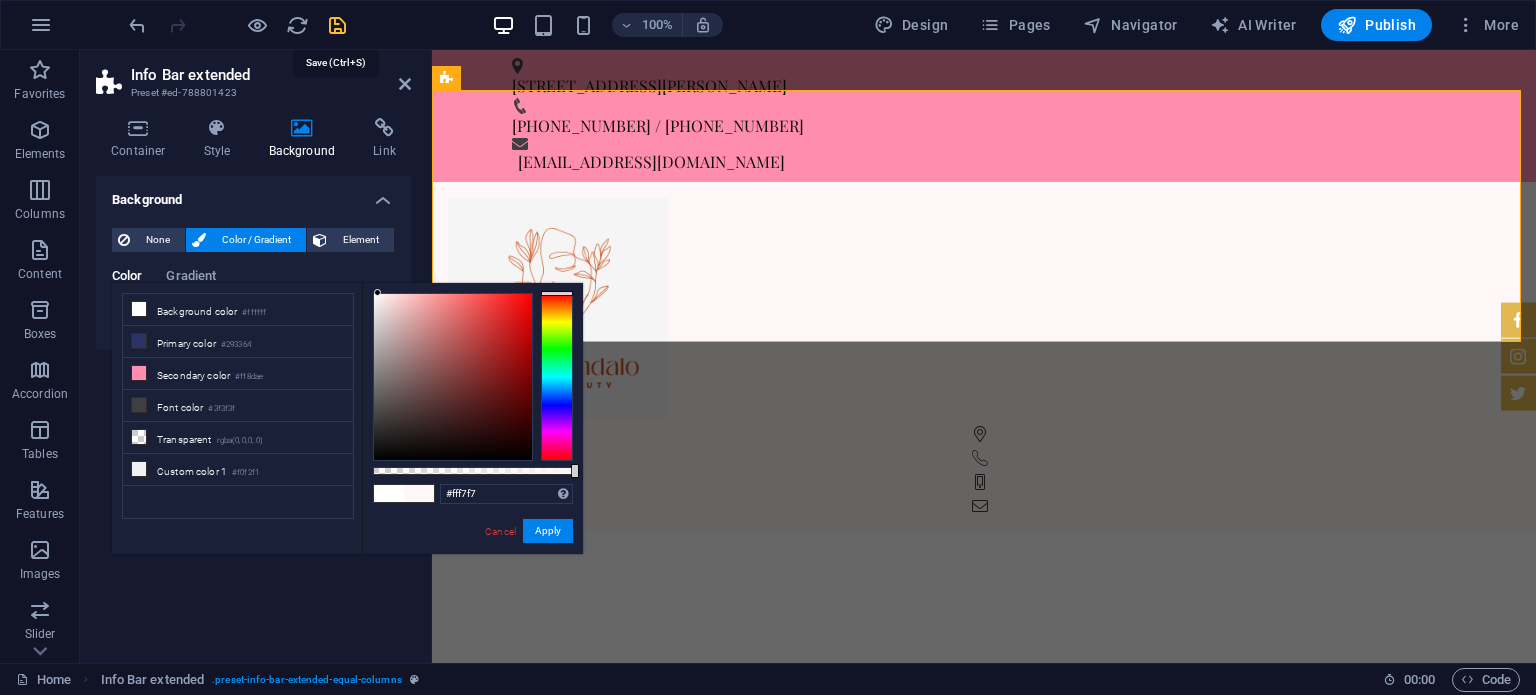 click at bounding box center [337, 25] 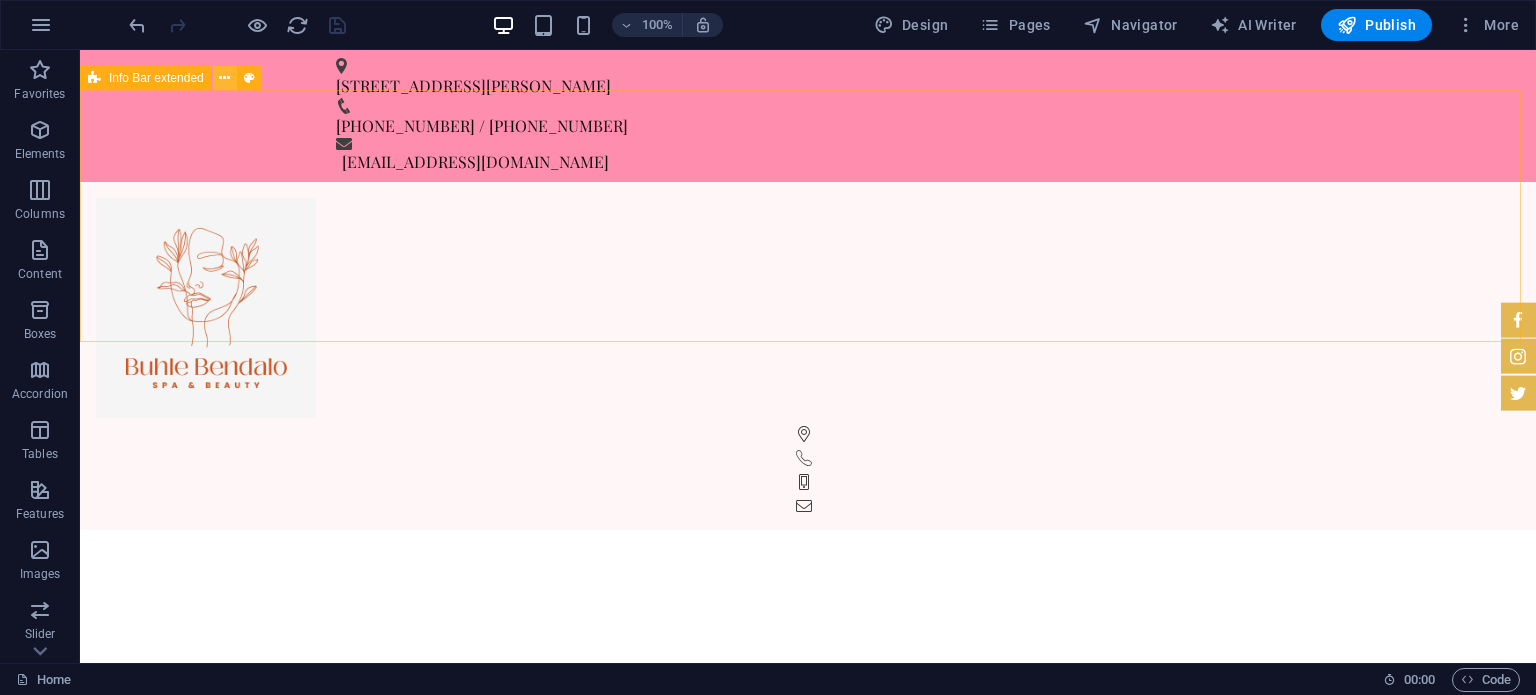 click at bounding box center (224, 78) 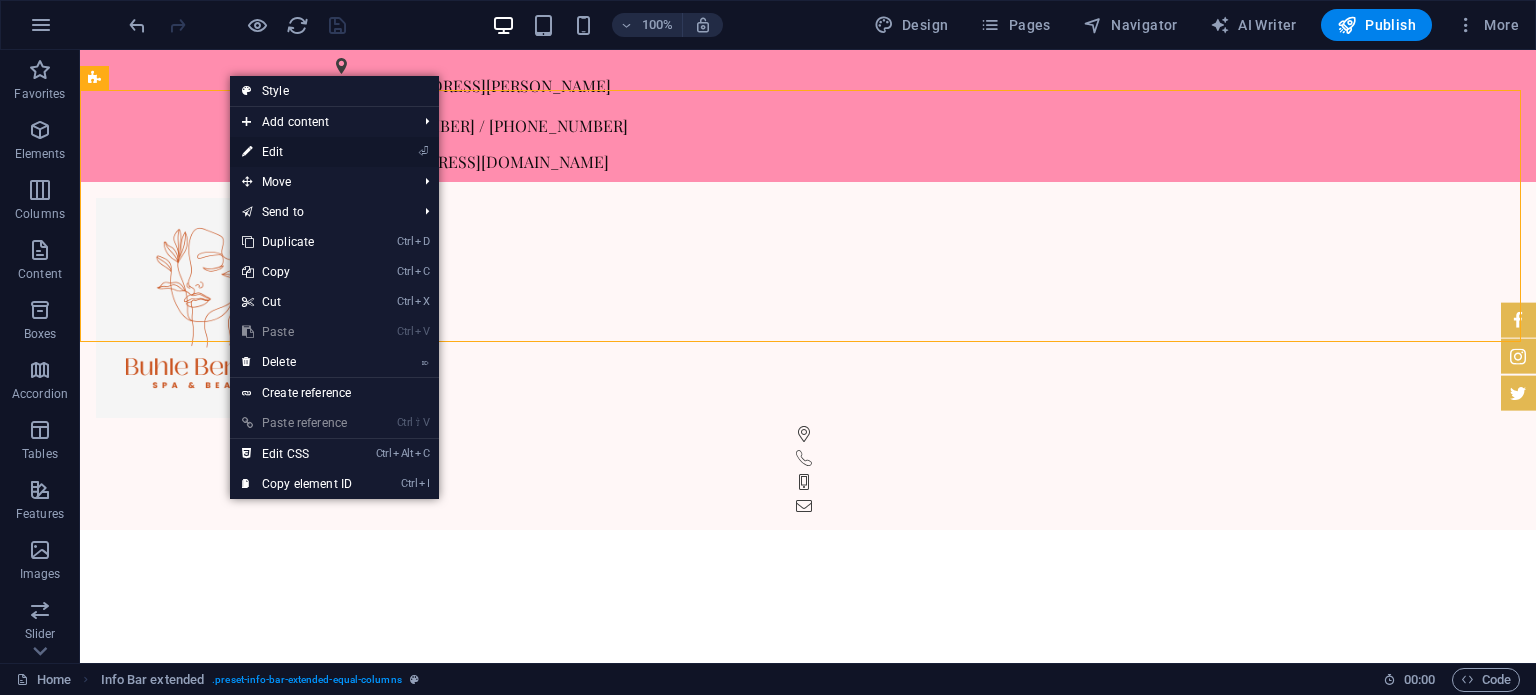 click on "⏎  Edit" at bounding box center (297, 152) 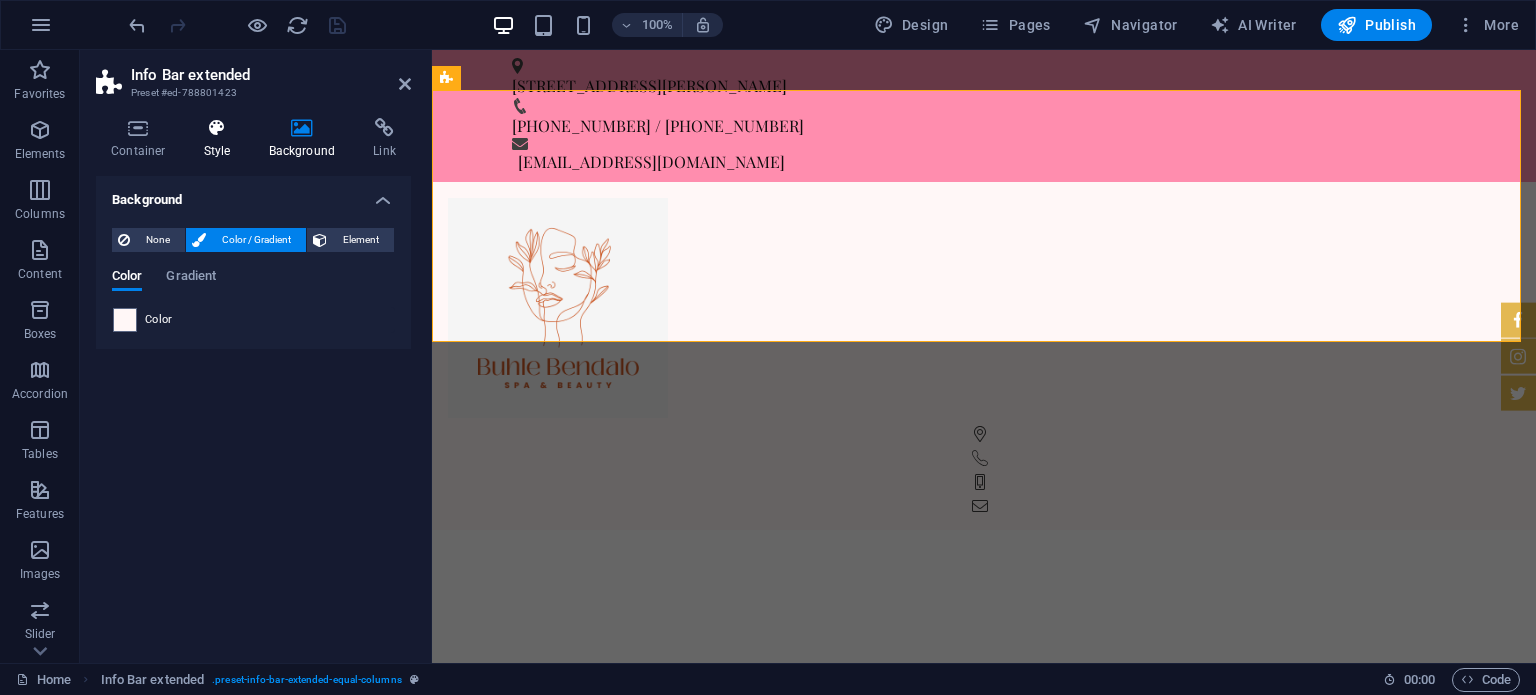 click at bounding box center (217, 128) 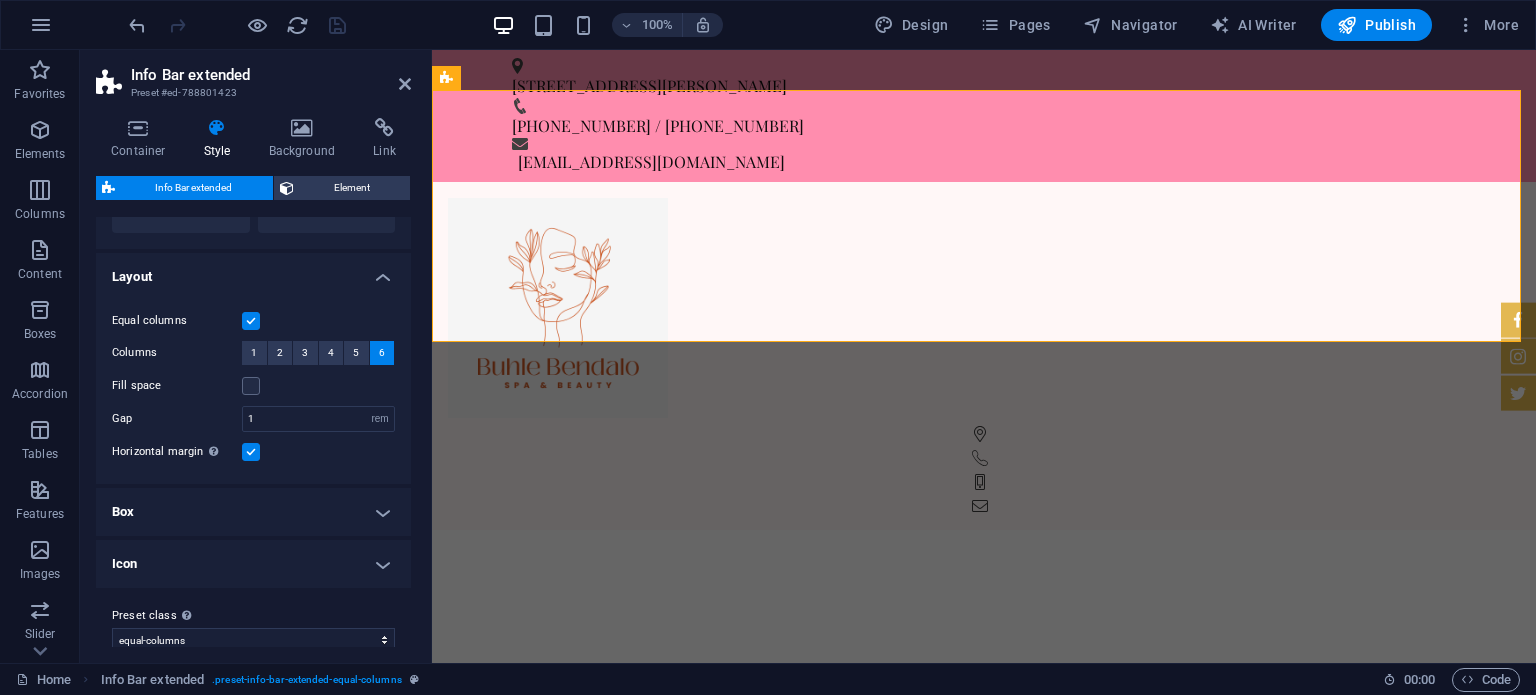 scroll, scrollTop: 172, scrollLeft: 0, axis: vertical 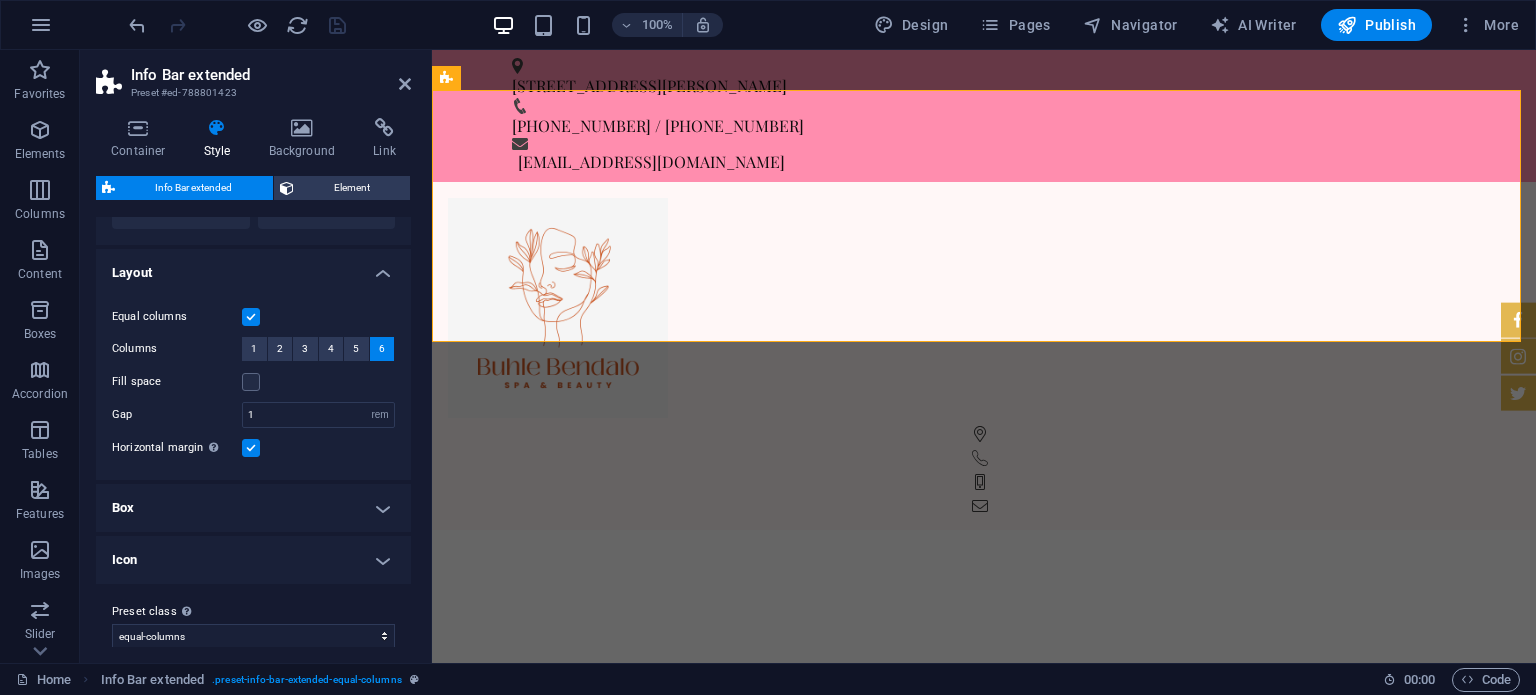 click on "Box" at bounding box center [253, 508] 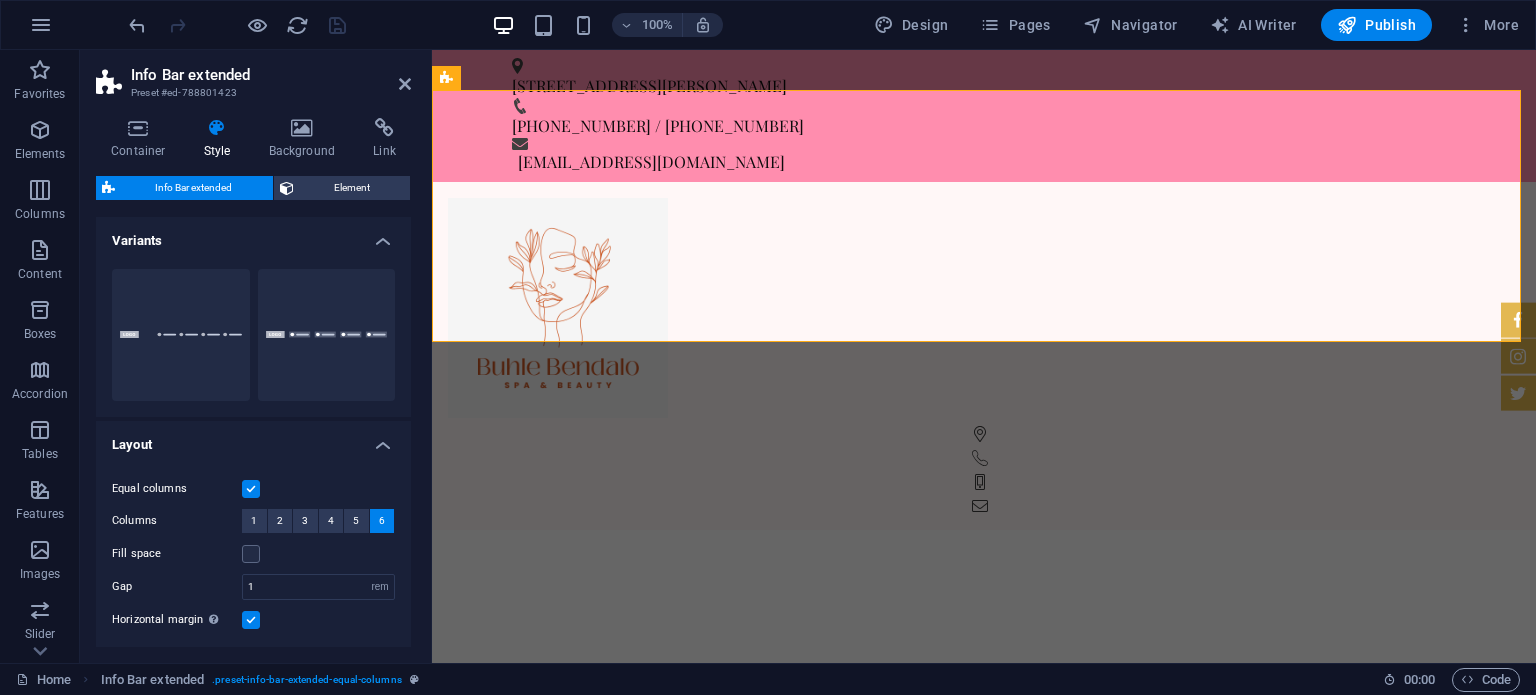 scroll, scrollTop: 0, scrollLeft: 0, axis: both 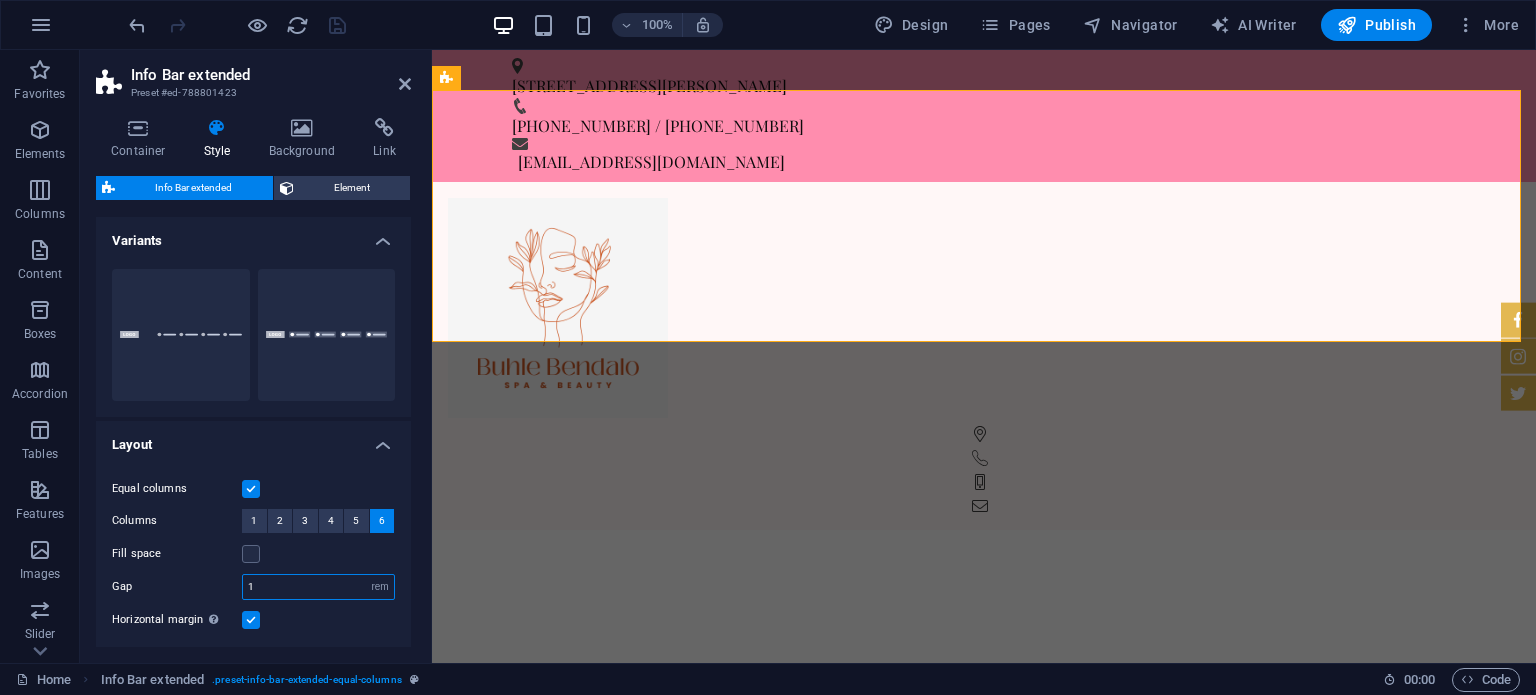 click on "1" at bounding box center [318, 587] 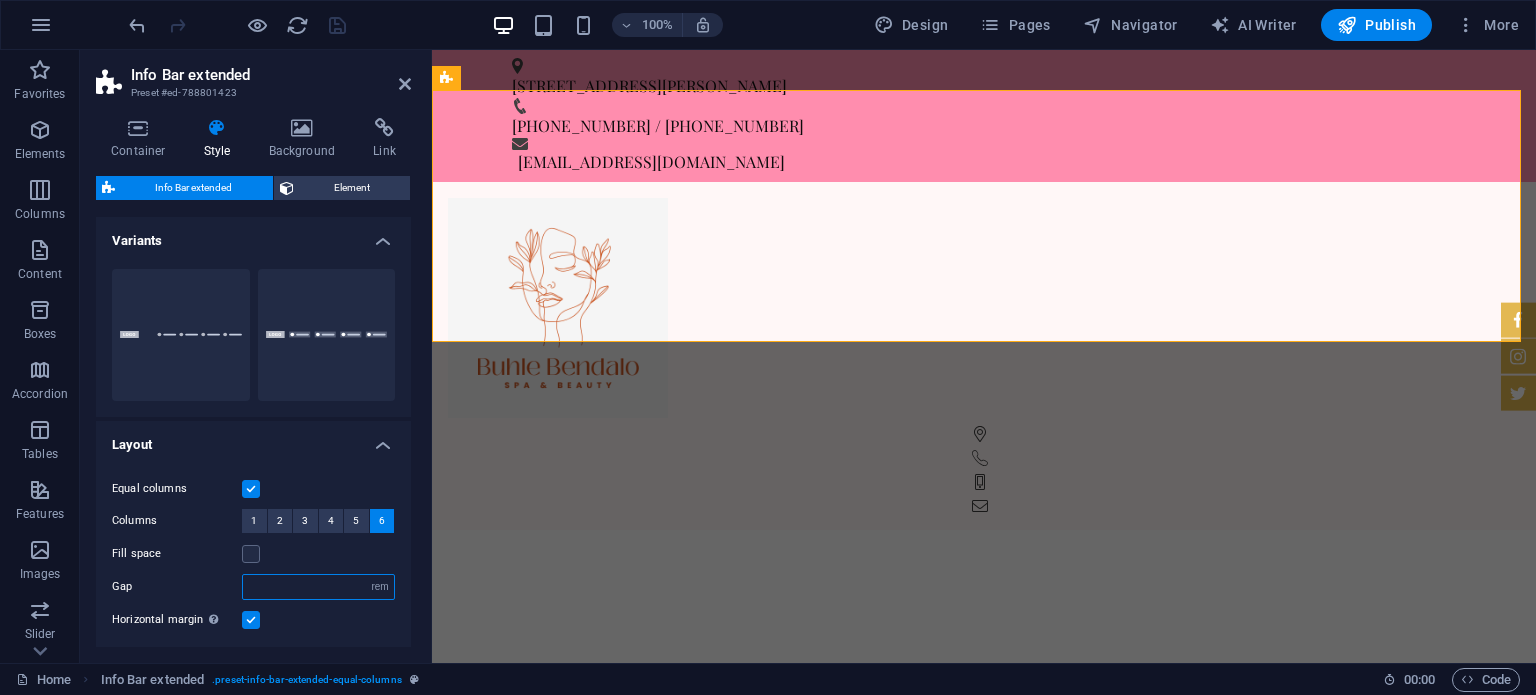 drag, startPoint x: 272, startPoint y: 589, endPoint x: 290, endPoint y: 459, distance: 131.24023 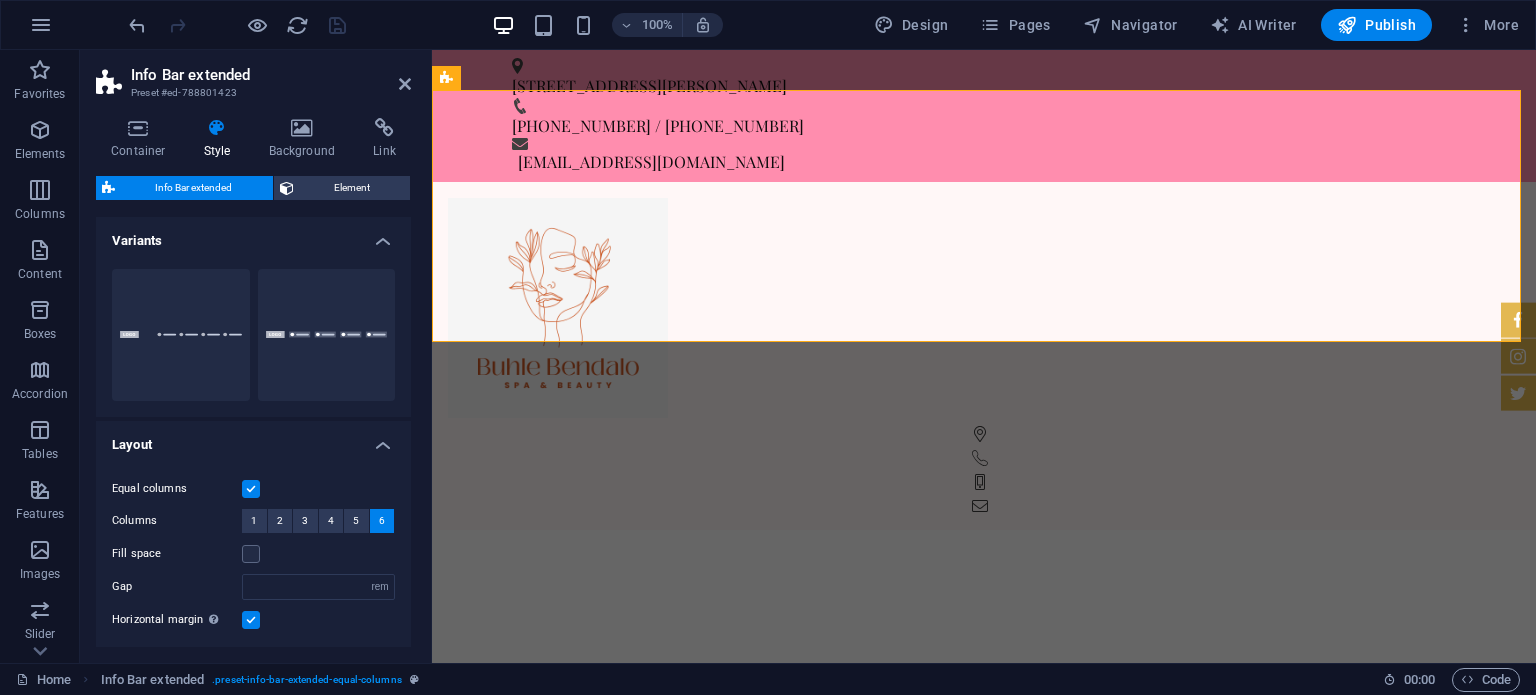 click on "Equal columns Fill space Columns 1 2 3 4 5 6 Fill space Gap px rem % vh vw Horizontal margin Only if the containers "Content width" is not set to "Default"" at bounding box center (253, 554) 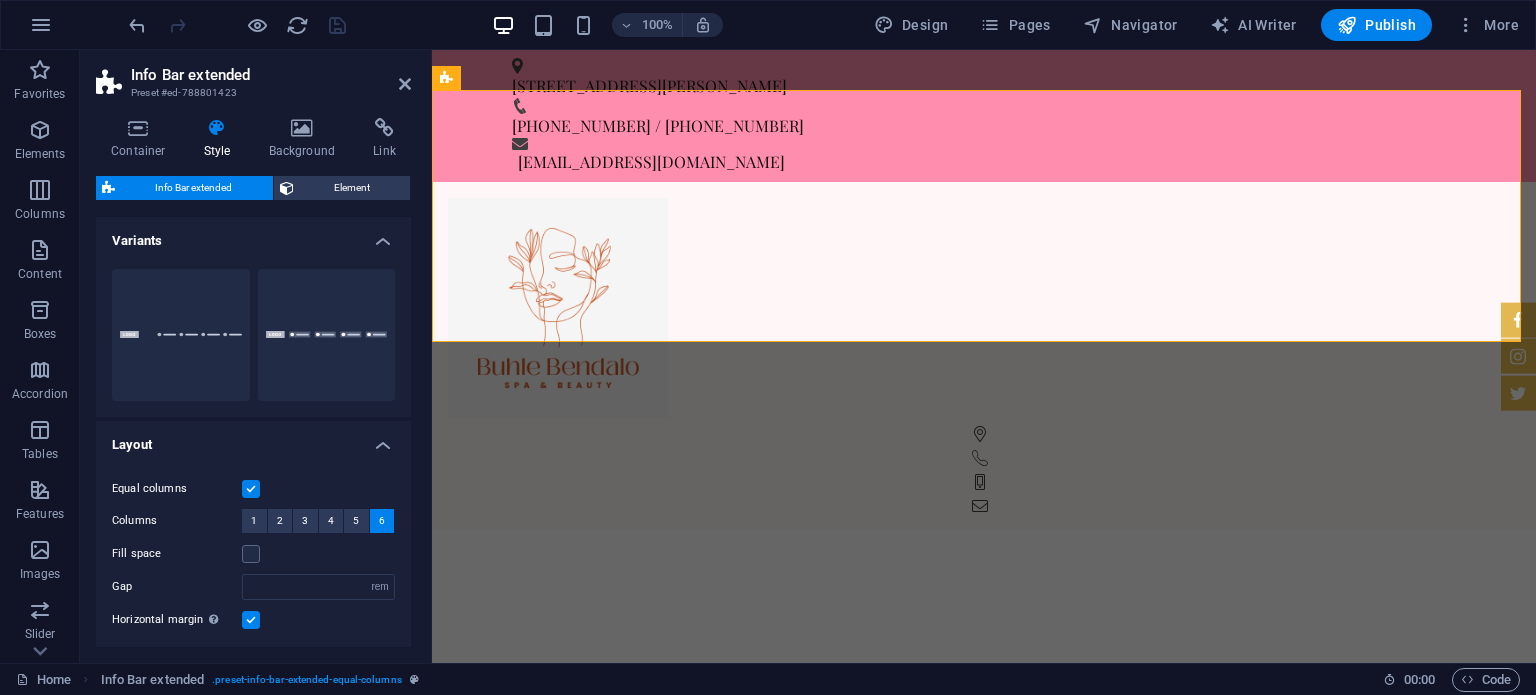 scroll, scrollTop: 0, scrollLeft: 0, axis: both 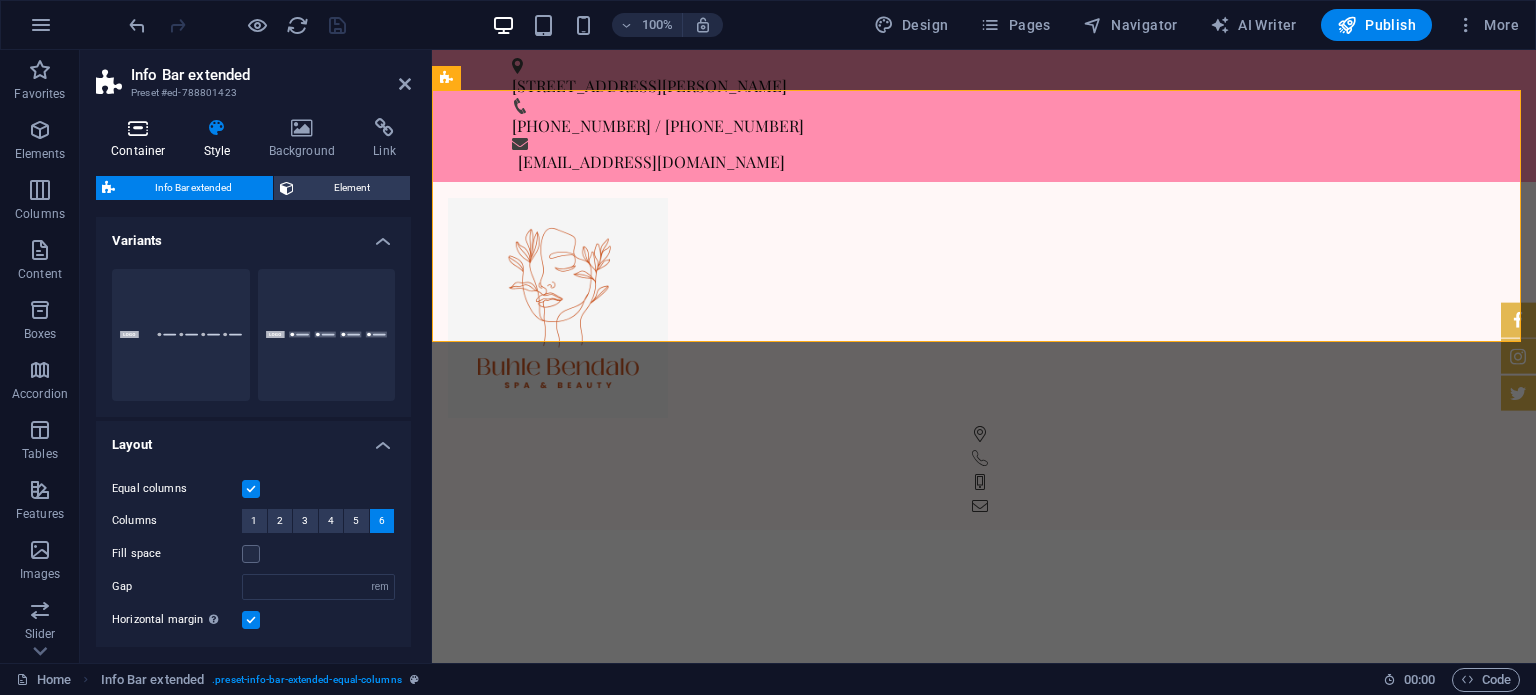 click at bounding box center [138, 128] 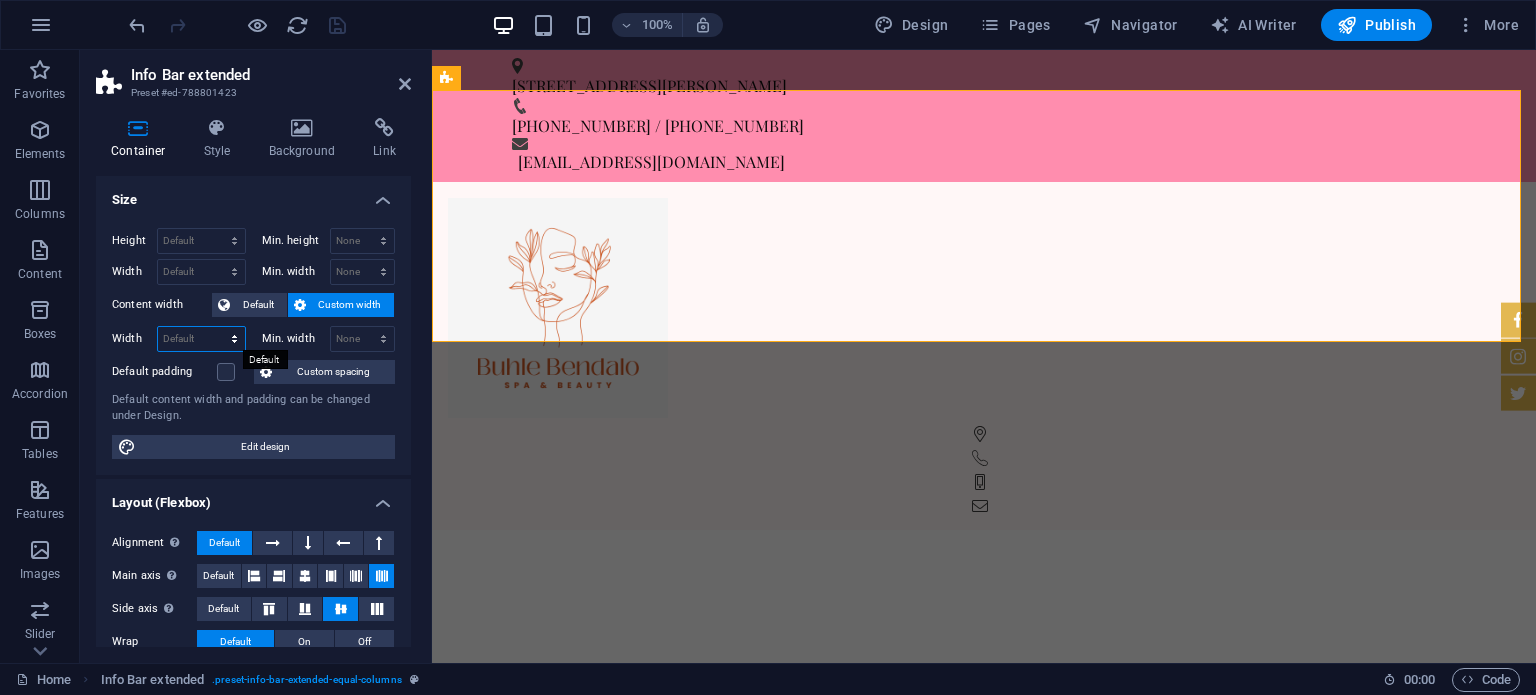 click on "Default px rem % em vh vw" at bounding box center (201, 339) 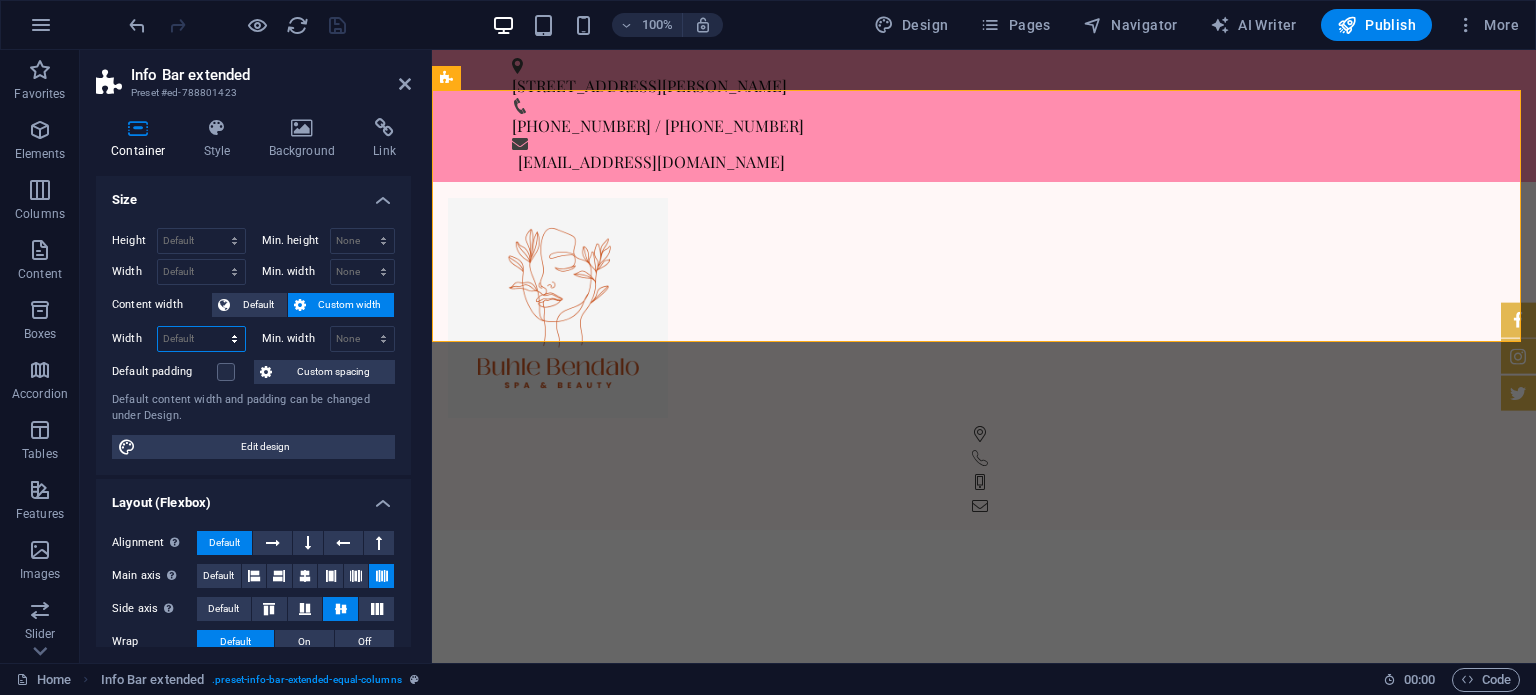 select on "px" 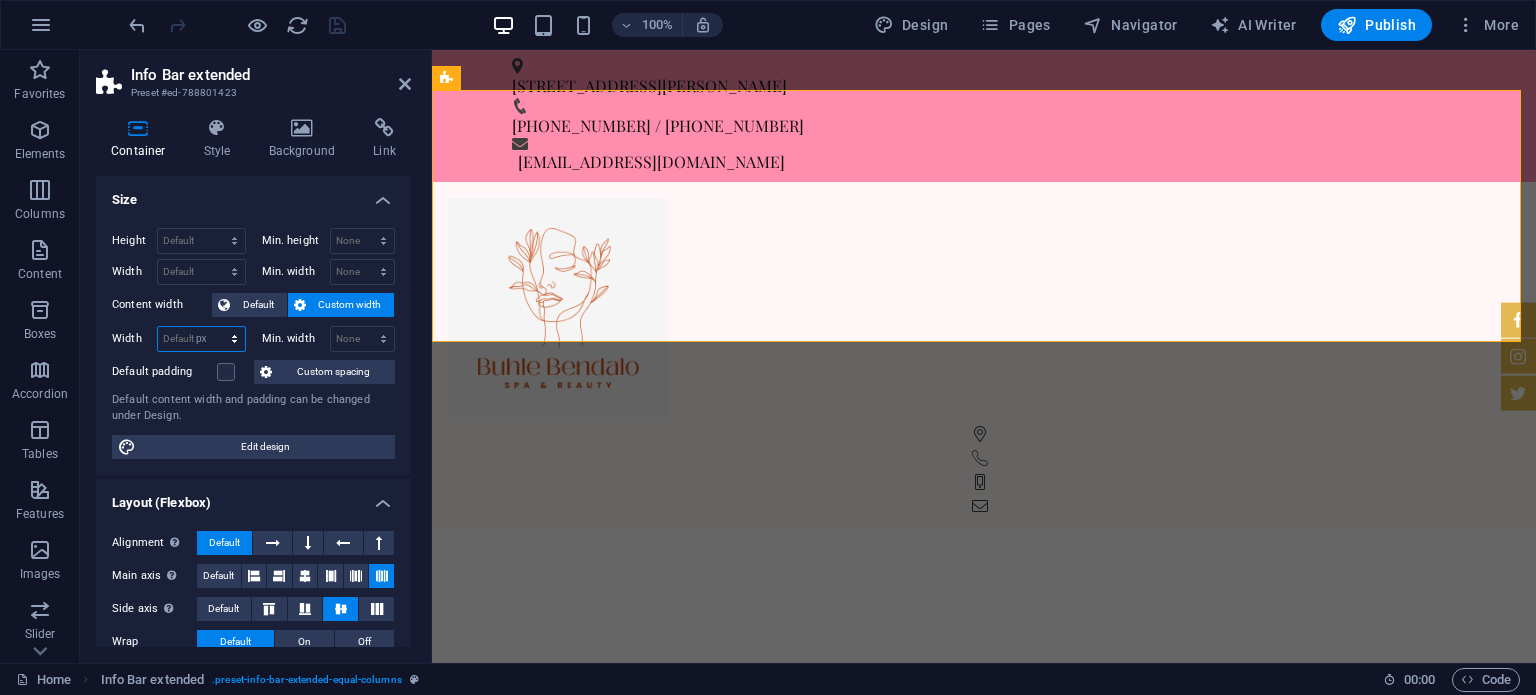 click on "Default px rem % em vh vw" at bounding box center (201, 339) 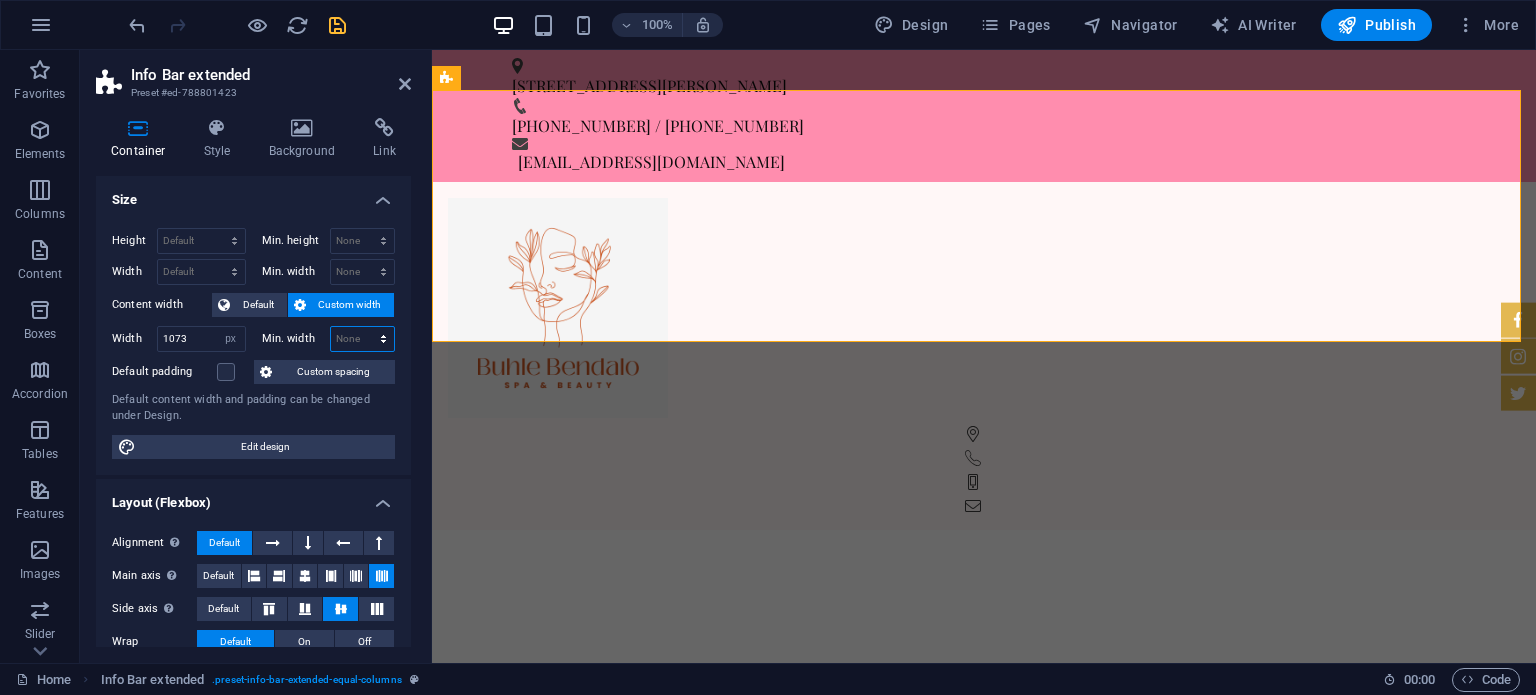 click on "None px rem % vh vw" at bounding box center [363, 339] 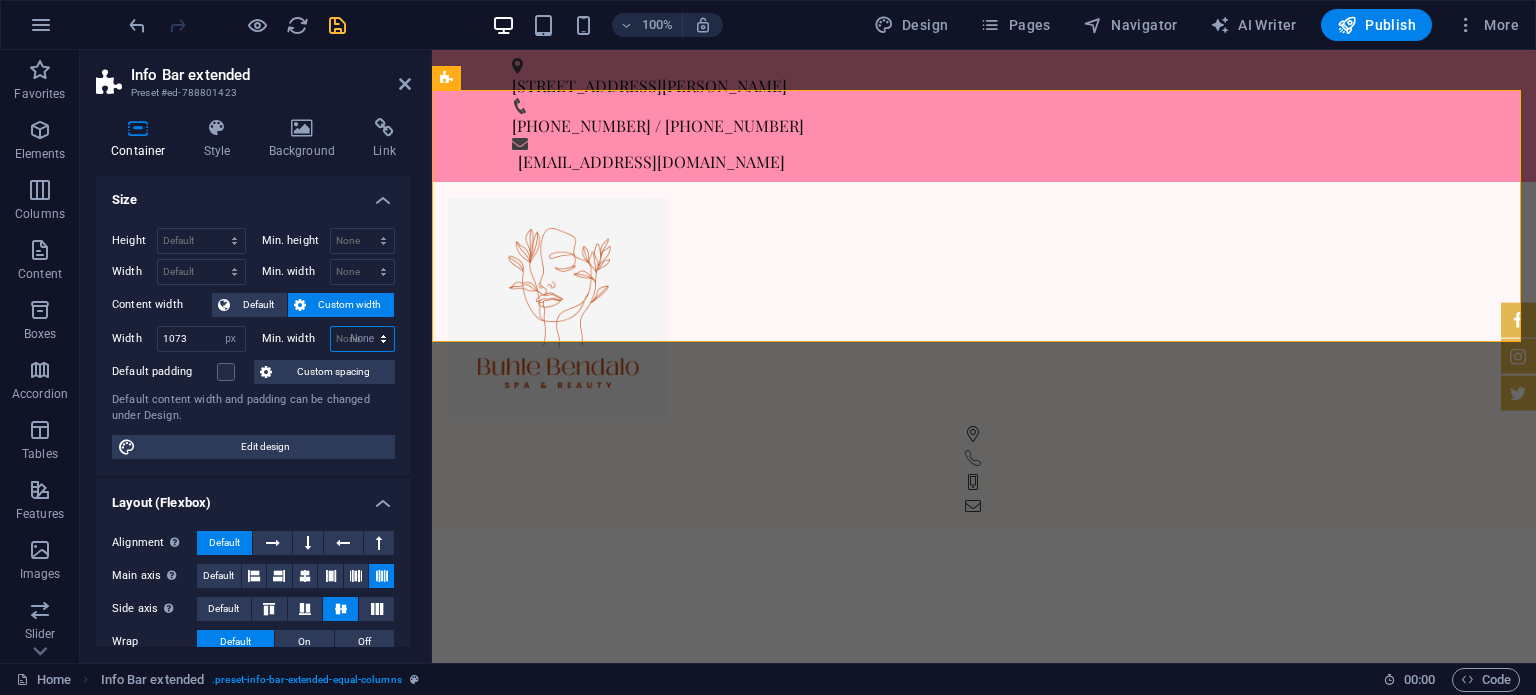 click on "None px rem % vh vw" at bounding box center [363, 339] 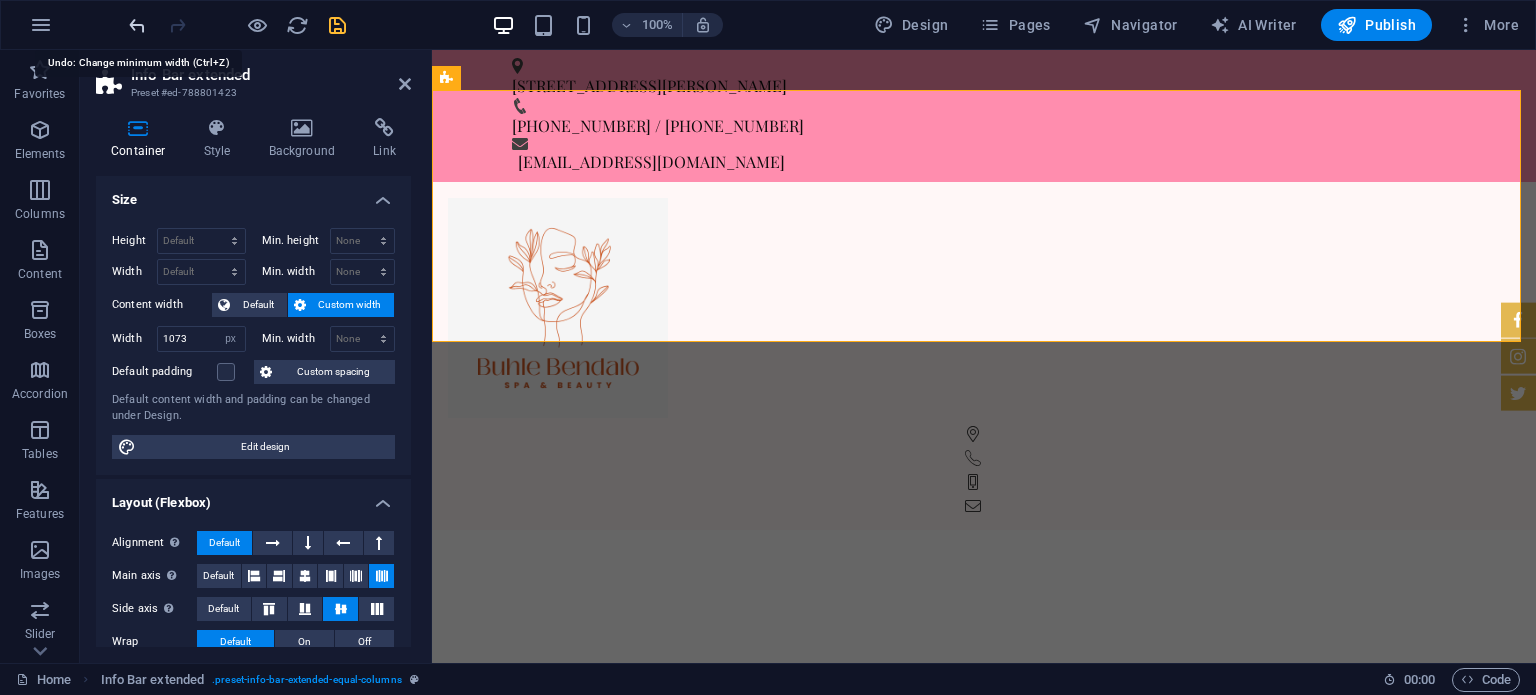 click at bounding box center (137, 25) 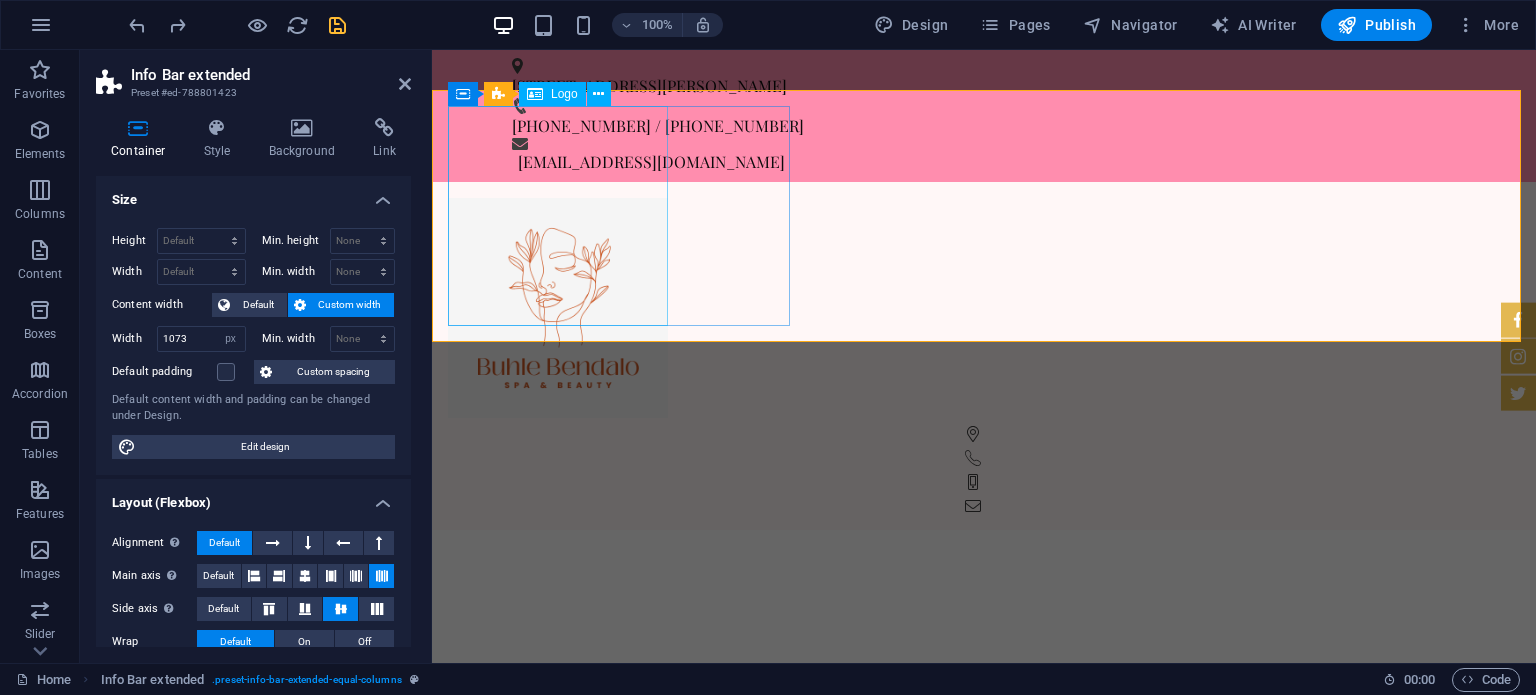 click at bounding box center [976, 308] 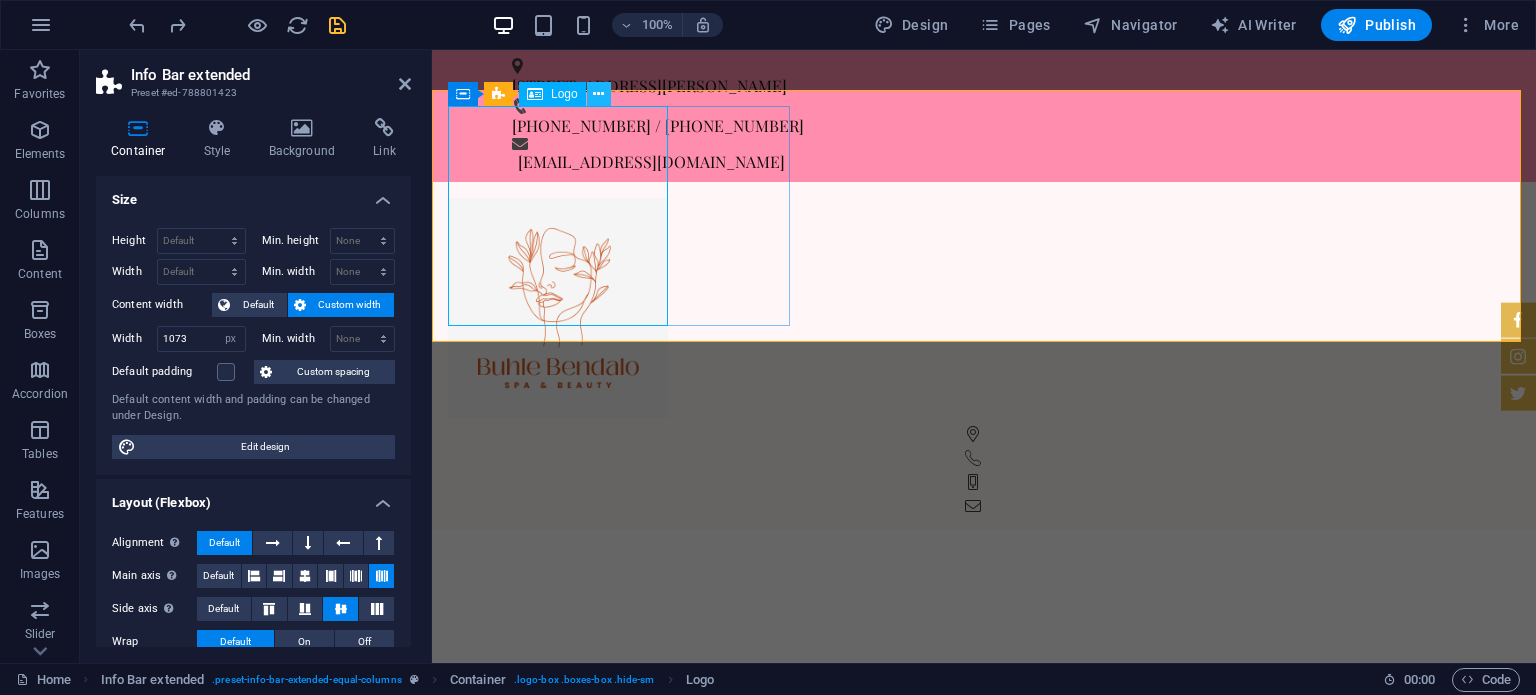 click at bounding box center [598, 94] 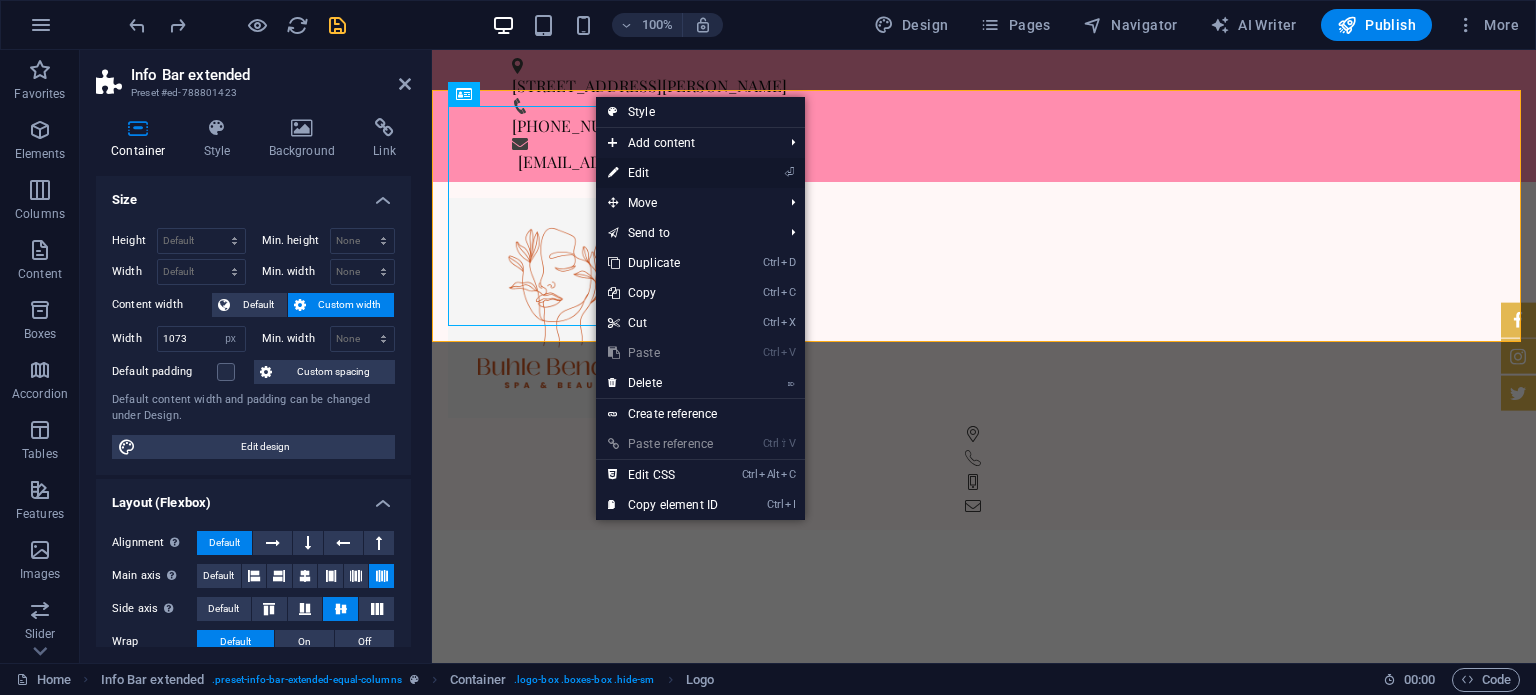 click on "⏎  Edit" at bounding box center [663, 173] 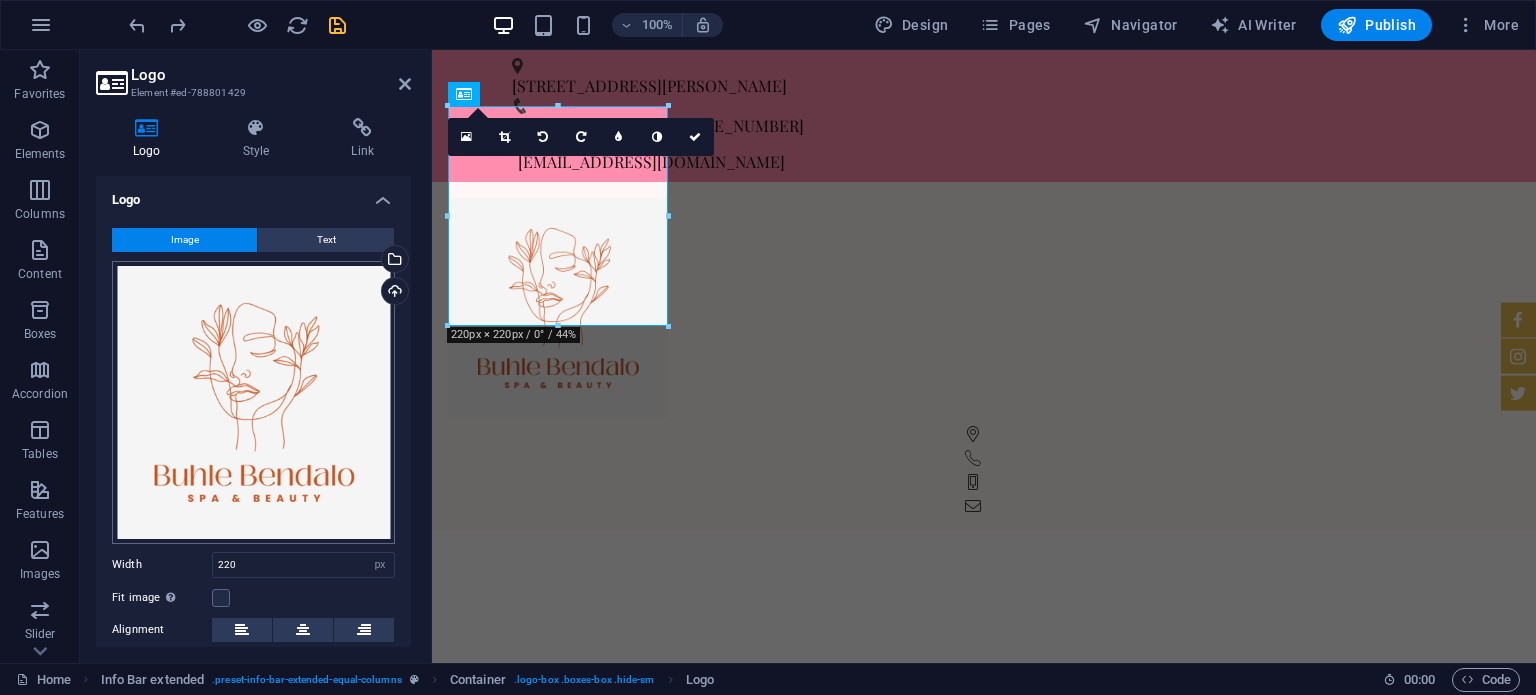 scroll, scrollTop: 148, scrollLeft: 0, axis: vertical 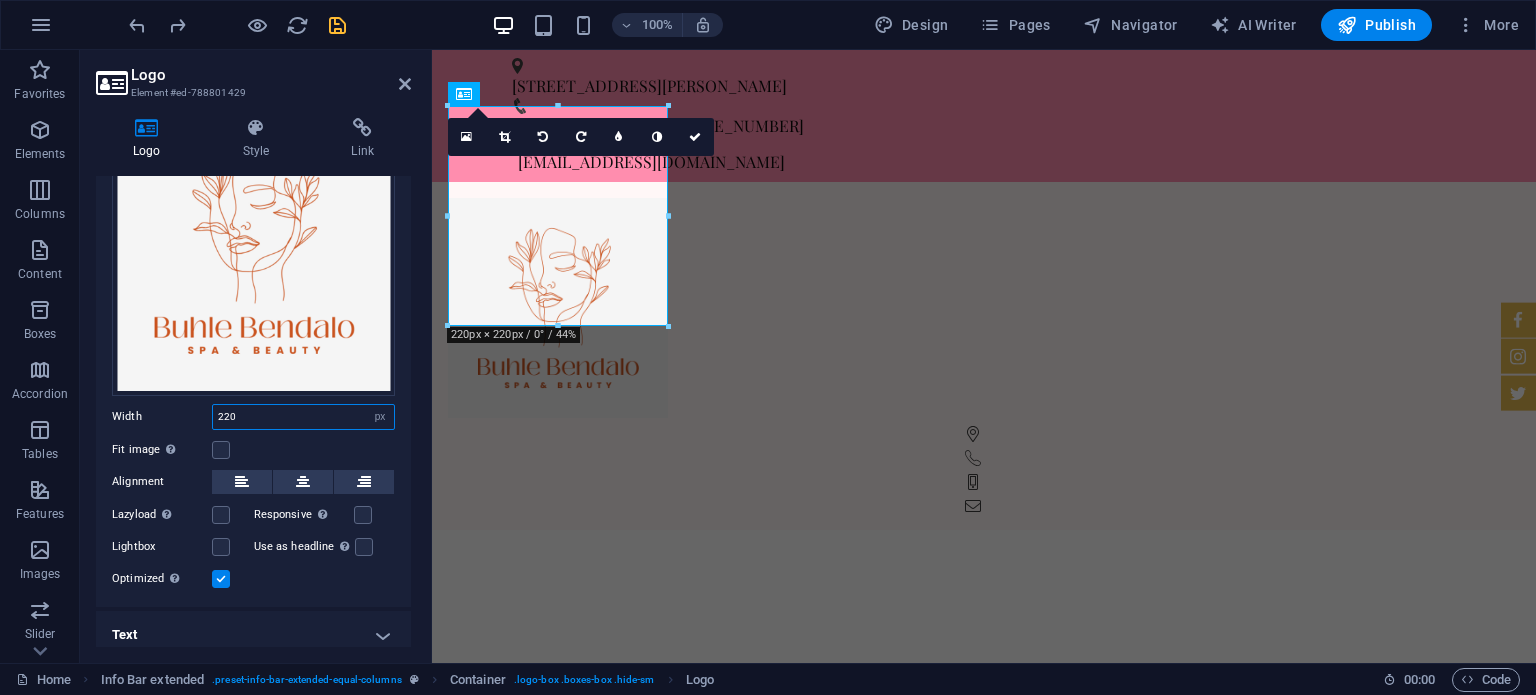 click on "220" at bounding box center (303, 417) 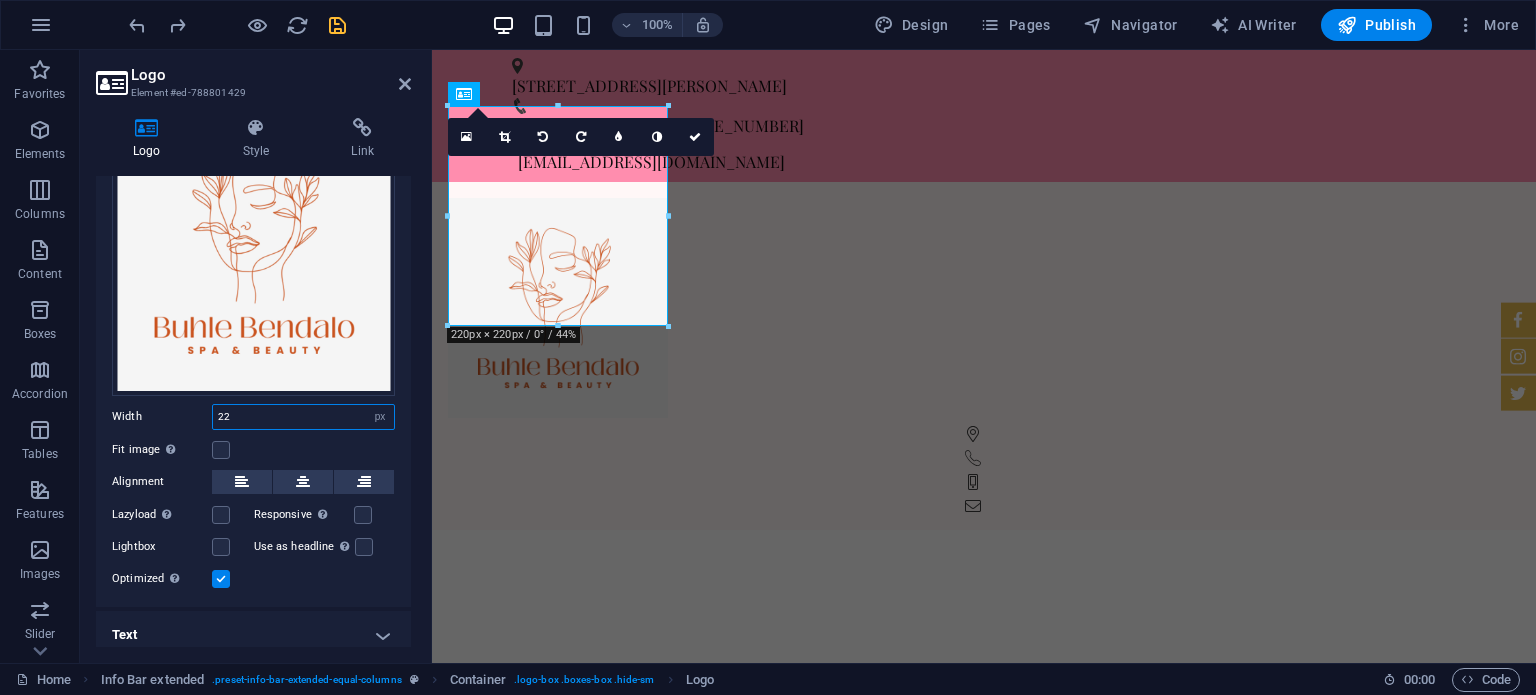 type on "2" 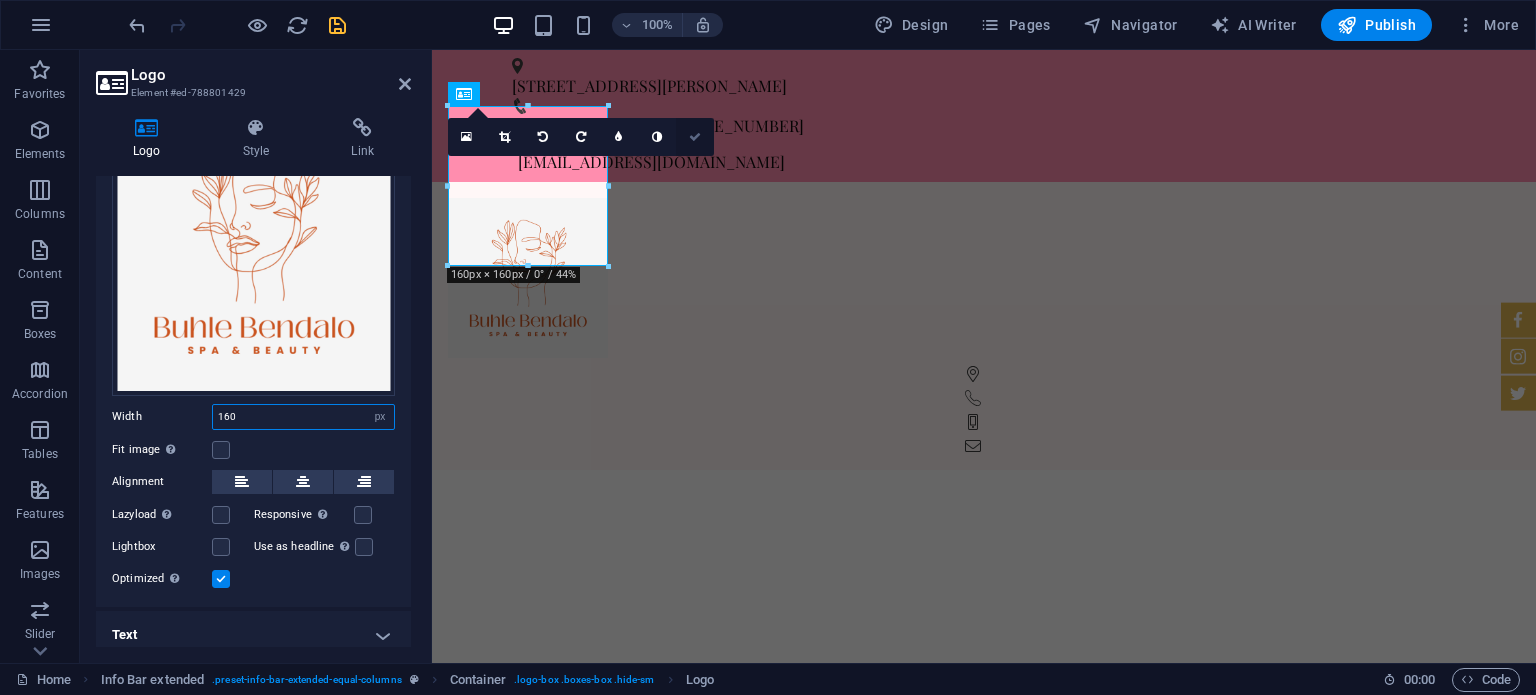 type on "160" 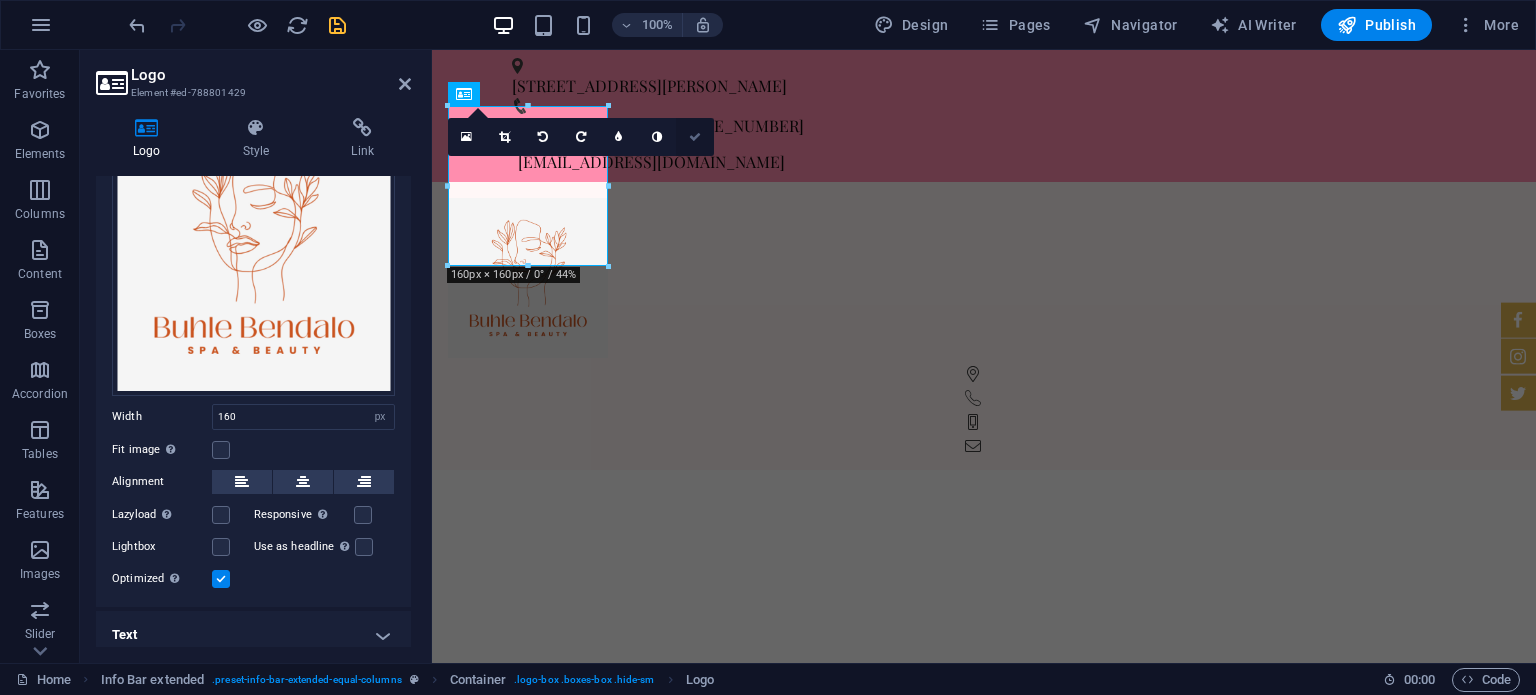click at bounding box center (695, 137) 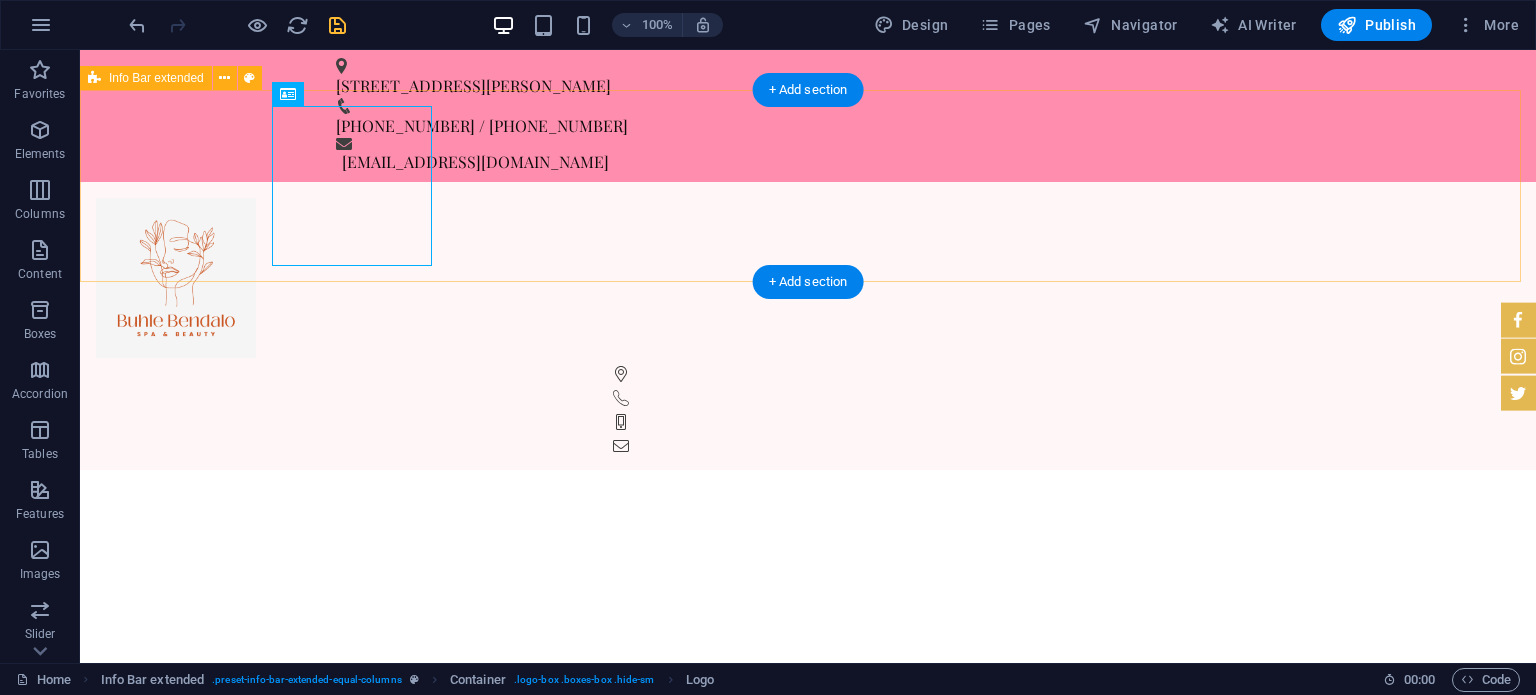 click at bounding box center (808, 326) 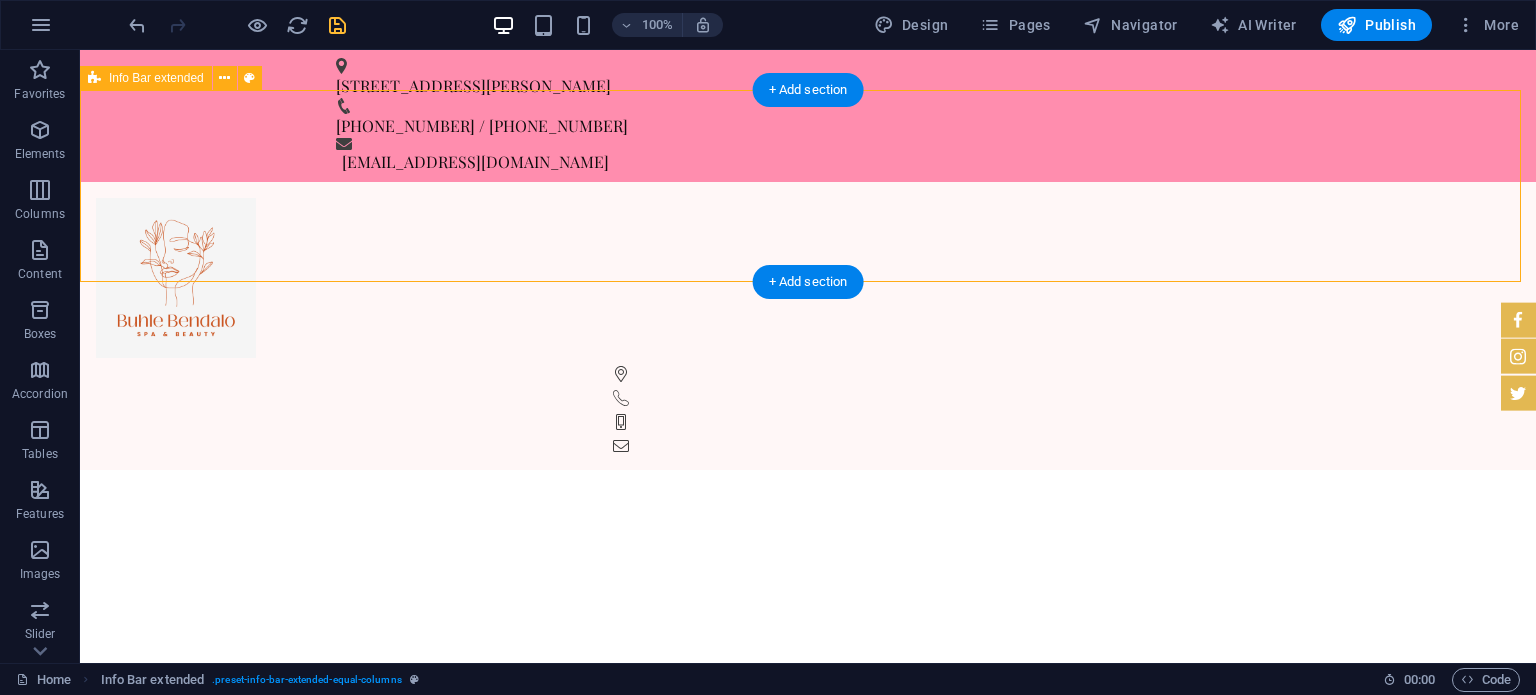 click at bounding box center (808, 326) 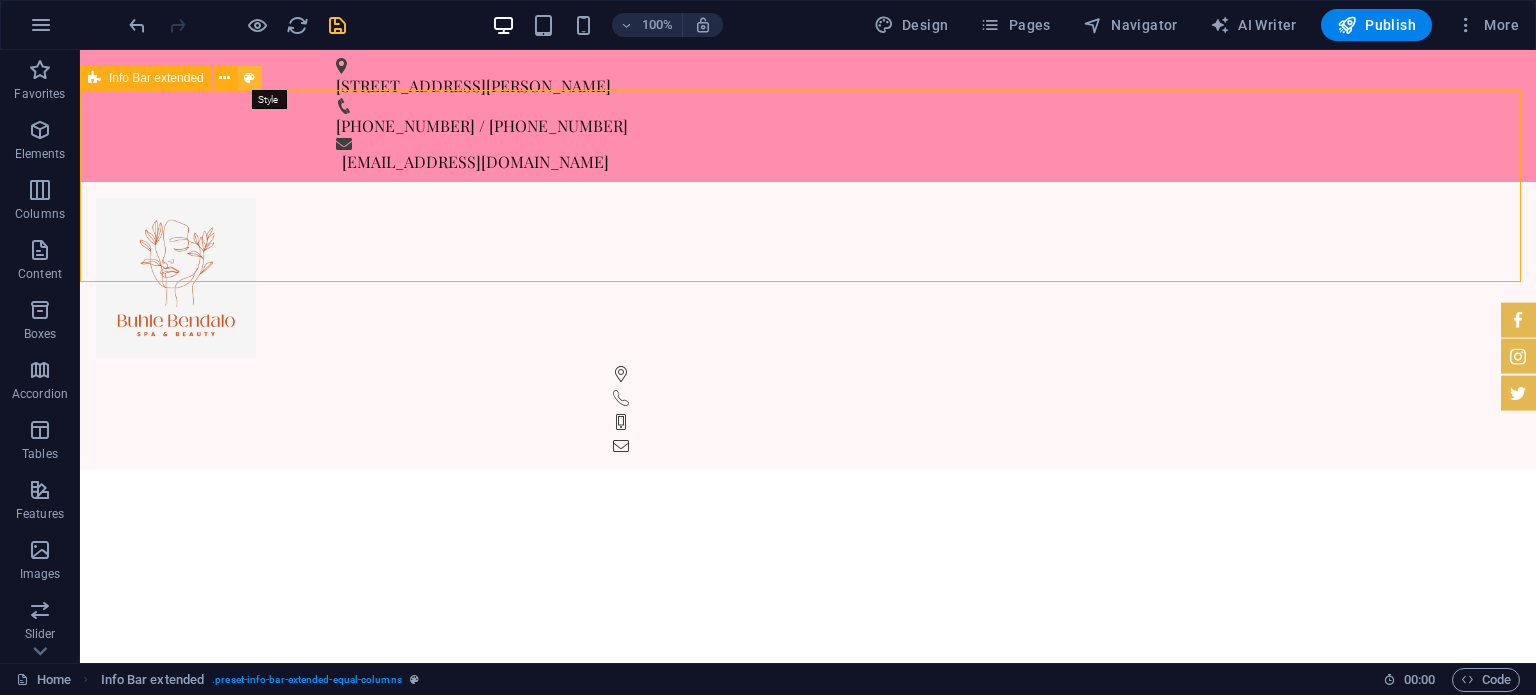 click at bounding box center [250, 78] 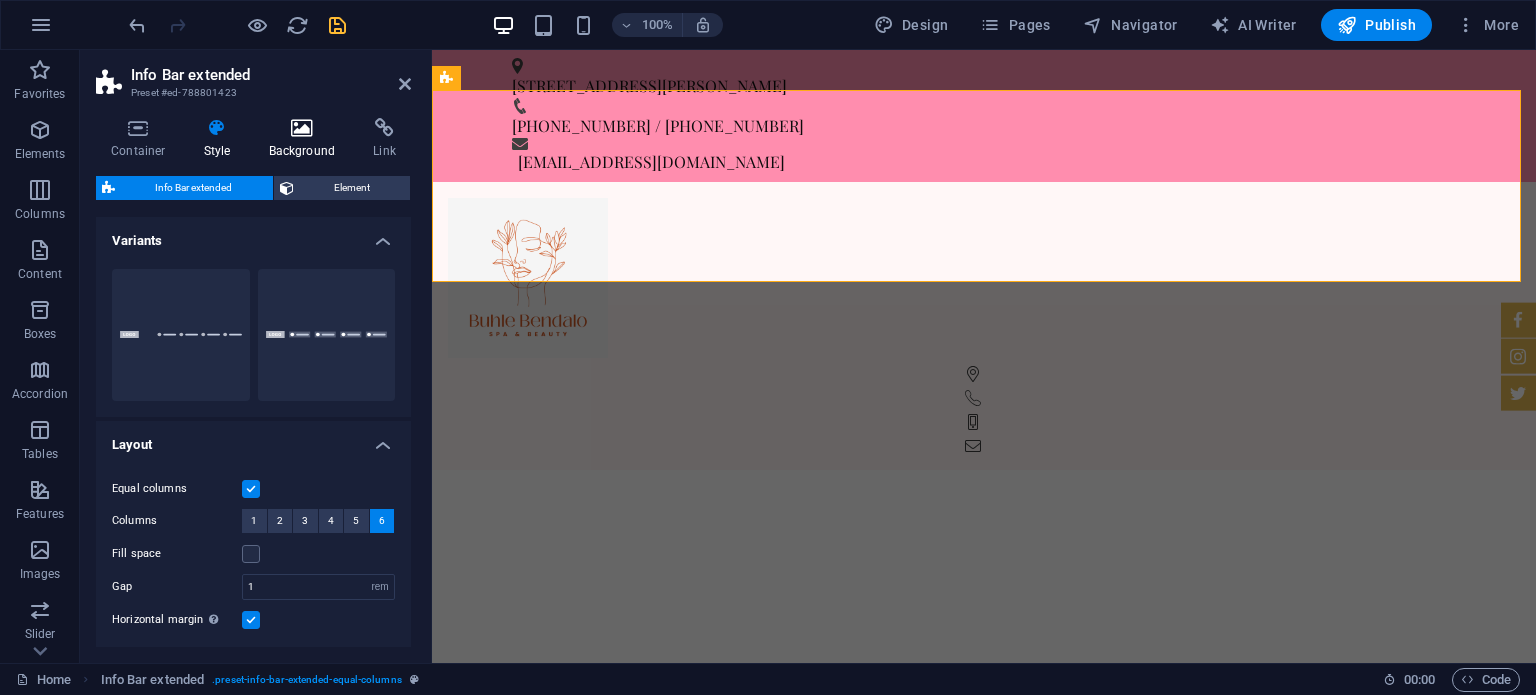 click on "Background" at bounding box center [306, 139] 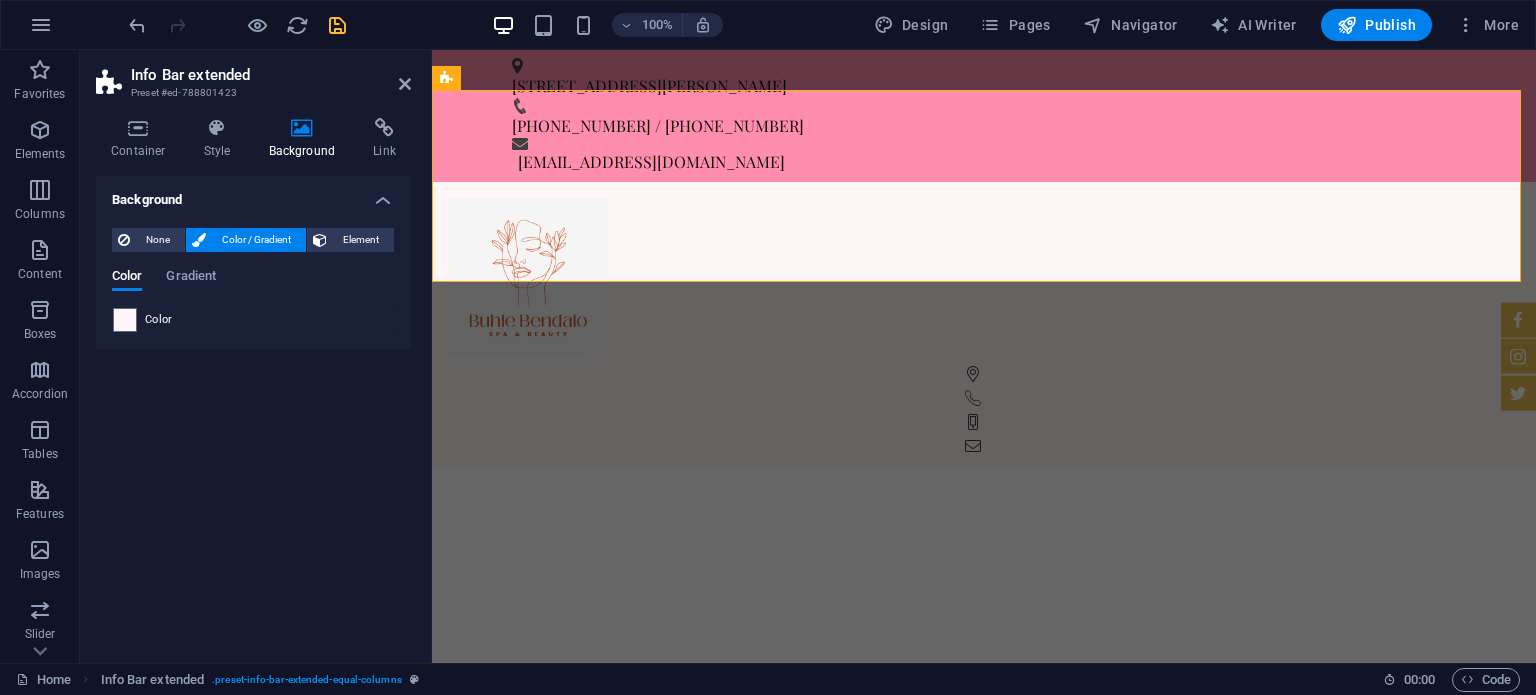 click on "Color" at bounding box center [159, 320] 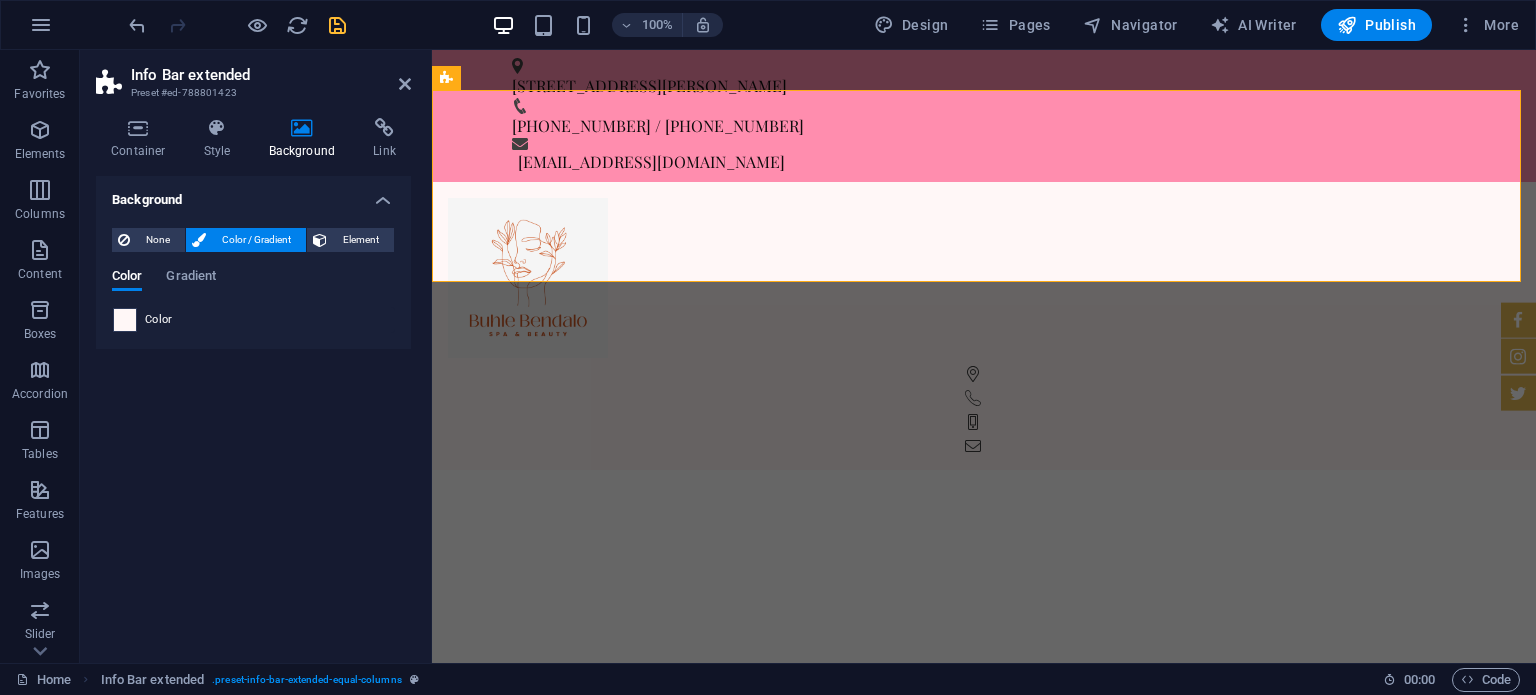 click at bounding box center [125, 320] 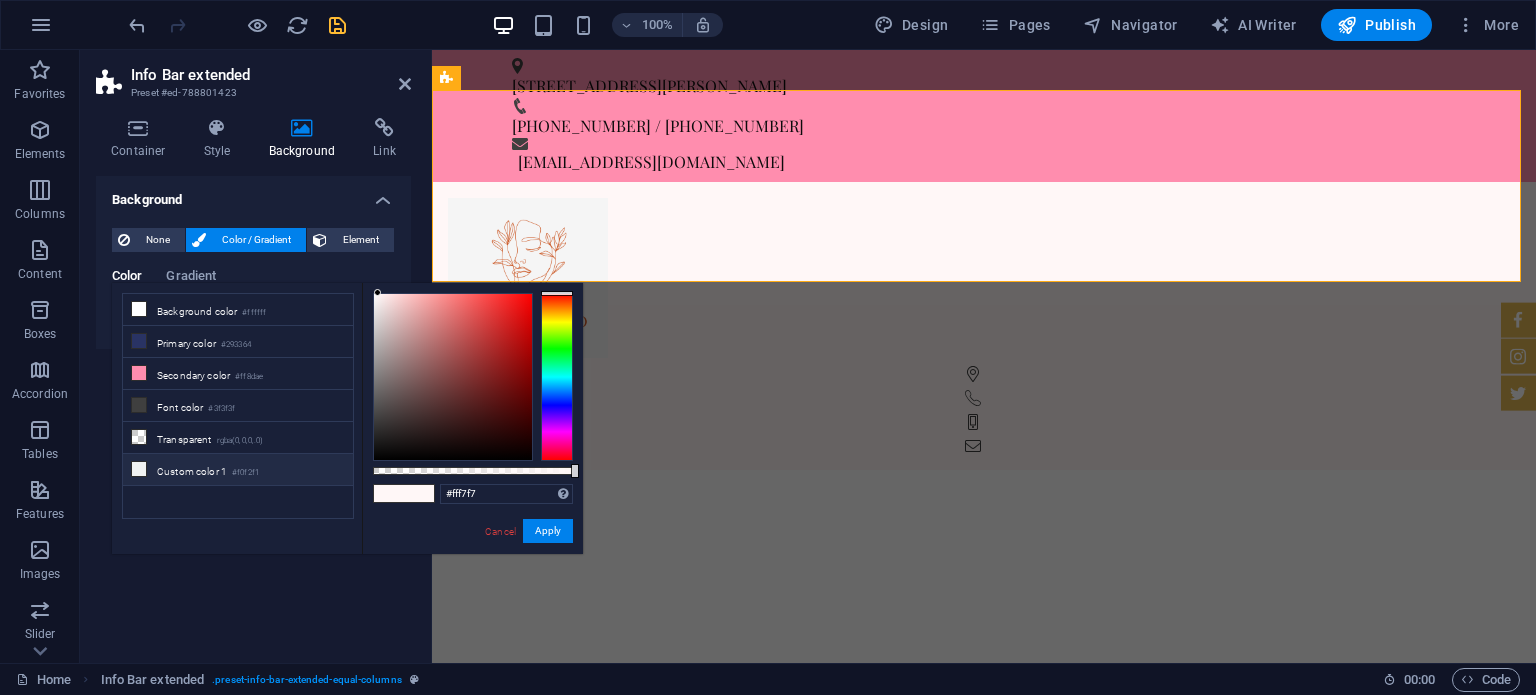 click on "Custom color 1
#f0f2f1" at bounding box center [238, 470] 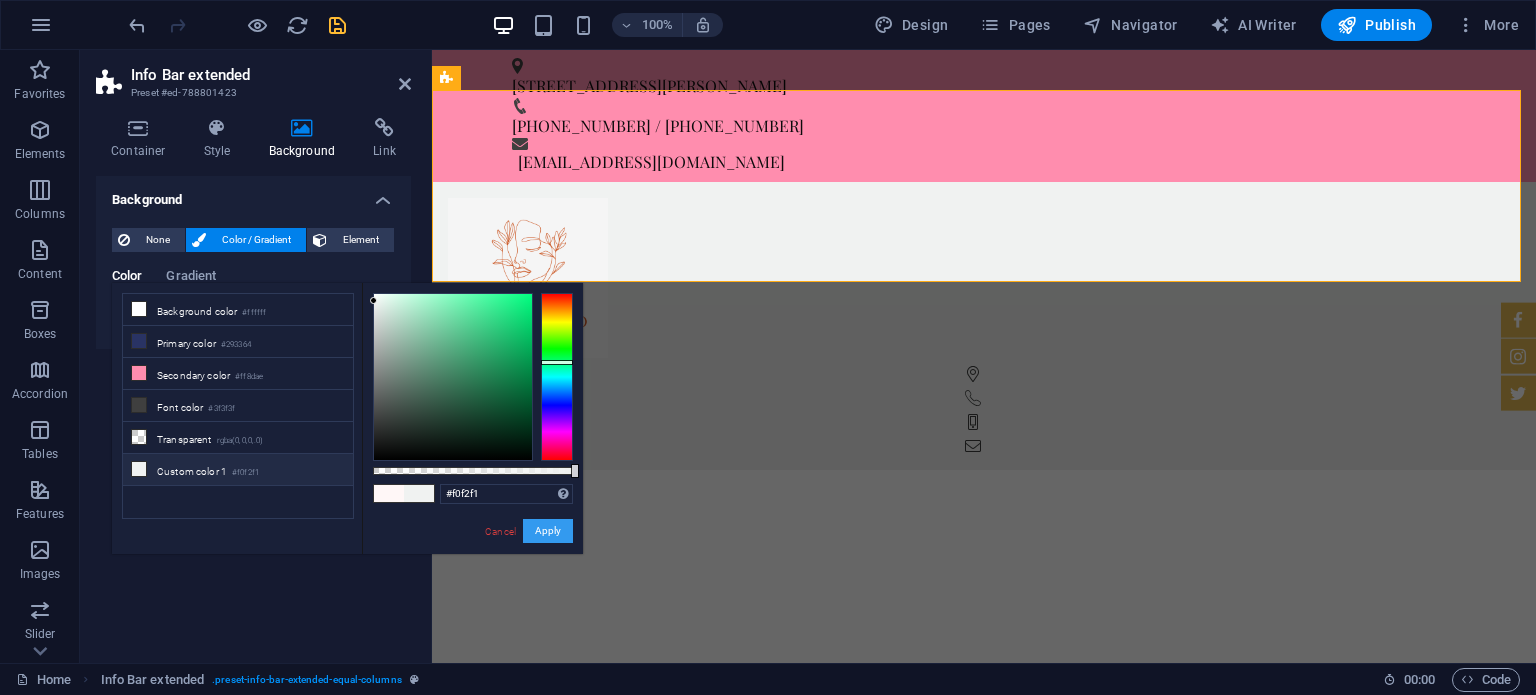click on "Apply" at bounding box center (548, 531) 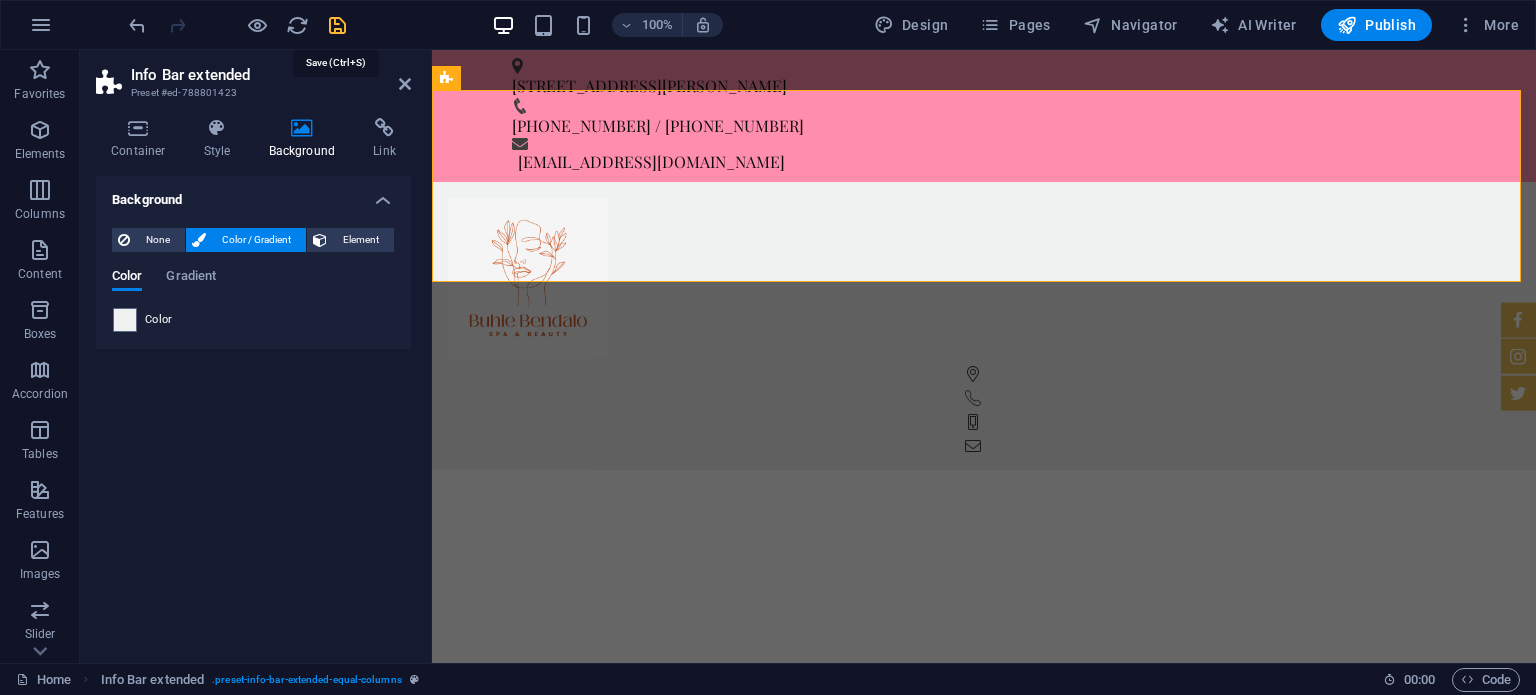 click at bounding box center (337, 25) 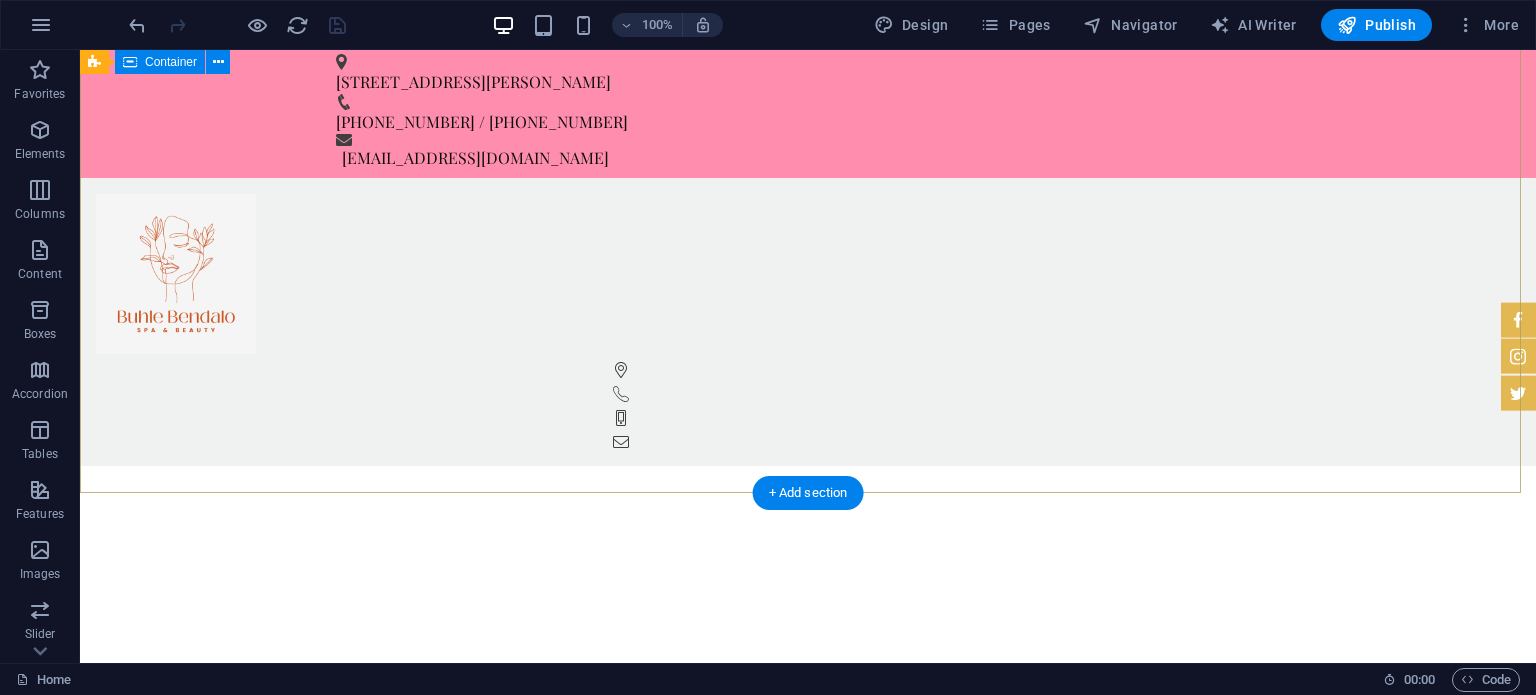 scroll, scrollTop: 0, scrollLeft: 0, axis: both 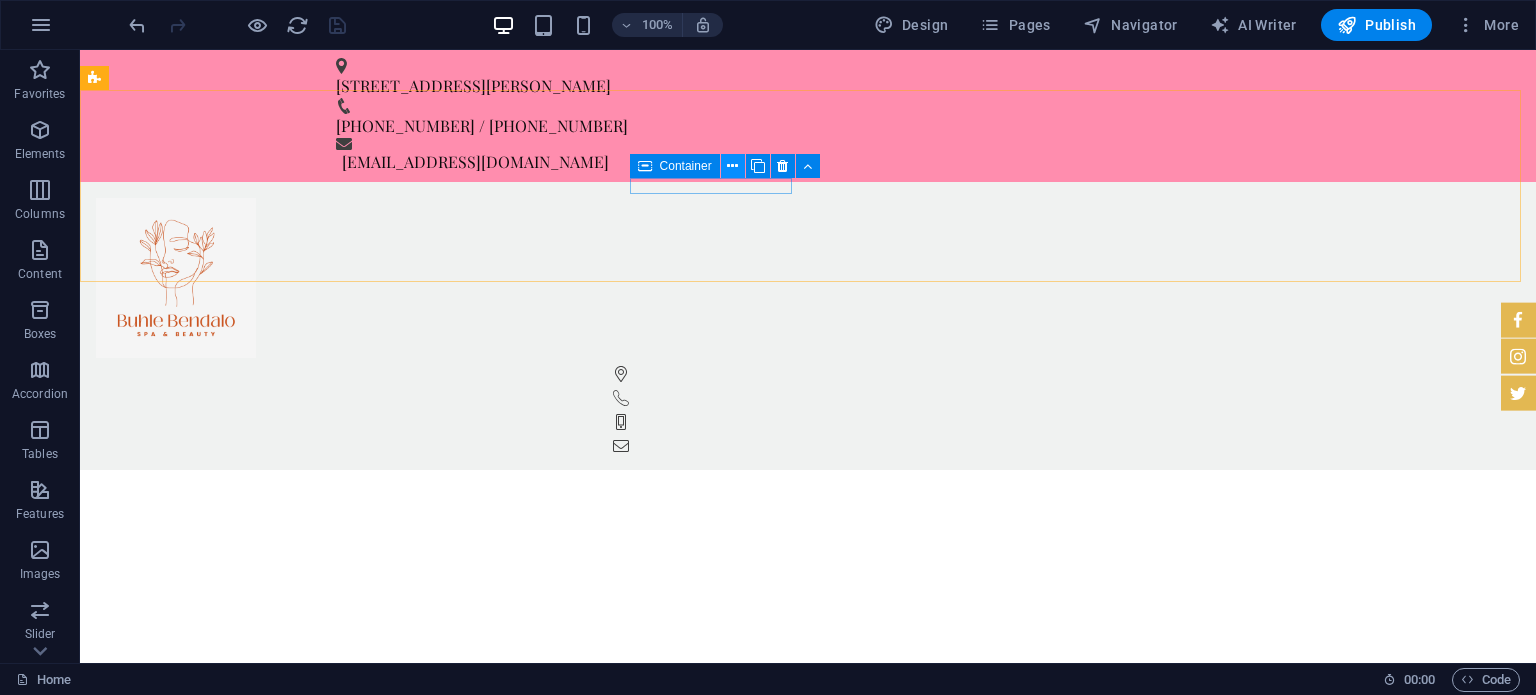 click at bounding box center (732, 166) 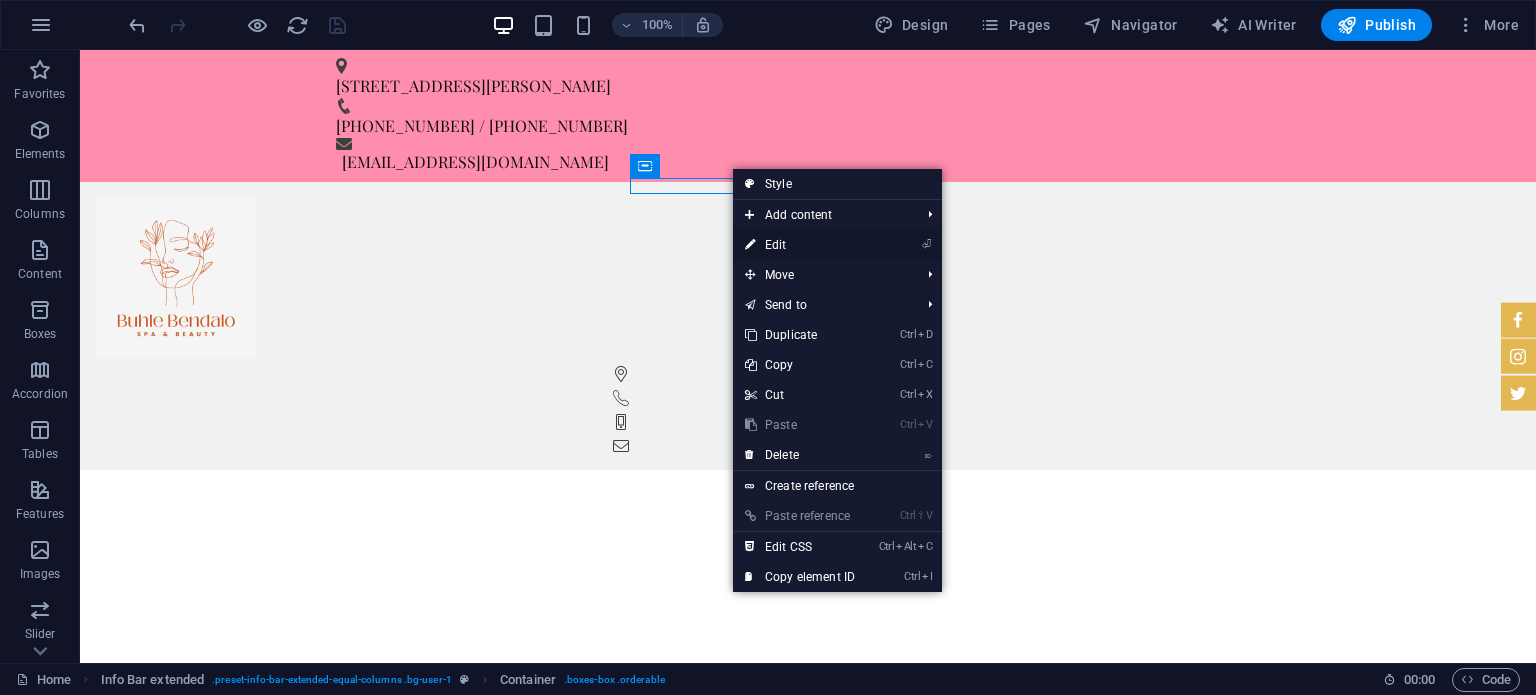 click on "⏎  Edit" at bounding box center [800, 245] 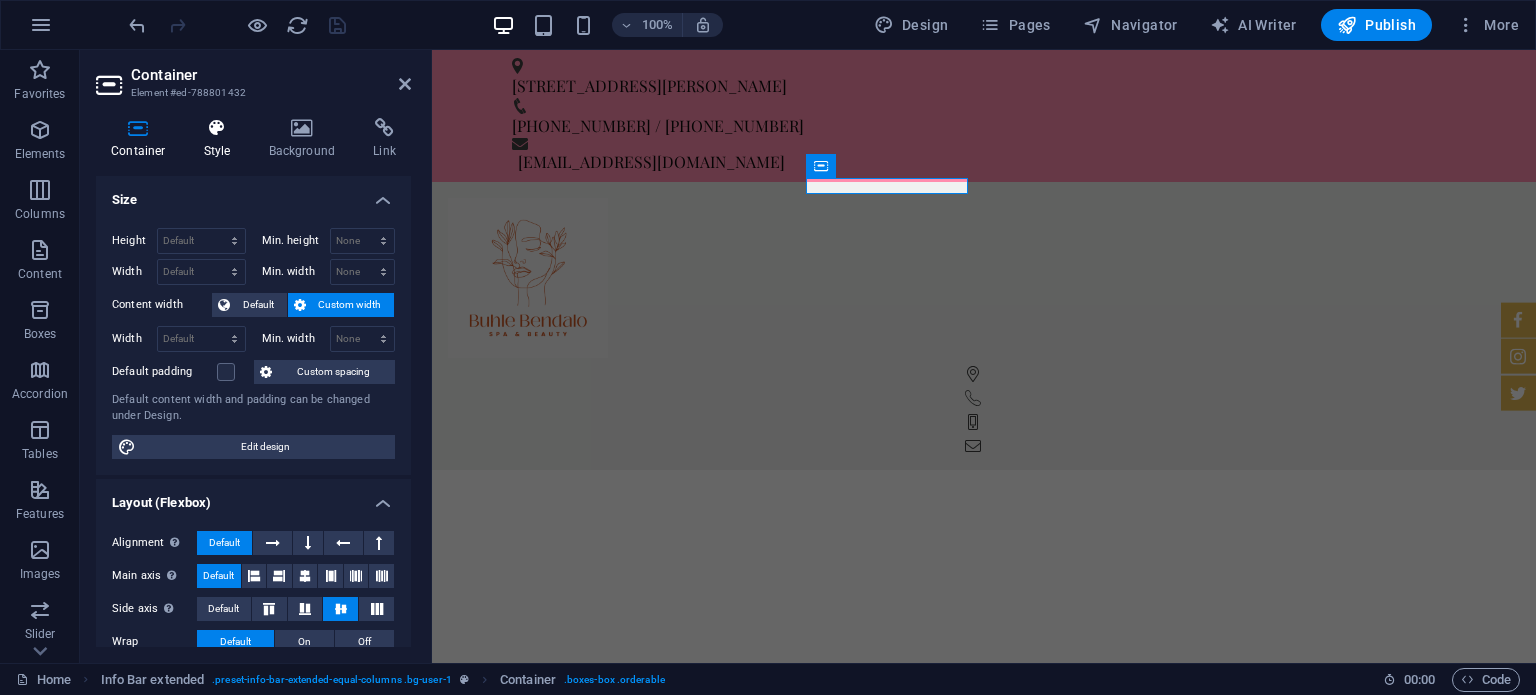 click on "Style" at bounding box center [221, 139] 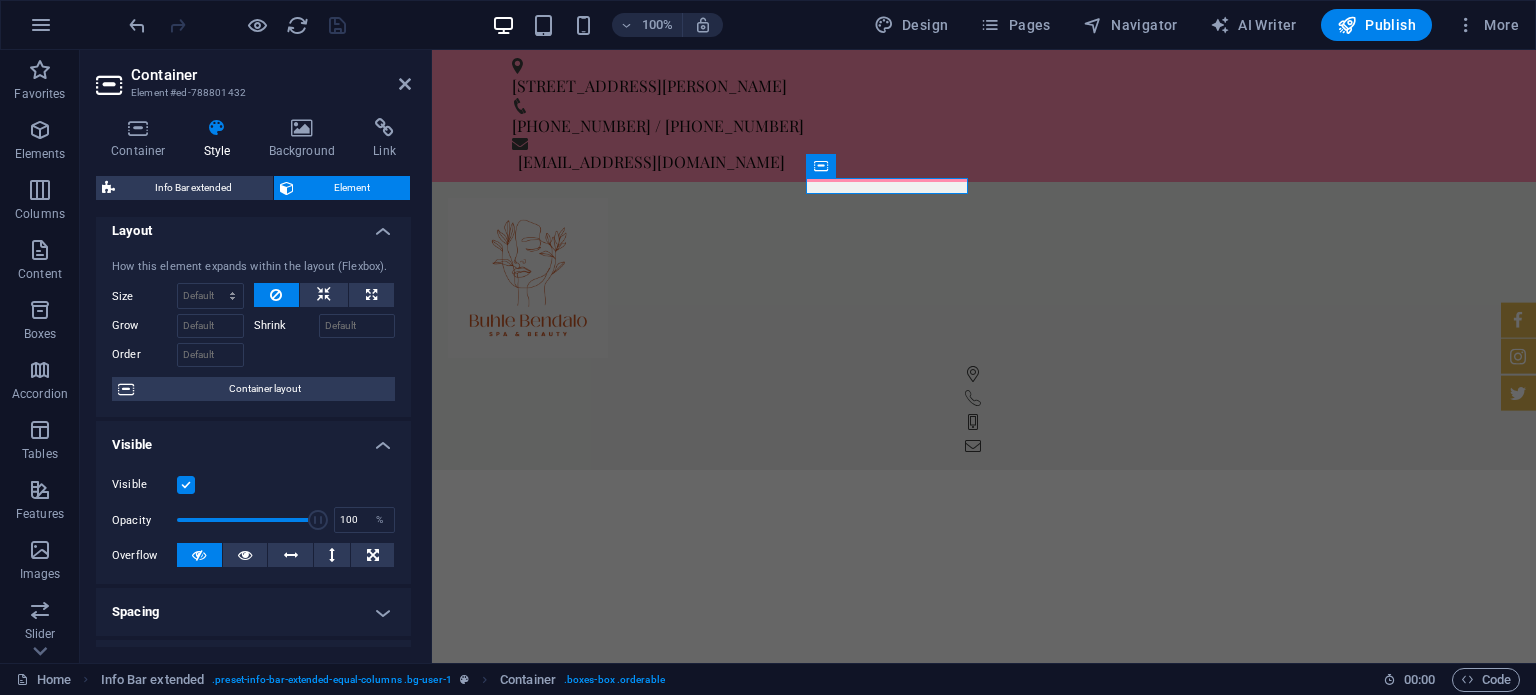 scroll, scrollTop: 0, scrollLeft: 0, axis: both 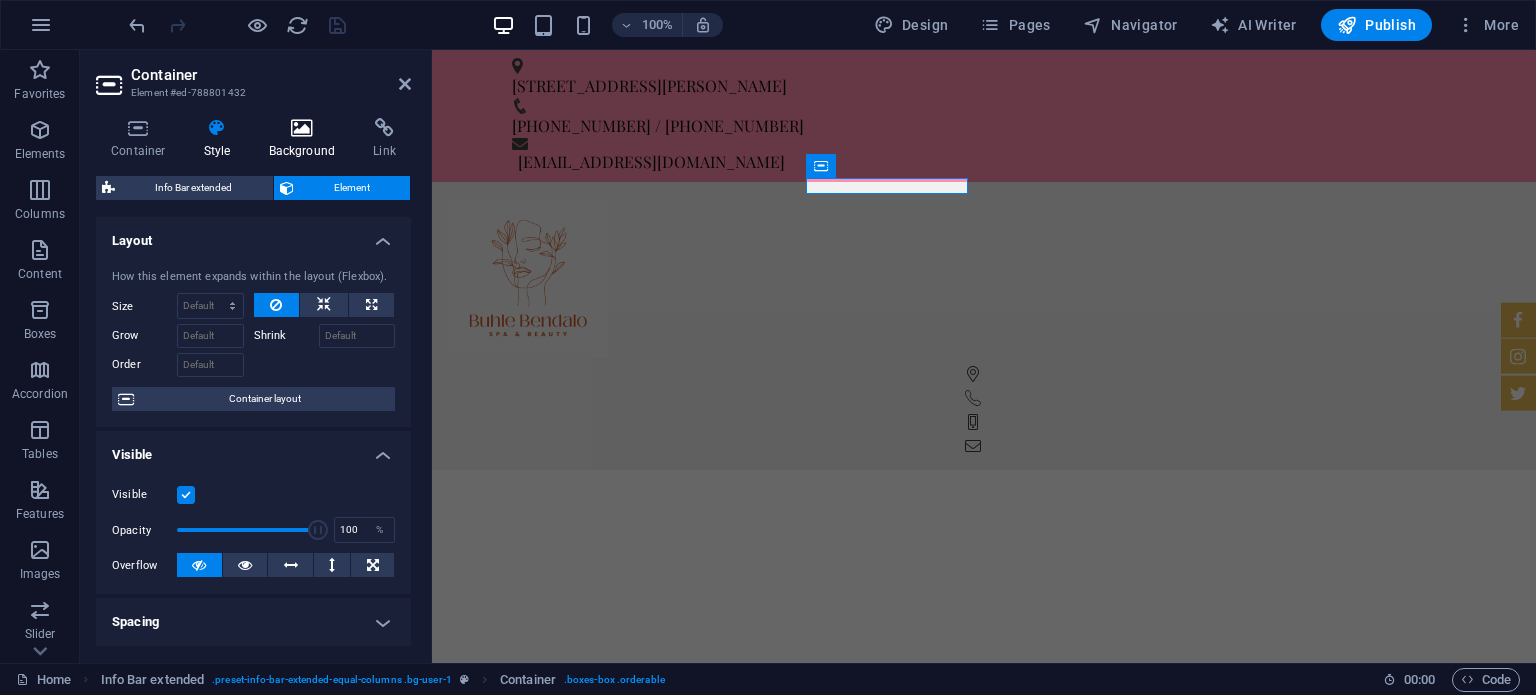 click at bounding box center (302, 128) 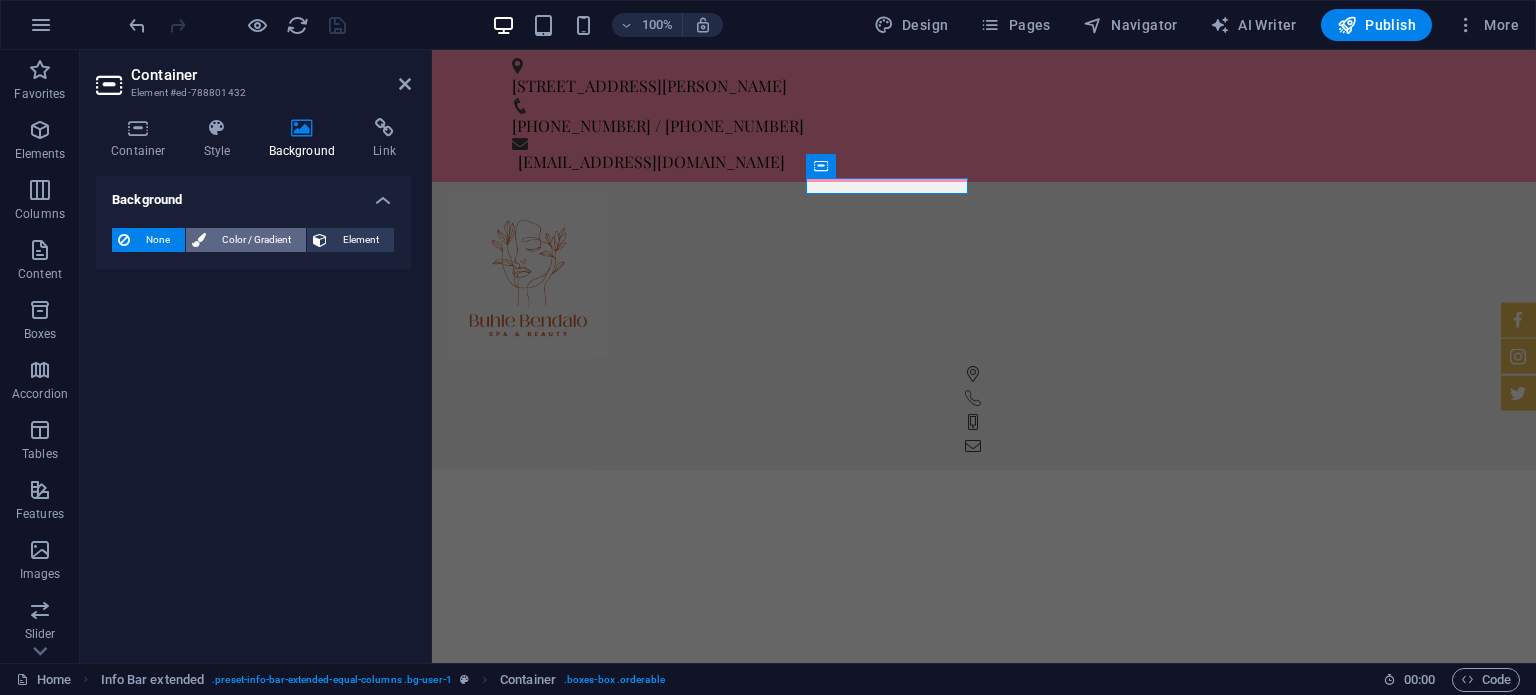 click on "Color / Gradient" at bounding box center (256, 240) 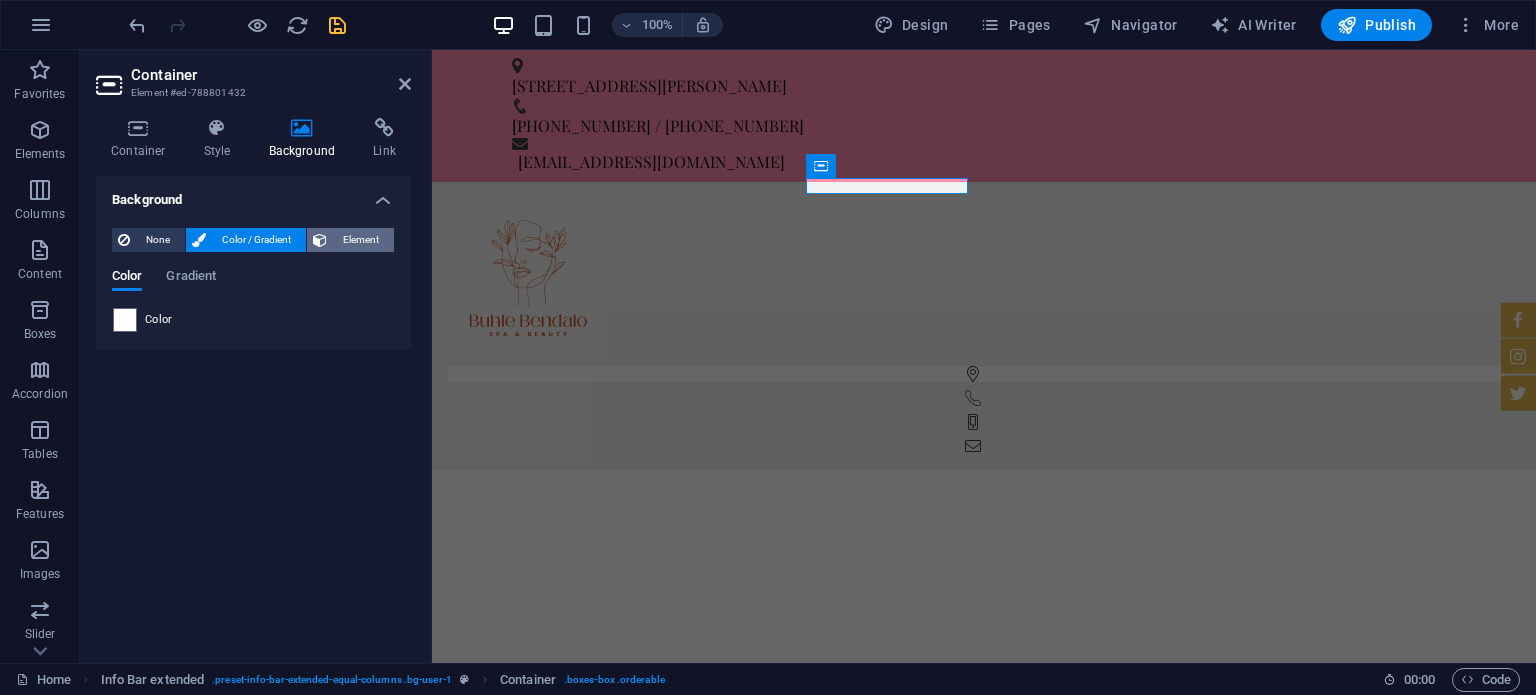 click on "Element" at bounding box center (360, 240) 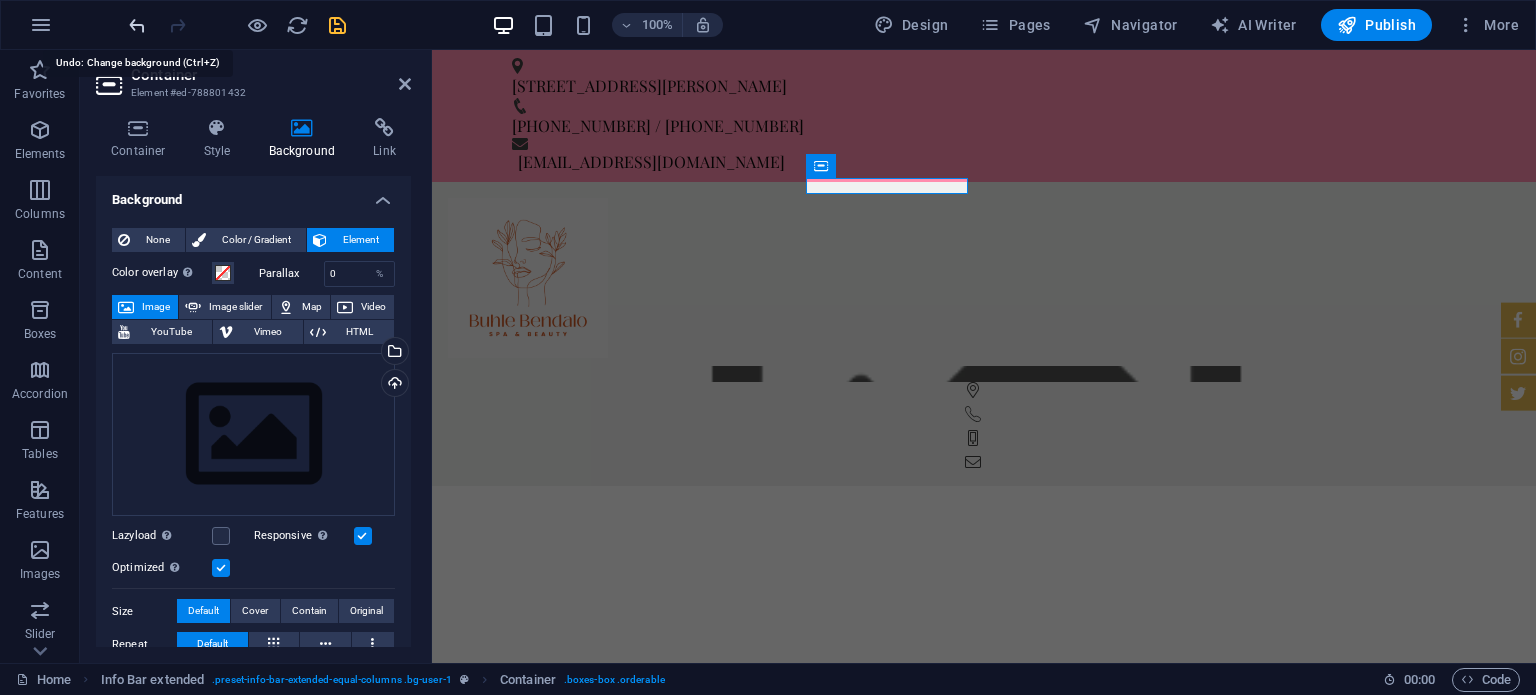 click at bounding box center [137, 25] 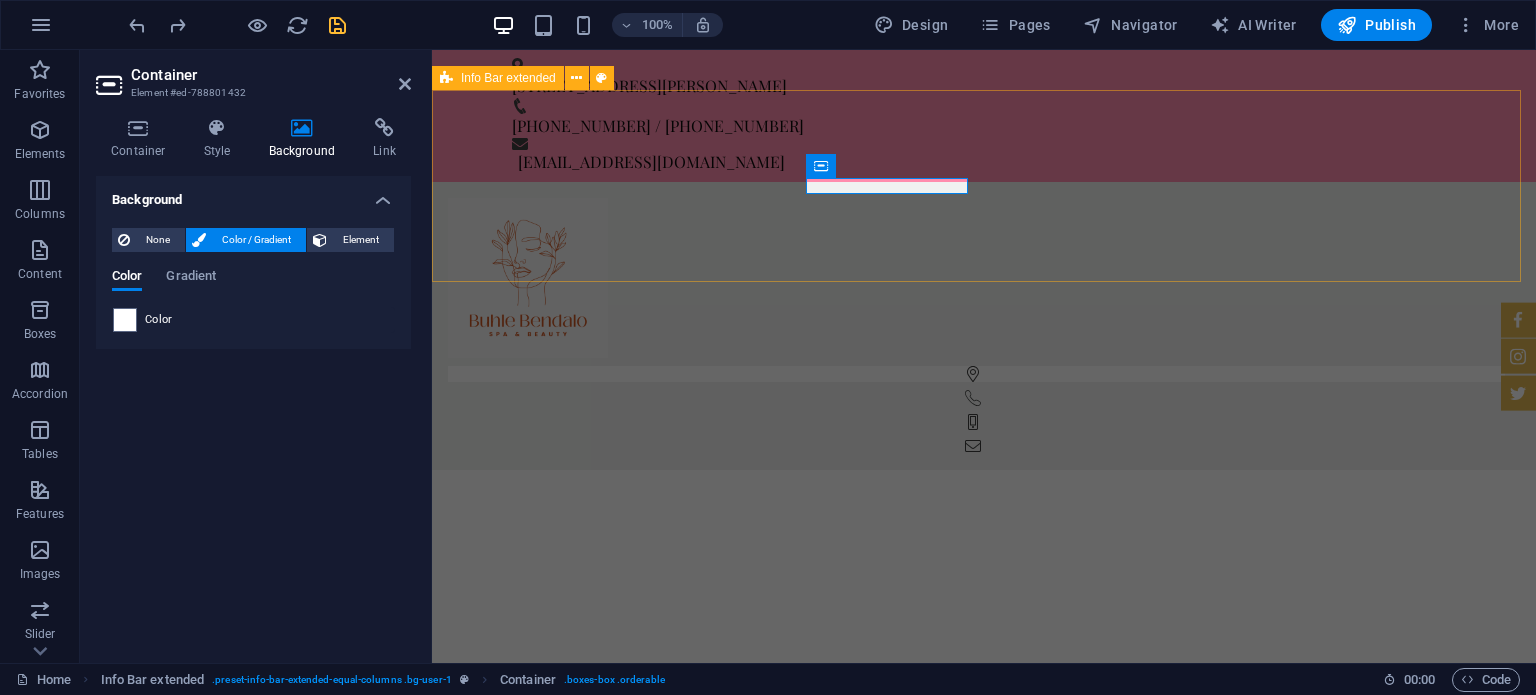 click at bounding box center (984, 326) 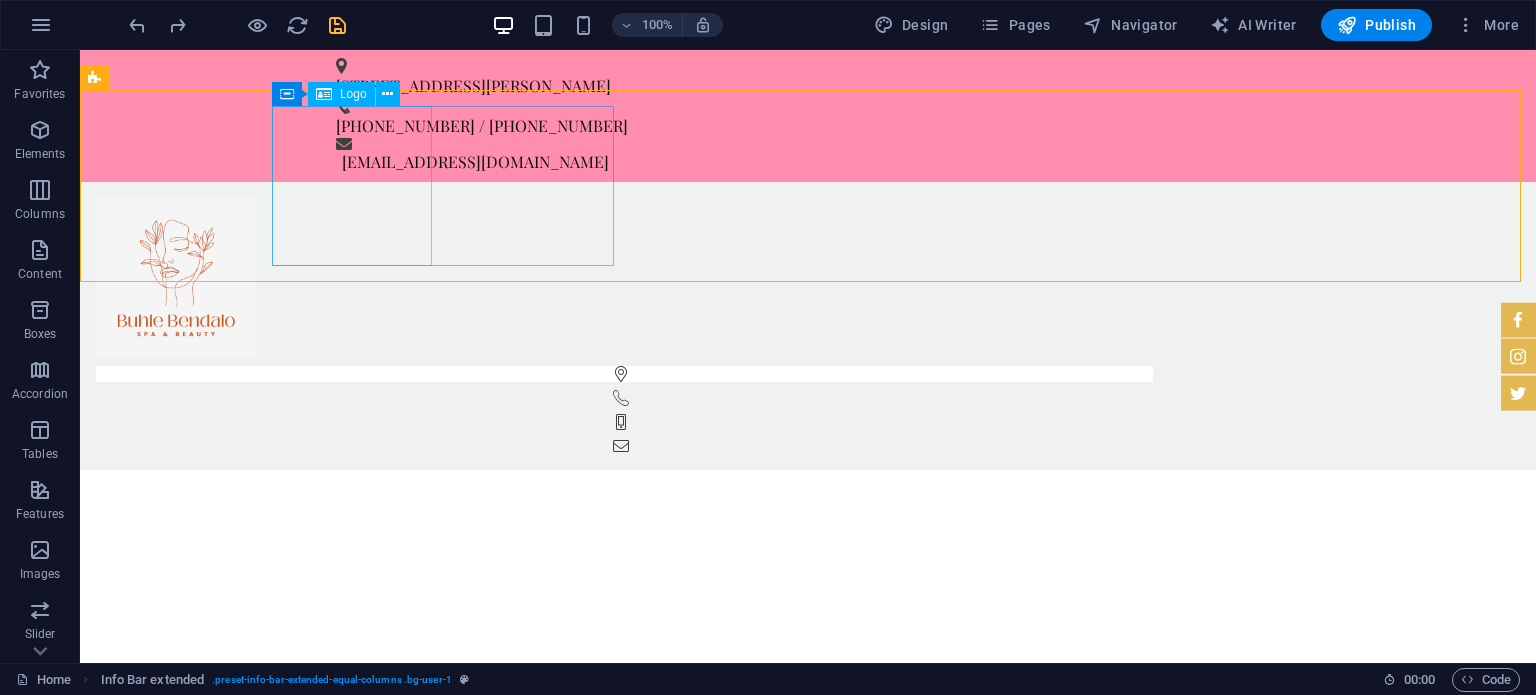 click at bounding box center (624, 278) 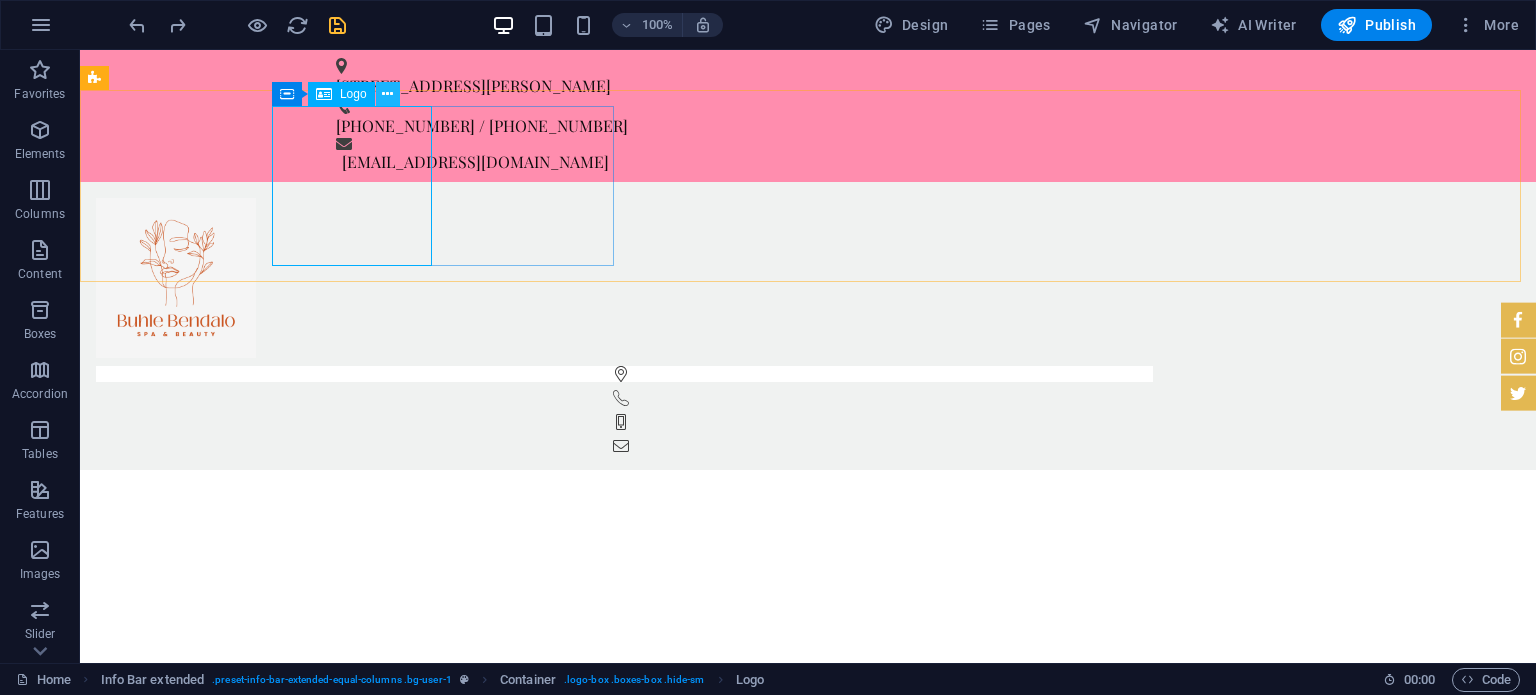 click at bounding box center (387, 94) 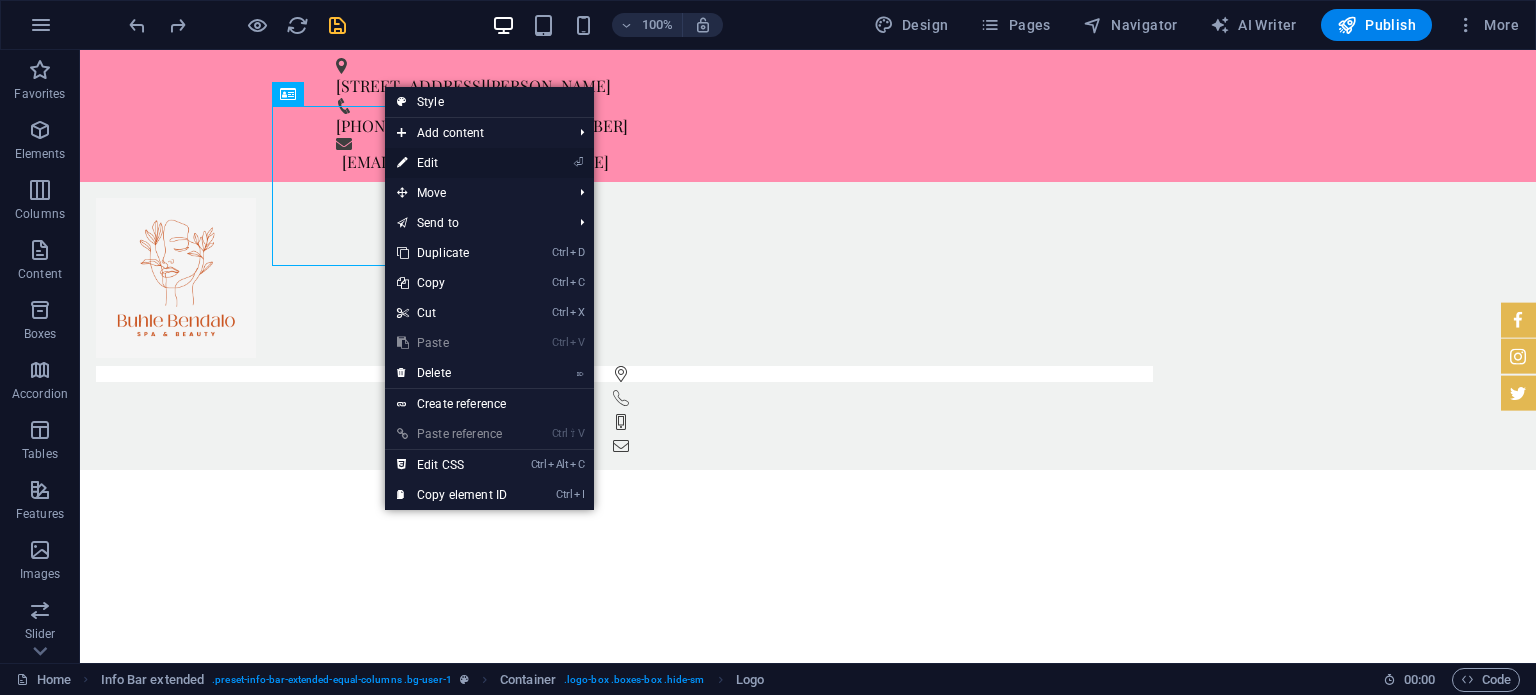 click on "⏎  Edit" at bounding box center [452, 163] 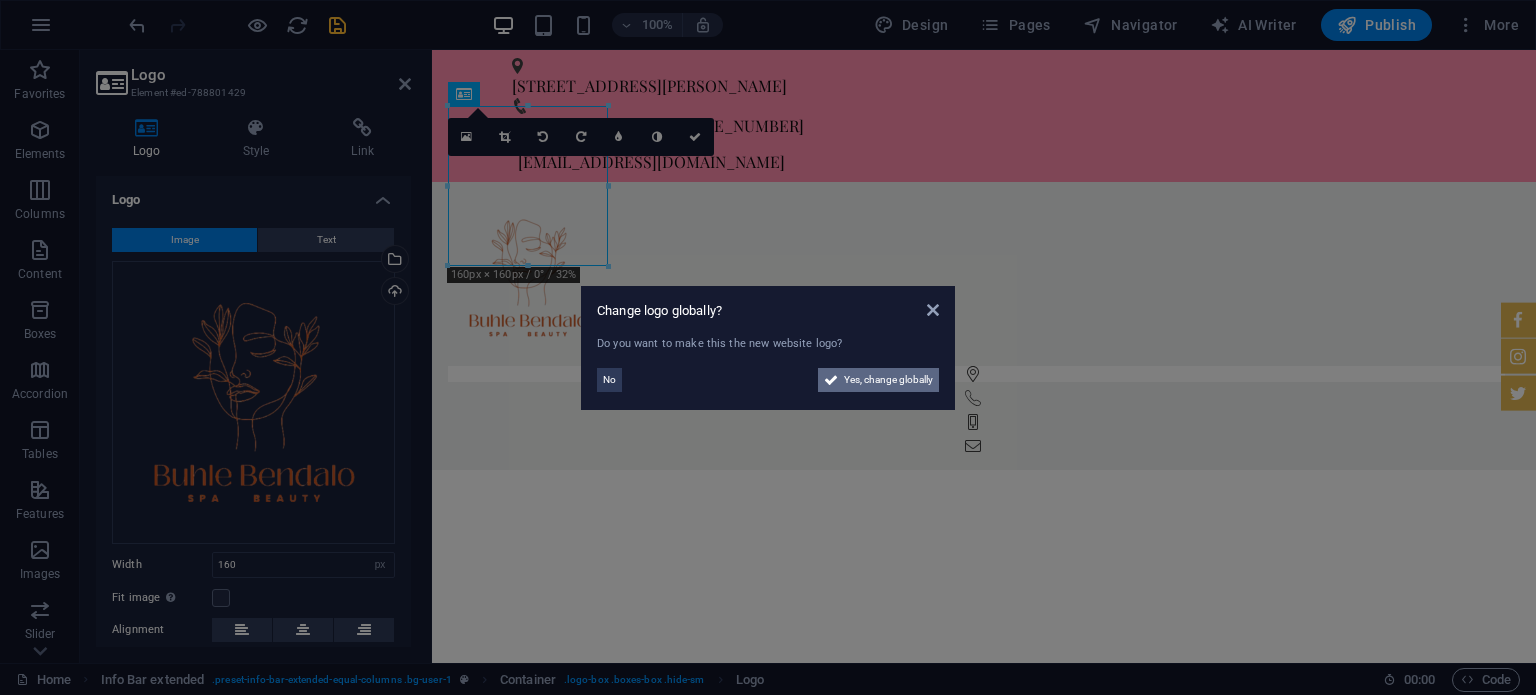 click at bounding box center [831, 380] 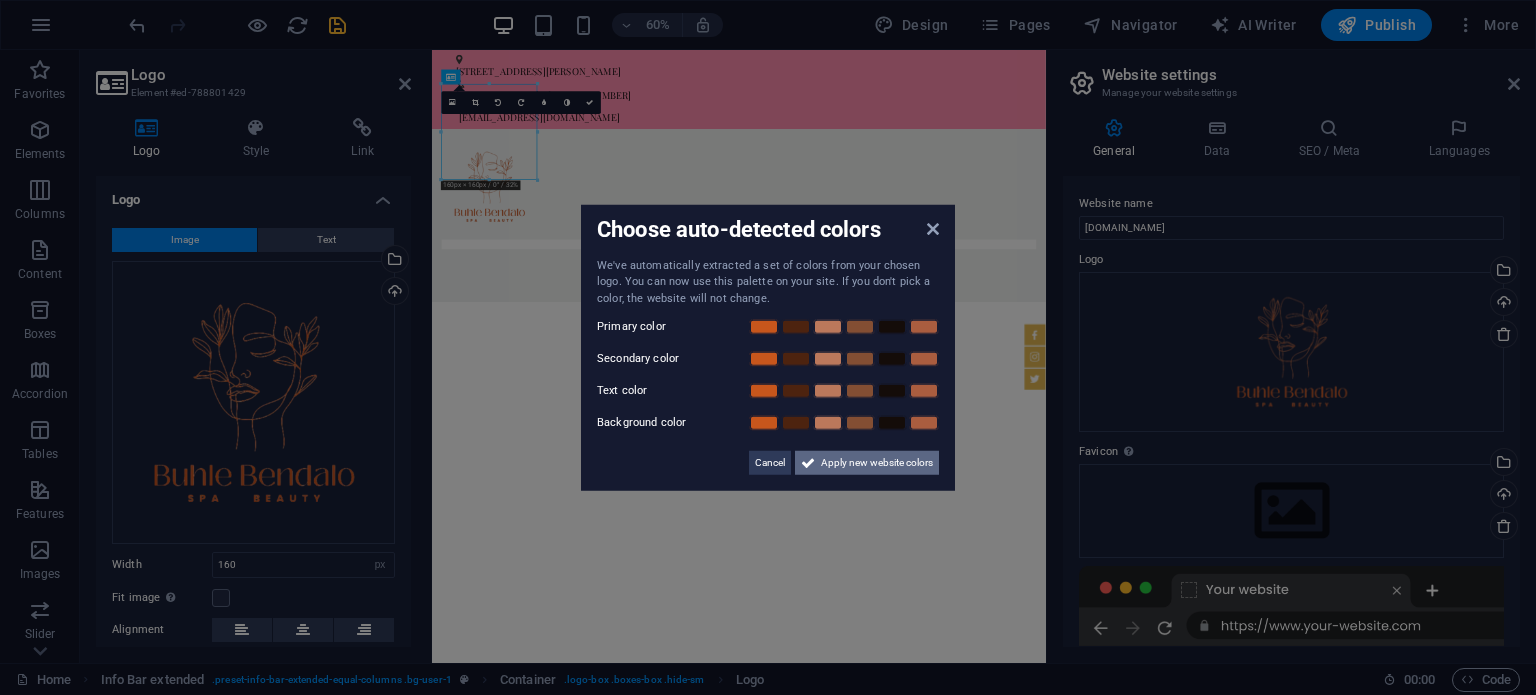 click on "Apply new website colors" at bounding box center (877, 463) 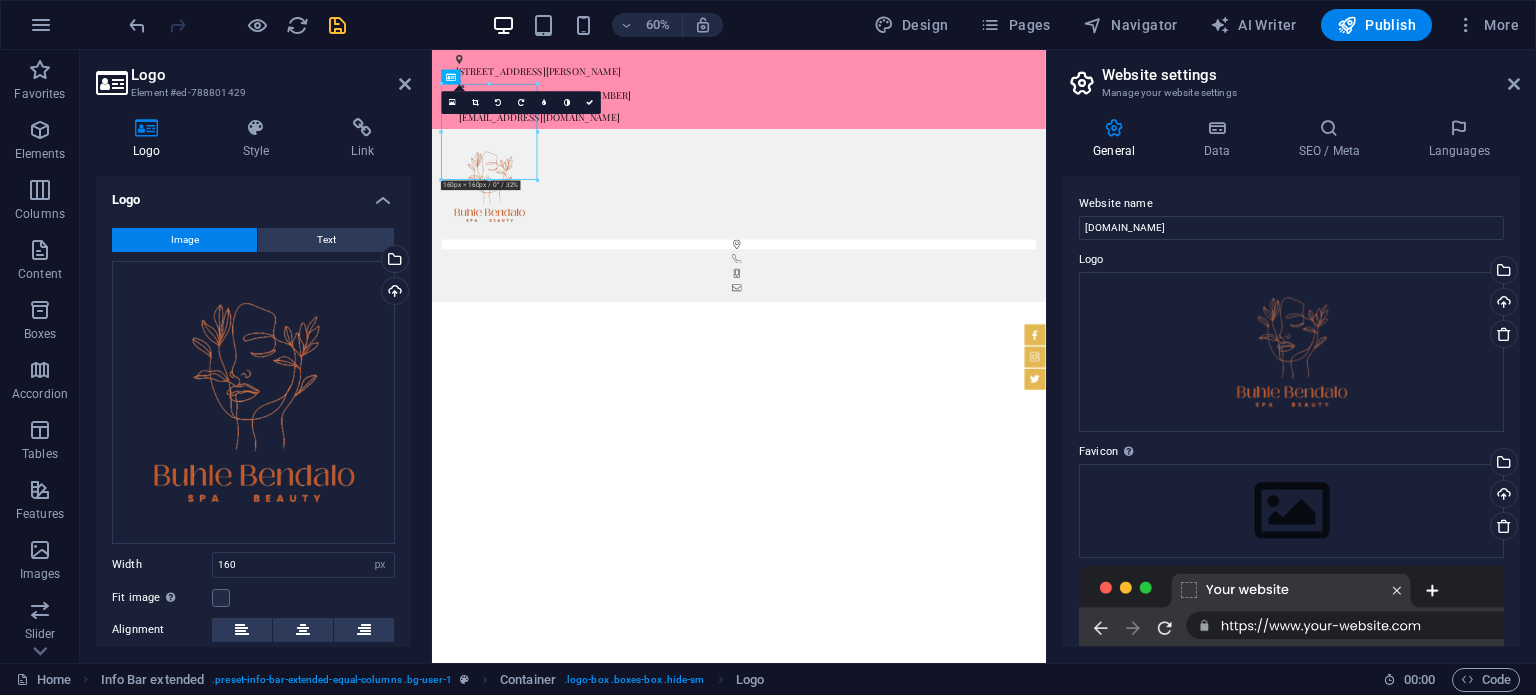 click on "Website settings" at bounding box center (1311, 75) 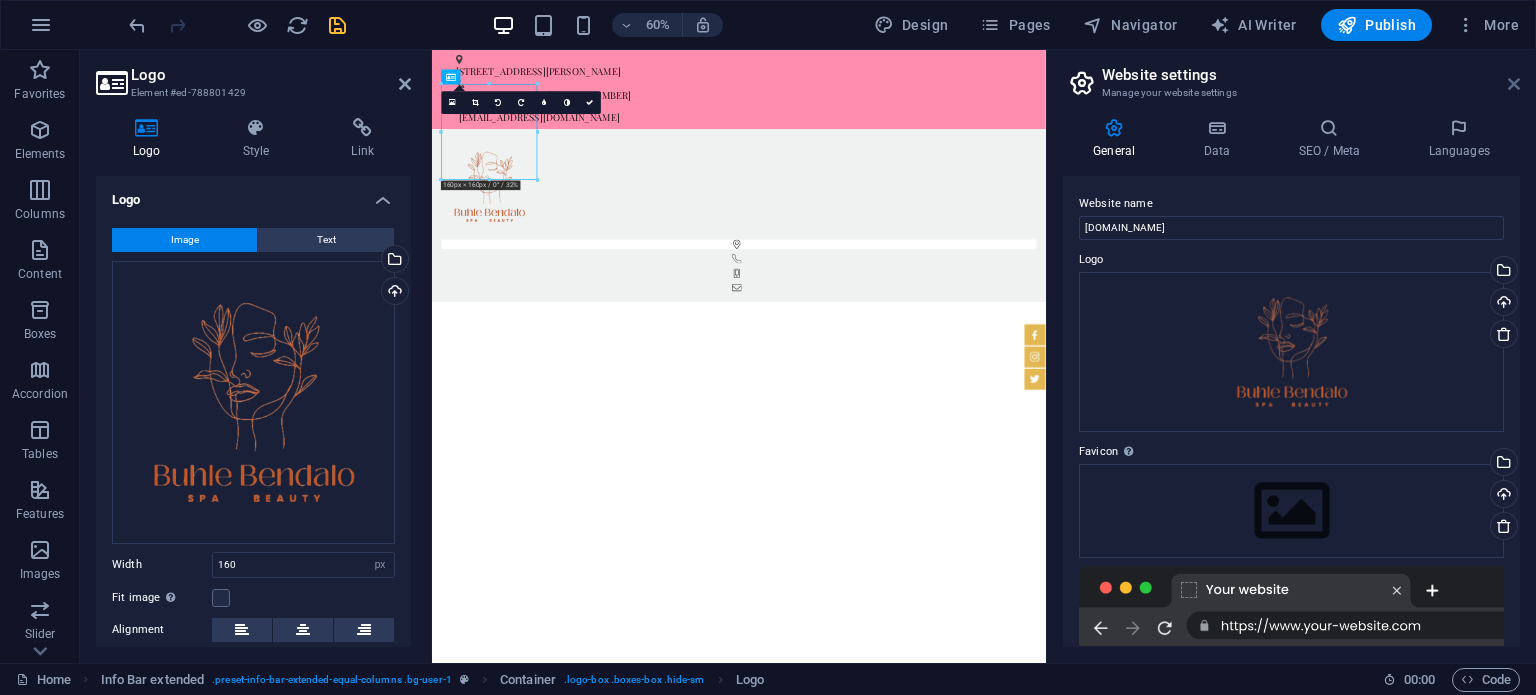 click at bounding box center (1514, 84) 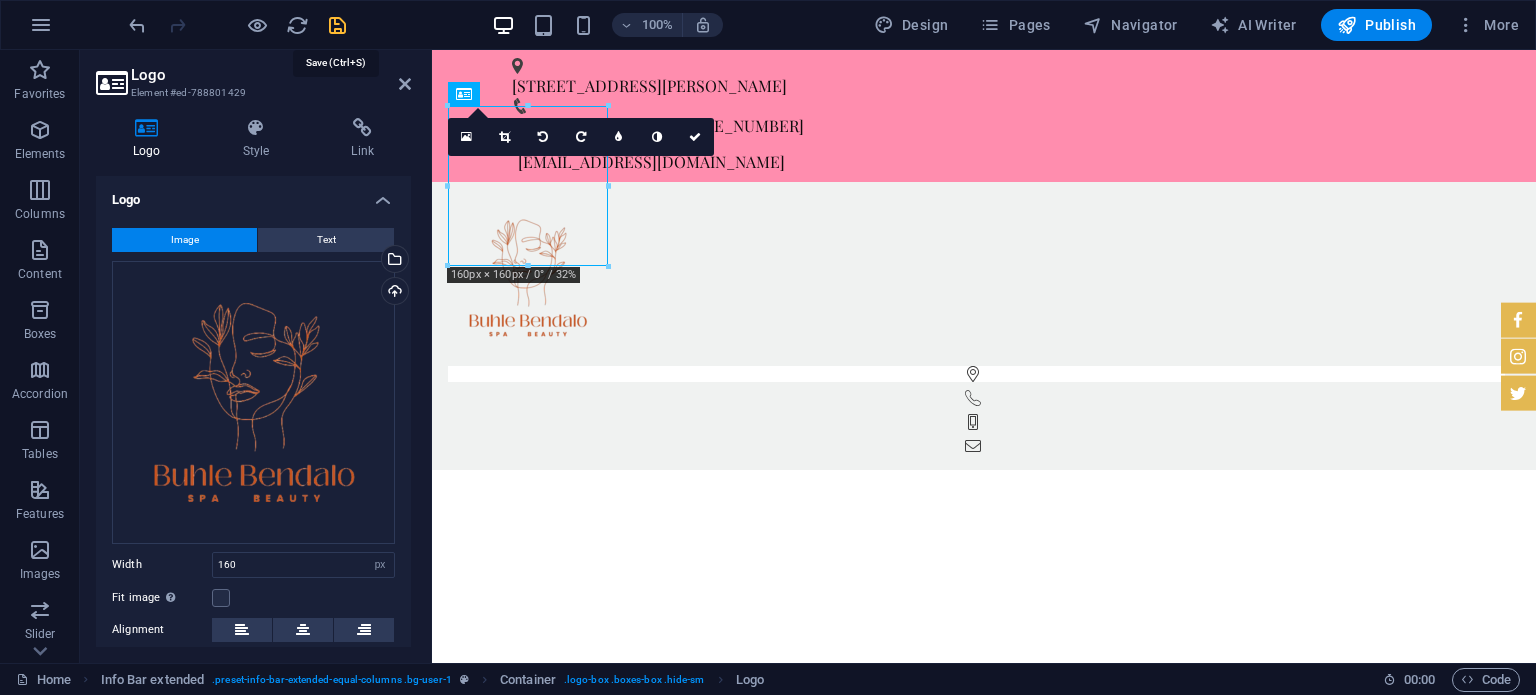 click at bounding box center [337, 25] 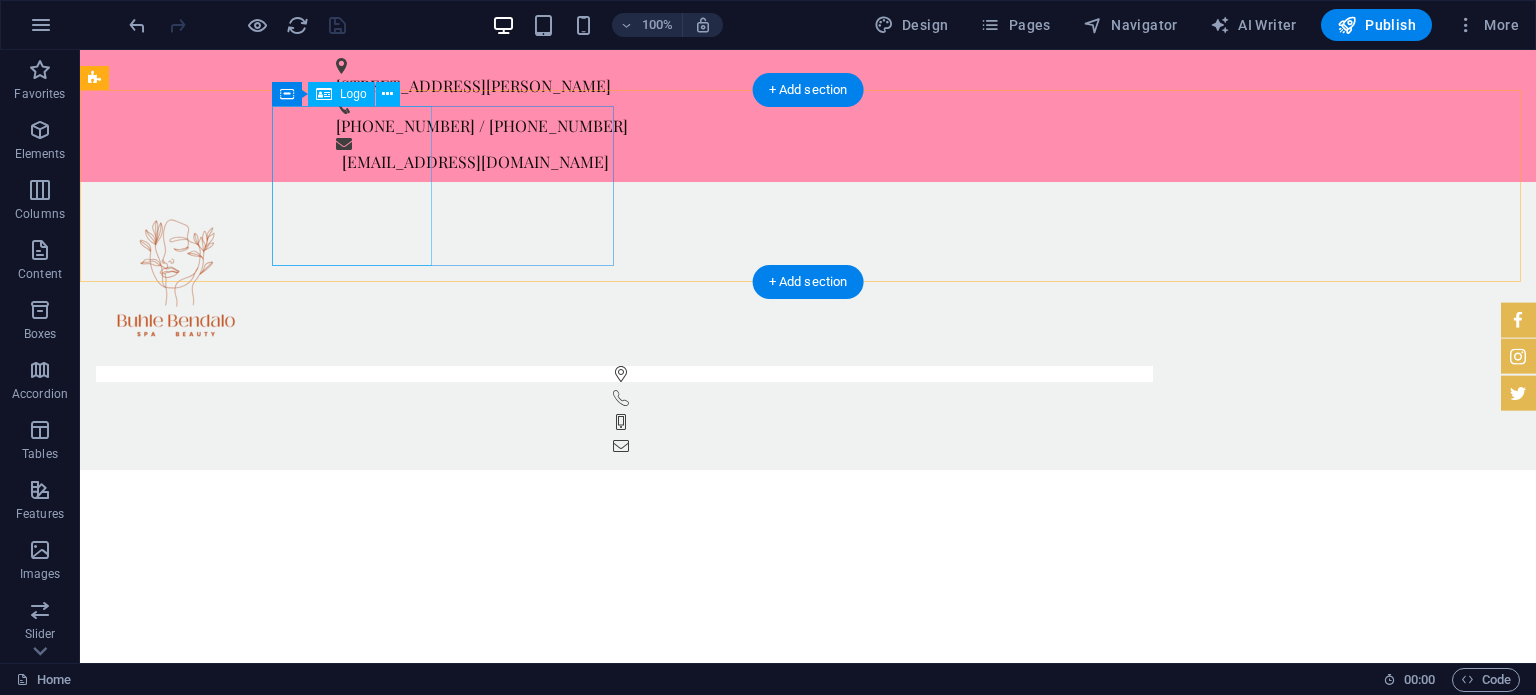 click at bounding box center (624, 278) 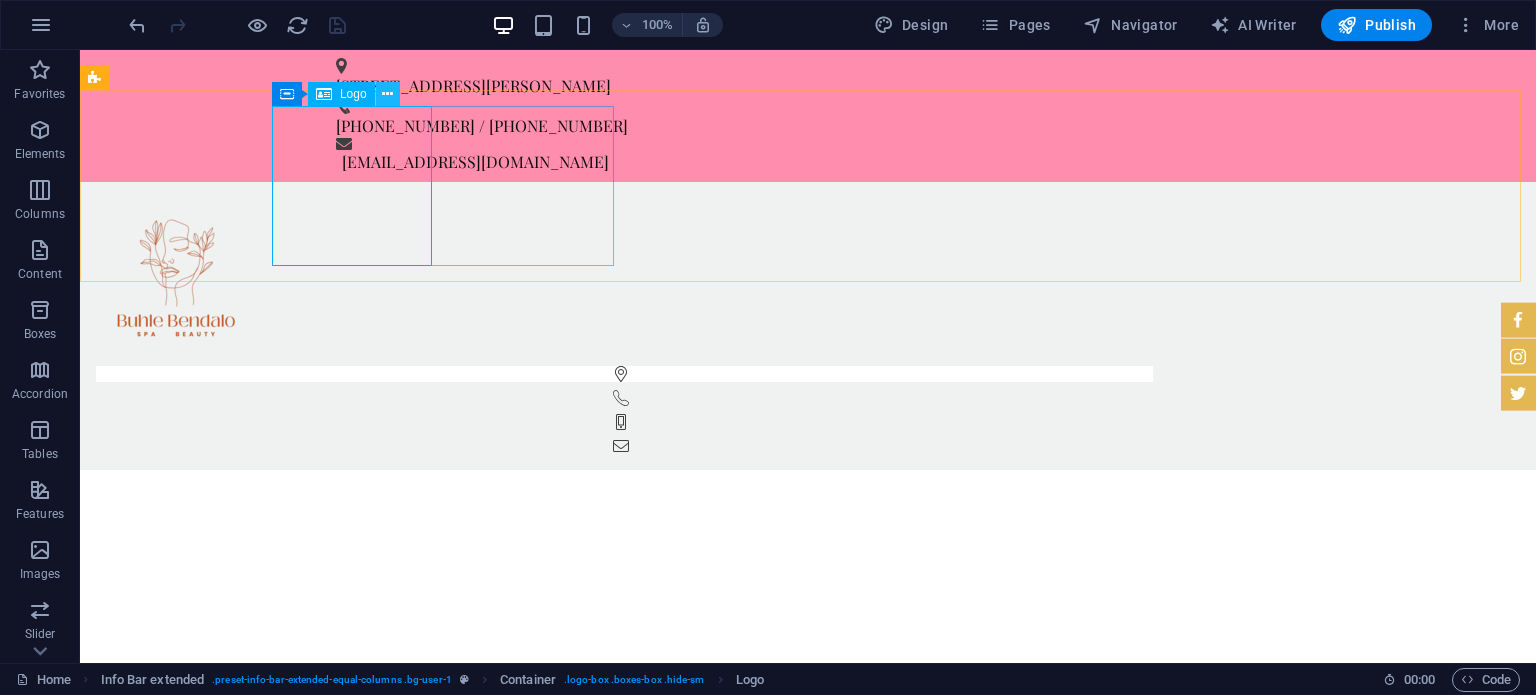 click at bounding box center (387, 94) 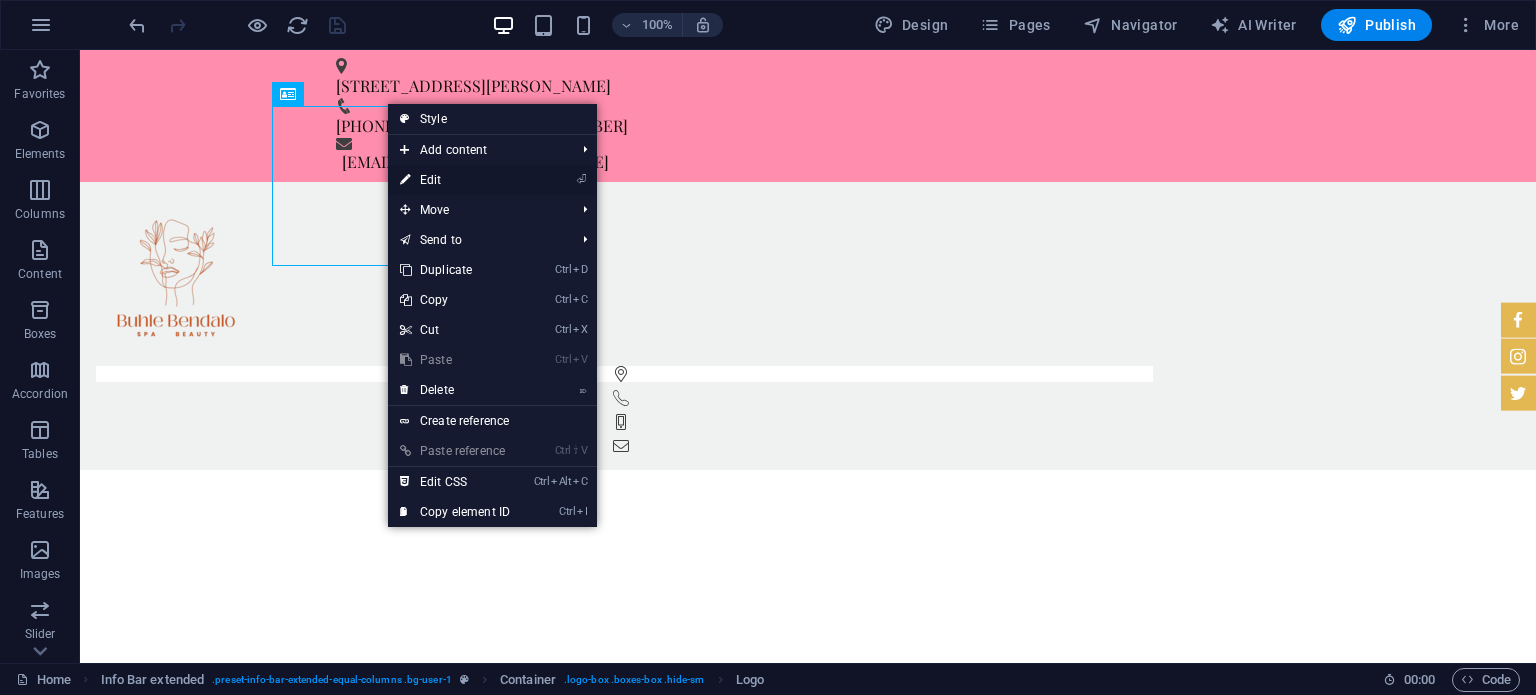 click on "⏎  Edit" at bounding box center (455, 180) 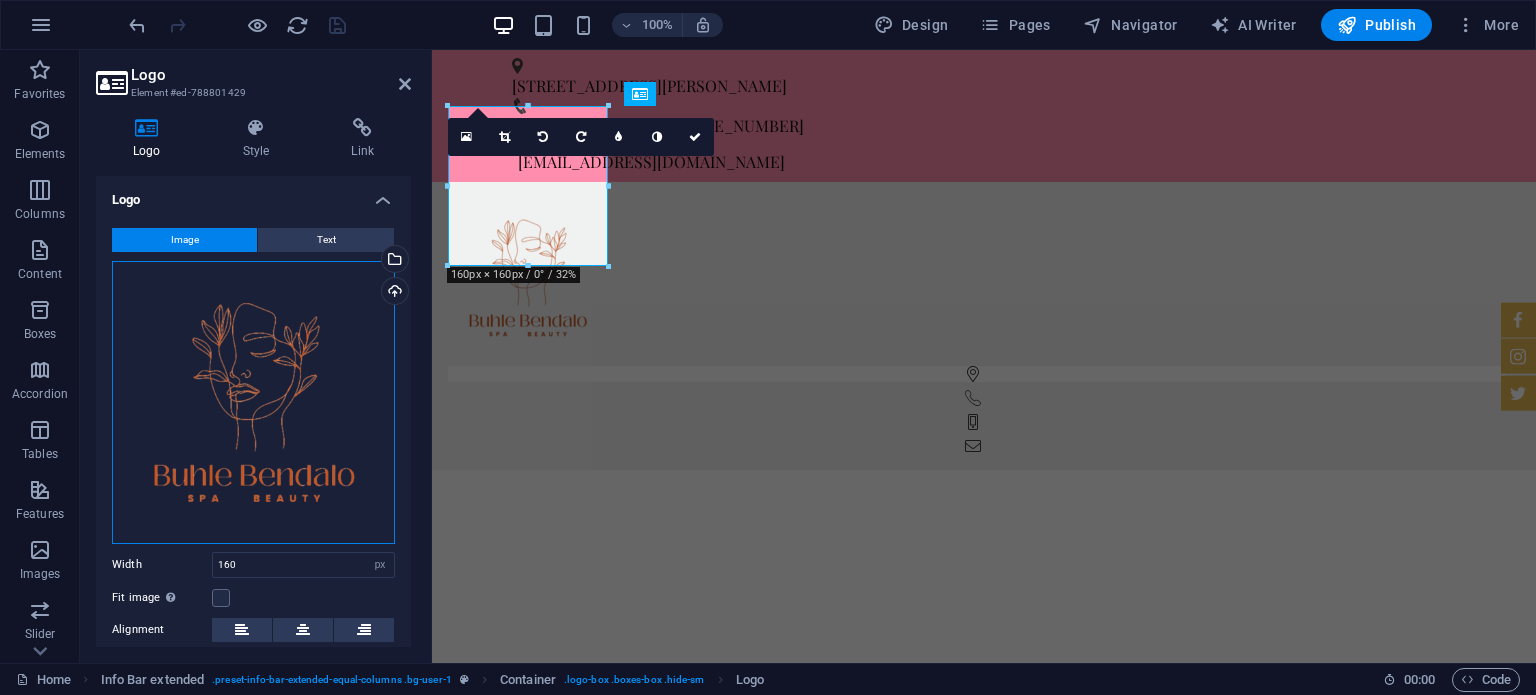click on "Drag files here, click to choose files or select files from Files or our free stock photos & videos" at bounding box center (253, 402) 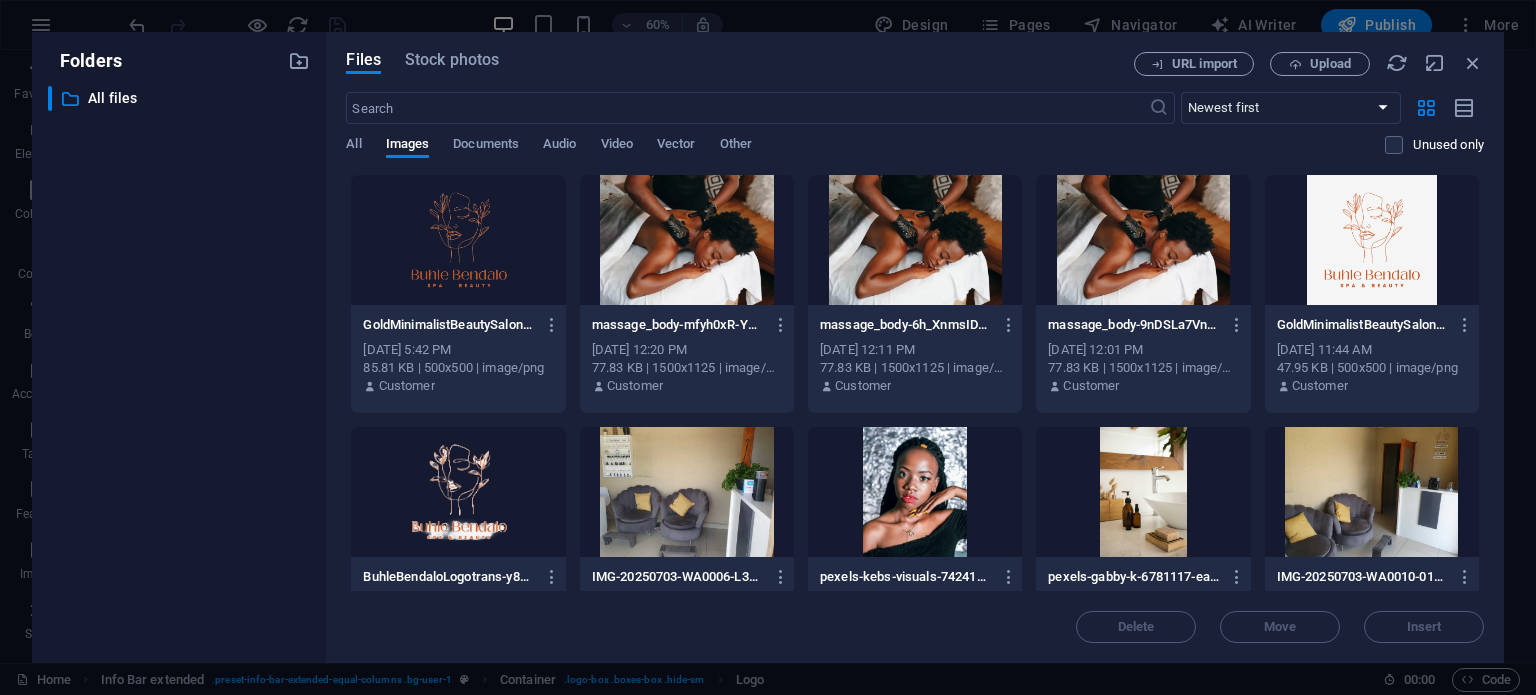 click at bounding box center [458, 240] 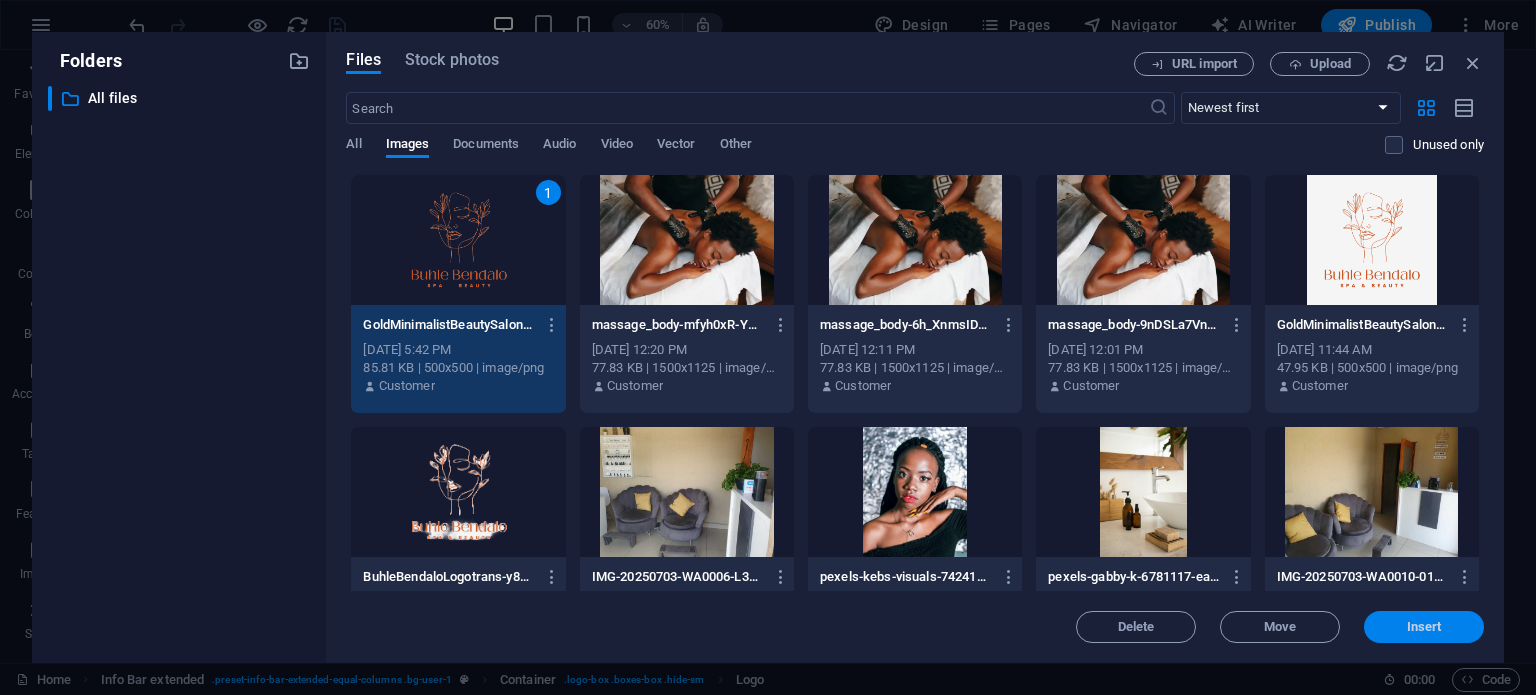 click on "Insert" at bounding box center [1424, 627] 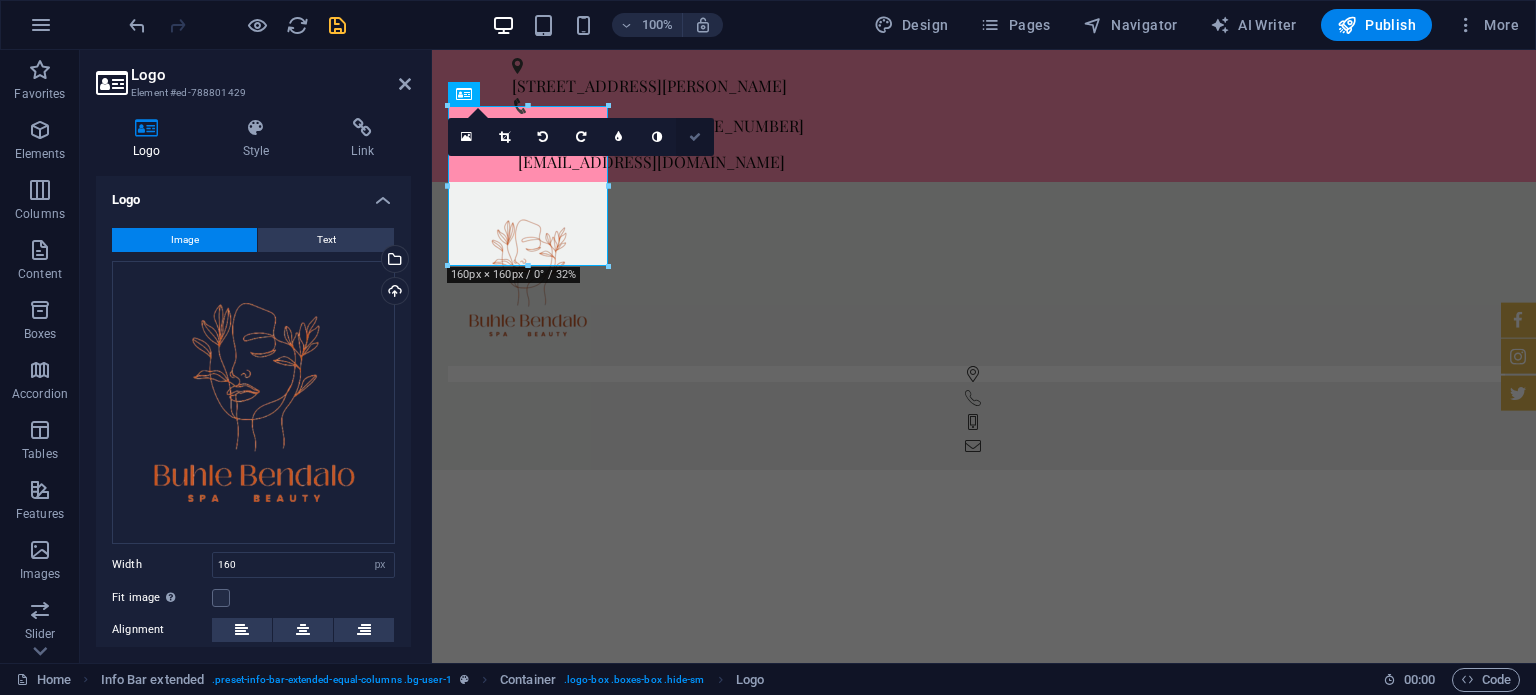 click at bounding box center [695, 137] 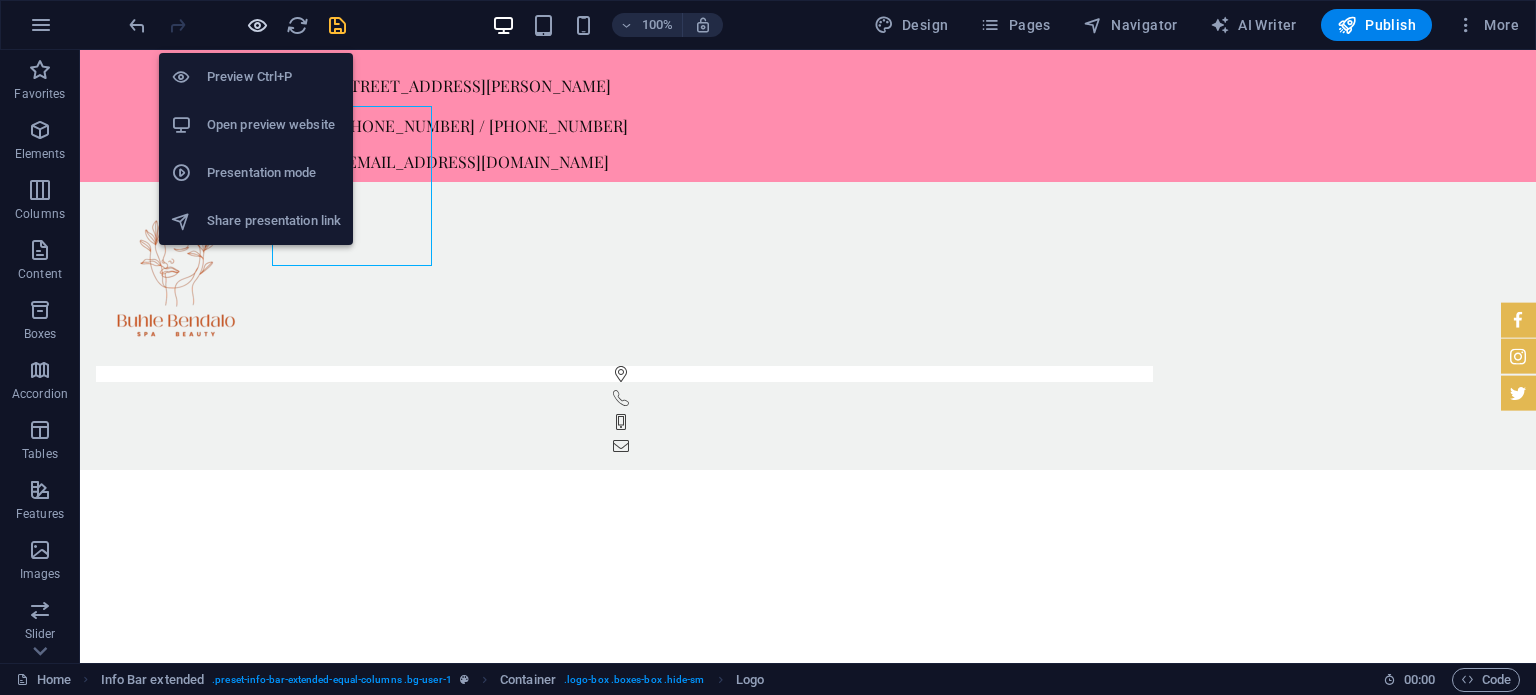 click at bounding box center (257, 25) 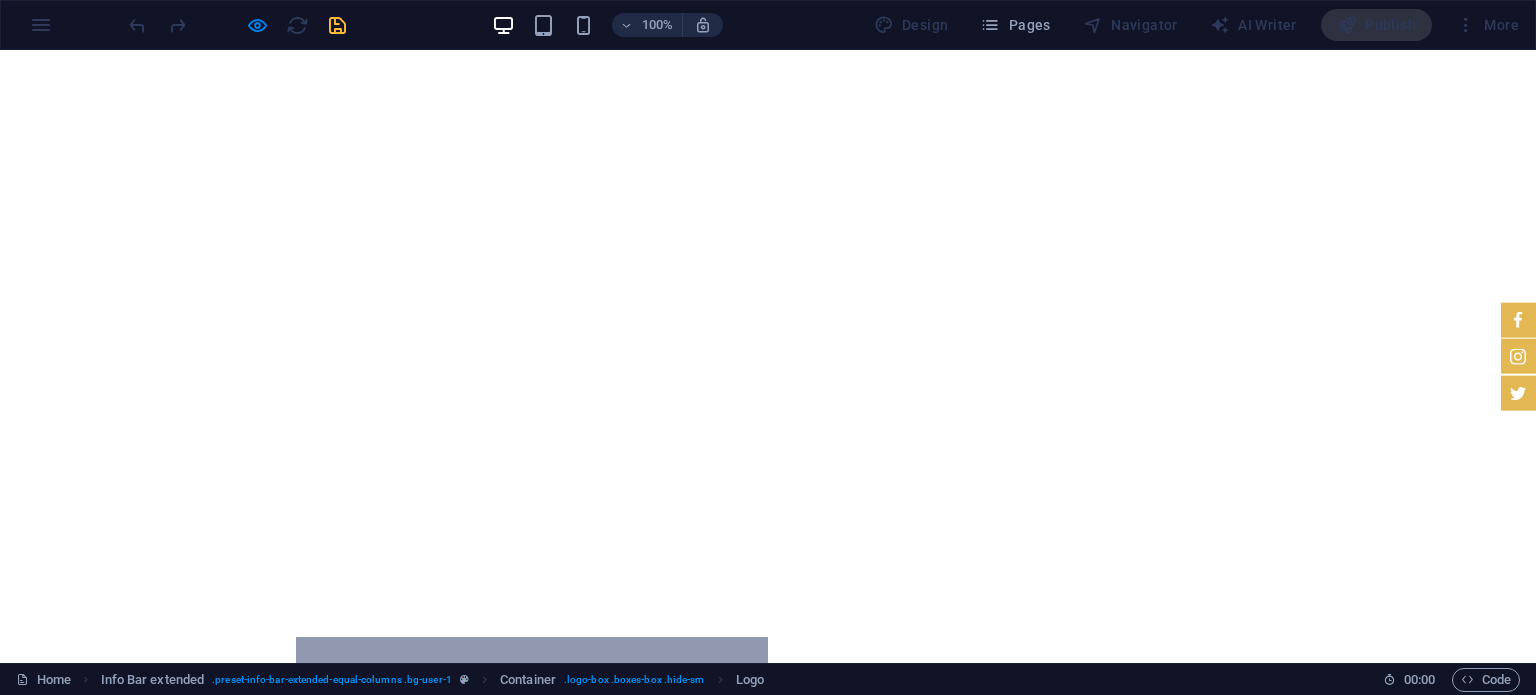 scroll, scrollTop: 0, scrollLeft: 0, axis: both 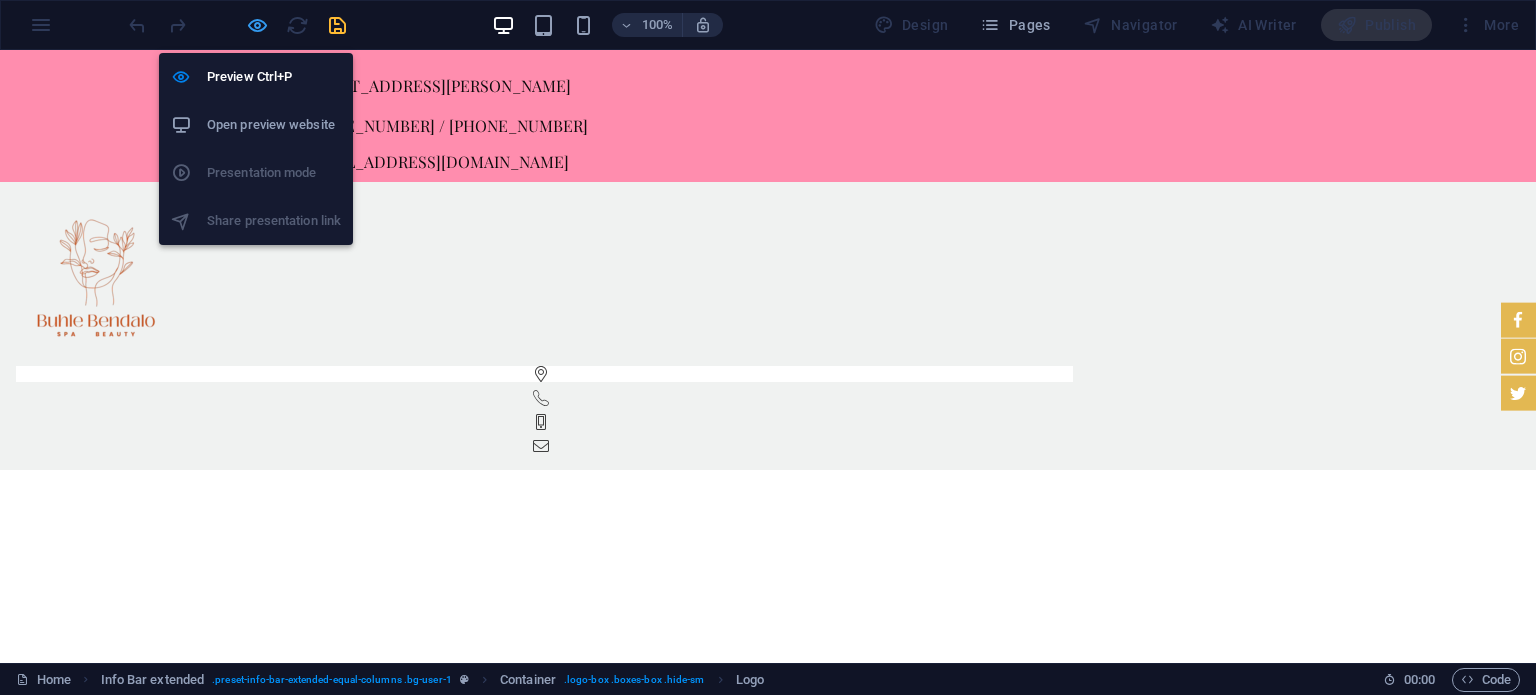 click at bounding box center (257, 25) 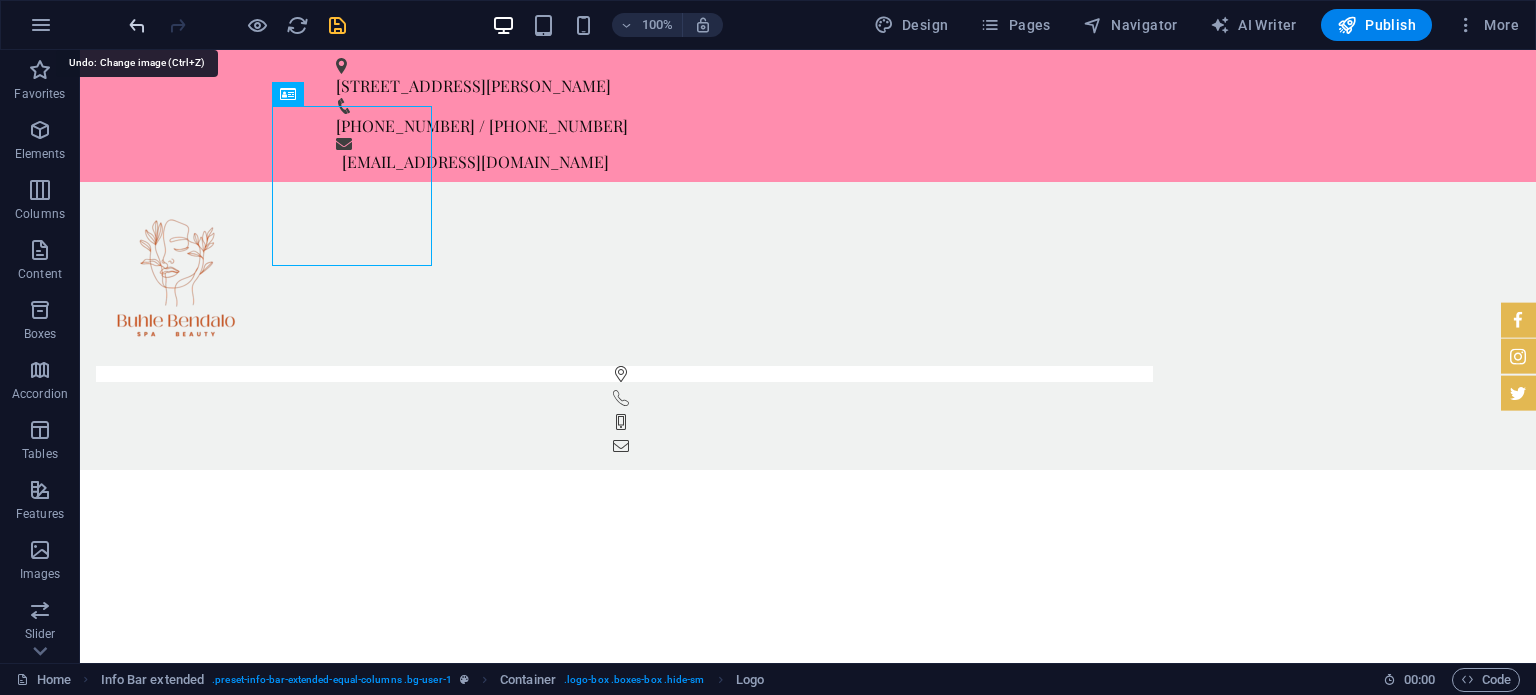 click at bounding box center [137, 25] 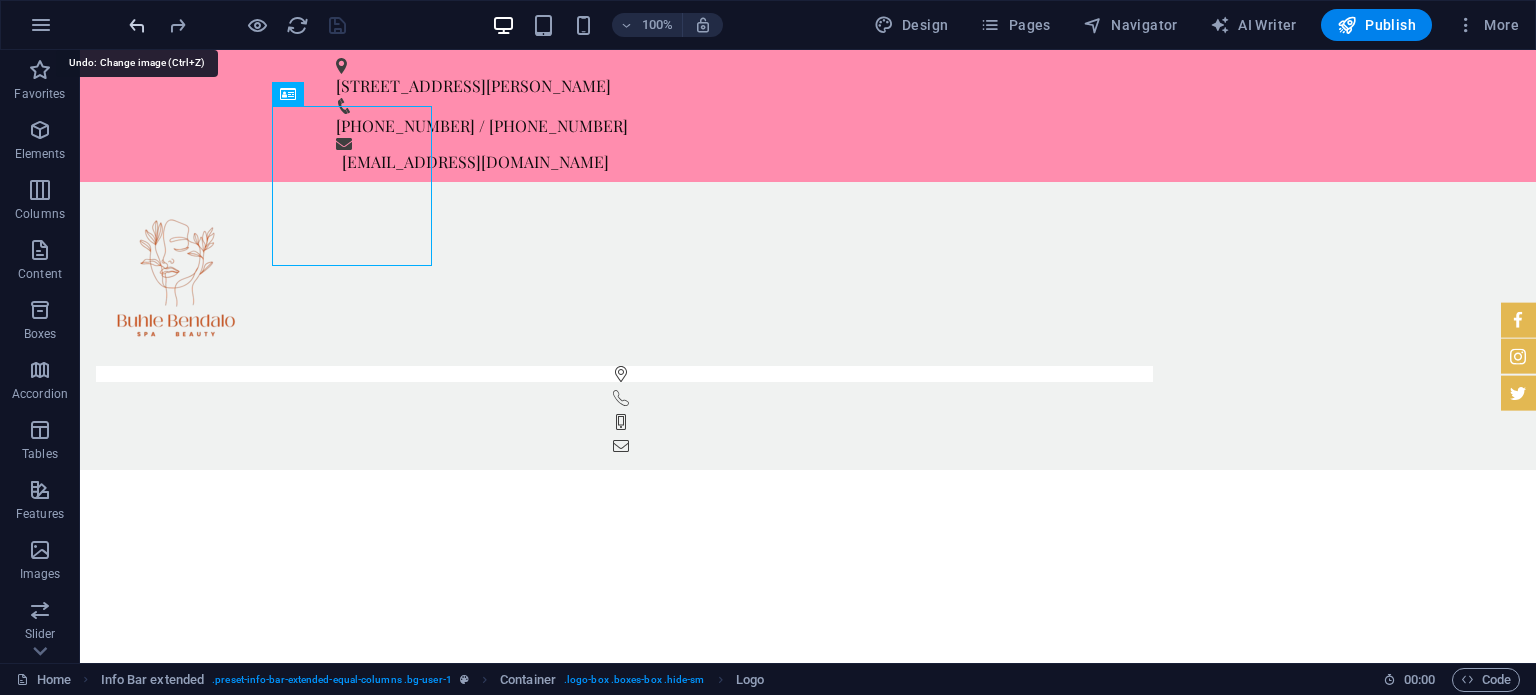 click at bounding box center (137, 25) 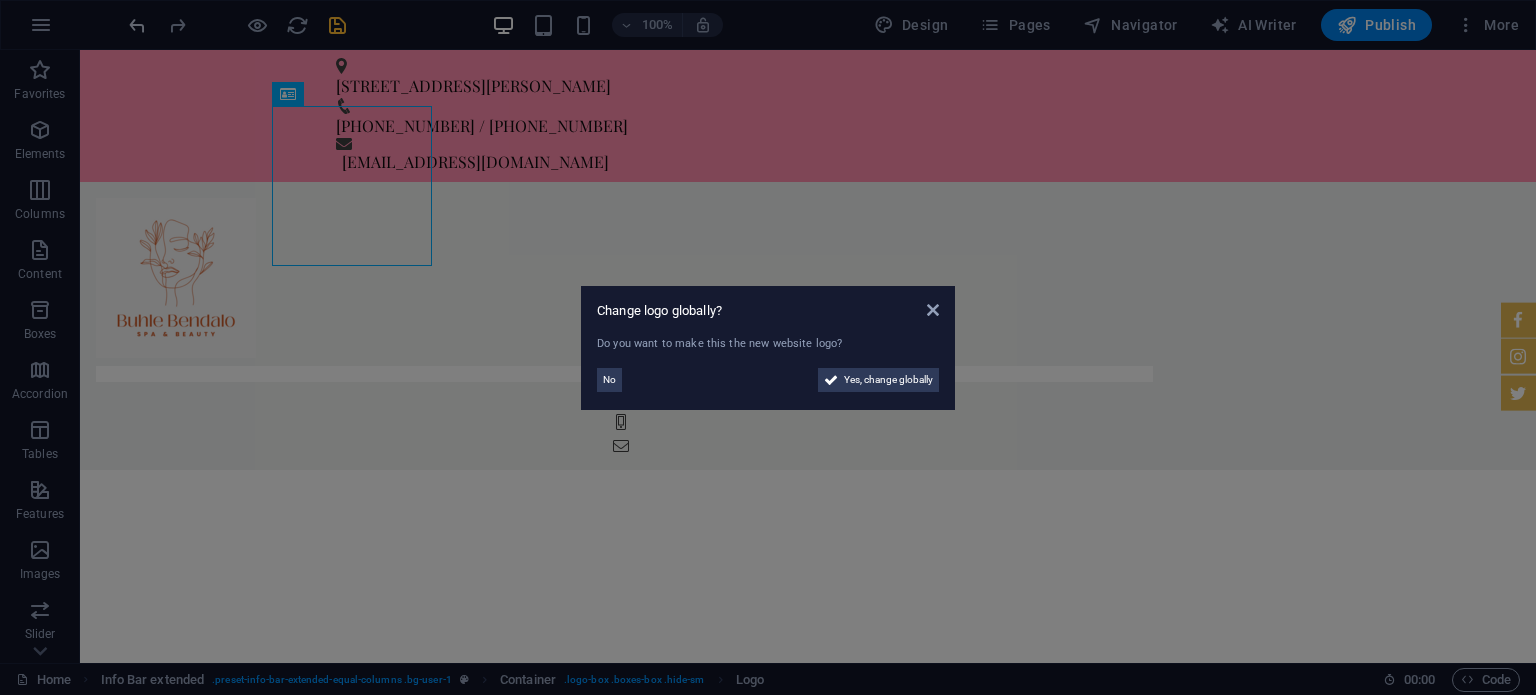 click on "Change logo globally? Do you want to make this the new website logo? No Yes, change globally" at bounding box center [768, 347] 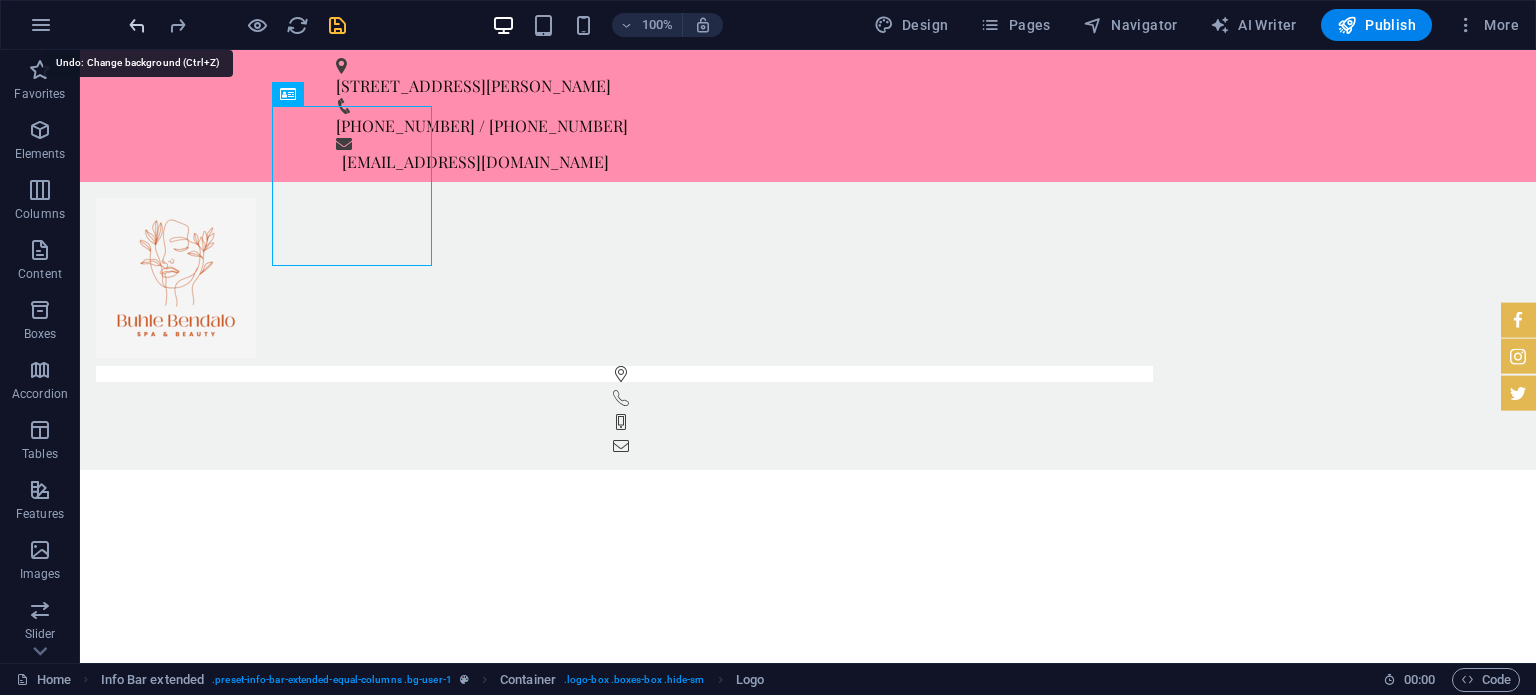 click at bounding box center [137, 25] 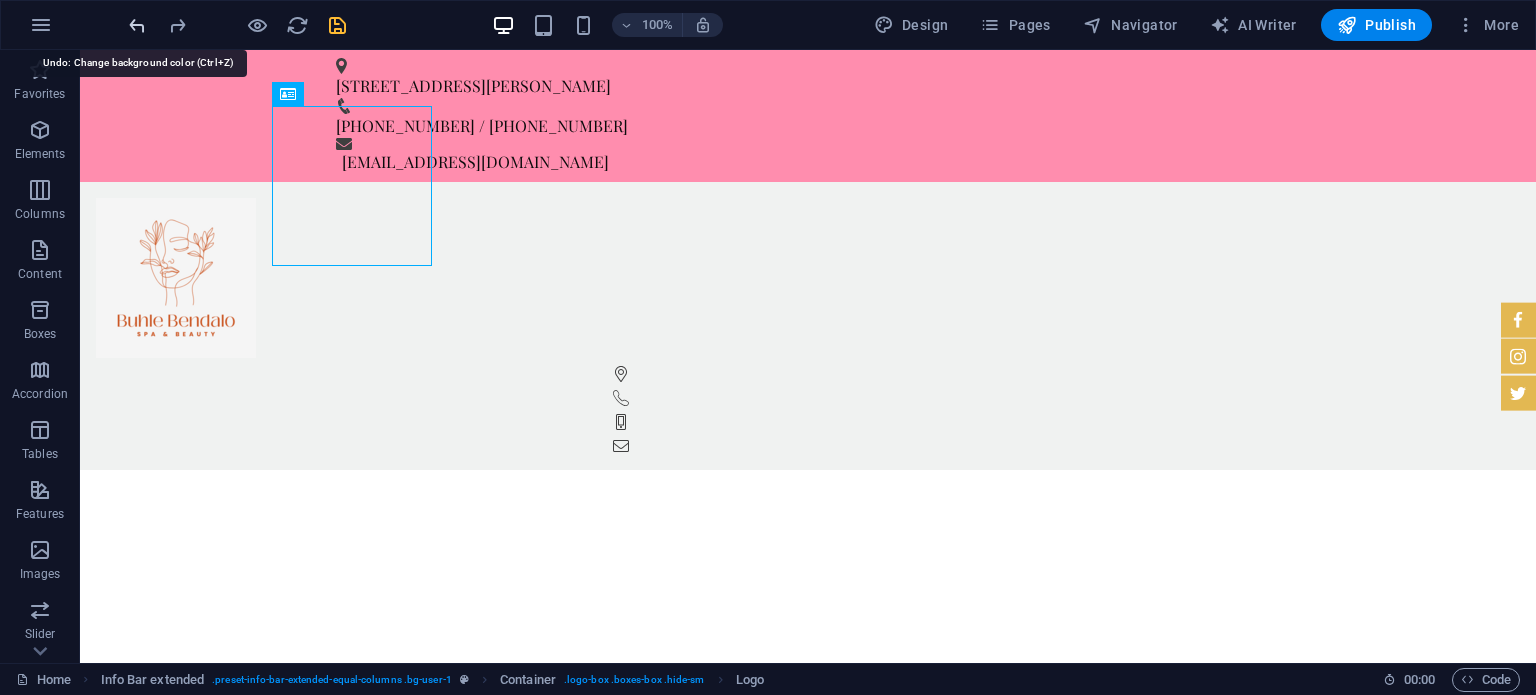 click at bounding box center [137, 25] 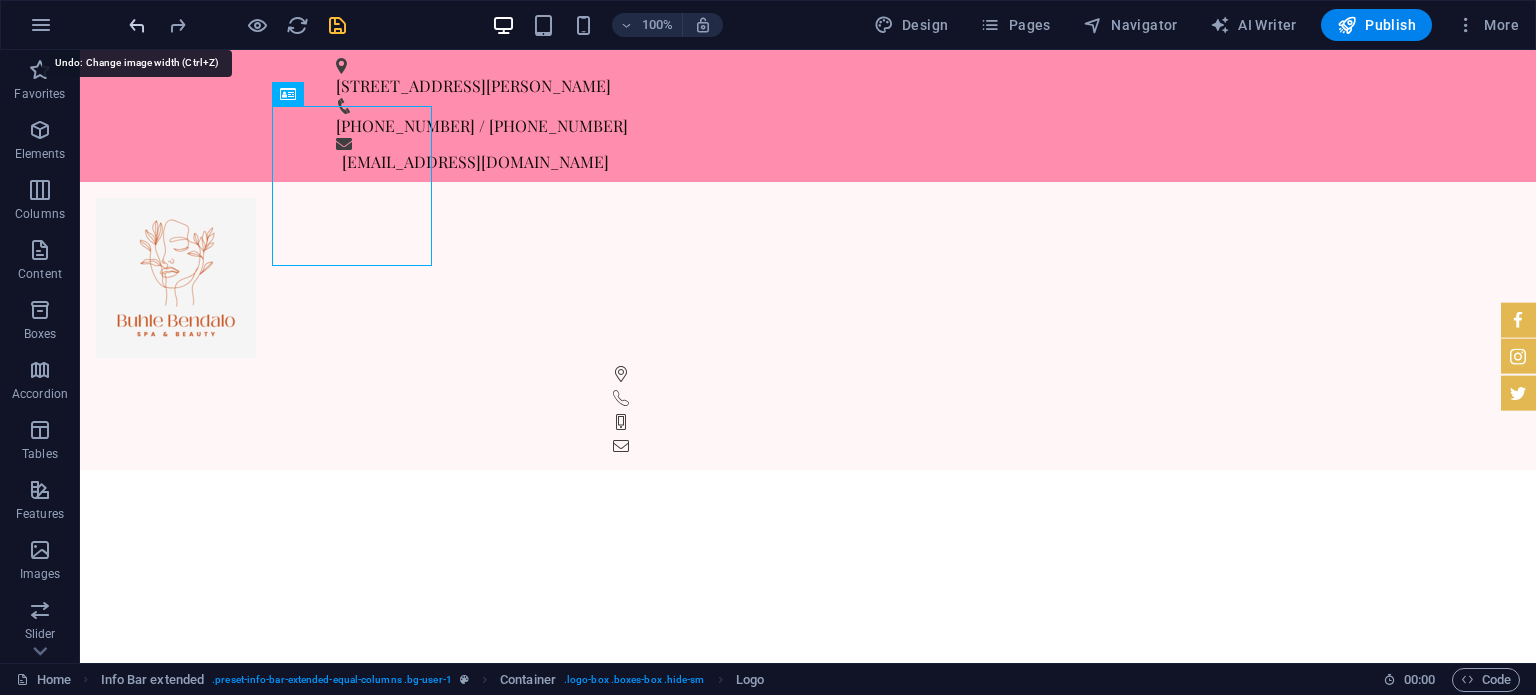 click at bounding box center [137, 25] 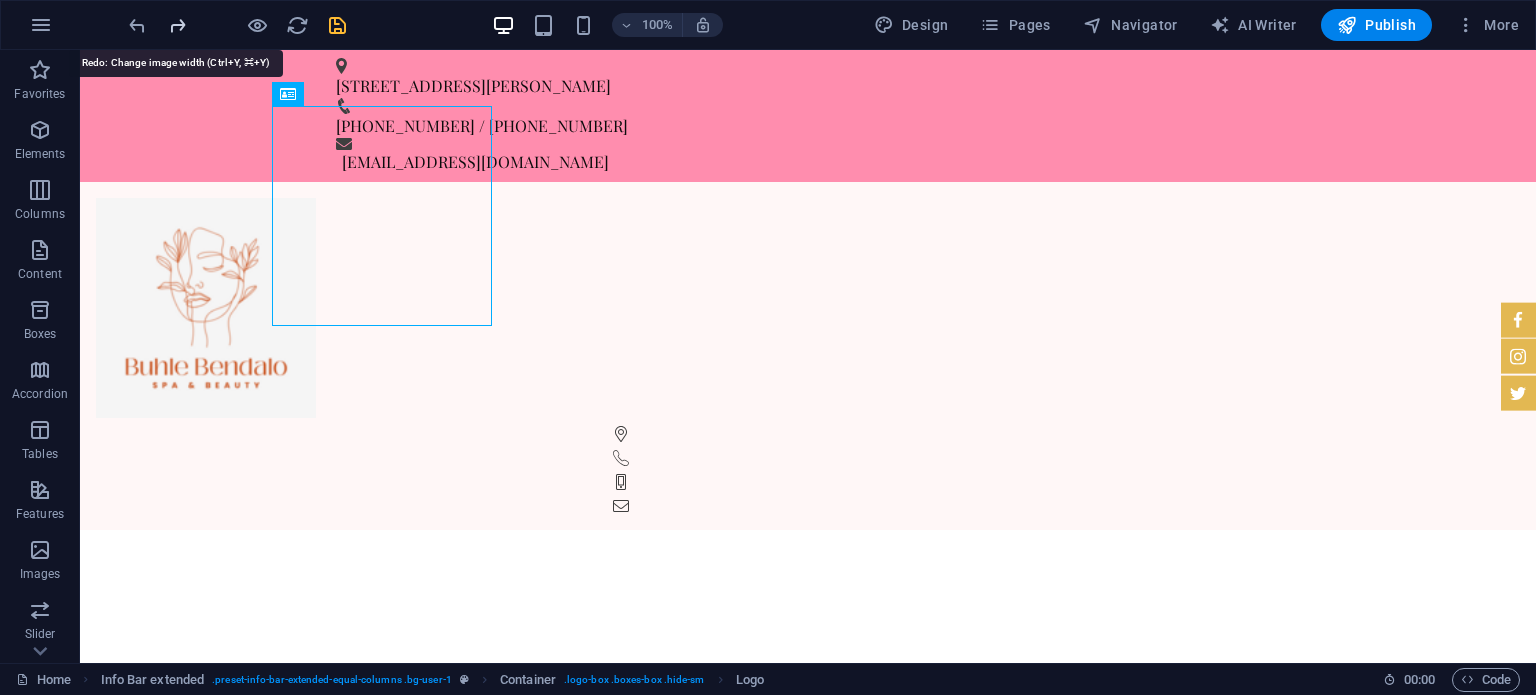 click at bounding box center (177, 25) 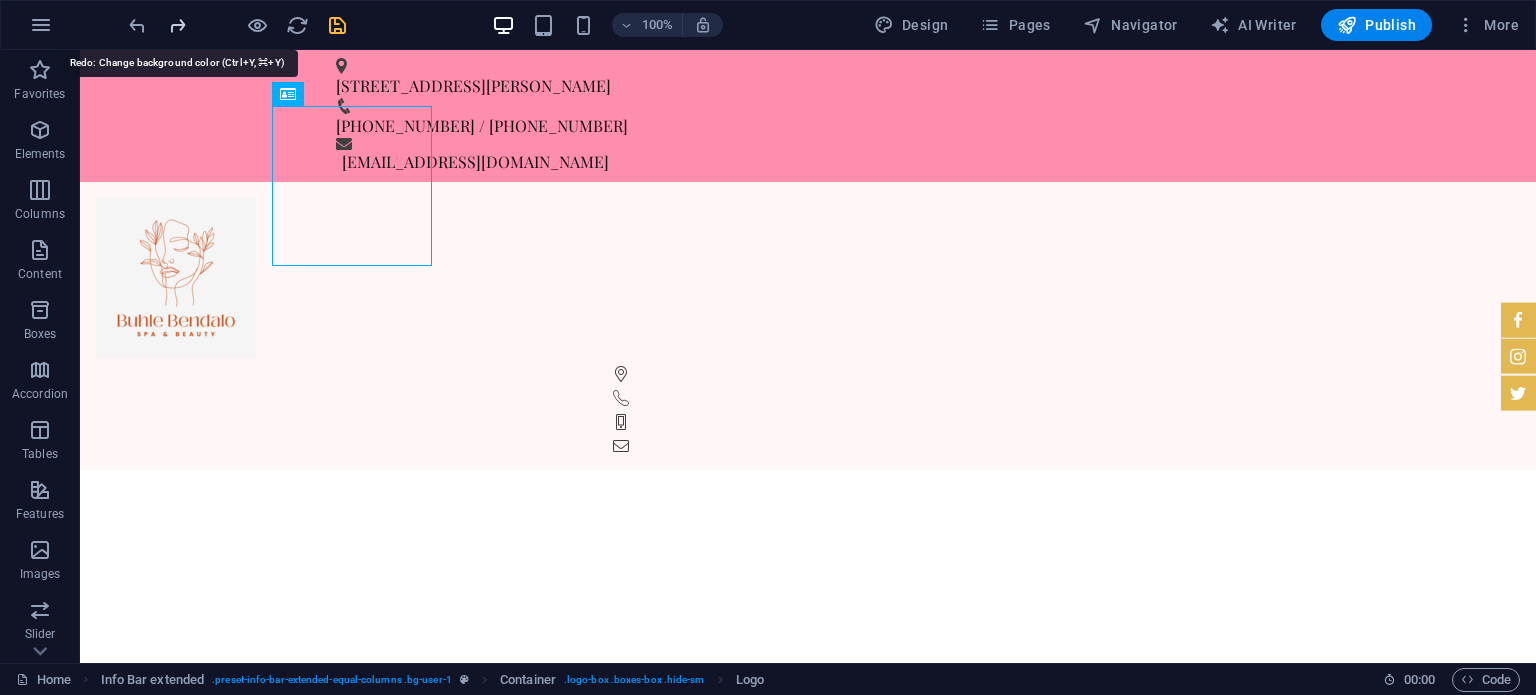 click at bounding box center (177, 25) 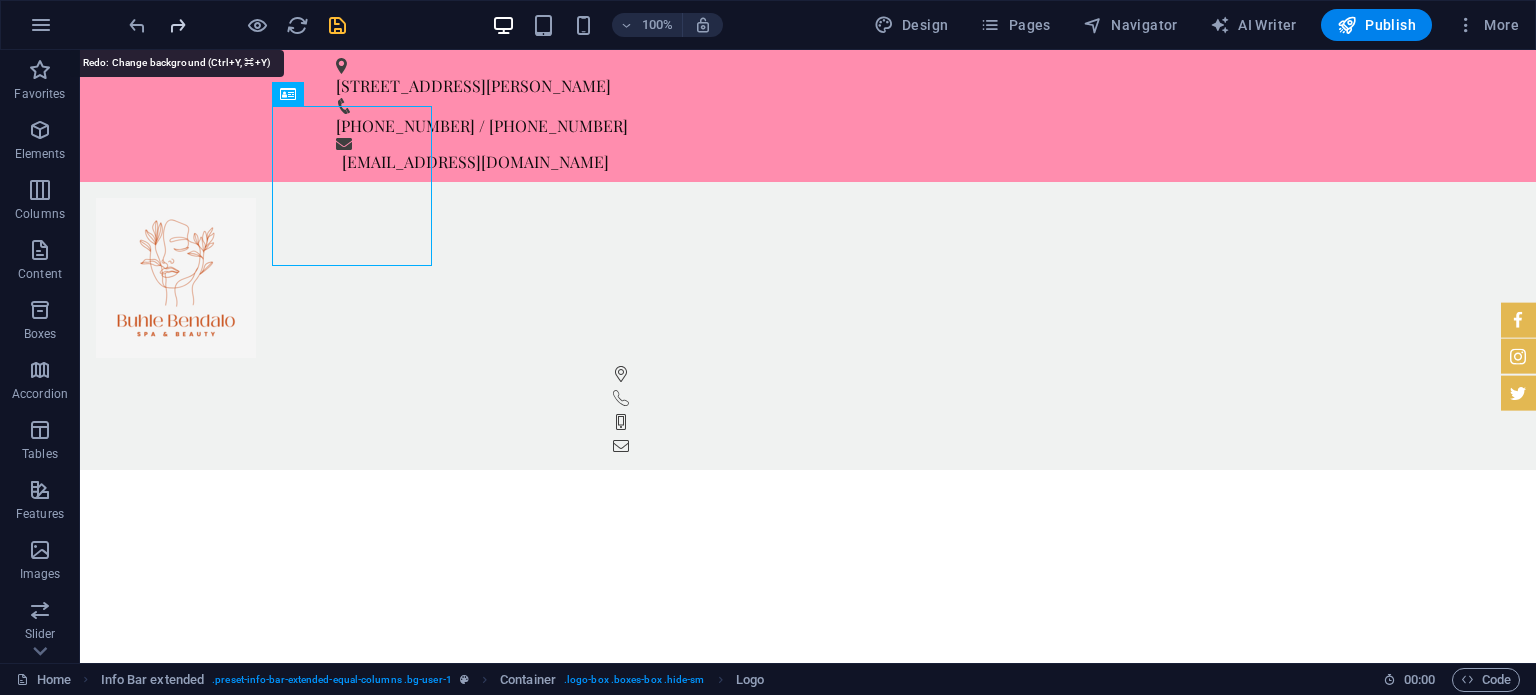 click at bounding box center (177, 25) 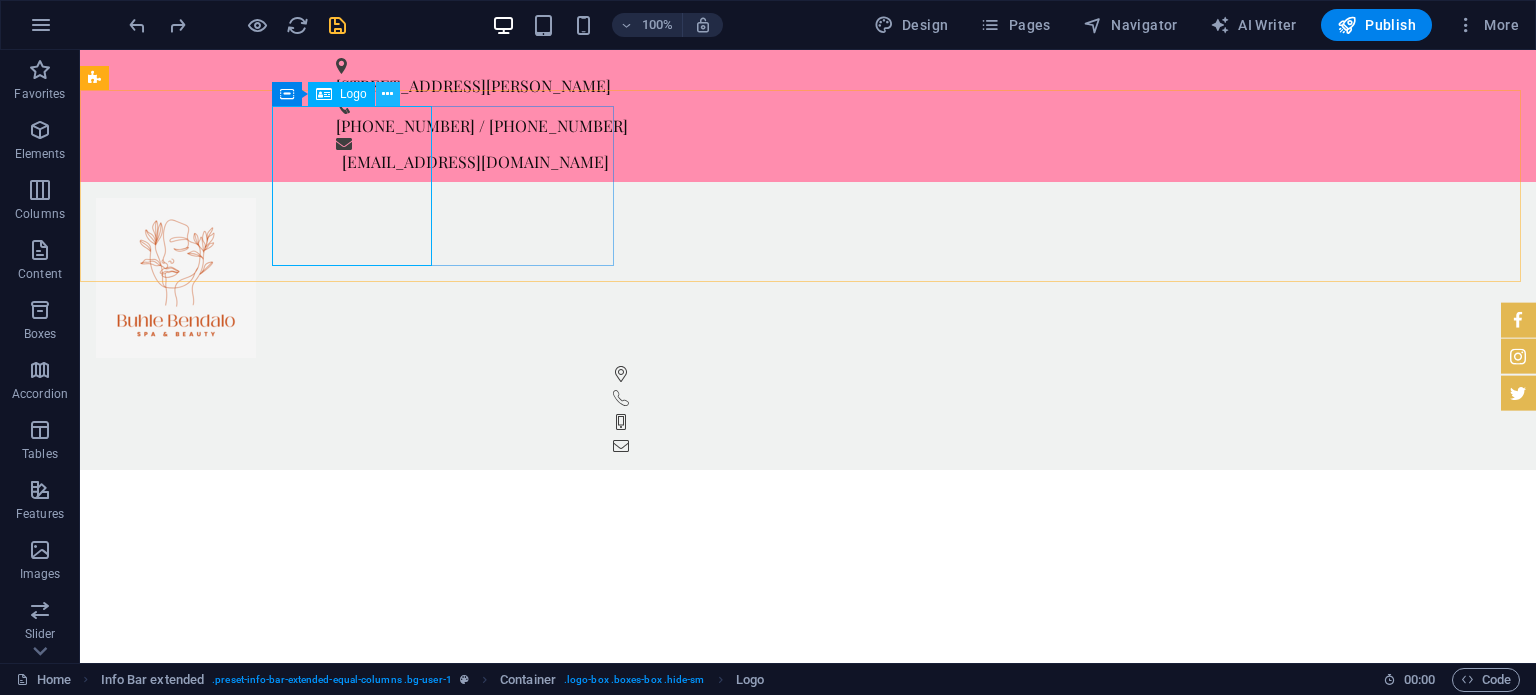 click at bounding box center [387, 94] 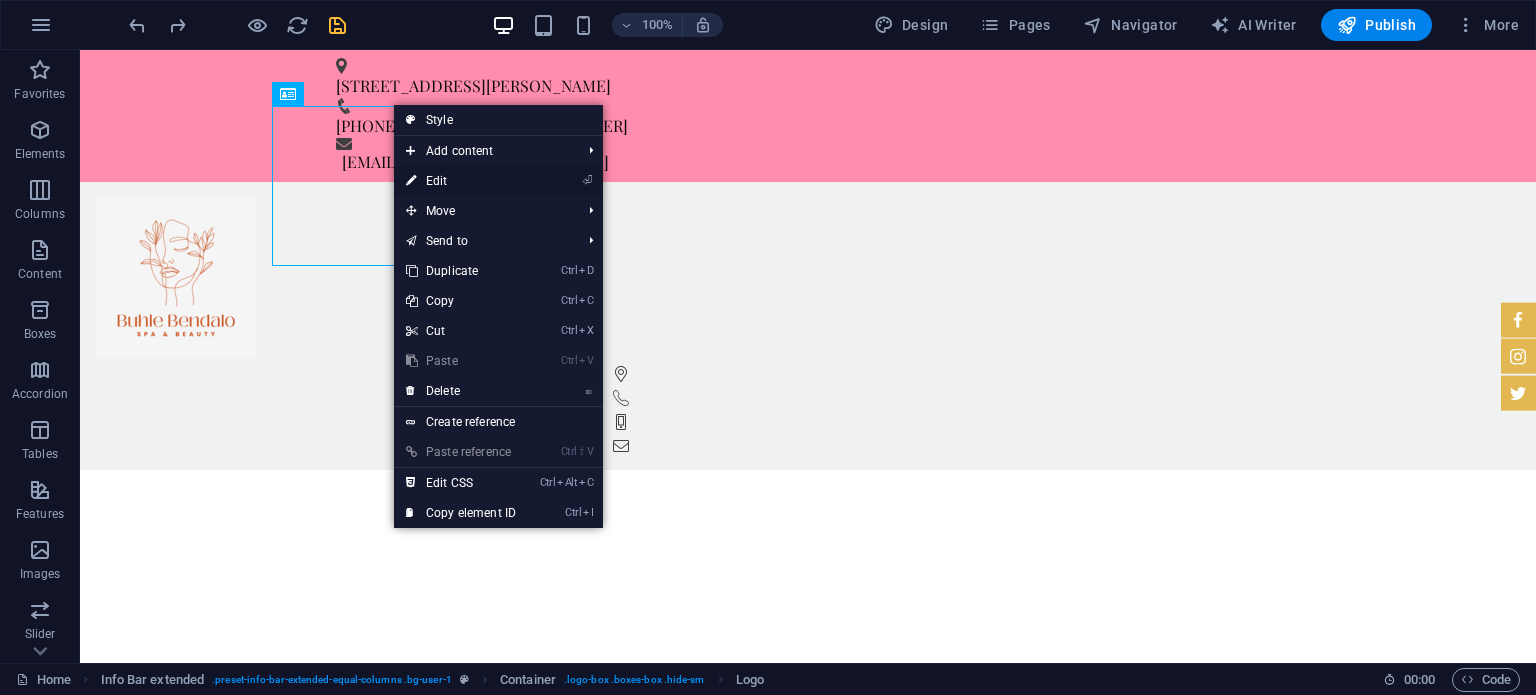 click on "⏎  Edit" at bounding box center [461, 181] 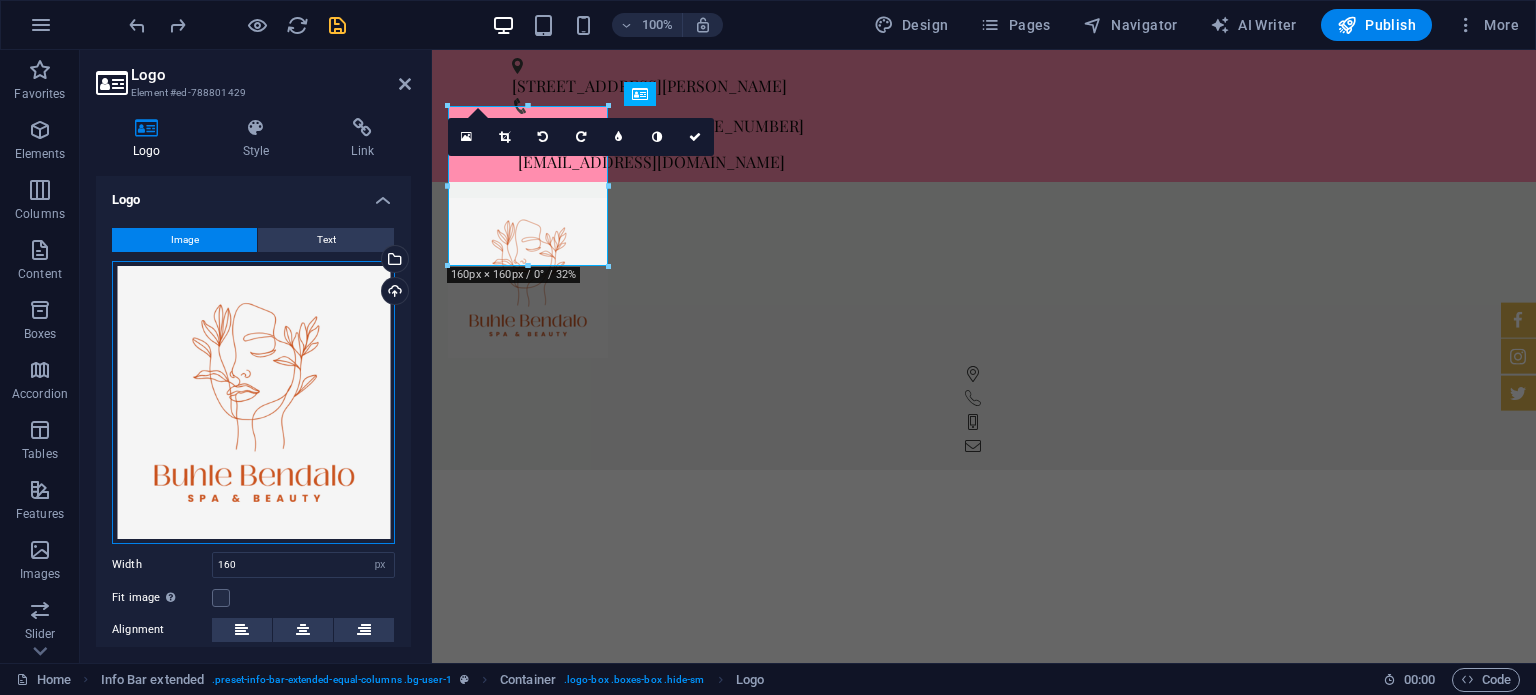 click on "Drag files here, click to choose files or select files from Files or our free stock photos & videos" at bounding box center [253, 402] 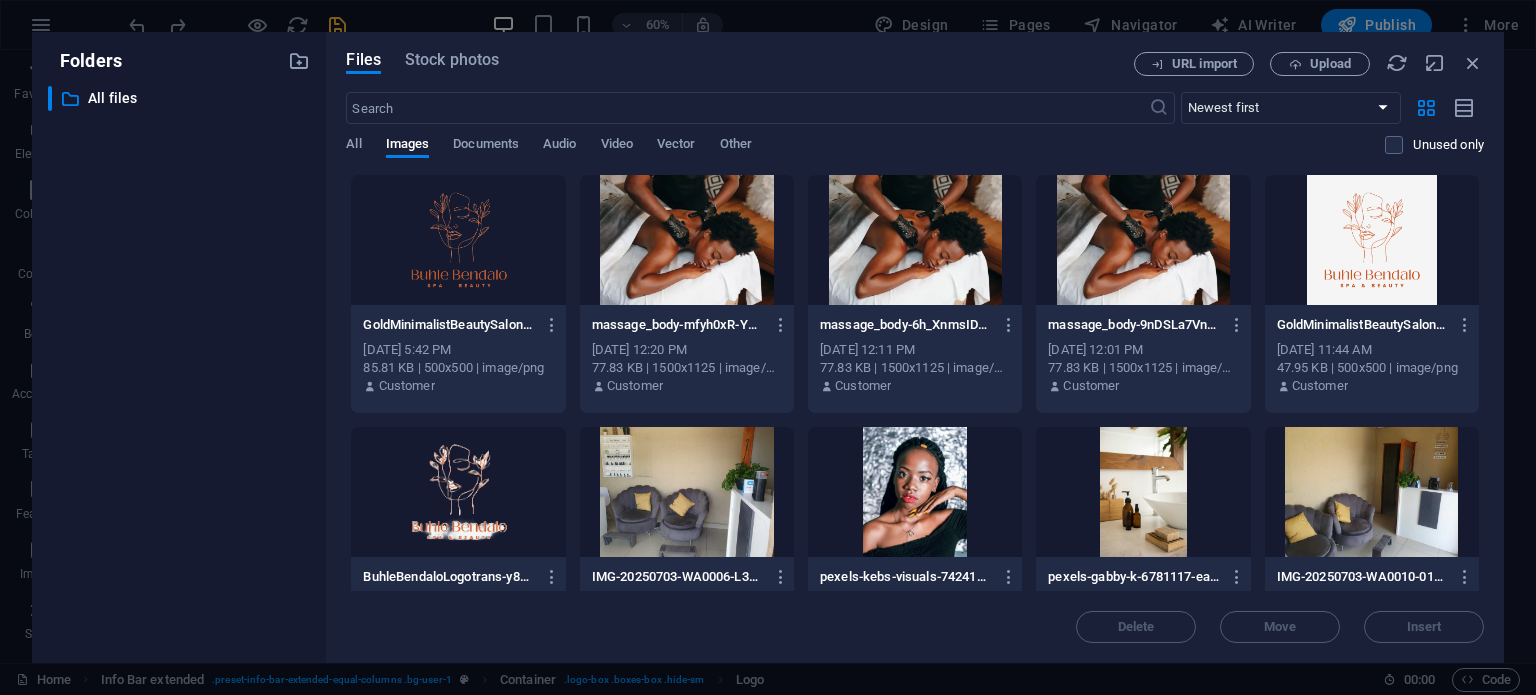 click at bounding box center (458, 240) 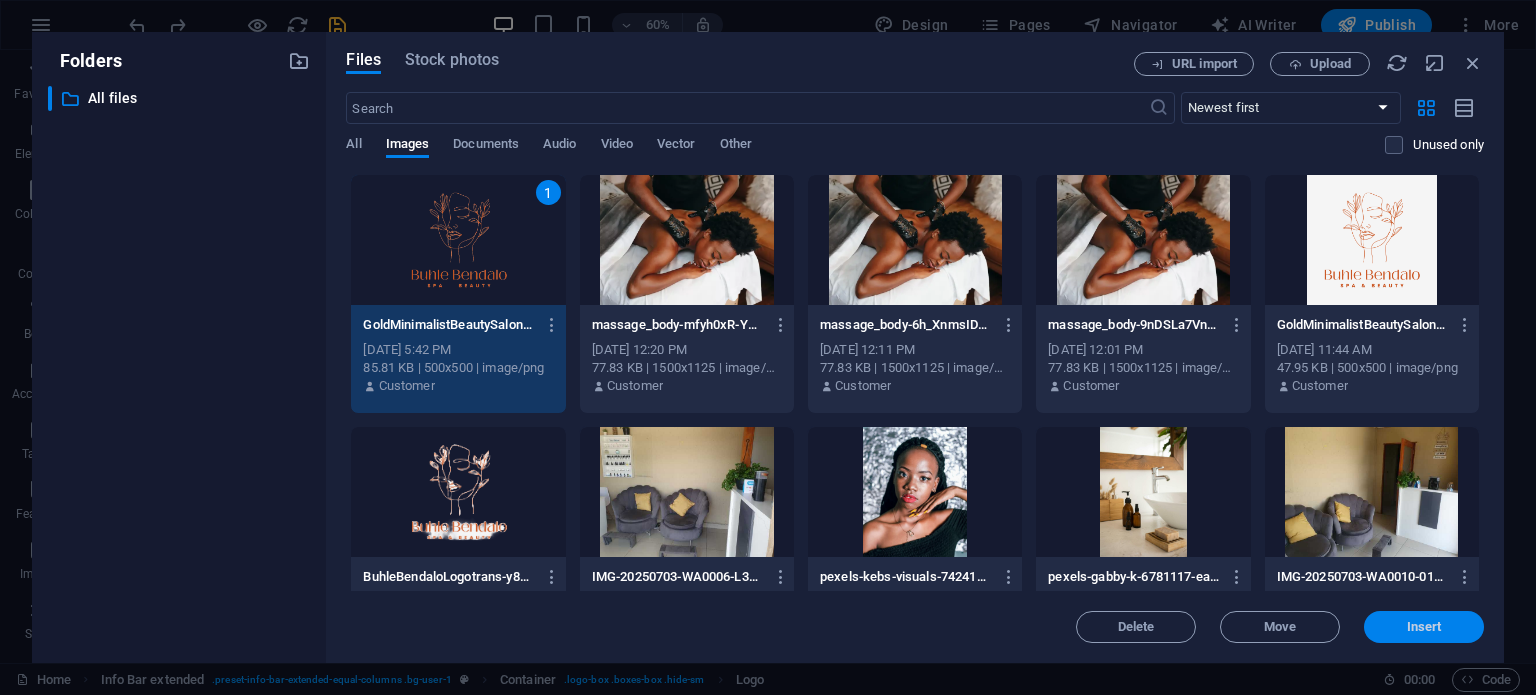 click on "Insert" at bounding box center [1424, 627] 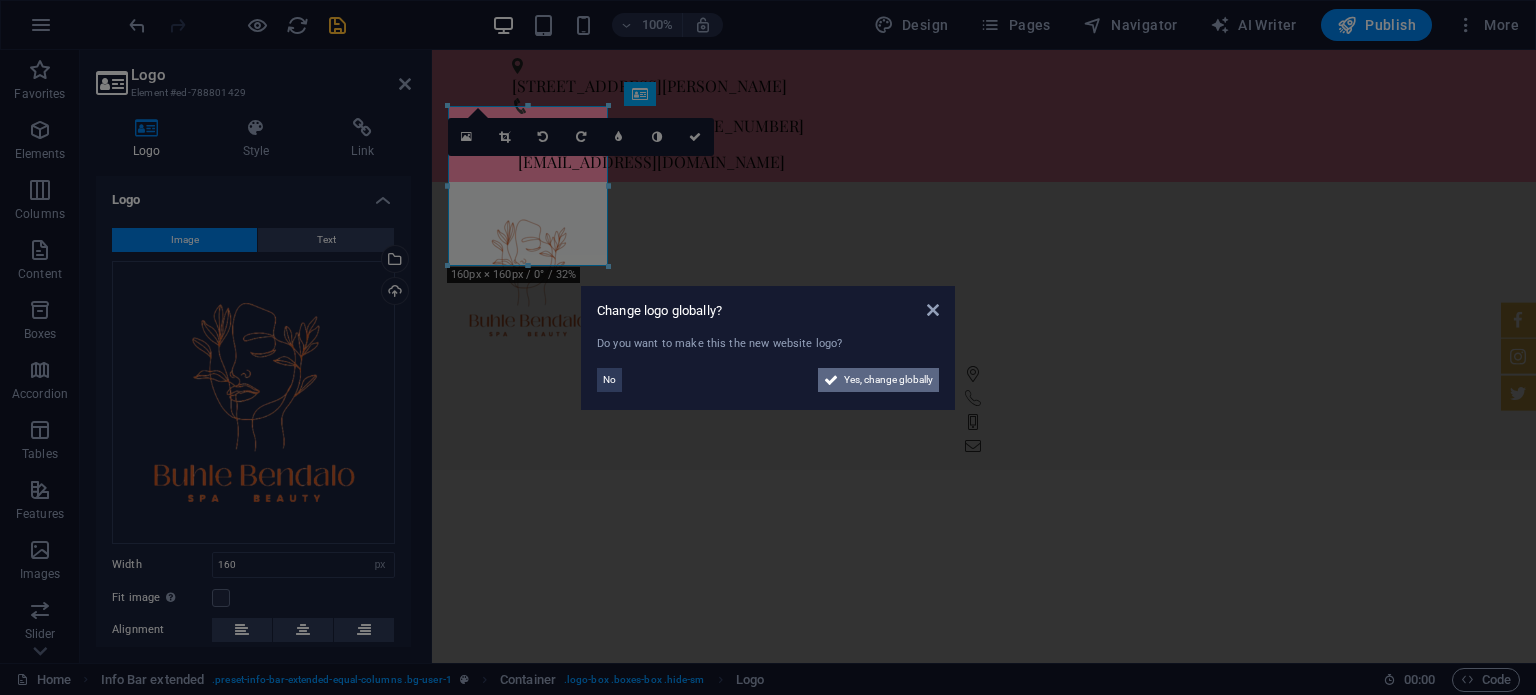 click on "Yes, change globally" at bounding box center (888, 380) 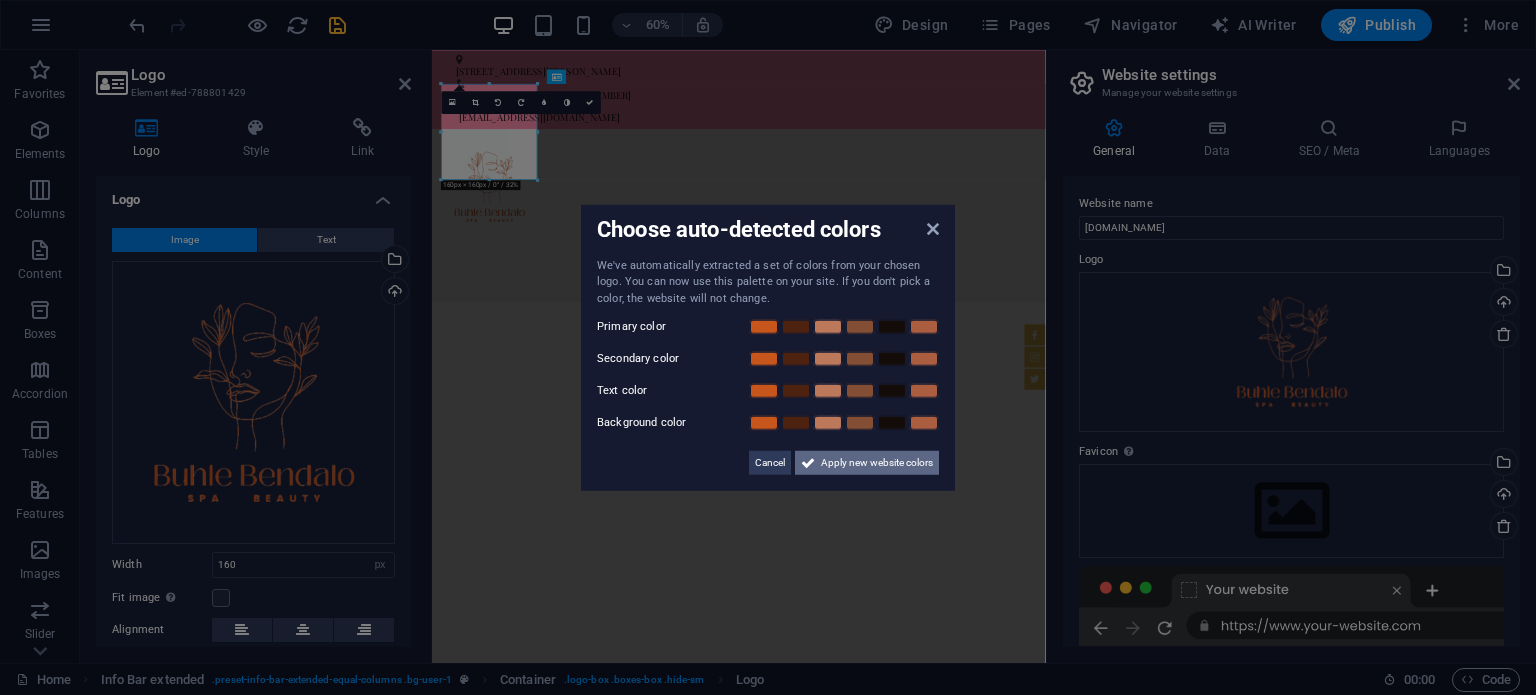 click on "Apply new website colors" at bounding box center [877, 463] 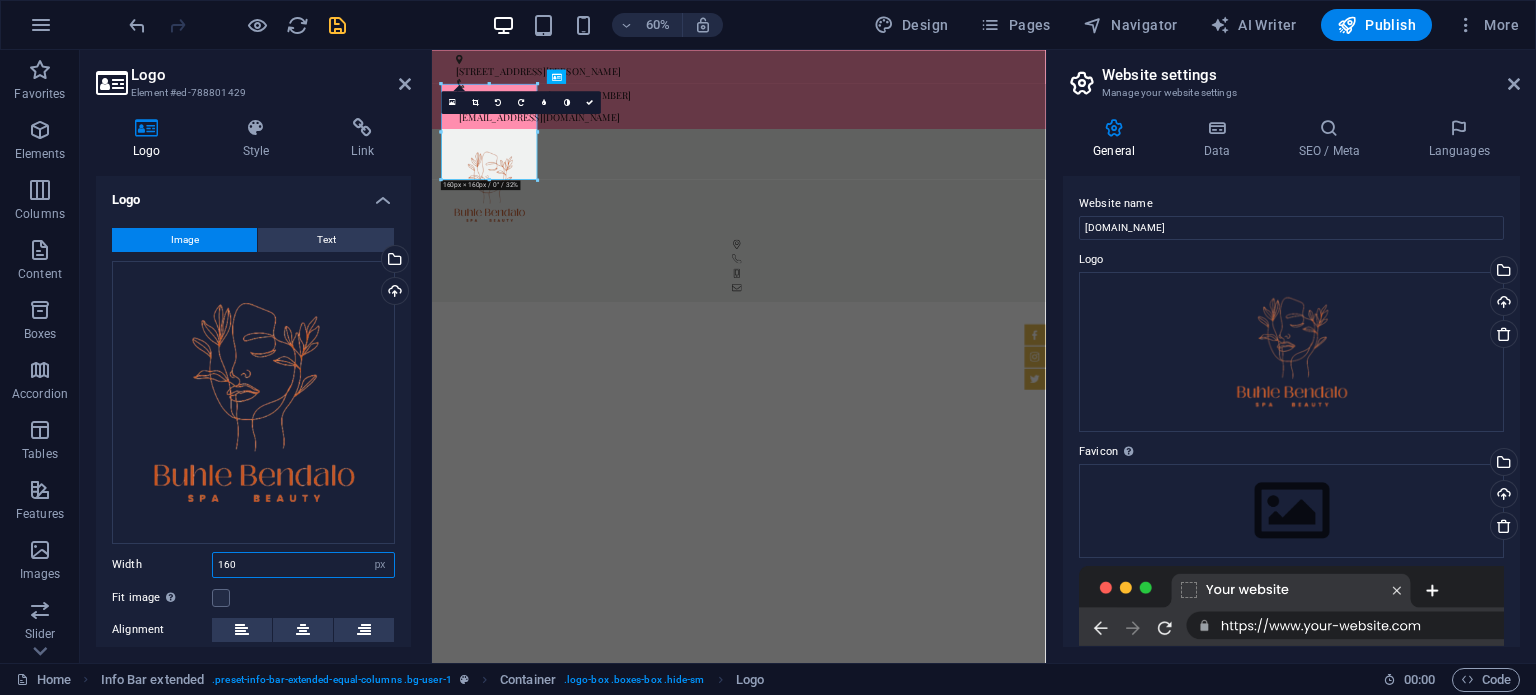 click on "160" at bounding box center [303, 565] 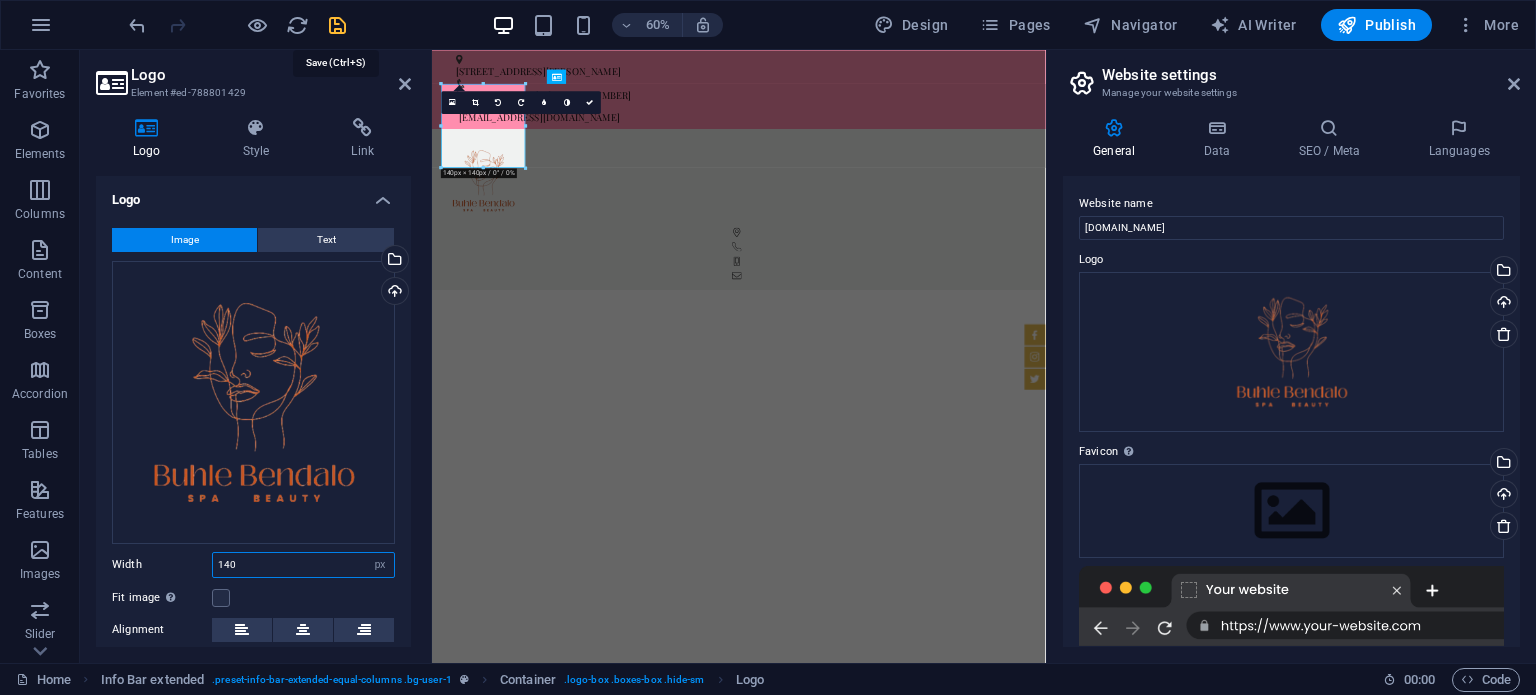 type on "140" 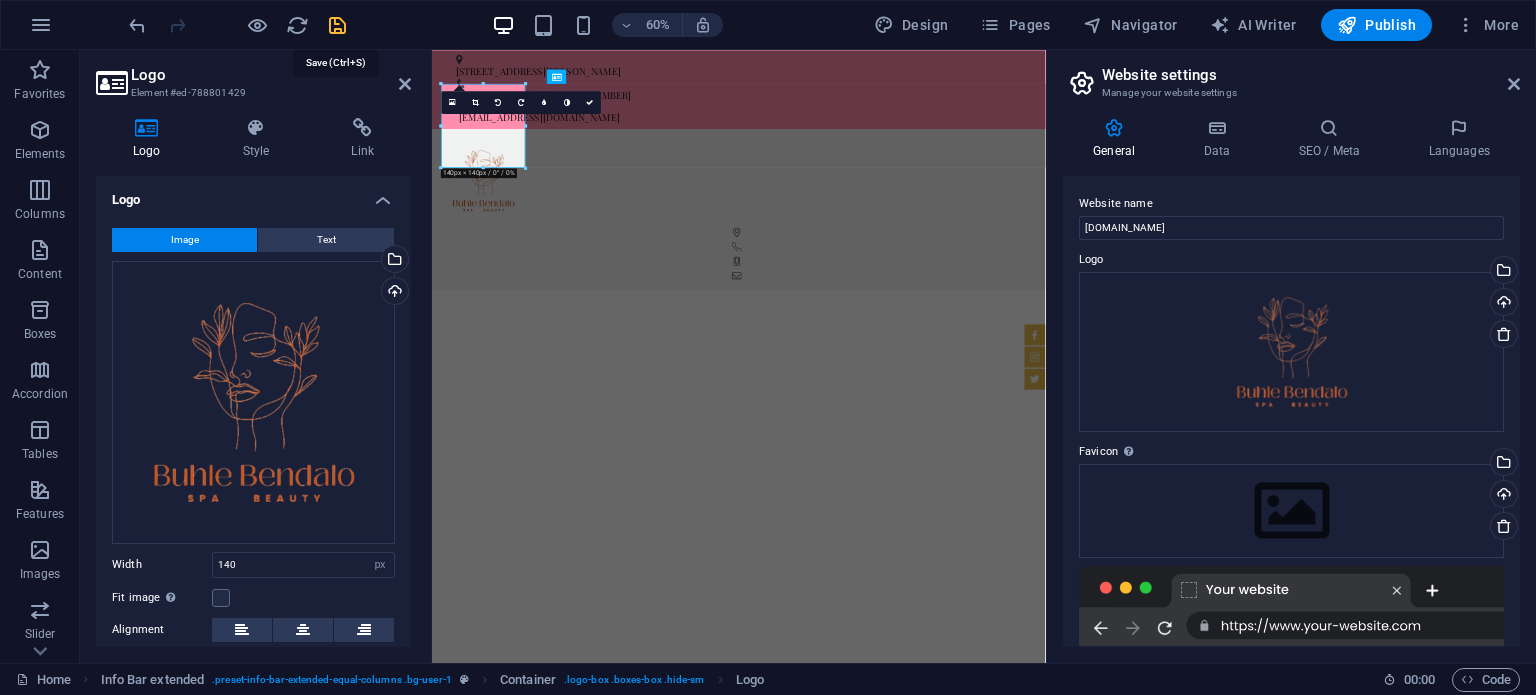 click at bounding box center (337, 25) 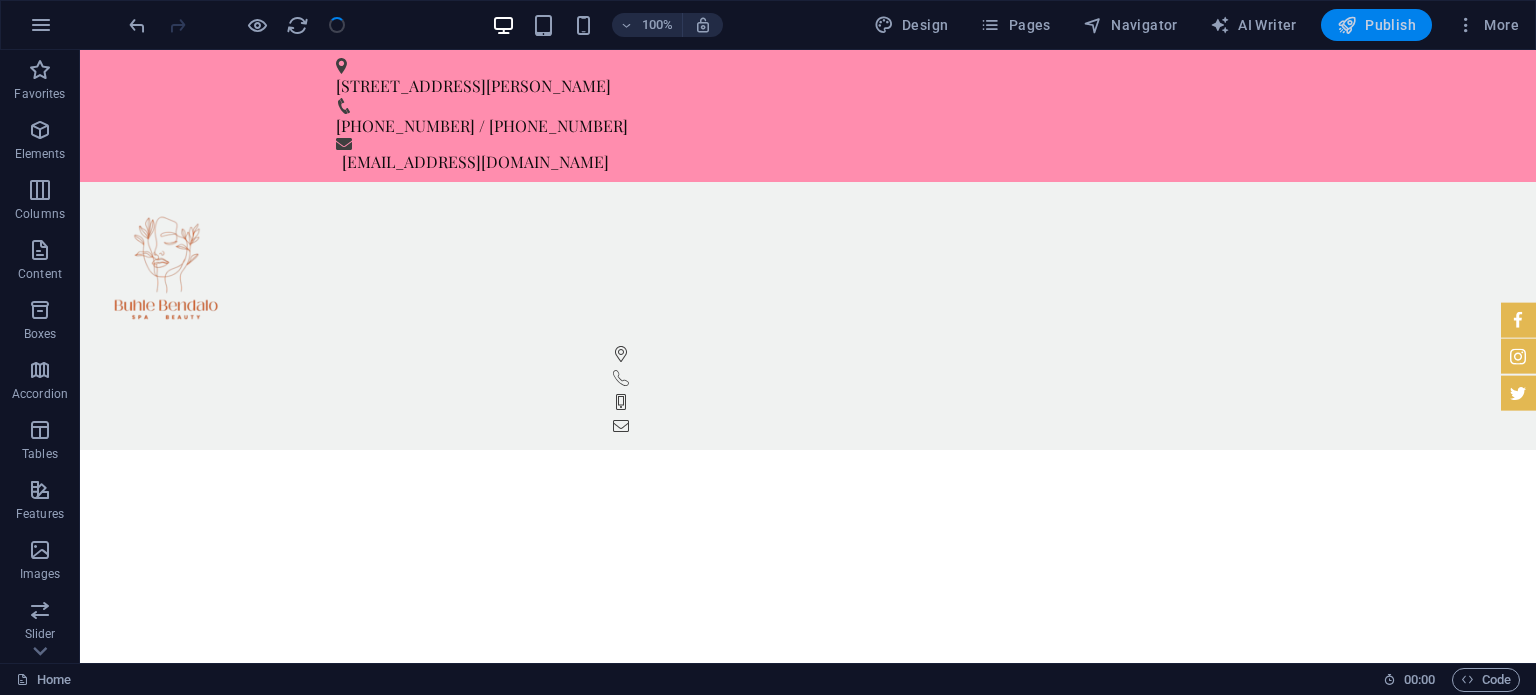click on "Publish" at bounding box center (1376, 25) 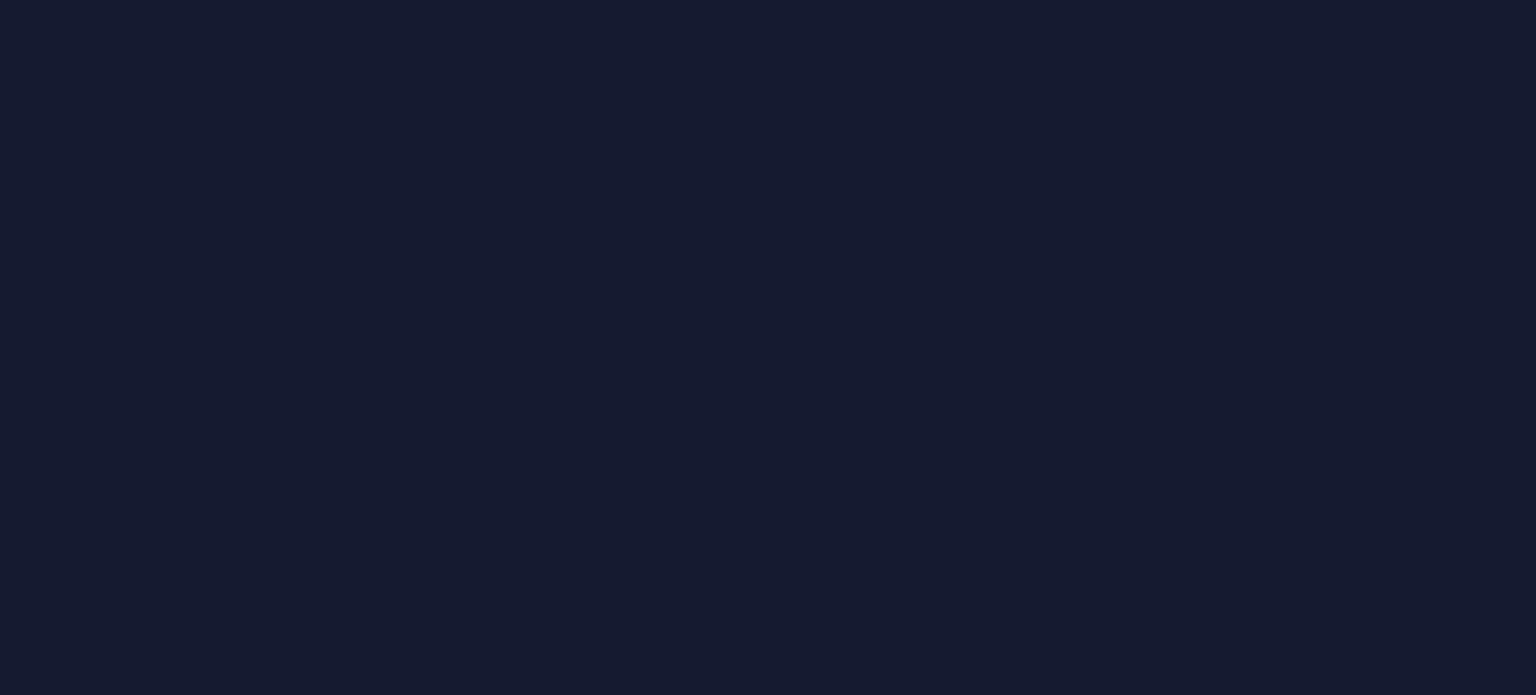 scroll, scrollTop: 0, scrollLeft: 0, axis: both 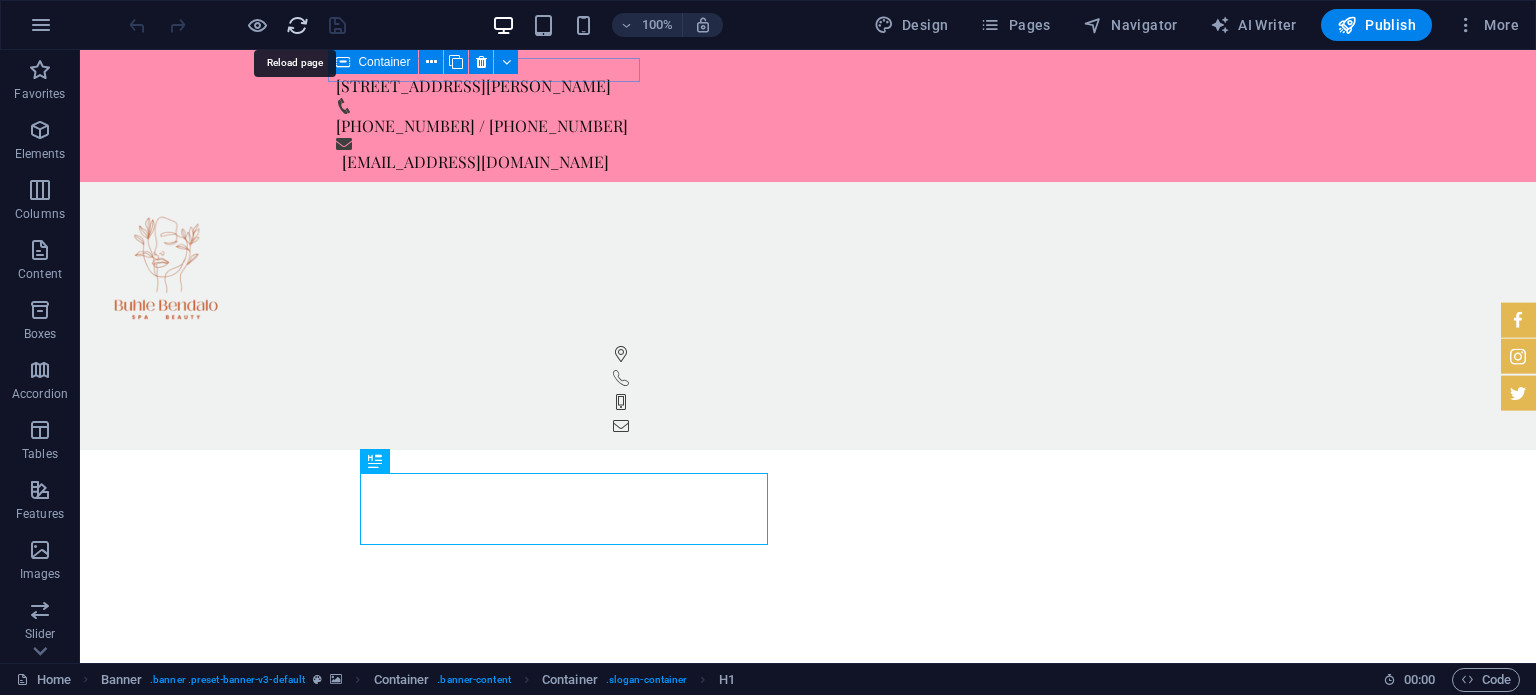 click at bounding box center [297, 25] 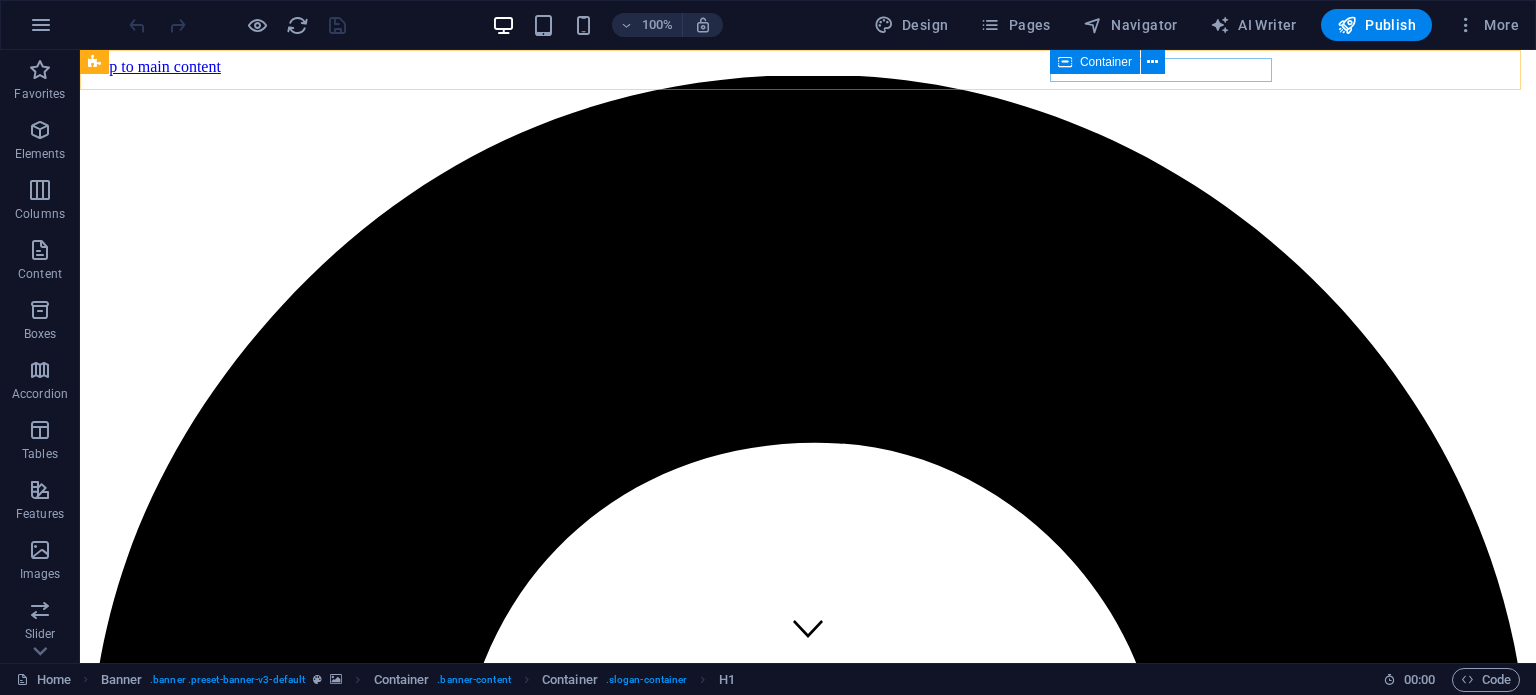 scroll, scrollTop: 0, scrollLeft: 0, axis: both 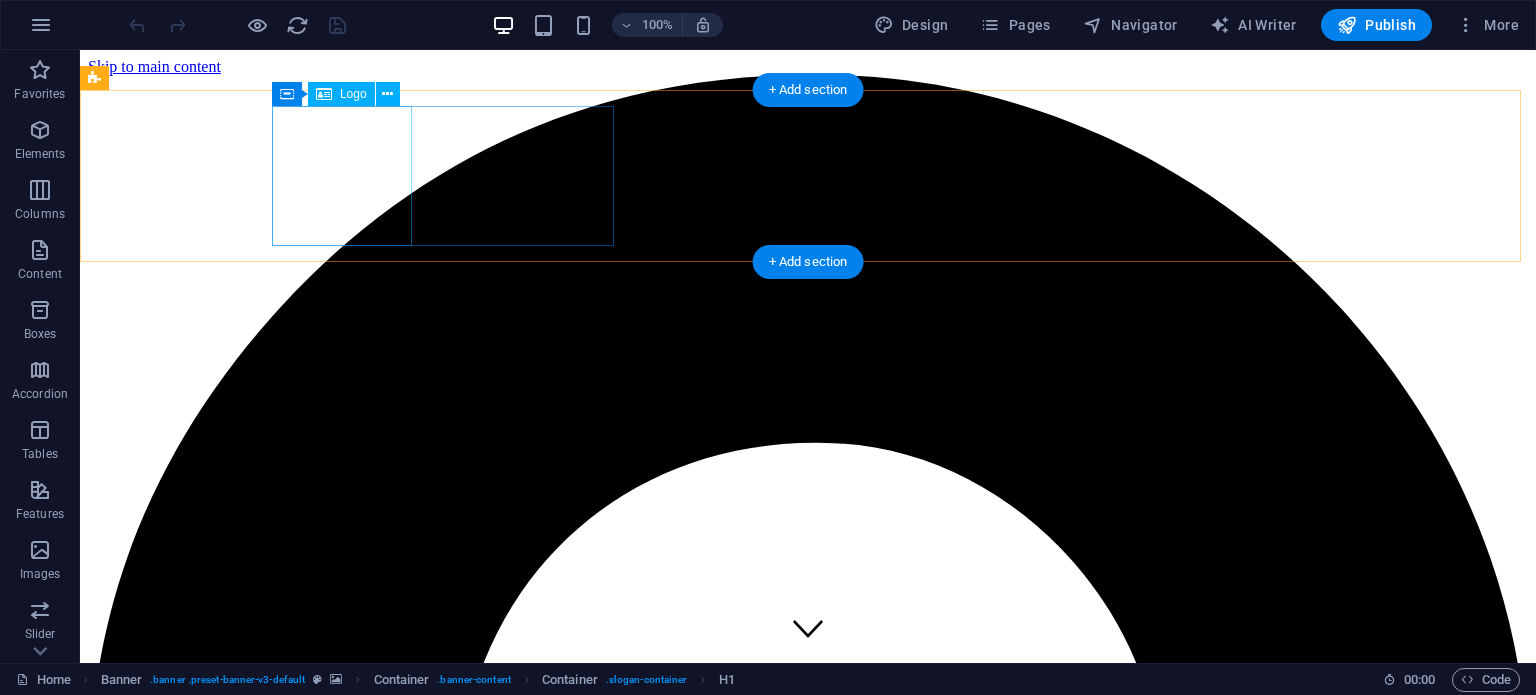 click at bounding box center (624, 5420) 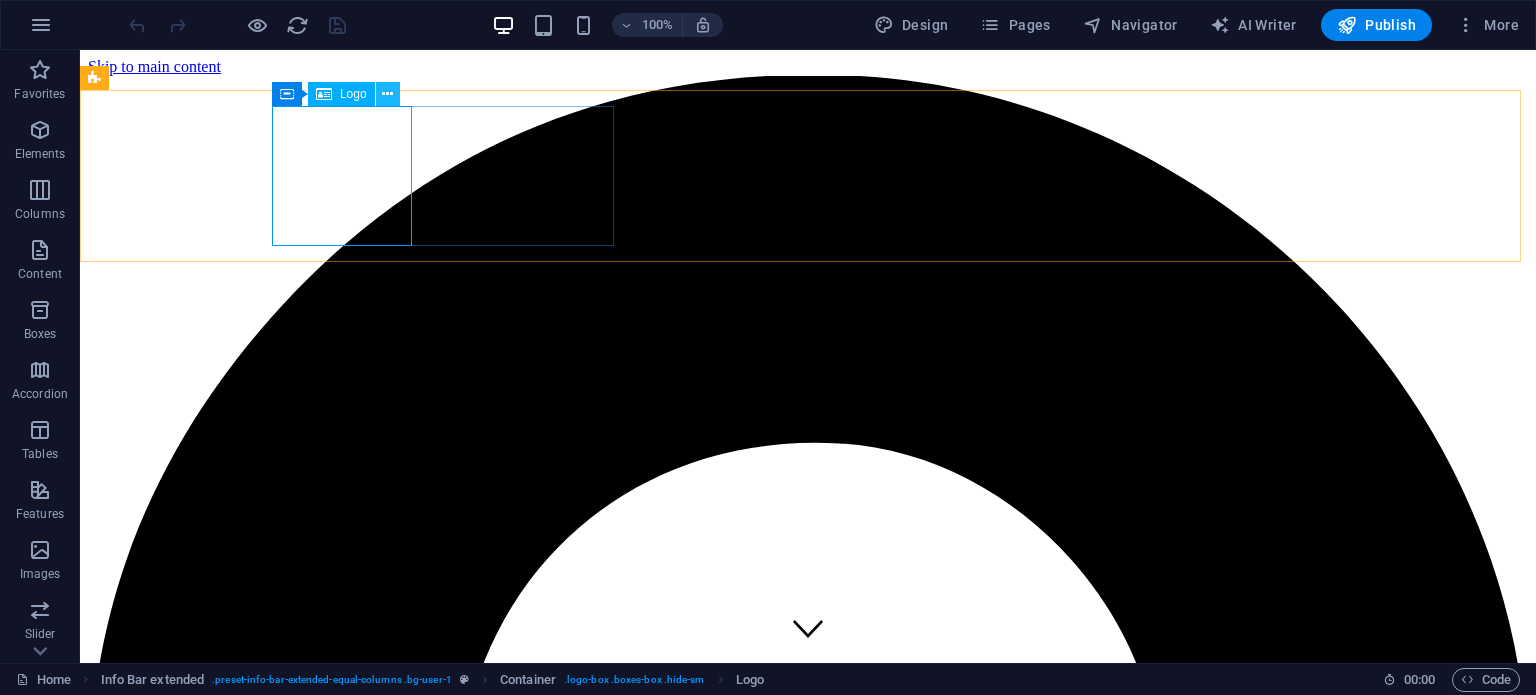 click at bounding box center (387, 94) 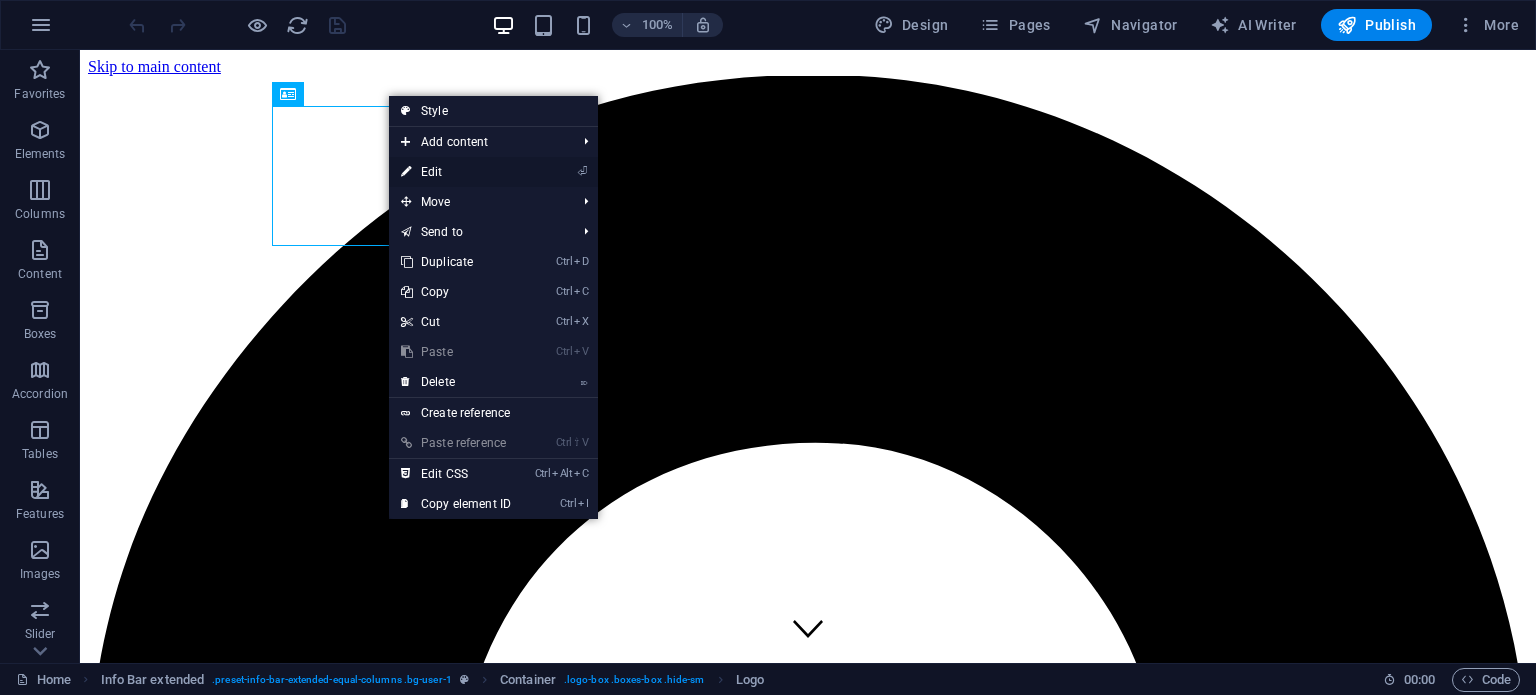 click on "⏎  Edit" at bounding box center (456, 172) 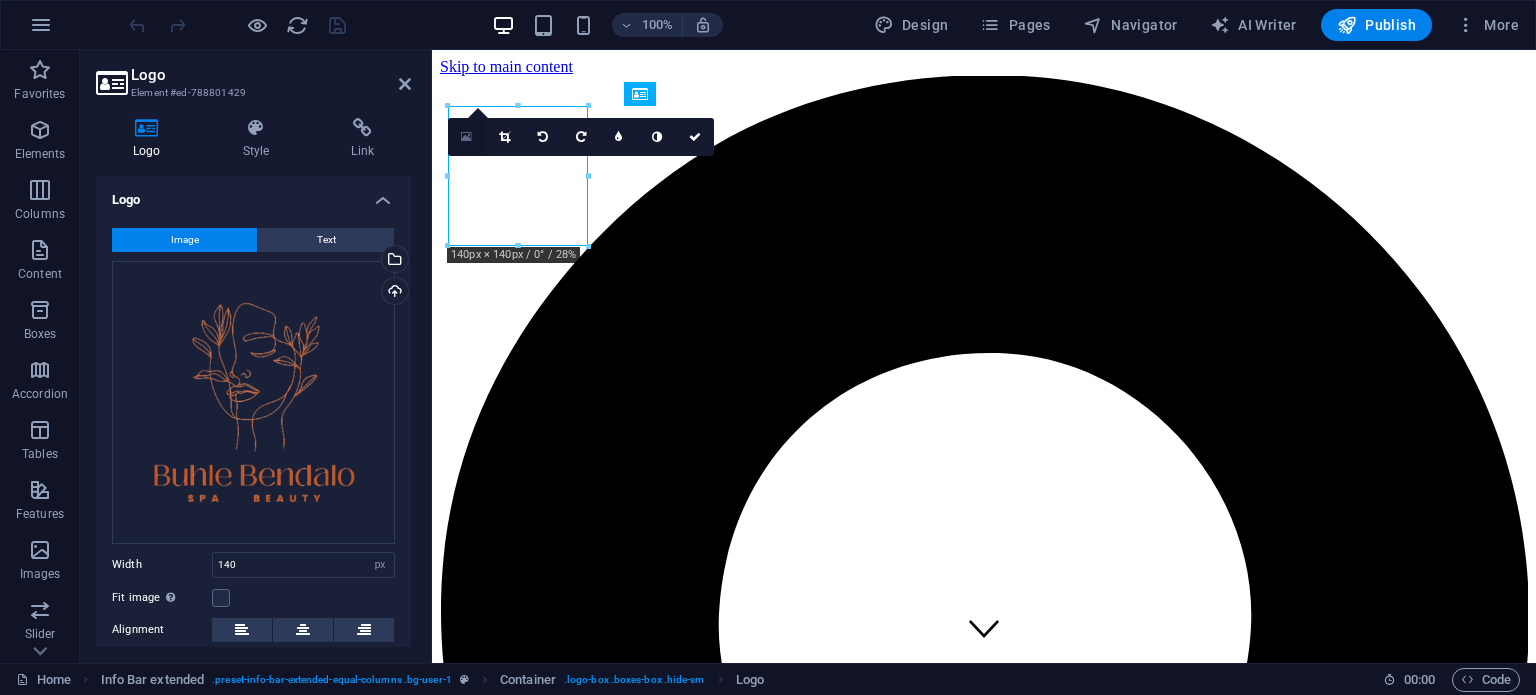 click at bounding box center (466, 137) 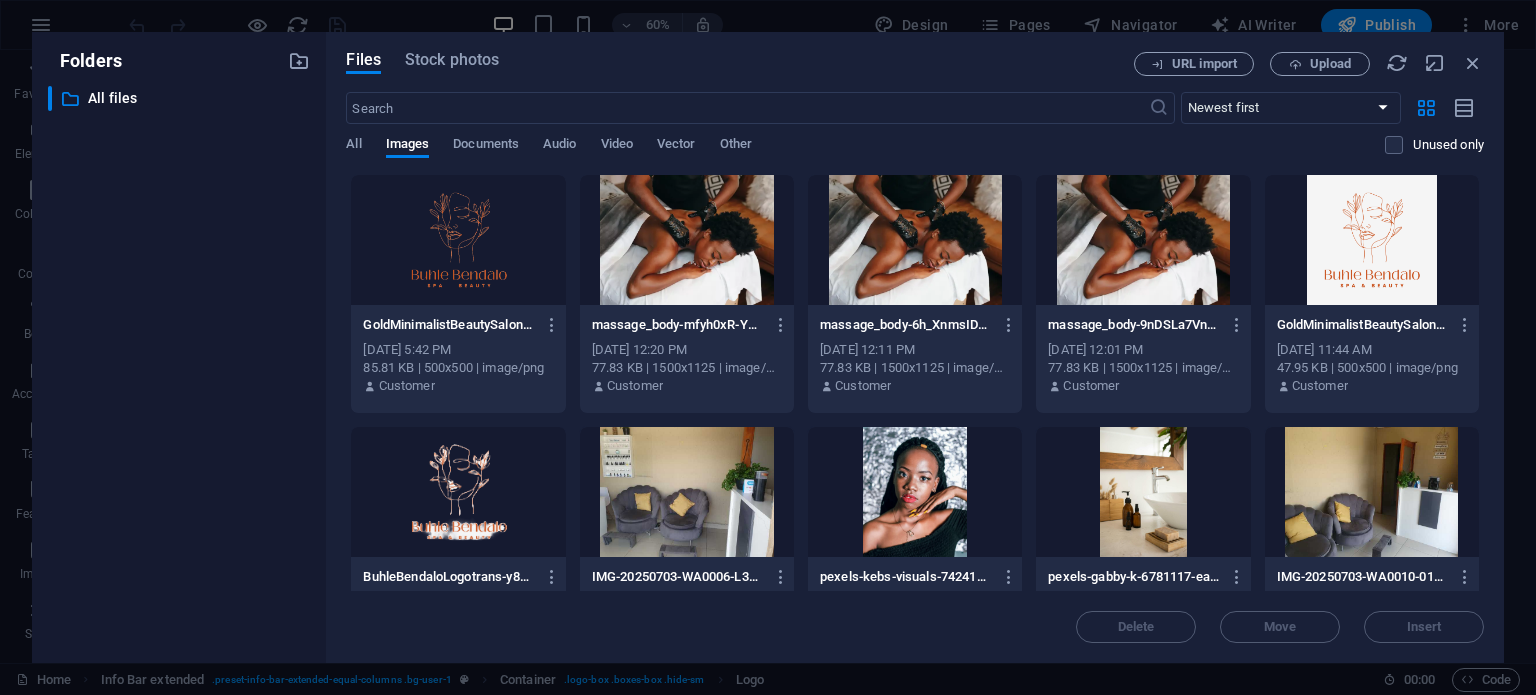 click at bounding box center [1372, 240] 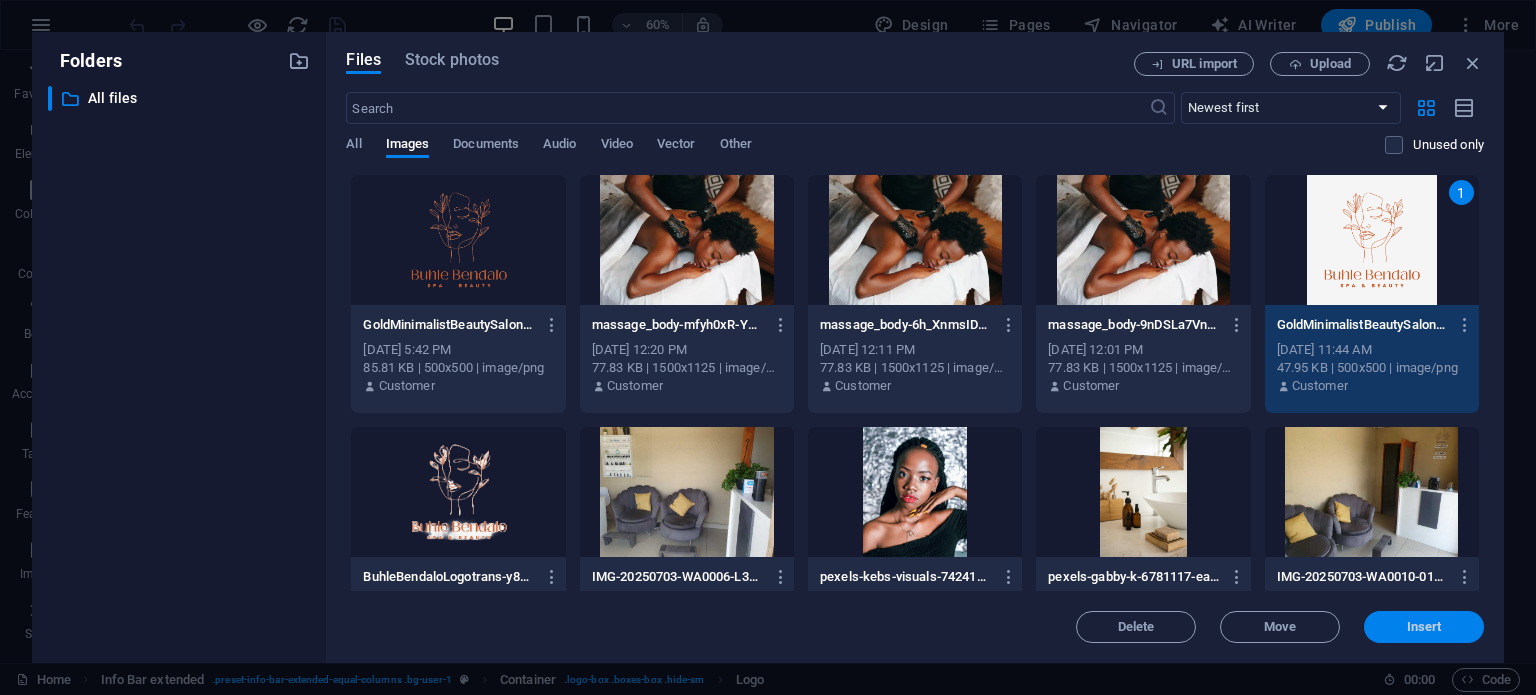 click on "Insert" at bounding box center [1424, 627] 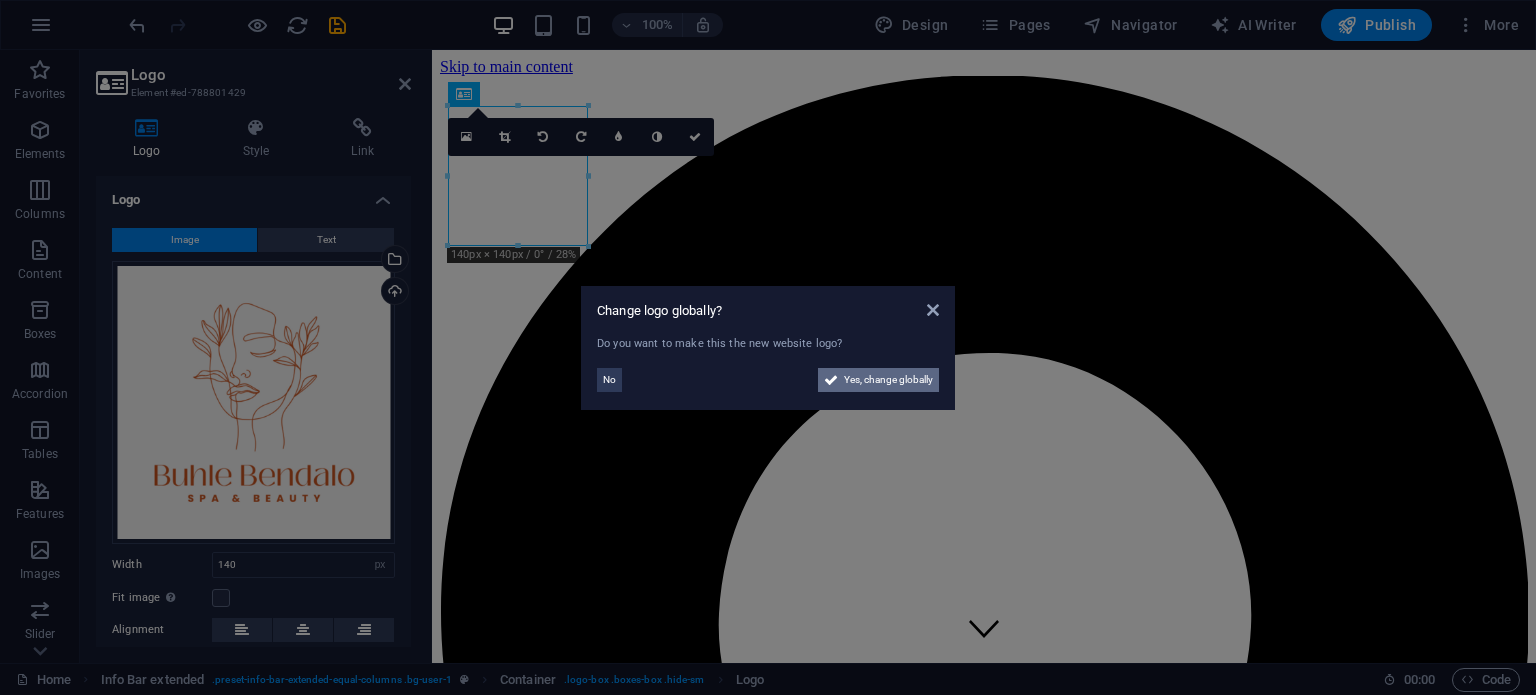 click on "Yes, change globally" at bounding box center [888, 380] 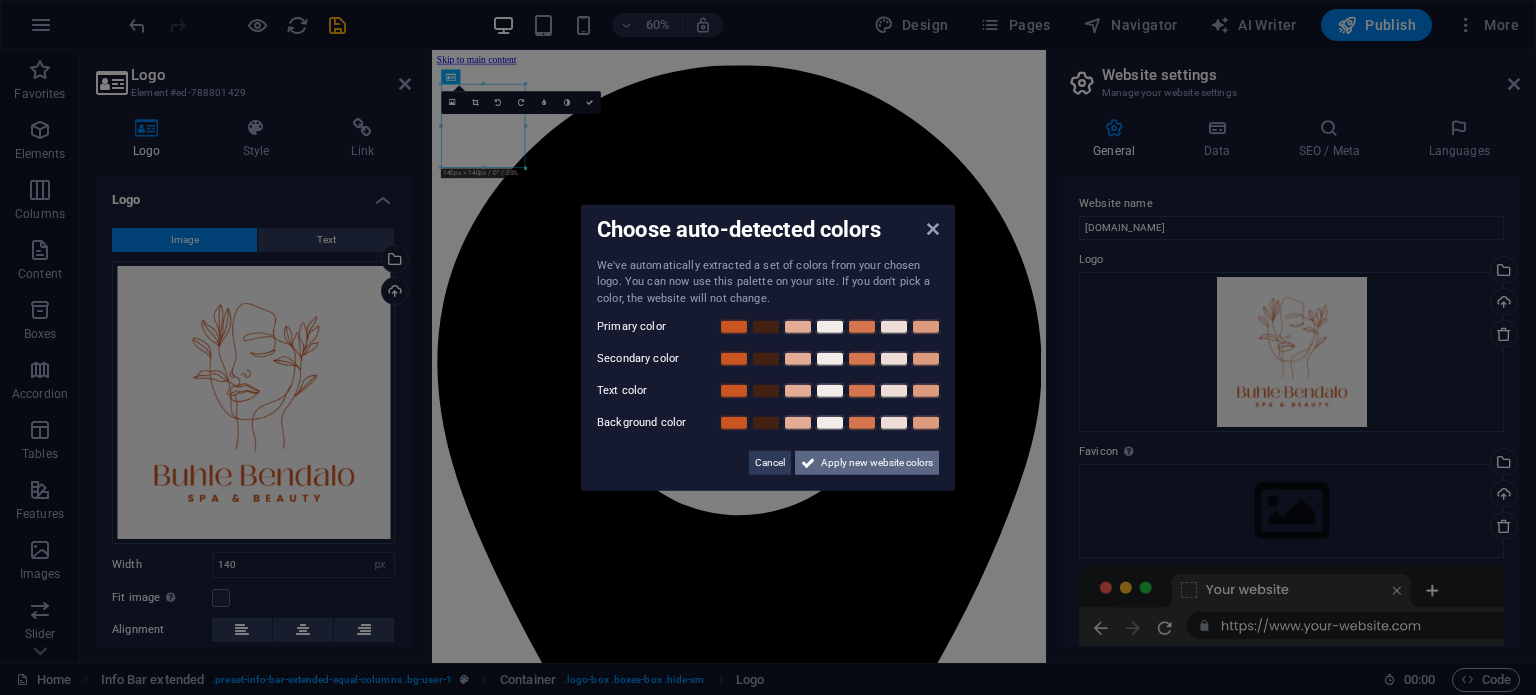 click on "Apply new website colors" at bounding box center [877, 463] 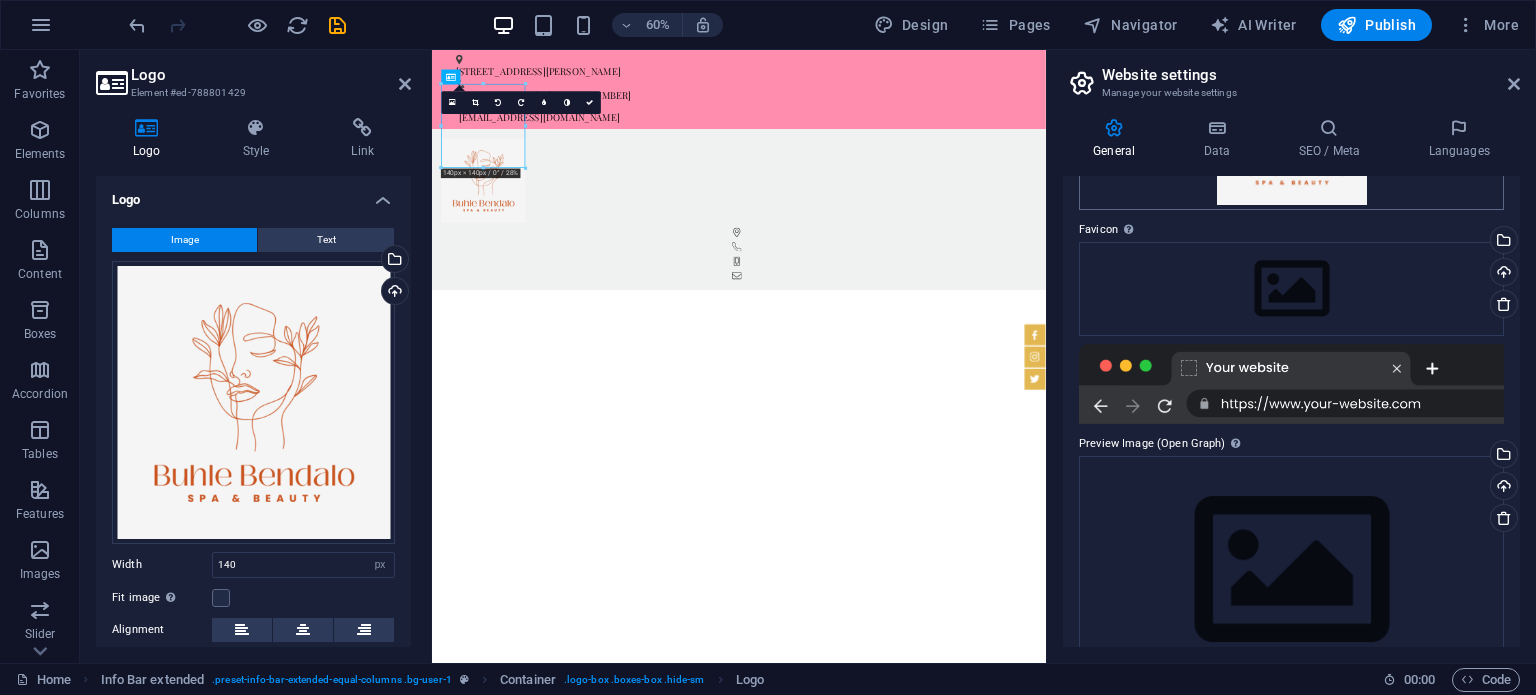scroll, scrollTop: 276, scrollLeft: 0, axis: vertical 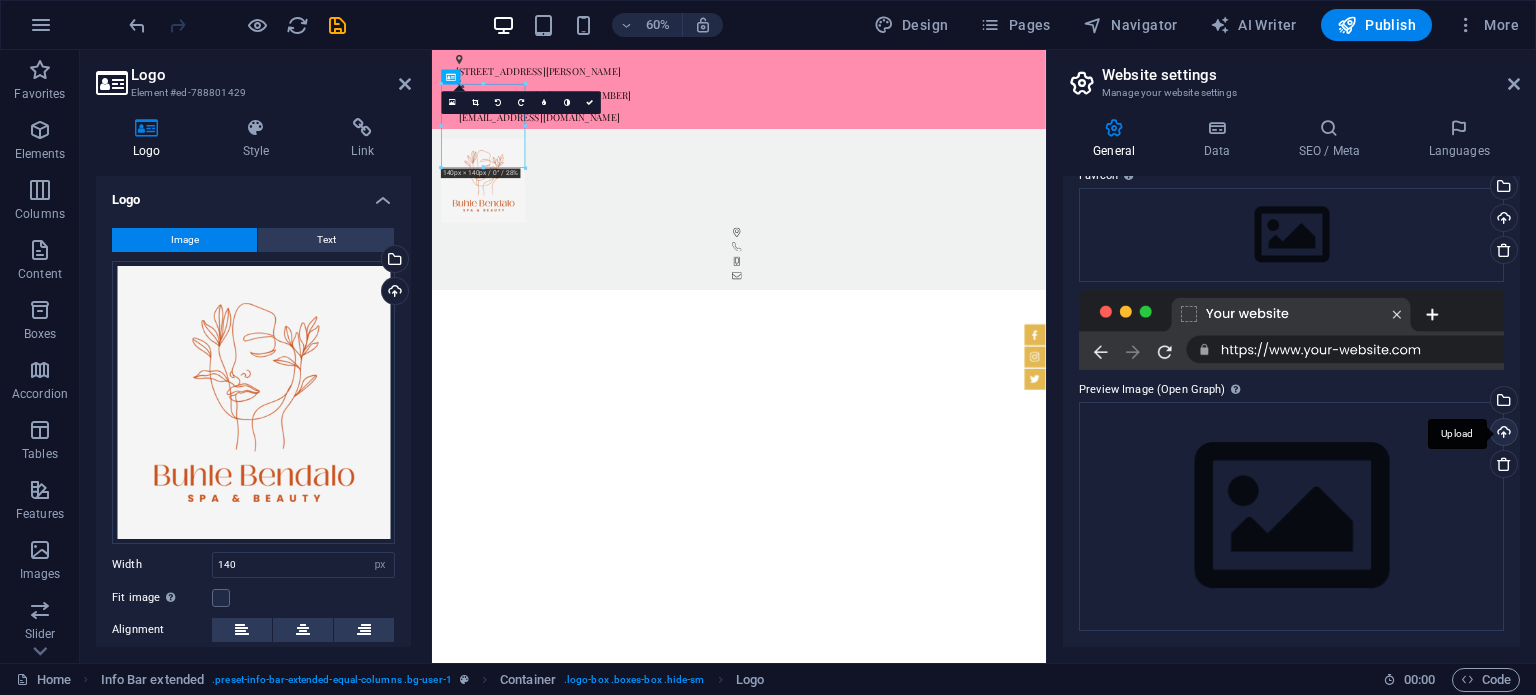 click on "Upload" at bounding box center (1502, 434) 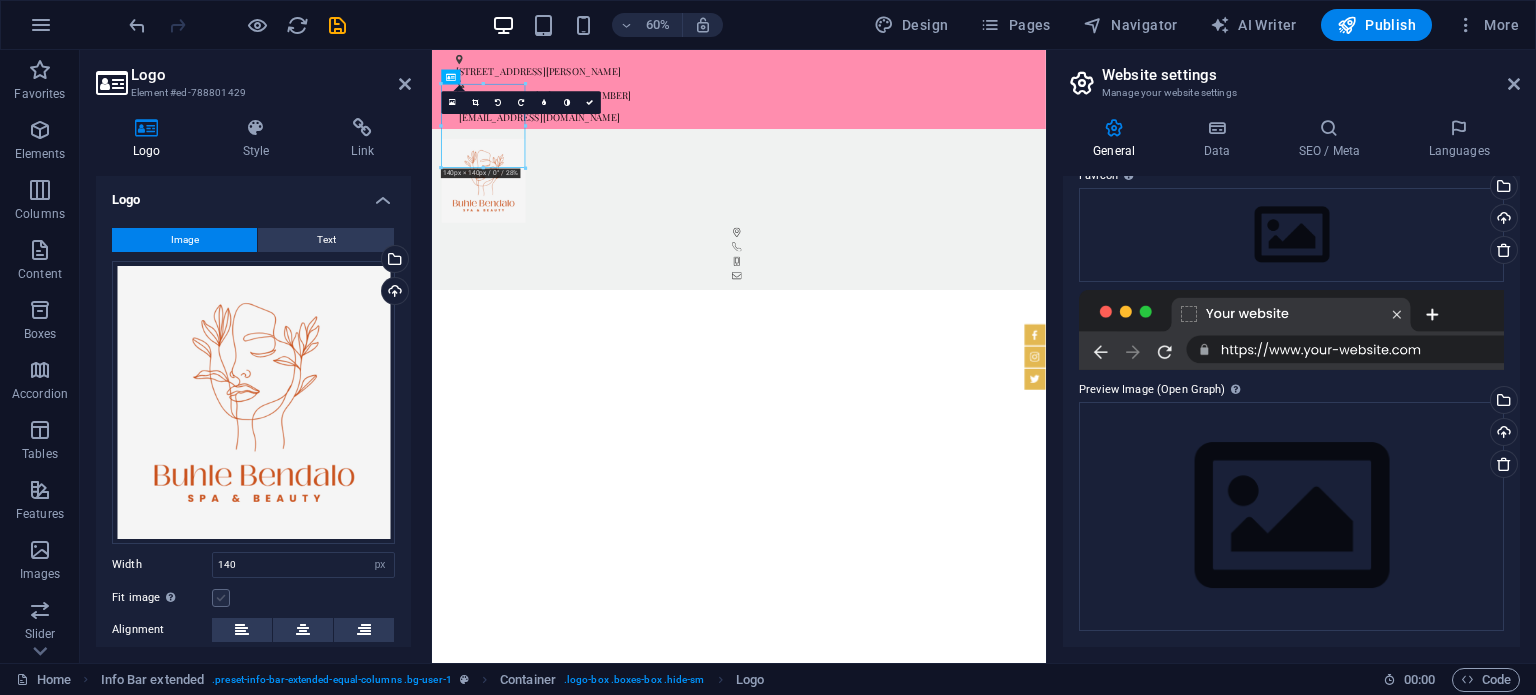 drag, startPoint x: 256, startPoint y: 555, endPoint x: 221, endPoint y: 596, distance: 53.90733 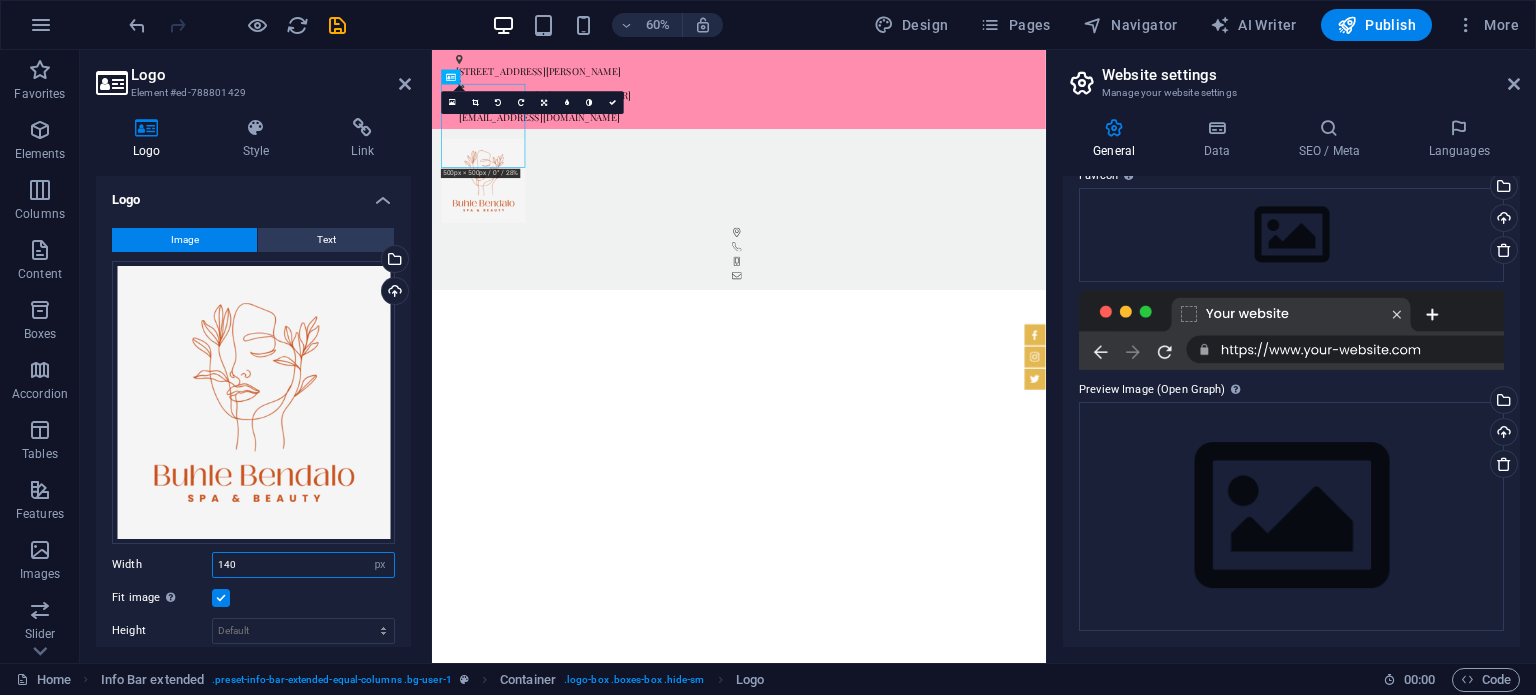 click on "140" at bounding box center (303, 565) 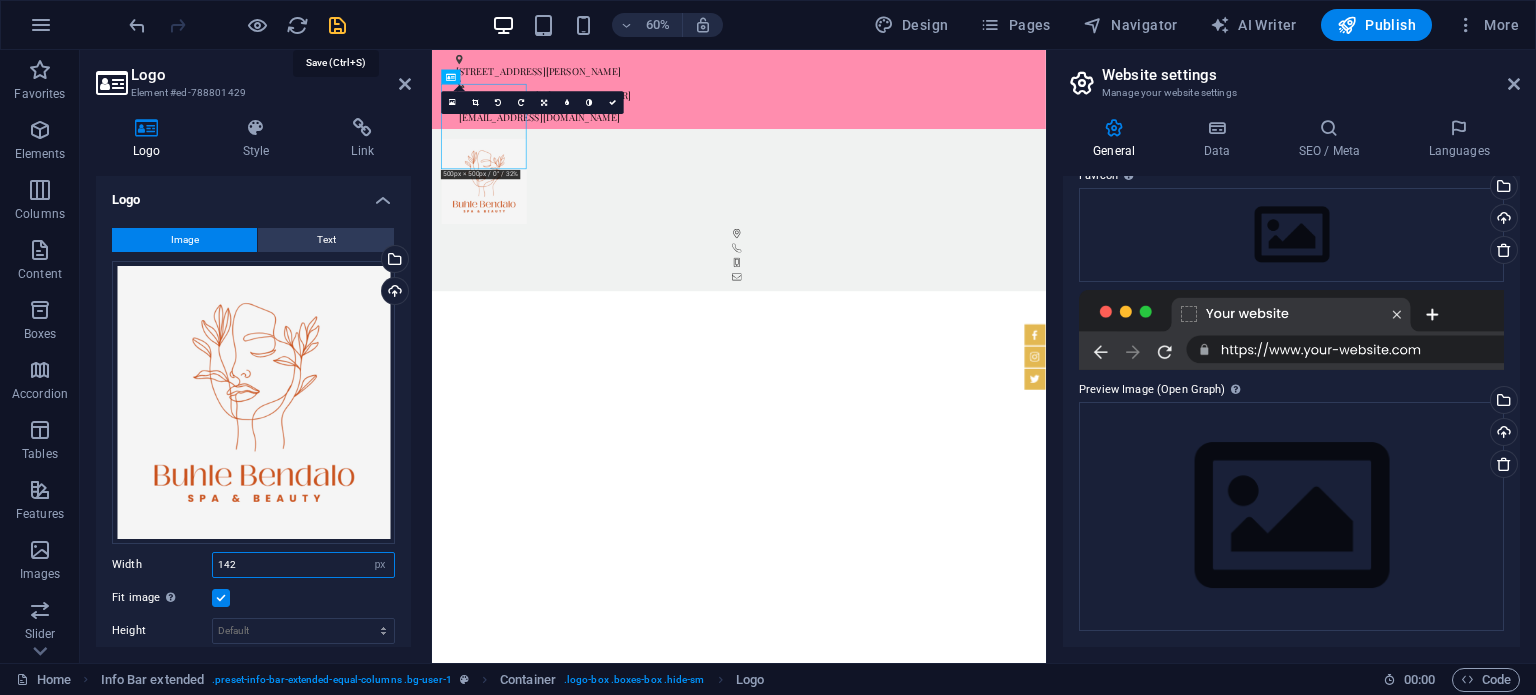 type on "142" 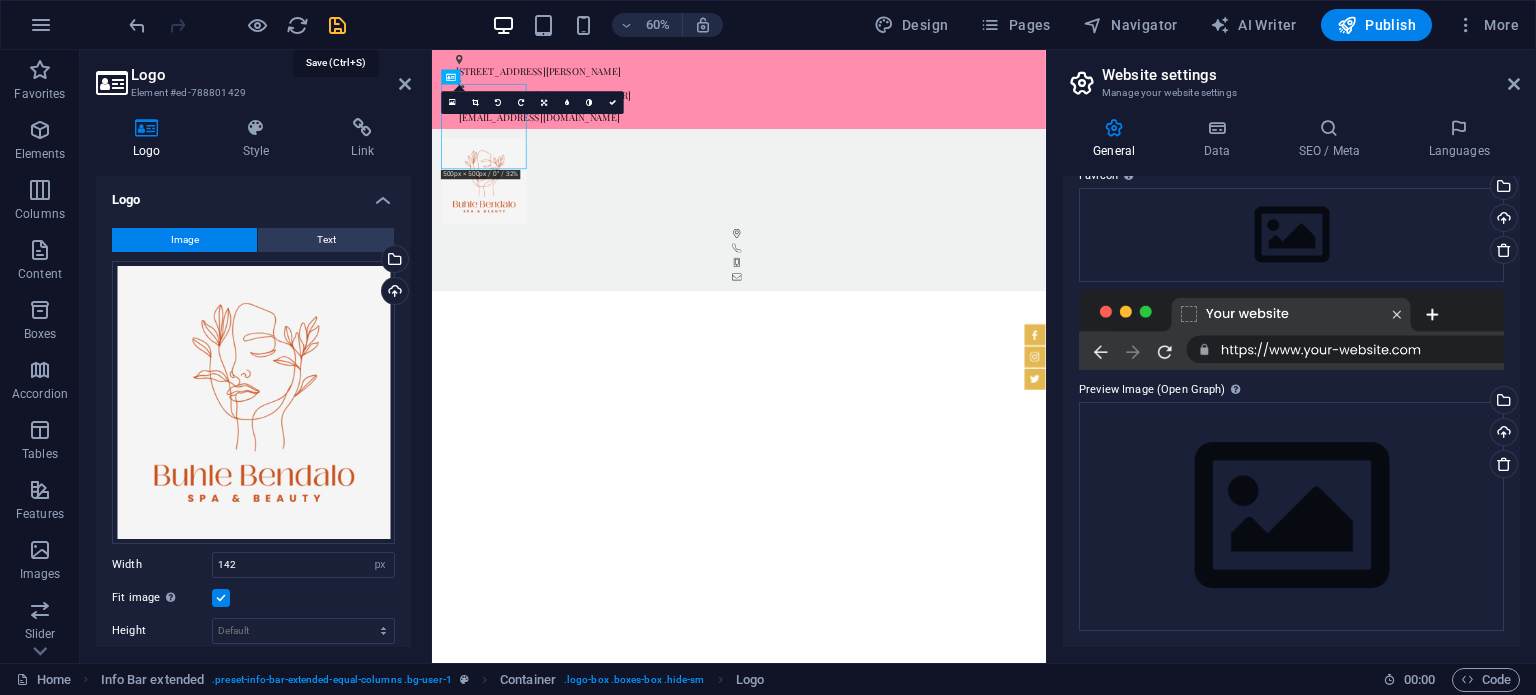 click at bounding box center [337, 25] 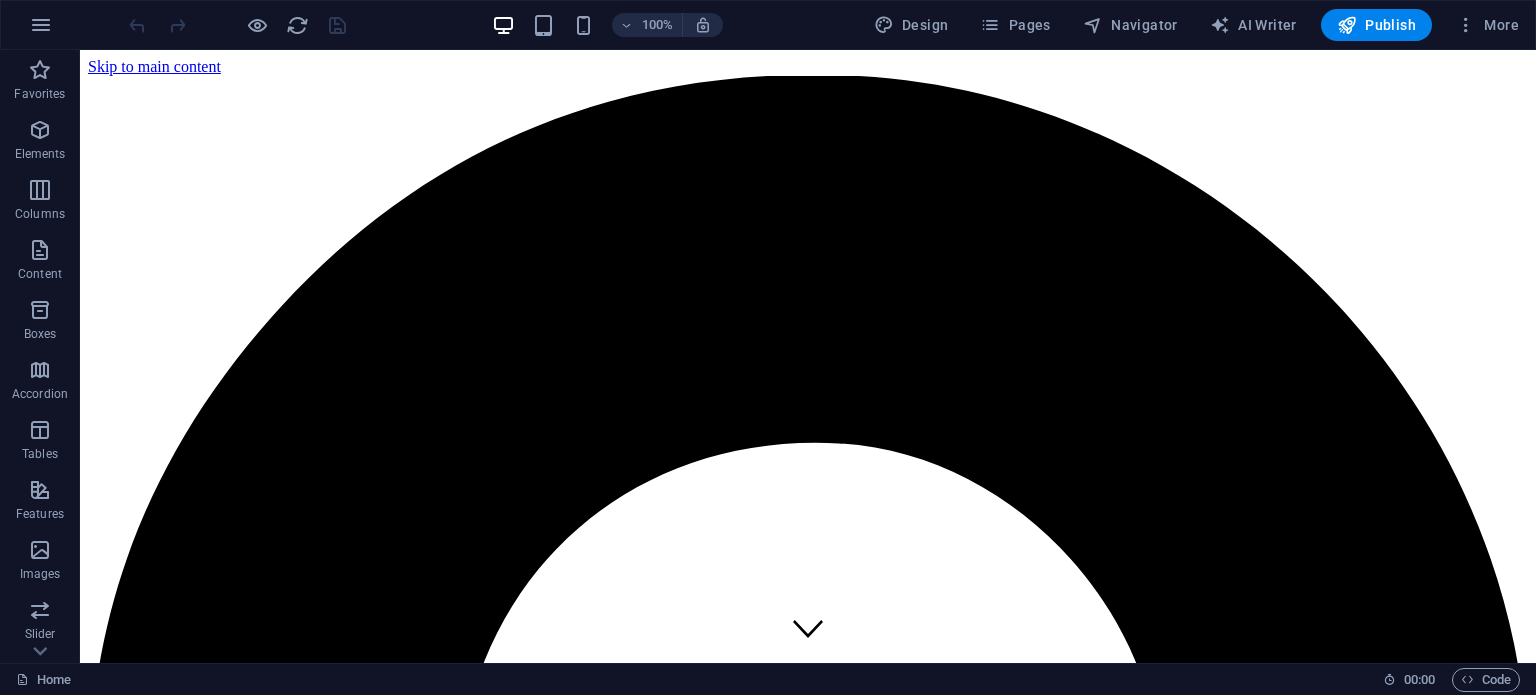 scroll, scrollTop: 0, scrollLeft: 0, axis: both 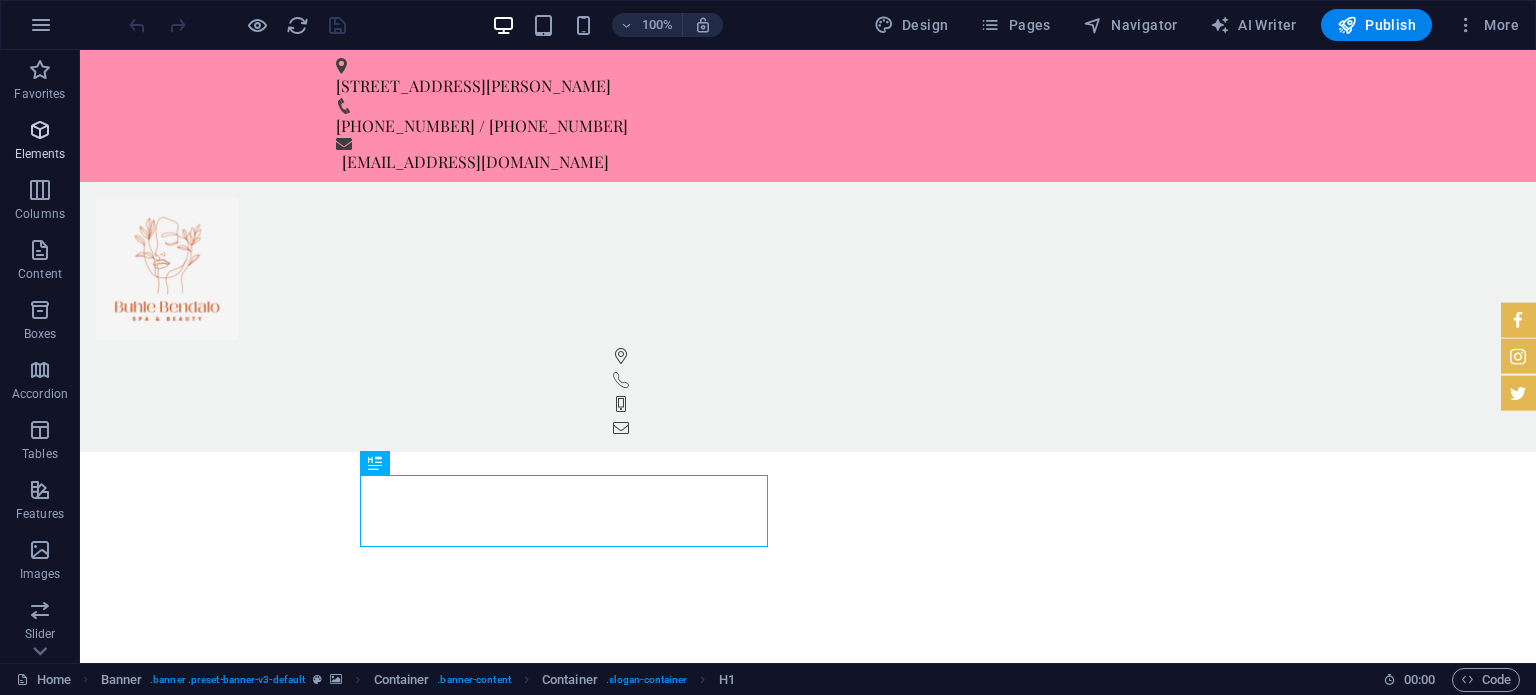 click at bounding box center [40, 130] 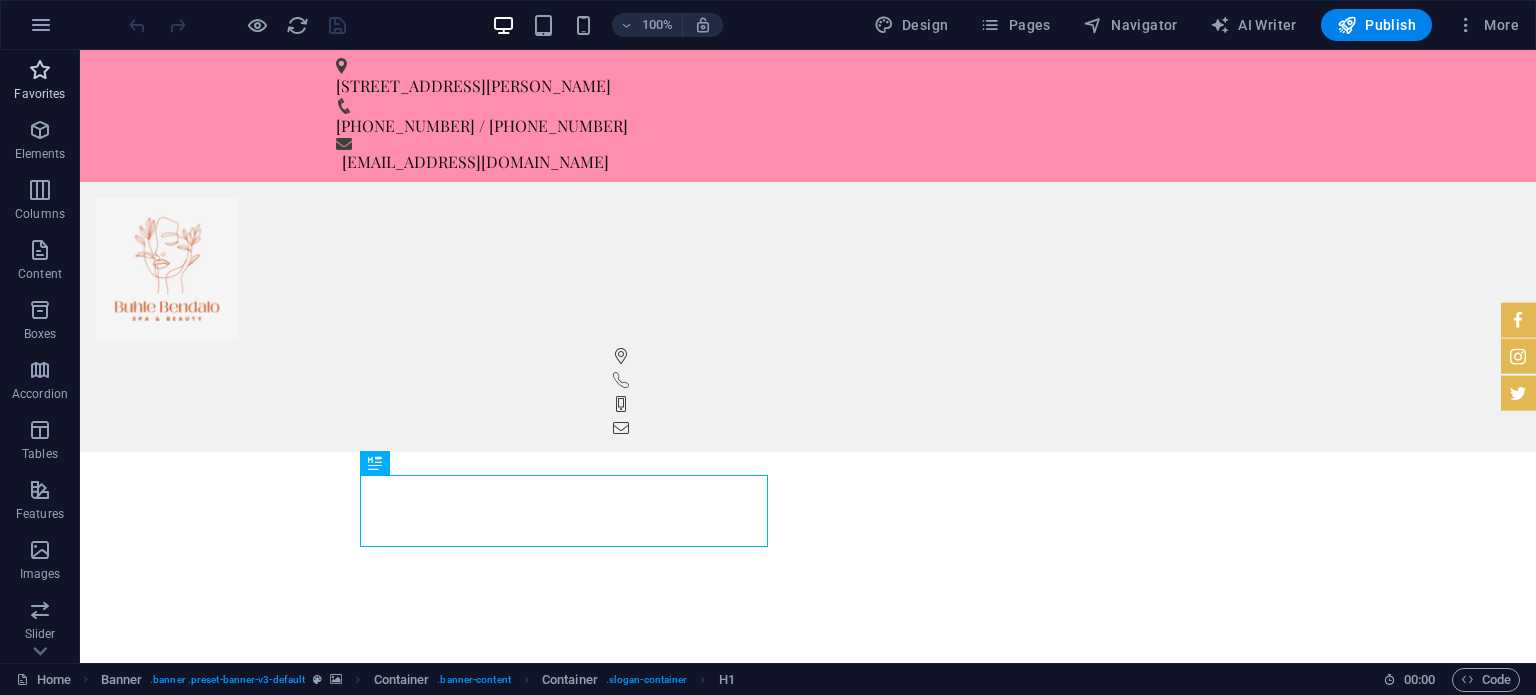 click at bounding box center (40, 70) 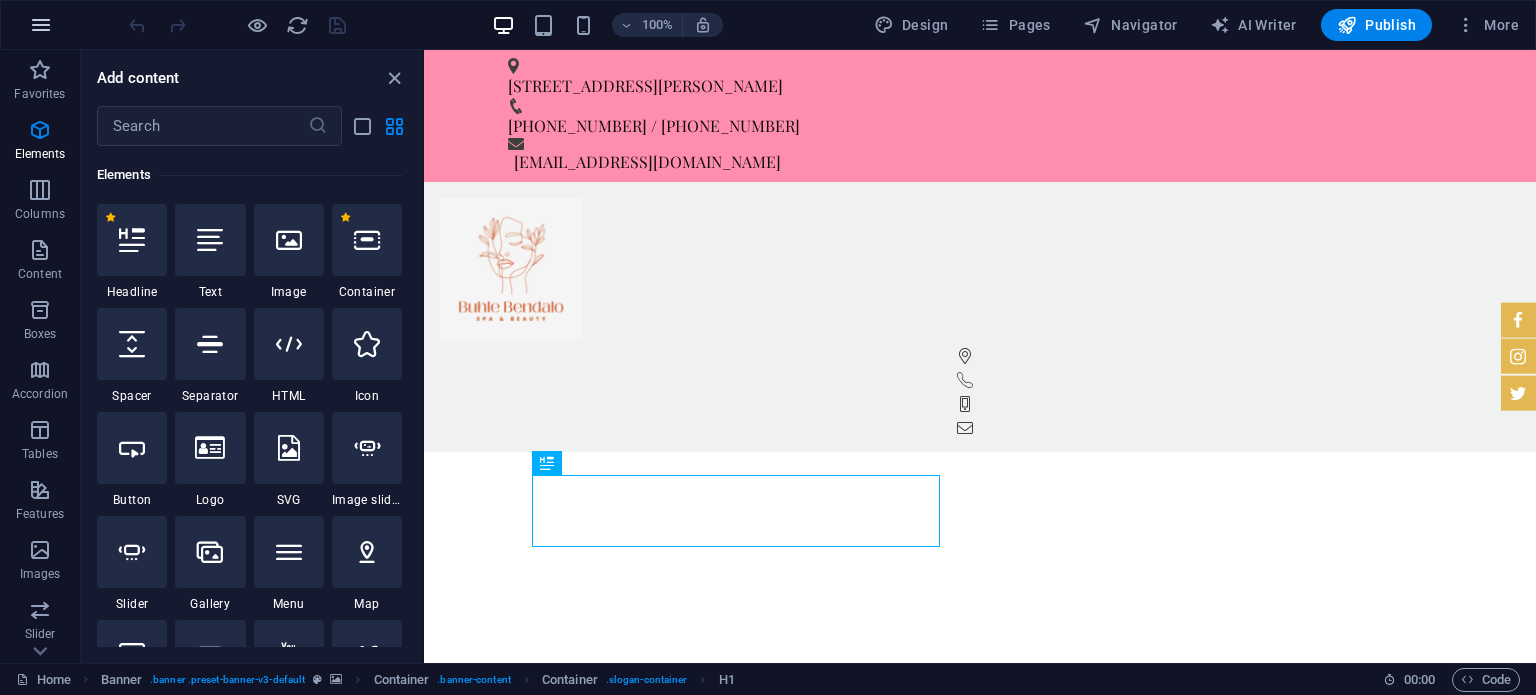 scroll, scrollTop: 212, scrollLeft: 0, axis: vertical 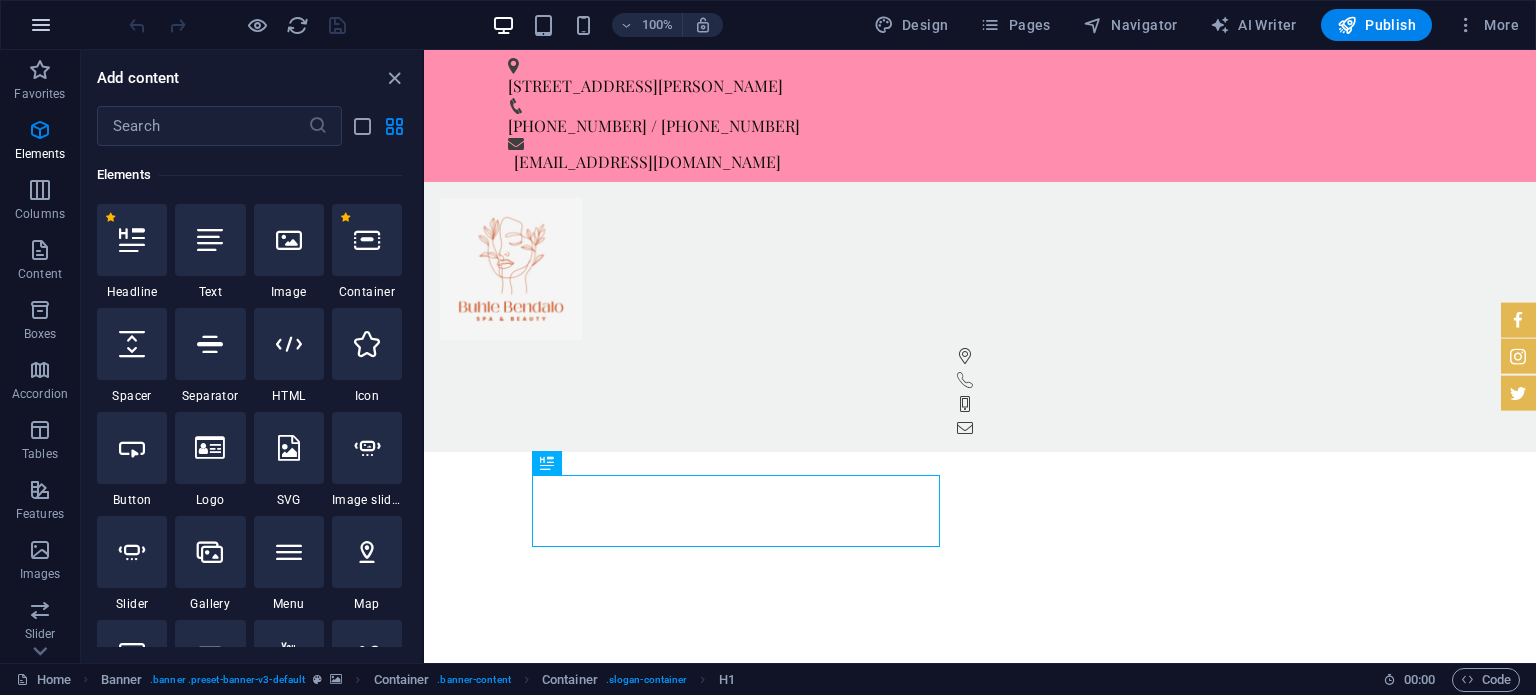 click at bounding box center (41, 25) 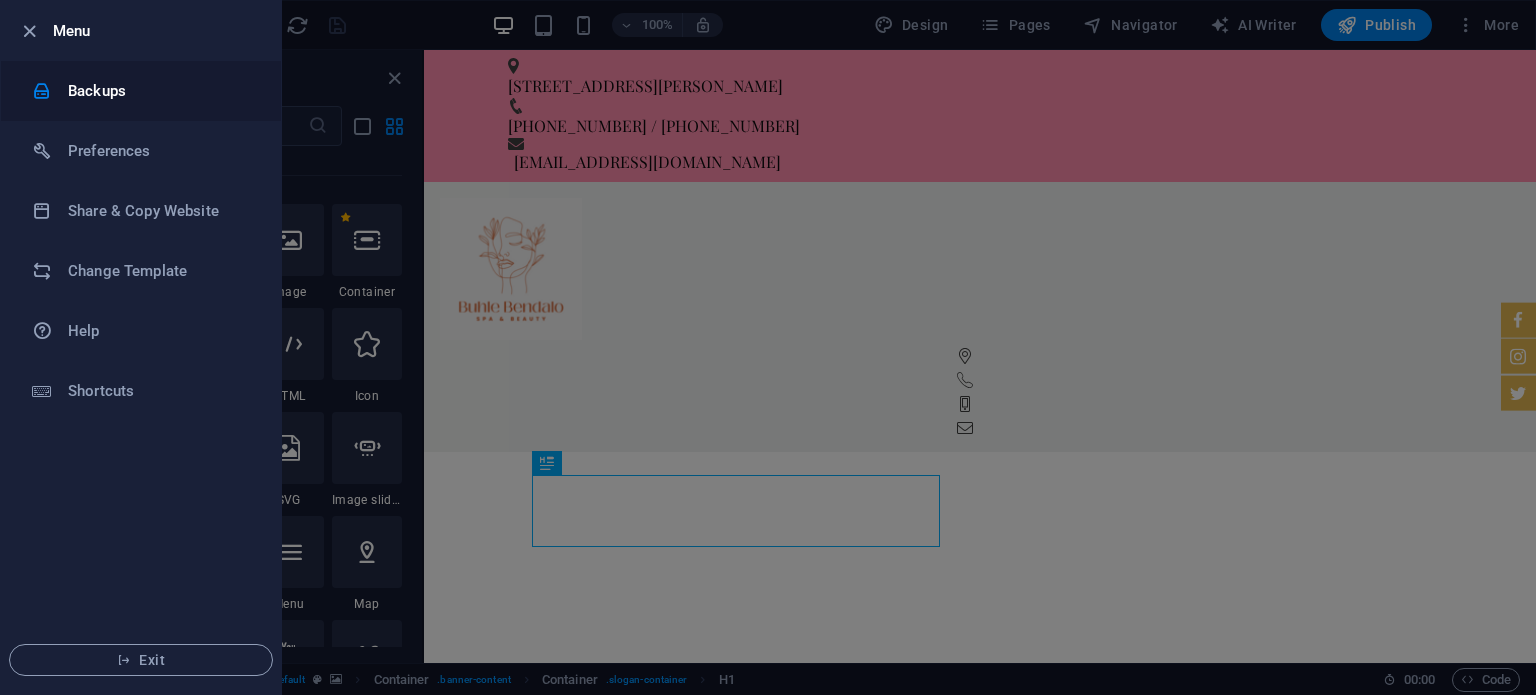 click on "Backups" at bounding box center [160, 91] 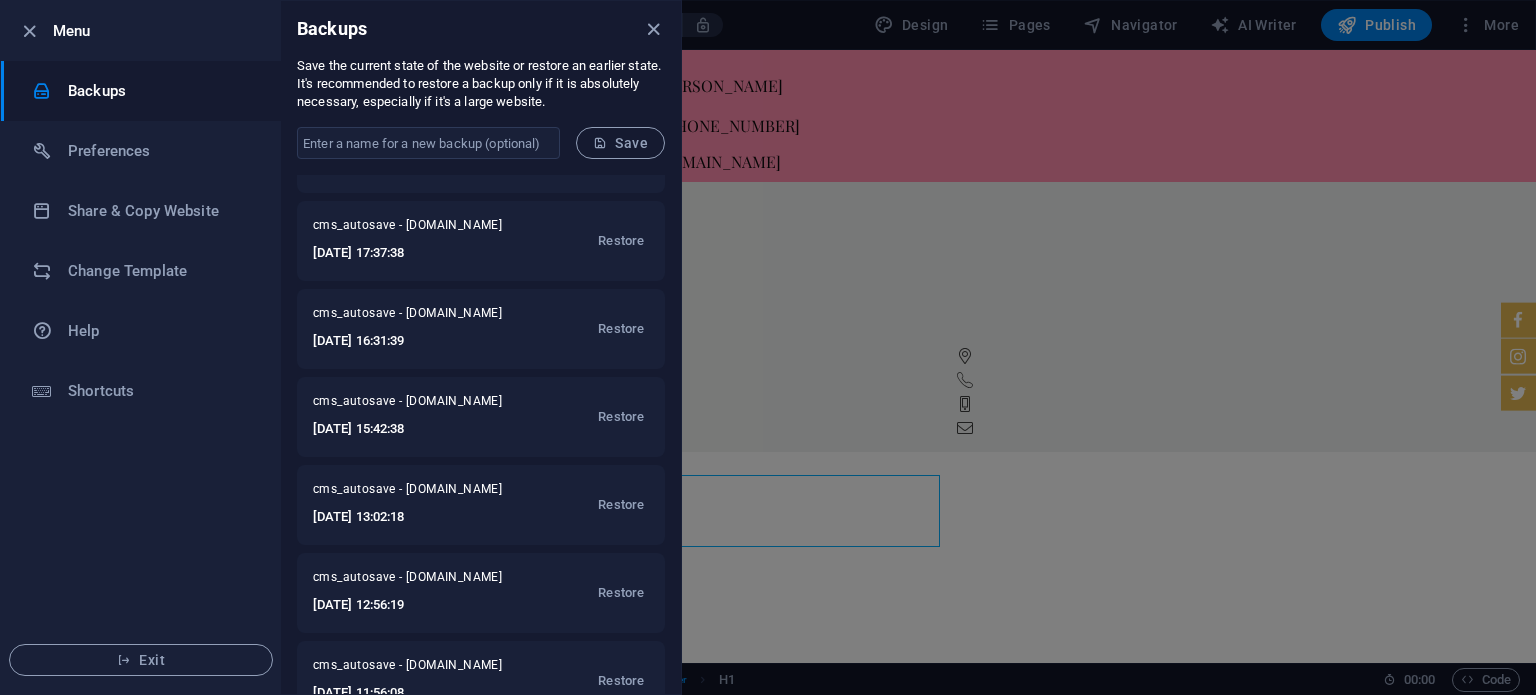 scroll, scrollTop: 148, scrollLeft: 0, axis: vertical 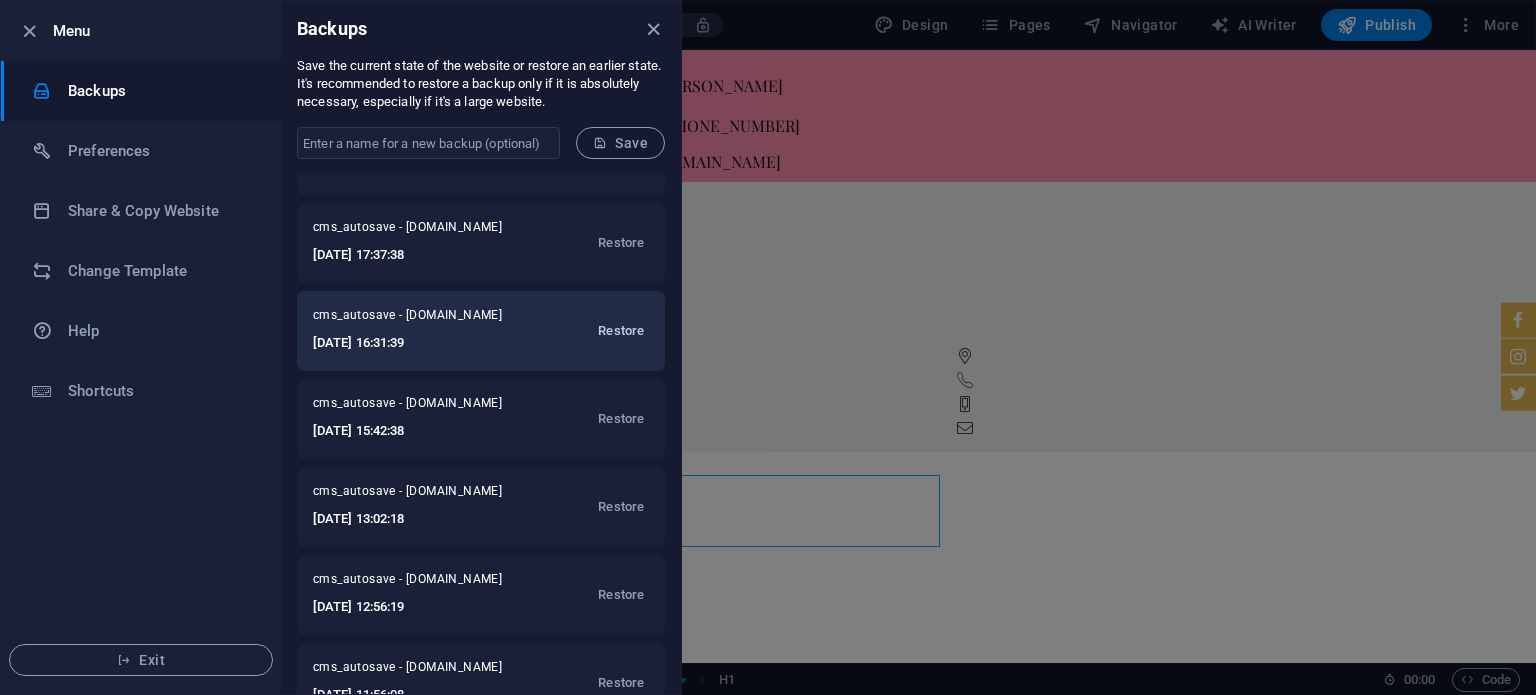 click on "Restore" at bounding box center [621, 331] 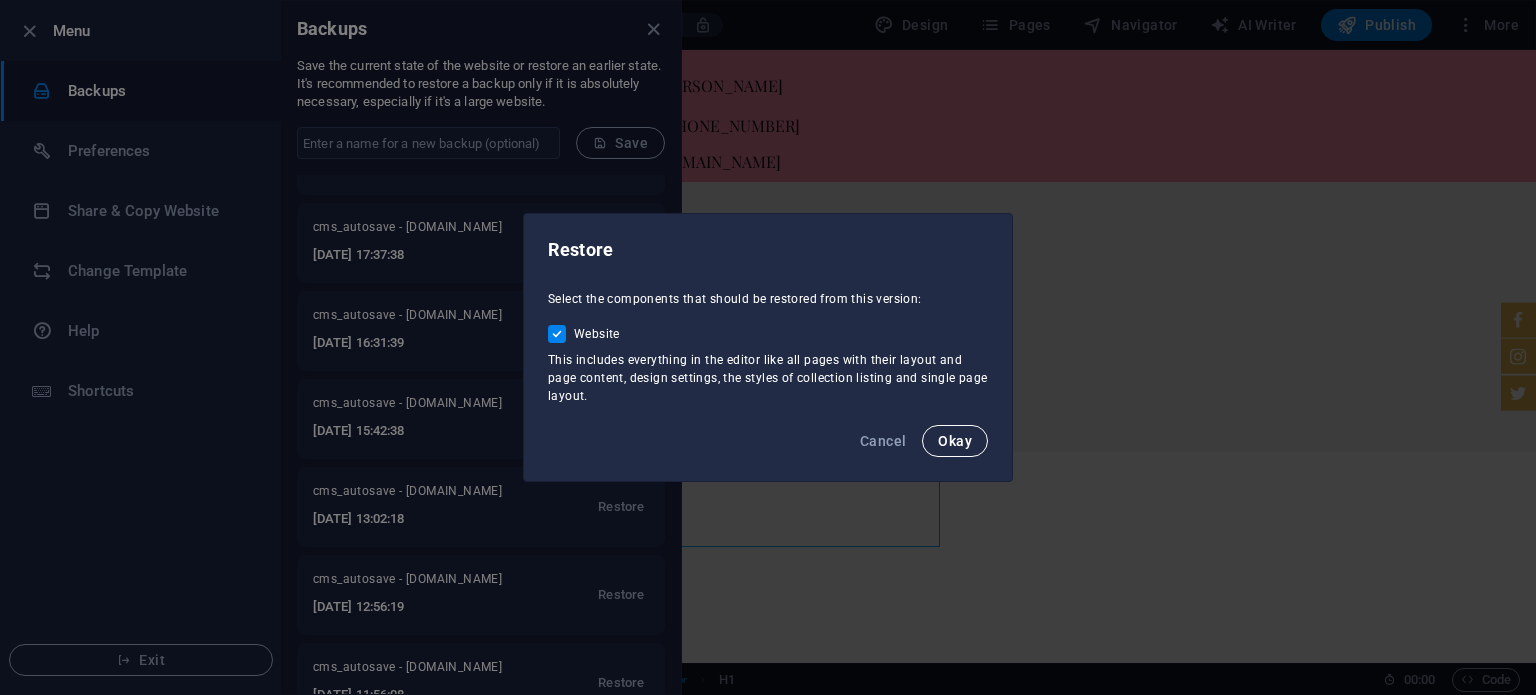 click on "Okay" at bounding box center (955, 441) 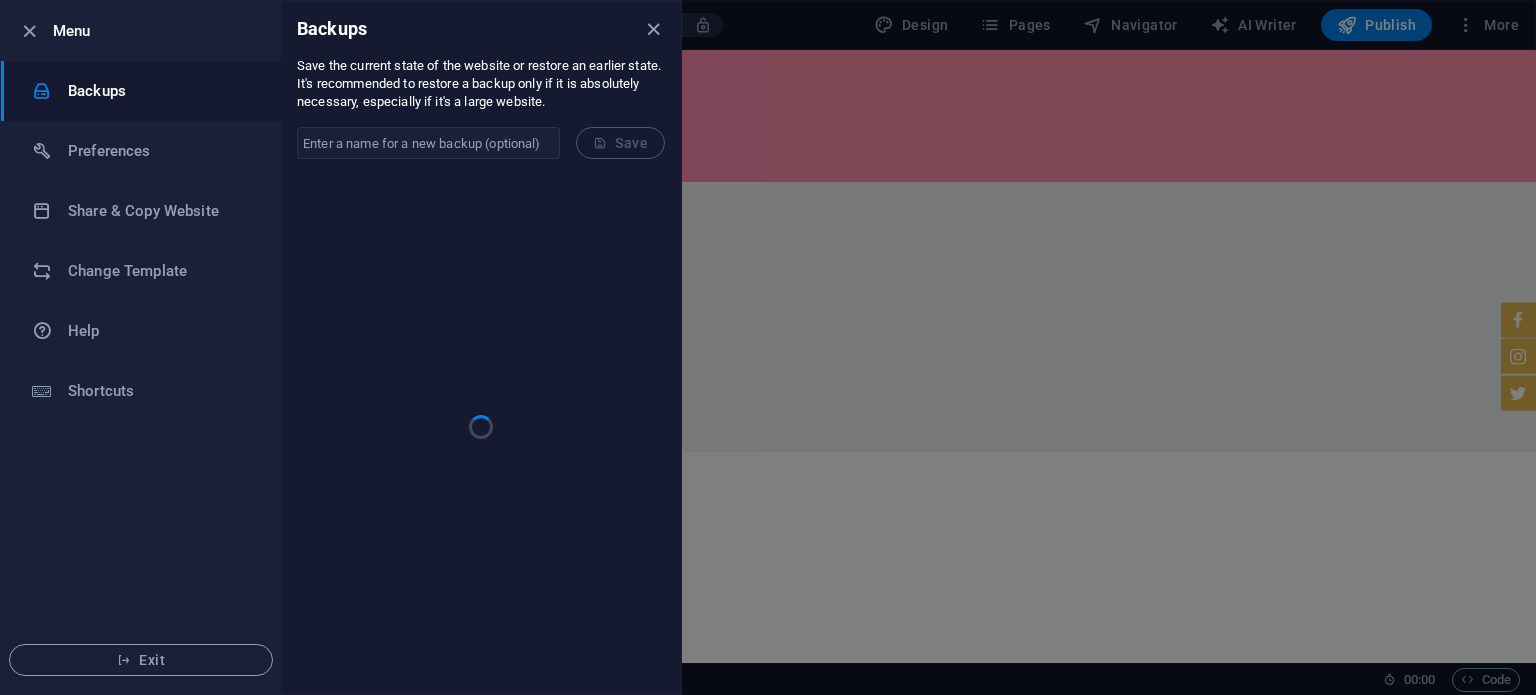 scroll, scrollTop: 0, scrollLeft: 0, axis: both 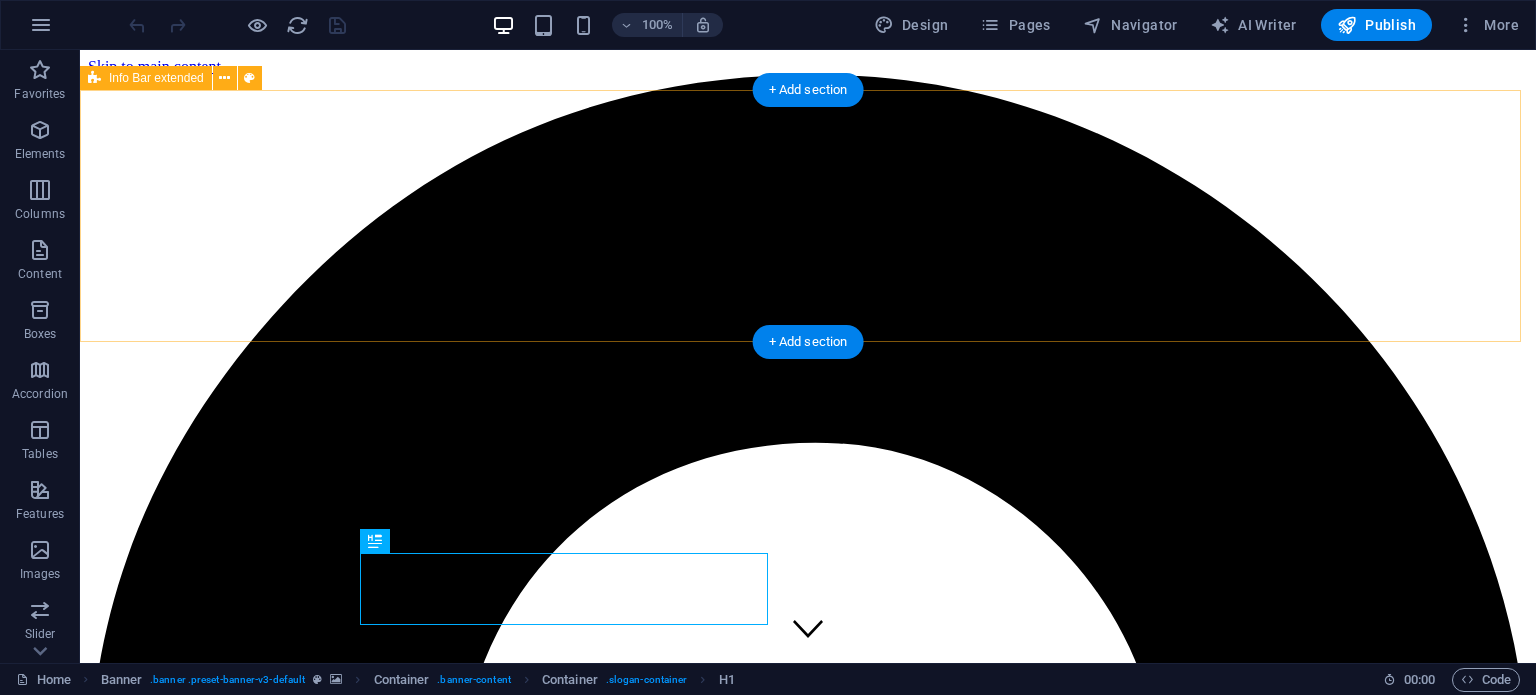 click at bounding box center (808, 8838) 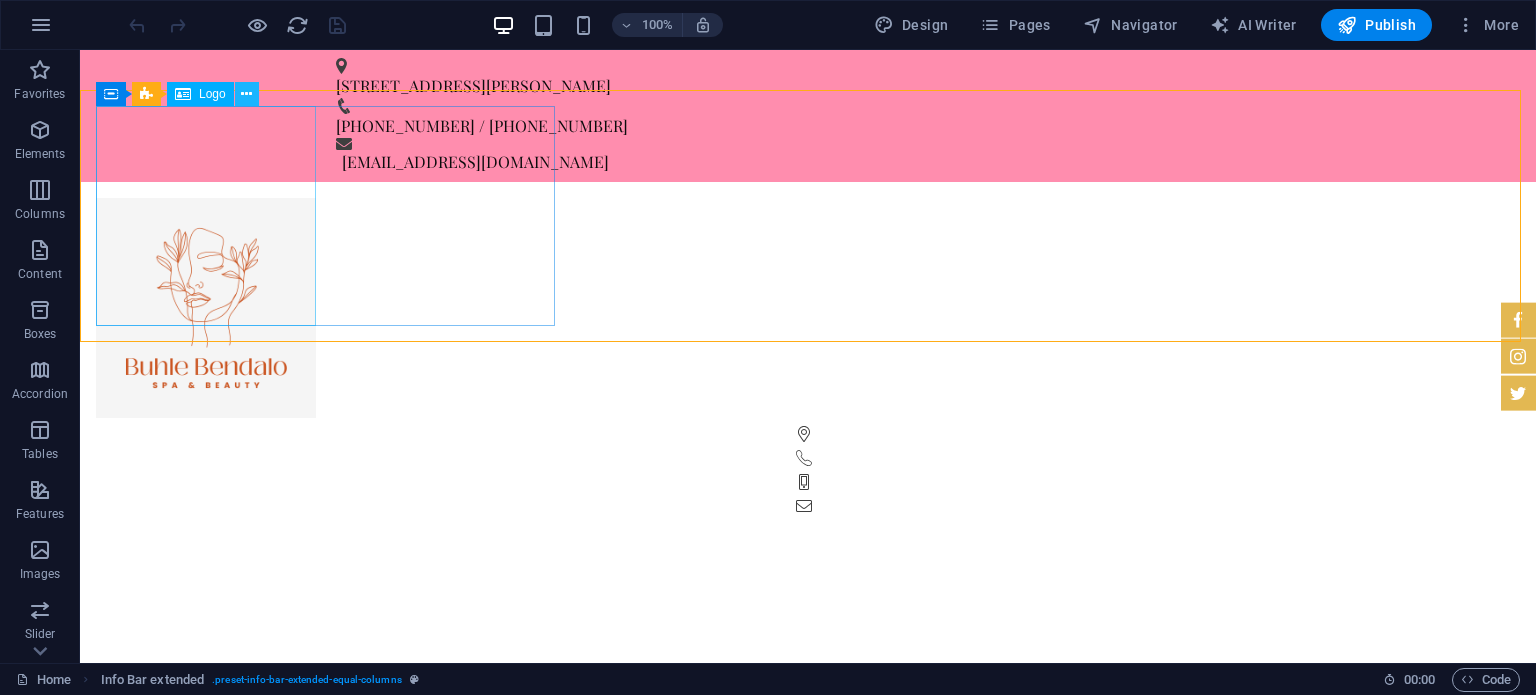 click at bounding box center [247, 94] 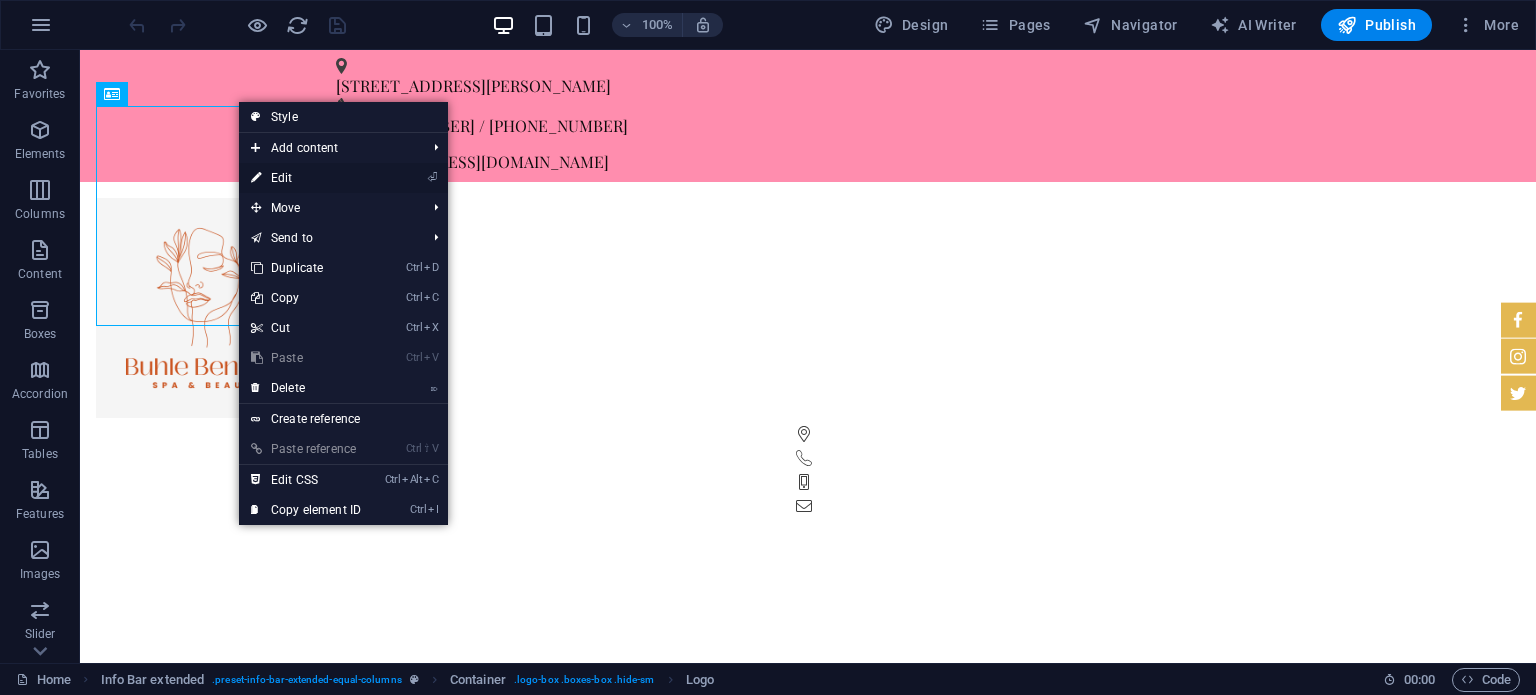 click on "⏎  Edit" at bounding box center [306, 178] 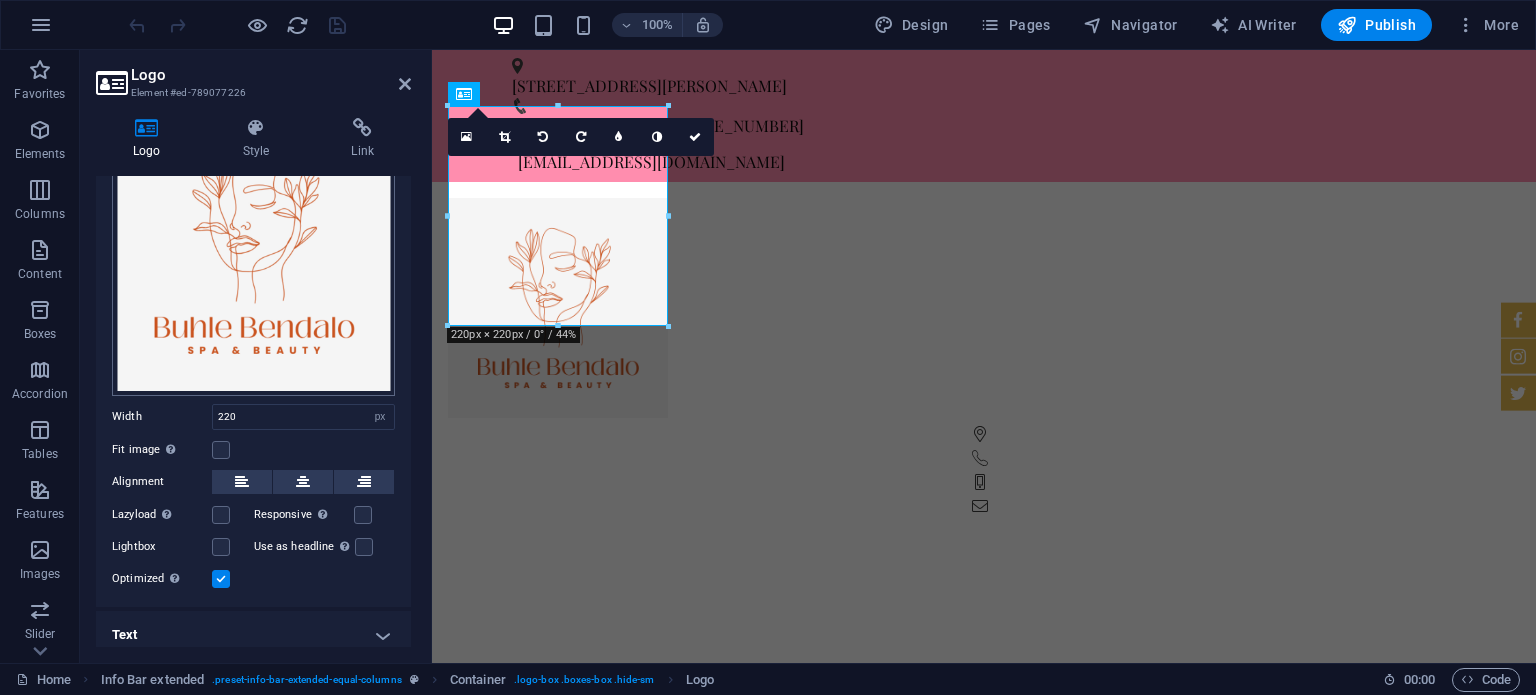 scroll, scrollTop: 155, scrollLeft: 0, axis: vertical 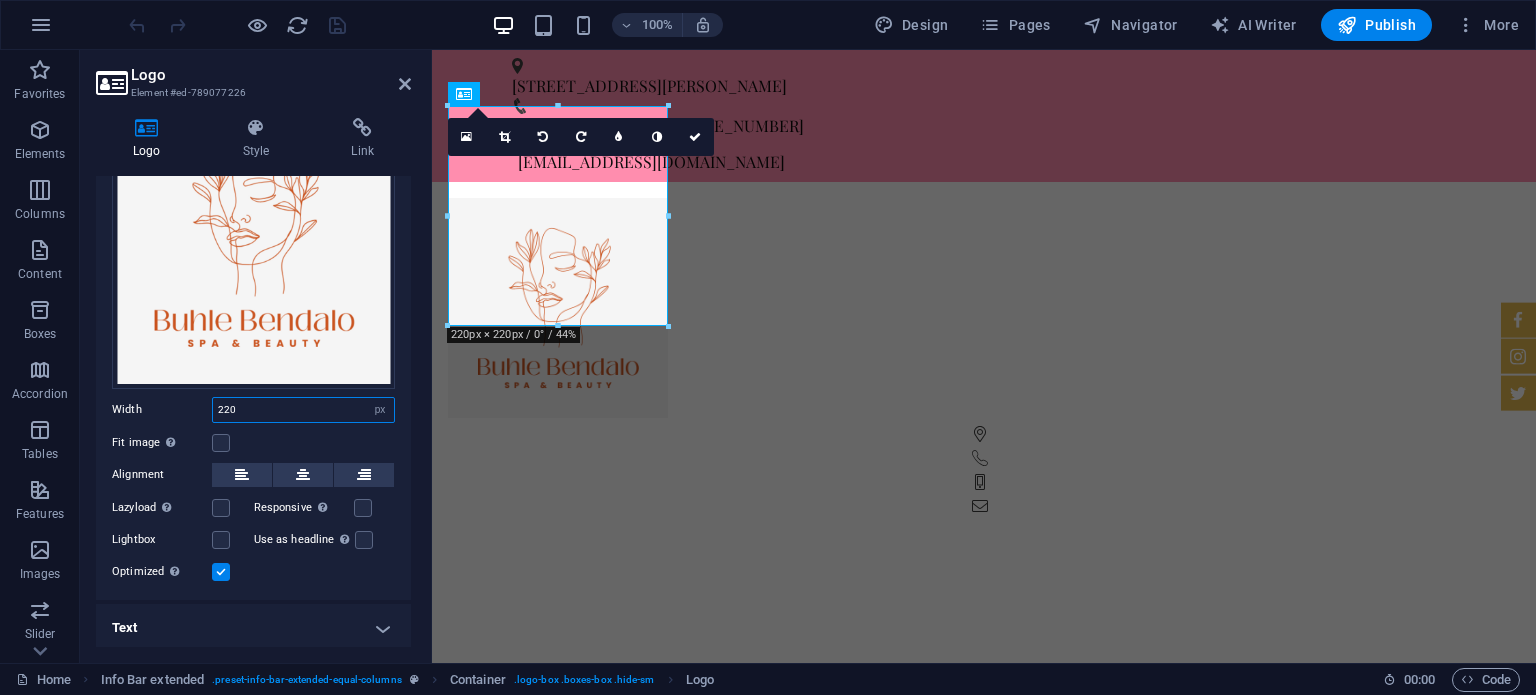 click on "220" at bounding box center (303, 410) 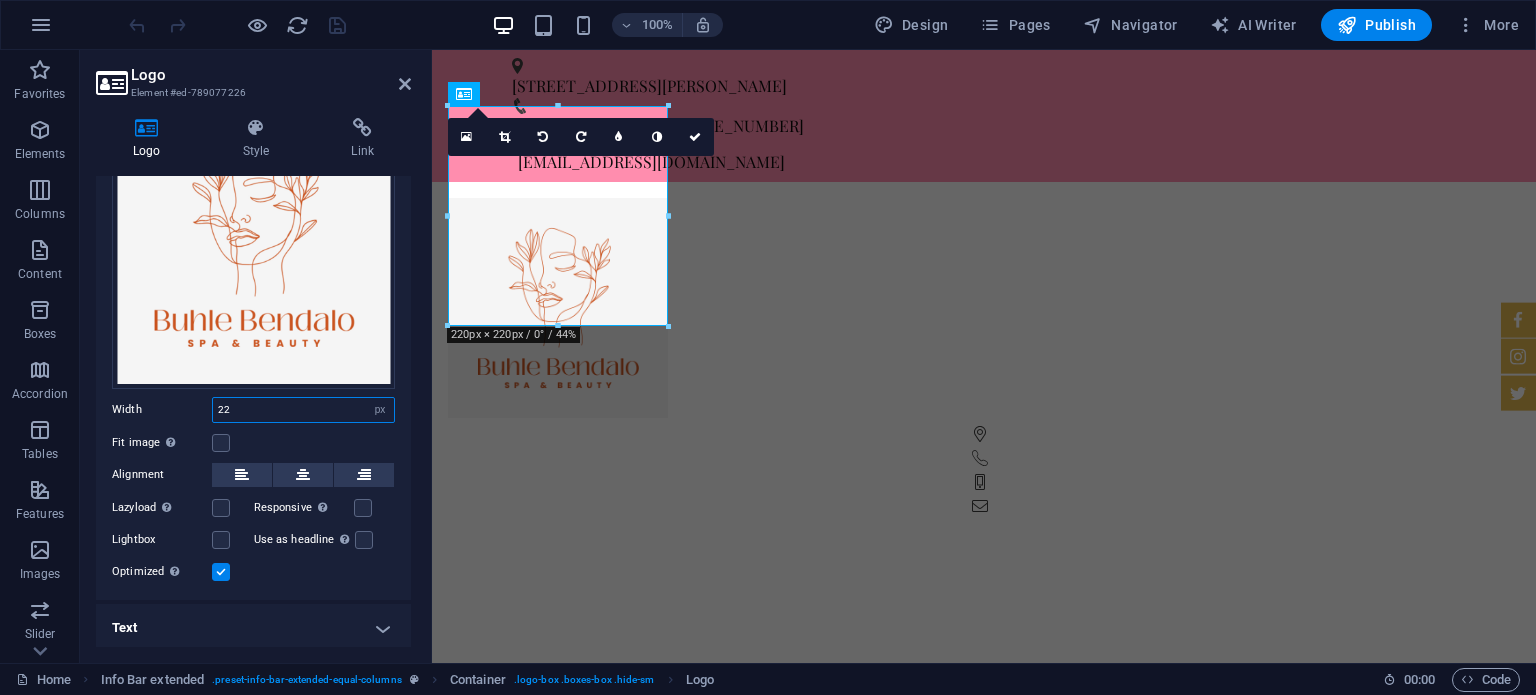 type on "2" 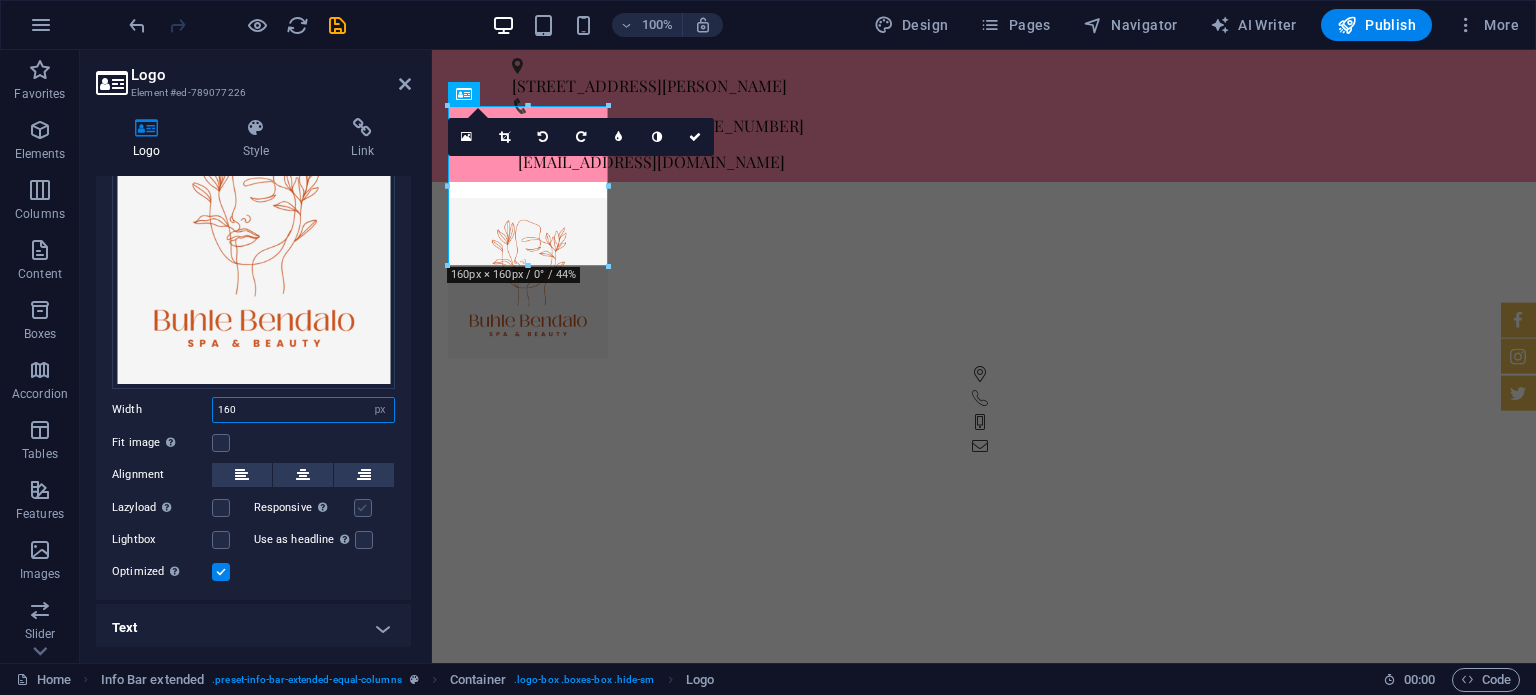 type on "160" 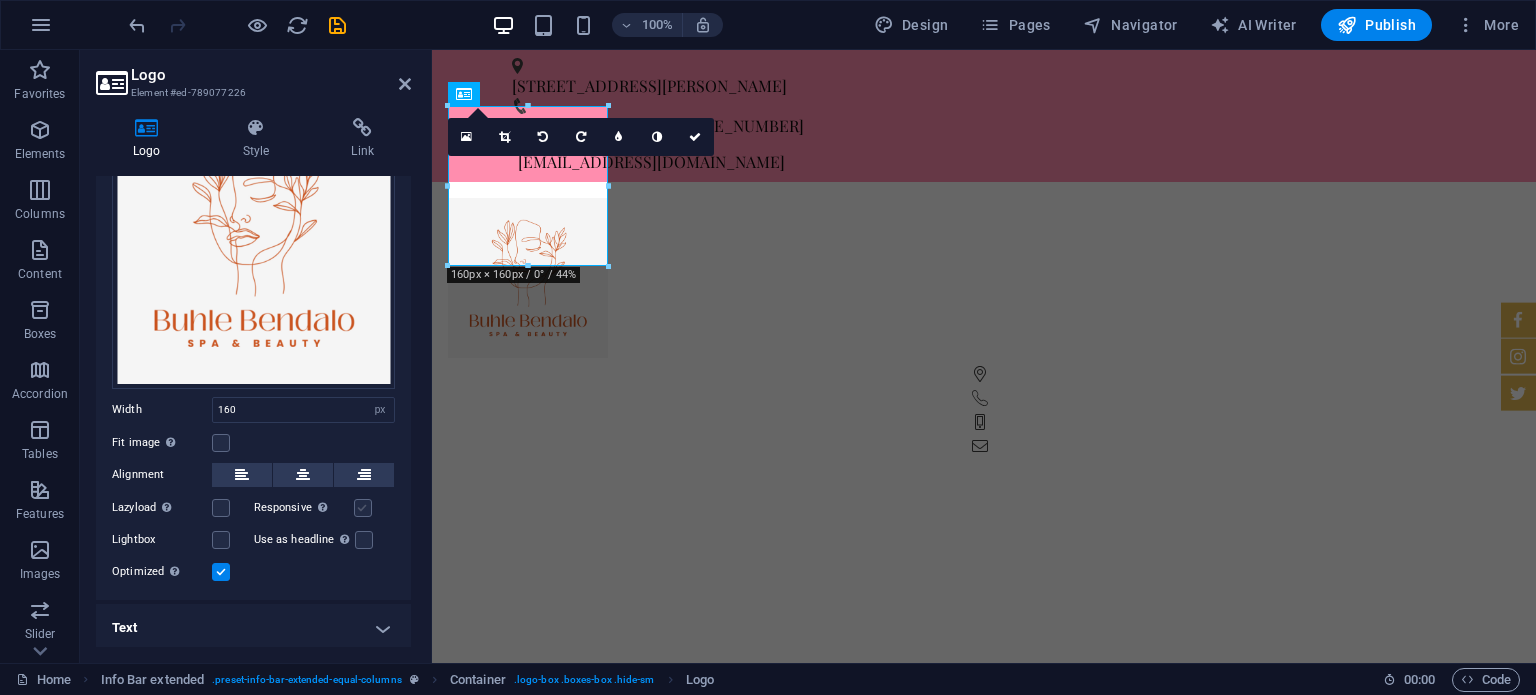 click at bounding box center [363, 508] 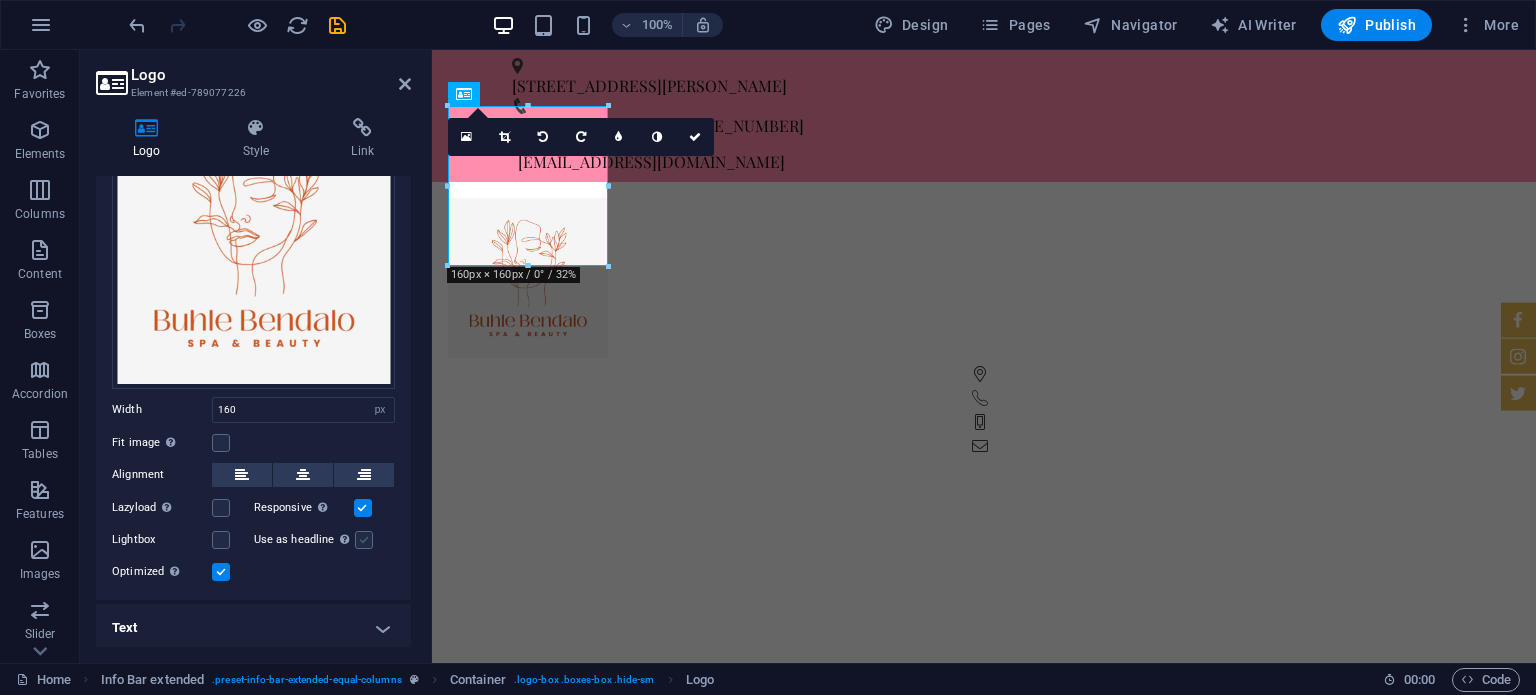 click at bounding box center [364, 540] 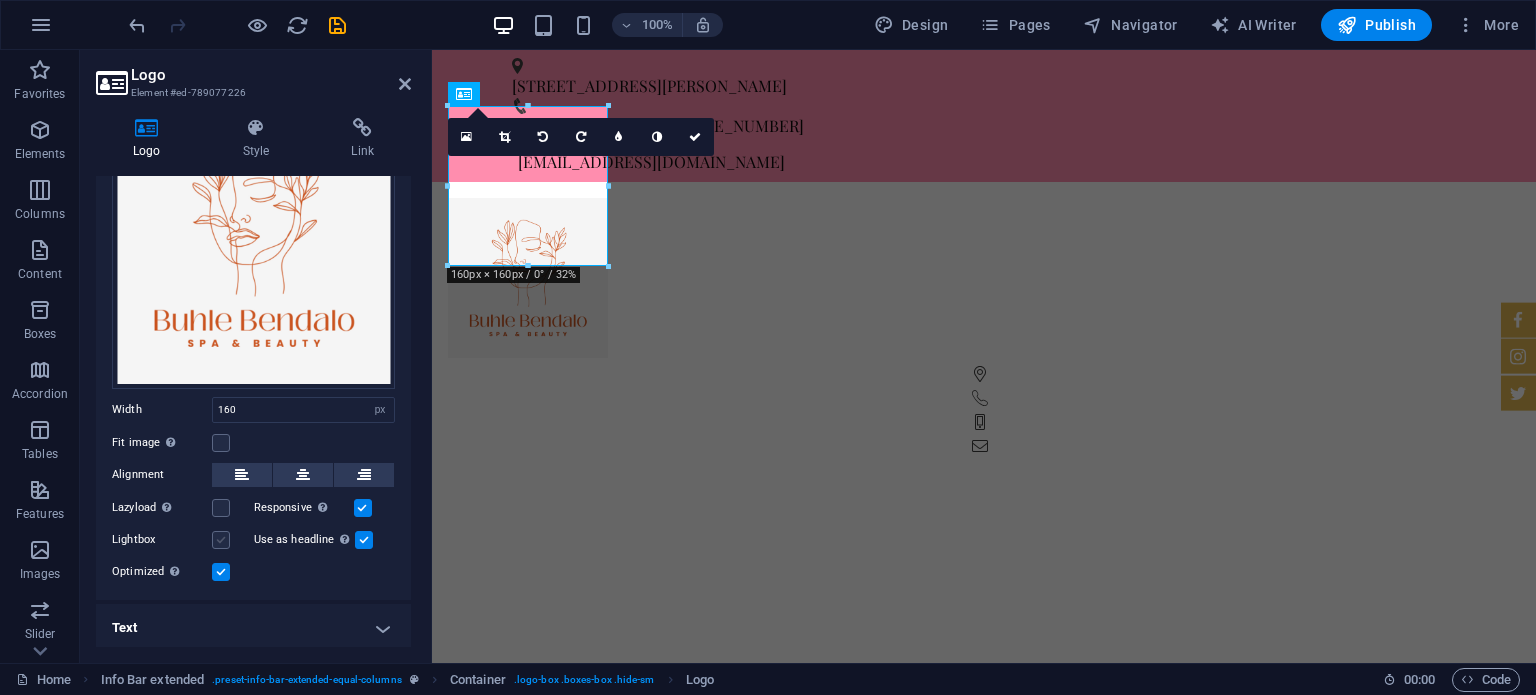 click at bounding box center (221, 540) 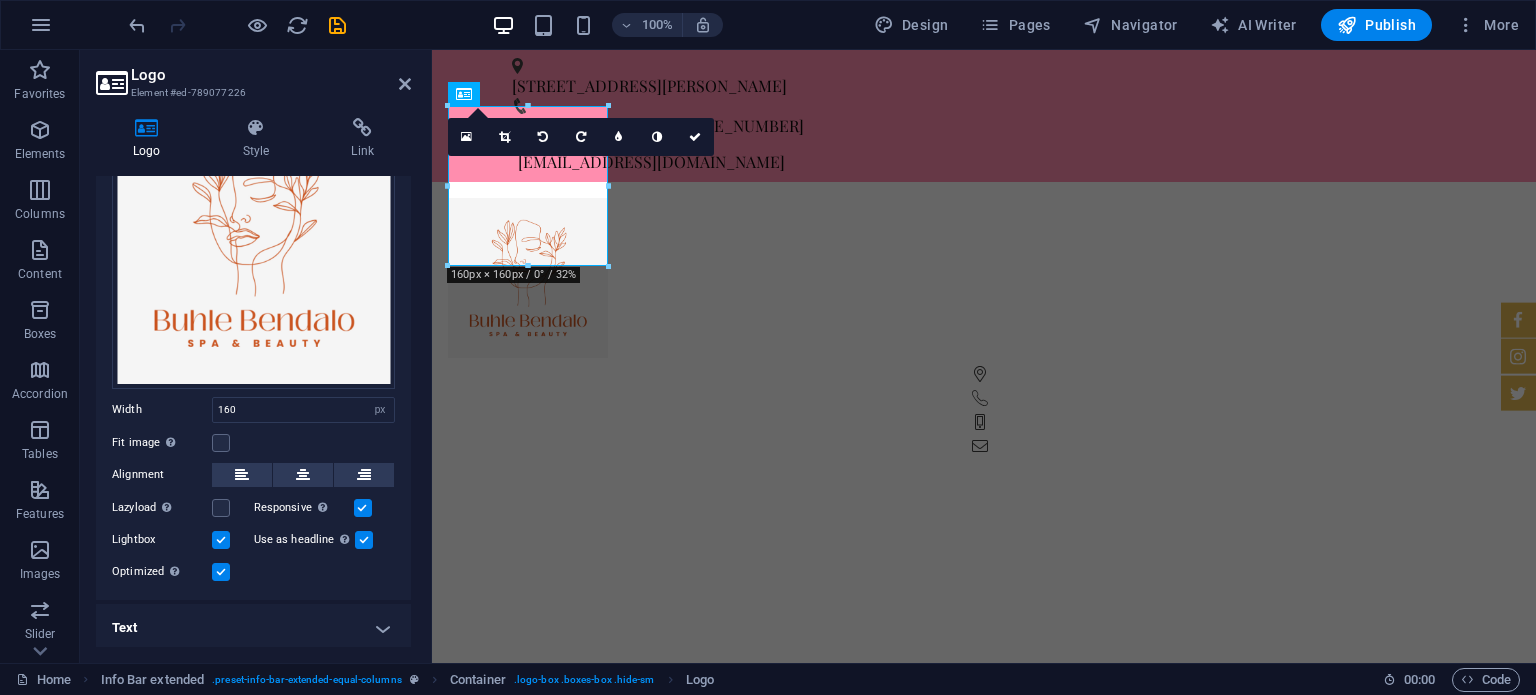 click on "Lazyload Loading images after the page loads improves page speed." at bounding box center (183, 508) 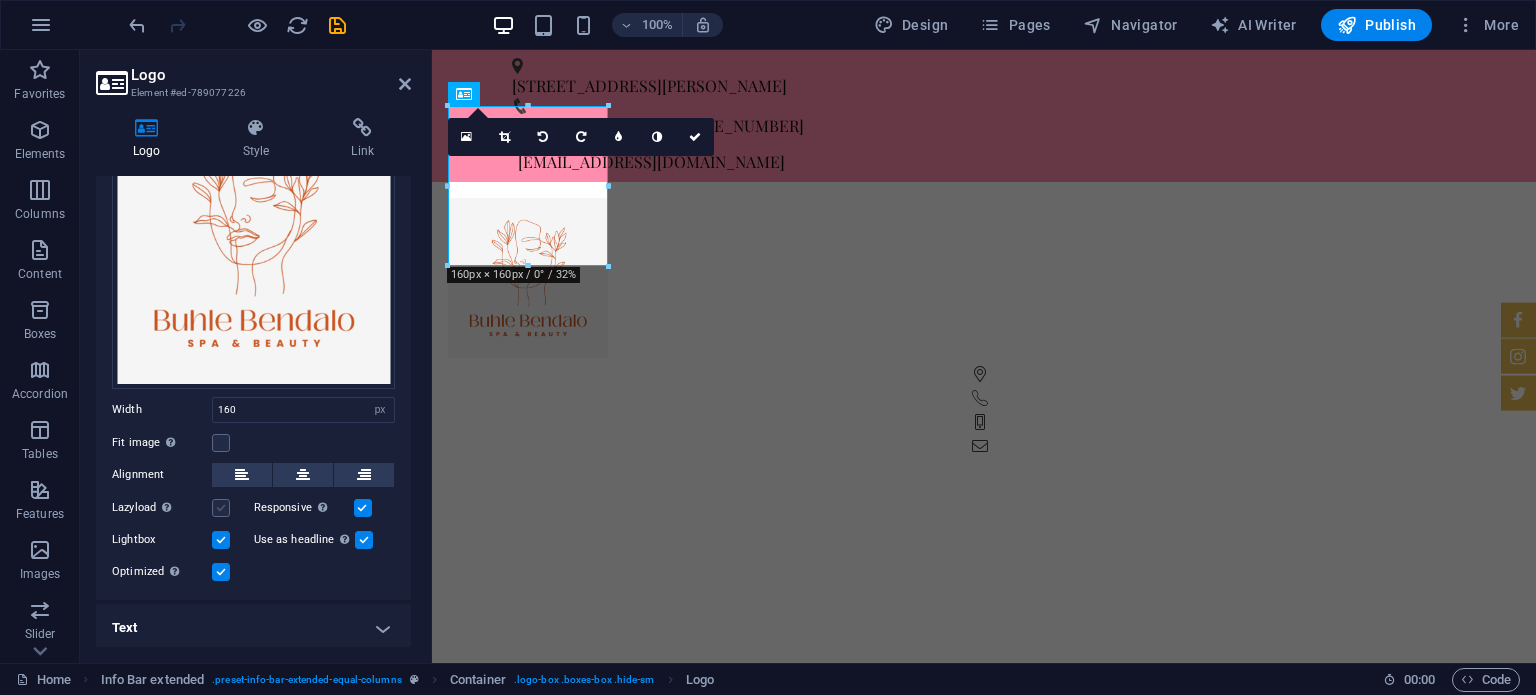 click at bounding box center [221, 508] 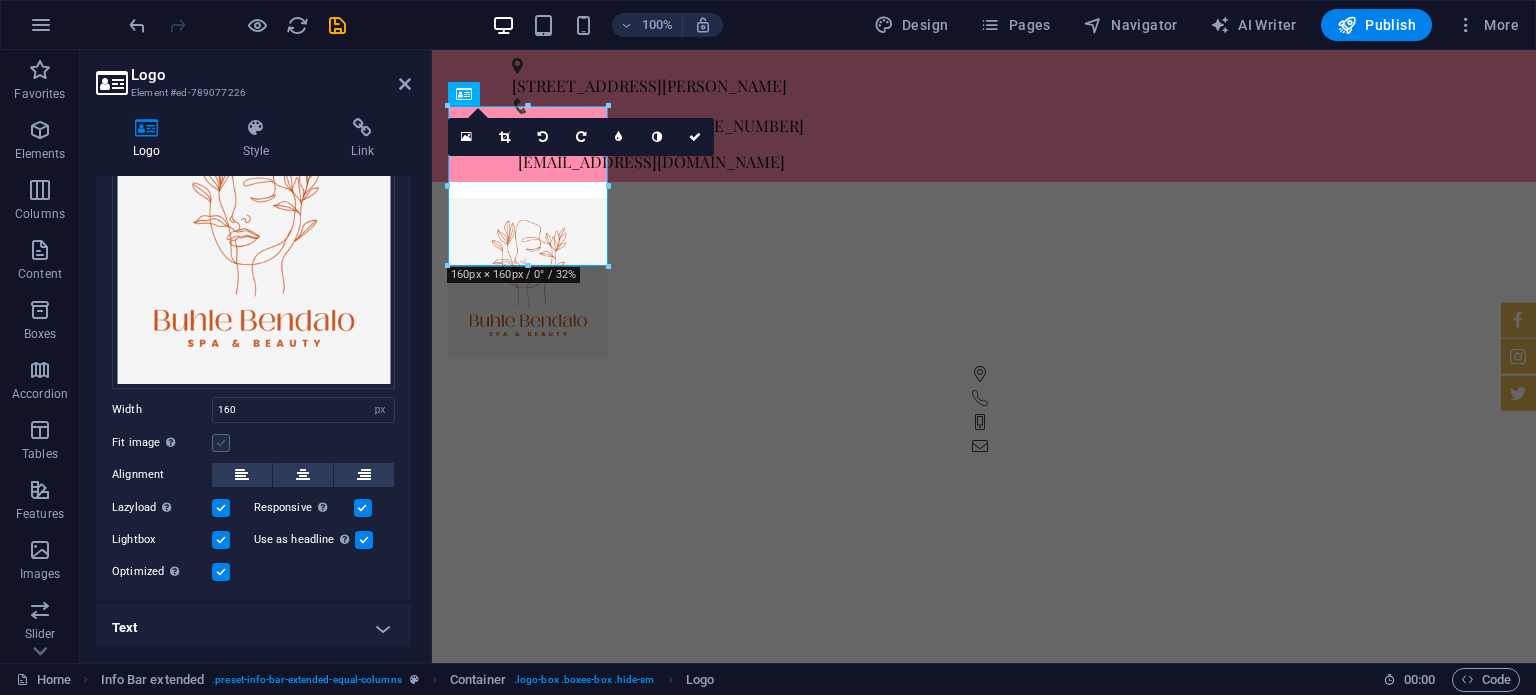 click on "Image Text Drag files here, click to choose files or select files from Files or our free stock photos & videos Select files from the file manager, stock photos, or upload file(s) Upload Width 160 Default auto px rem % em vh vw Fit image Automatically fit image to a fixed width and height Height Default auto px Alignment Lazyload Loading images after the page loads improves page speed. Responsive Automatically load retina image and smartphone optimized sizes. Lightbox Use as headline The image will be wrapped in an H1 headline tag. Useful for giving alternative text the weight of an H1 headline, e.g. for the logo. Leave unchecked if uncertain. Optimized Images are compressed to improve page speed. Position Direction Custom X offset 50 px rem % vh vw Y offset 50 px rem % vh vw Edit design" at bounding box center (253, 328) 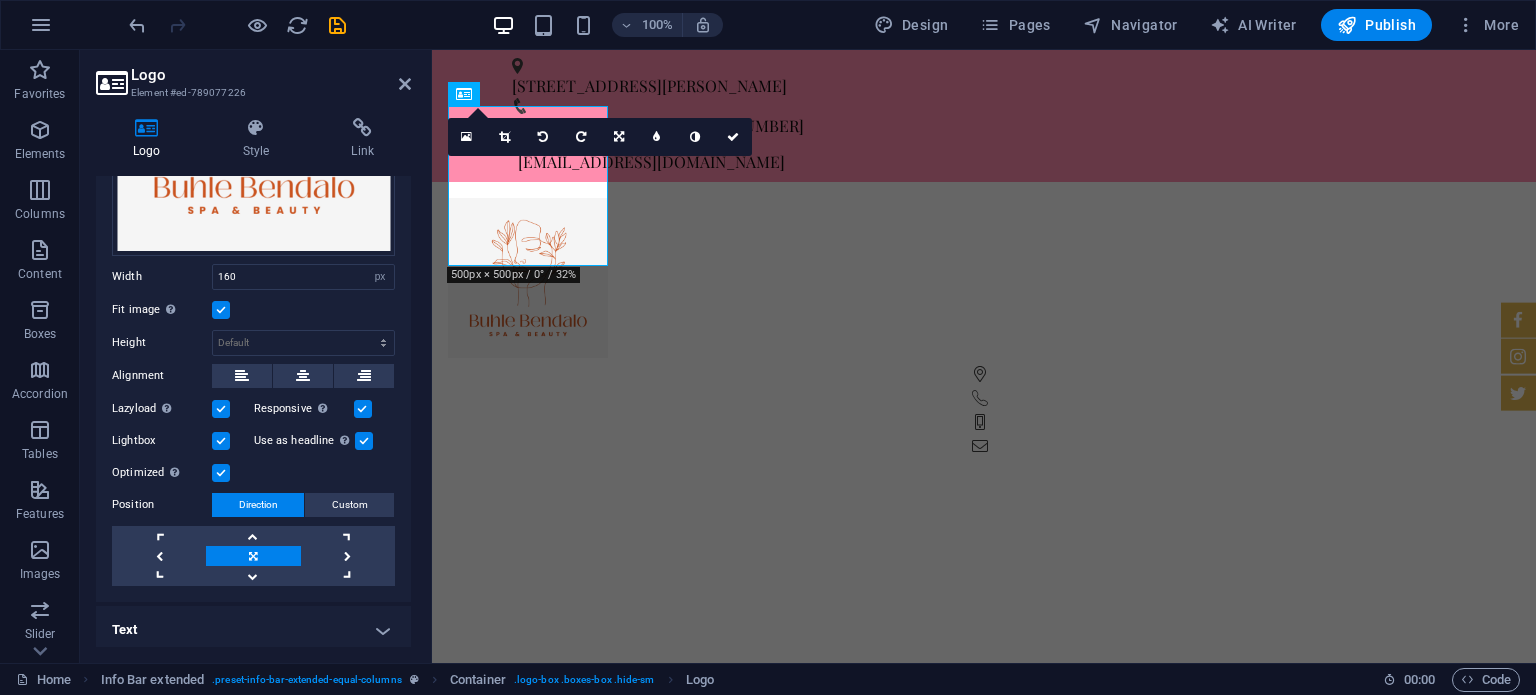 scroll, scrollTop: 289, scrollLeft: 0, axis: vertical 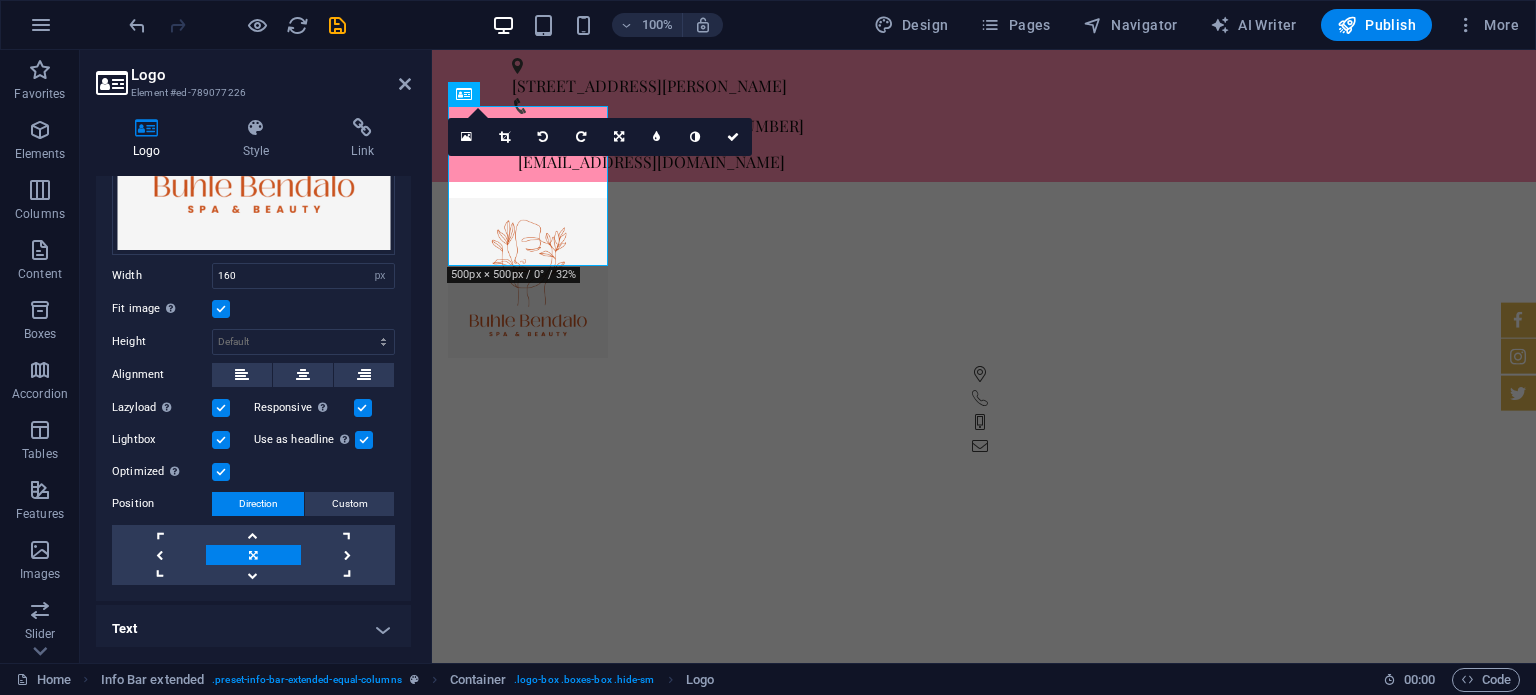 click on "Text" at bounding box center [253, 629] 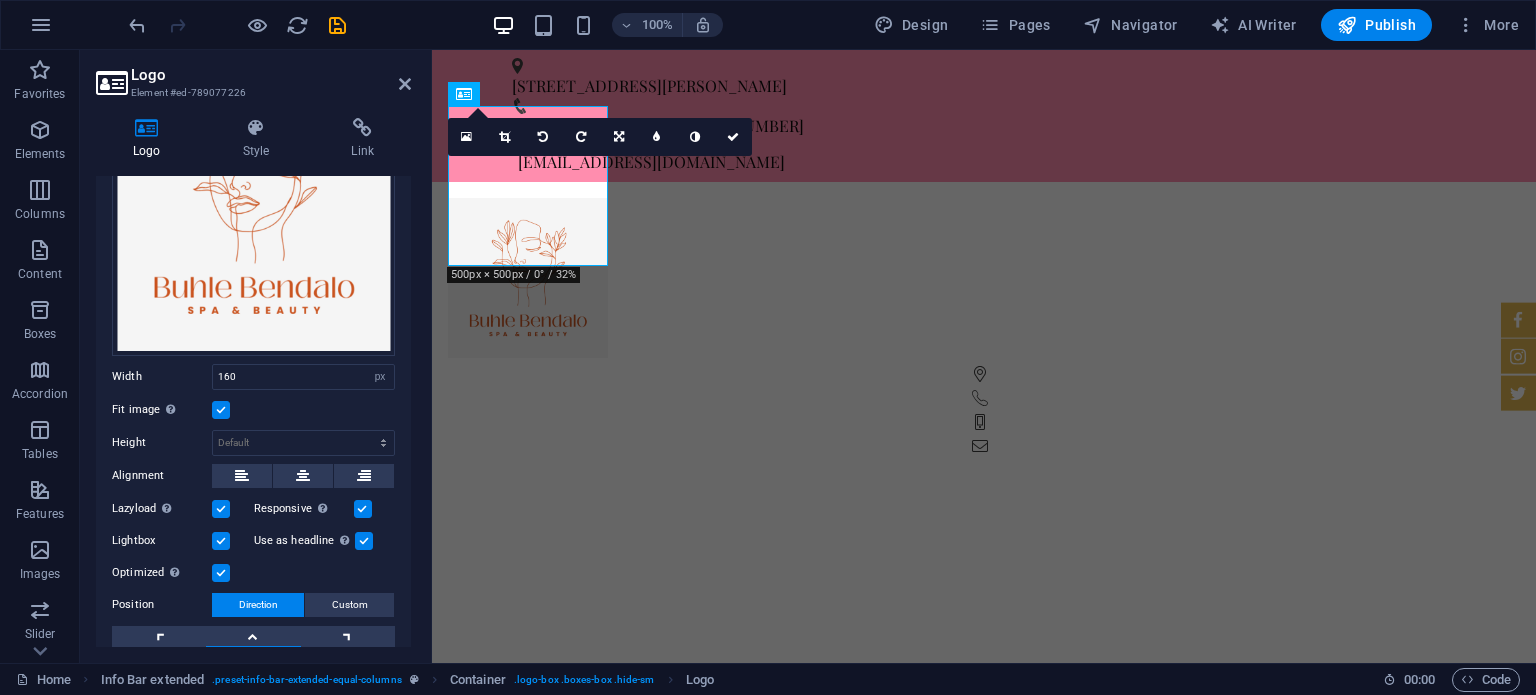 scroll, scrollTop: 0, scrollLeft: 0, axis: both 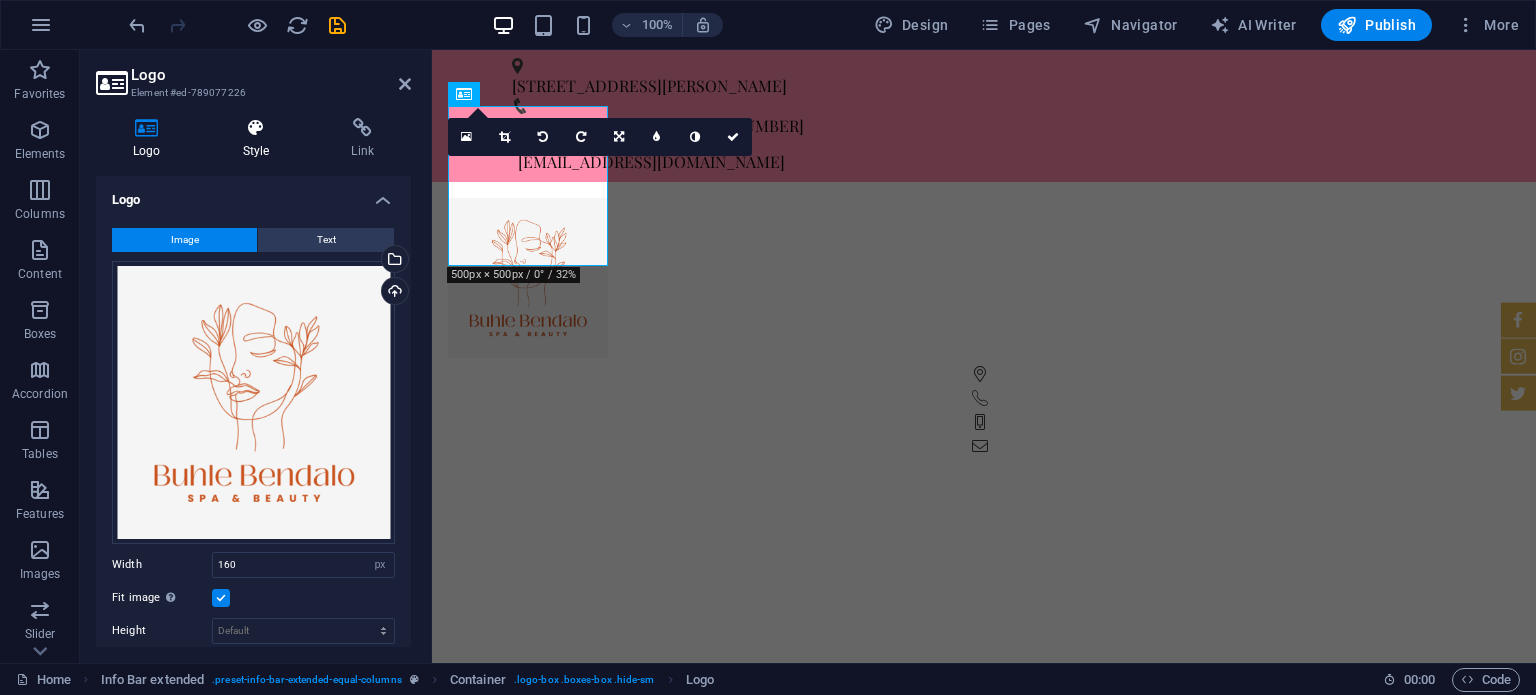 click at bounding box center (256, 128) 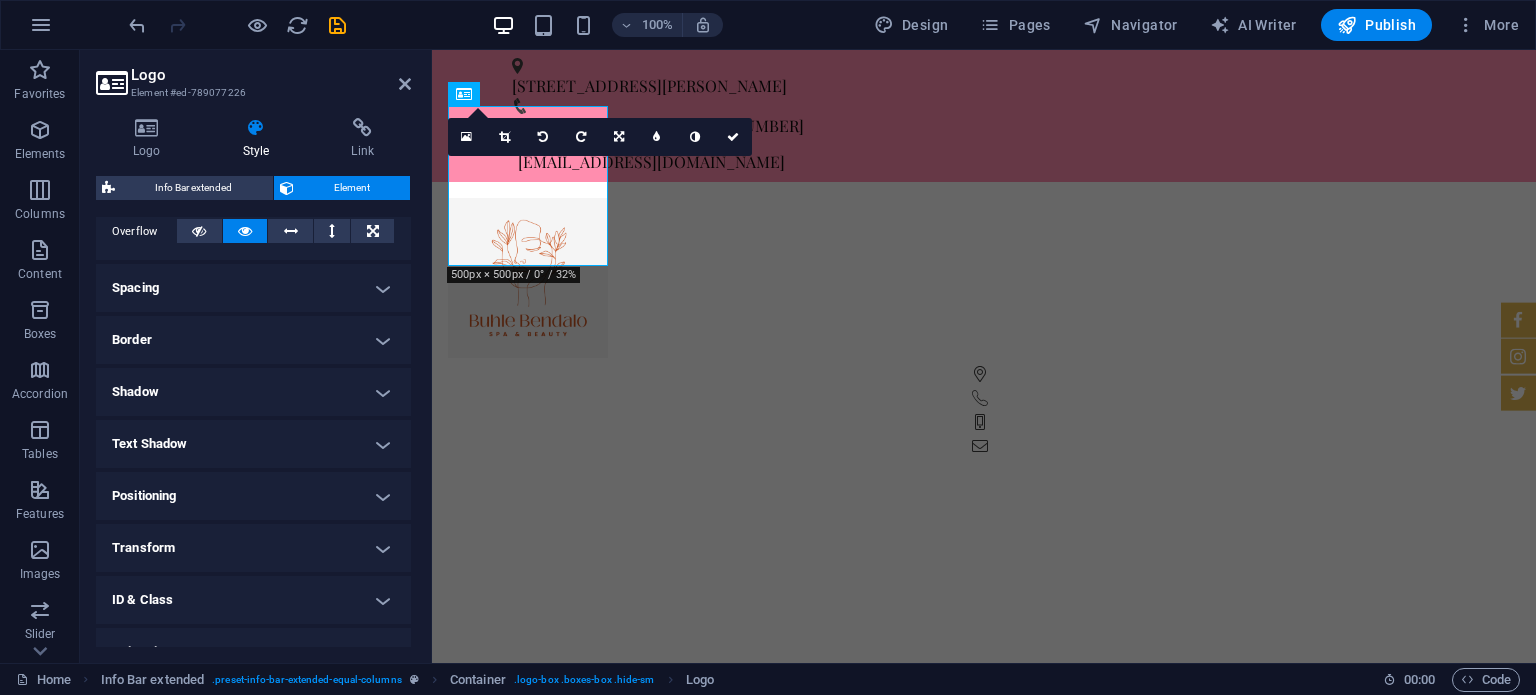 scroll, scrollTop: 335, scrollLeft: 0, axis: vertical 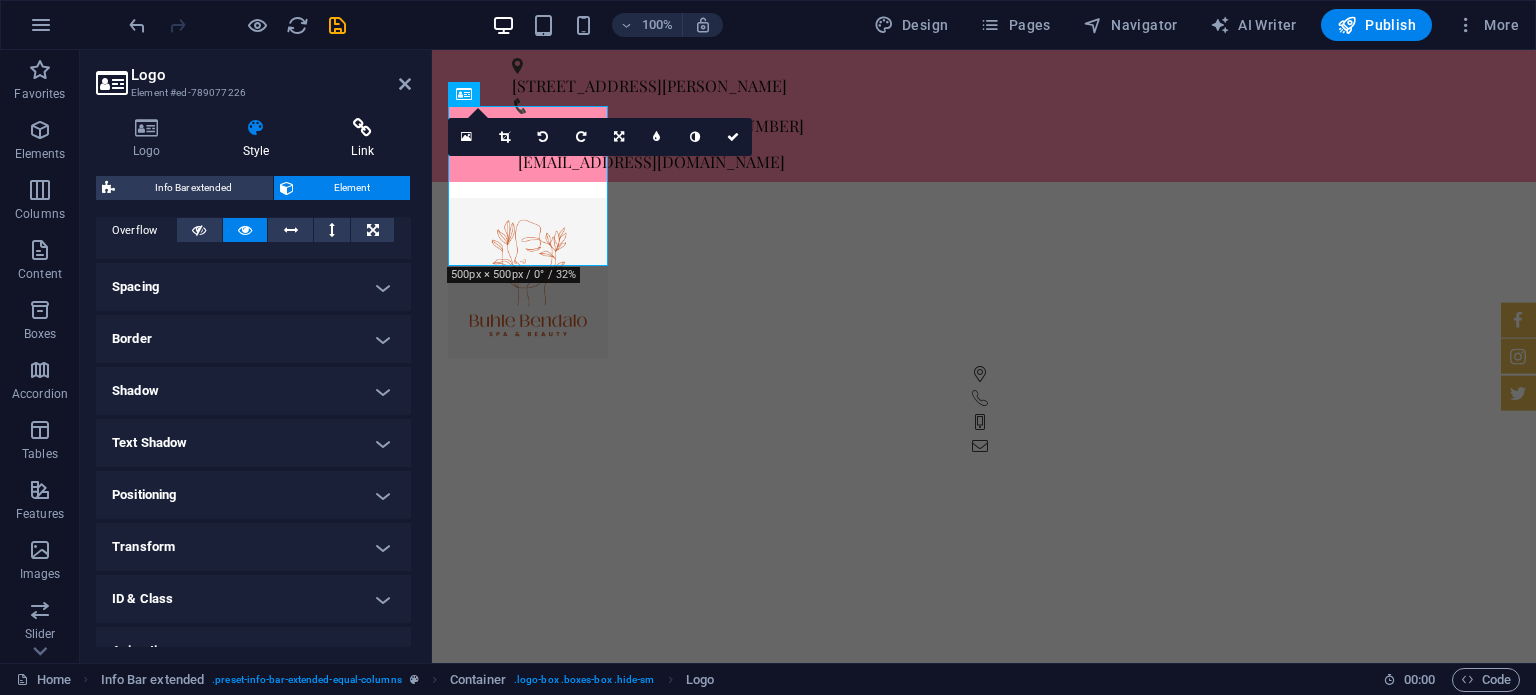 click at bounding box center (362, 128) 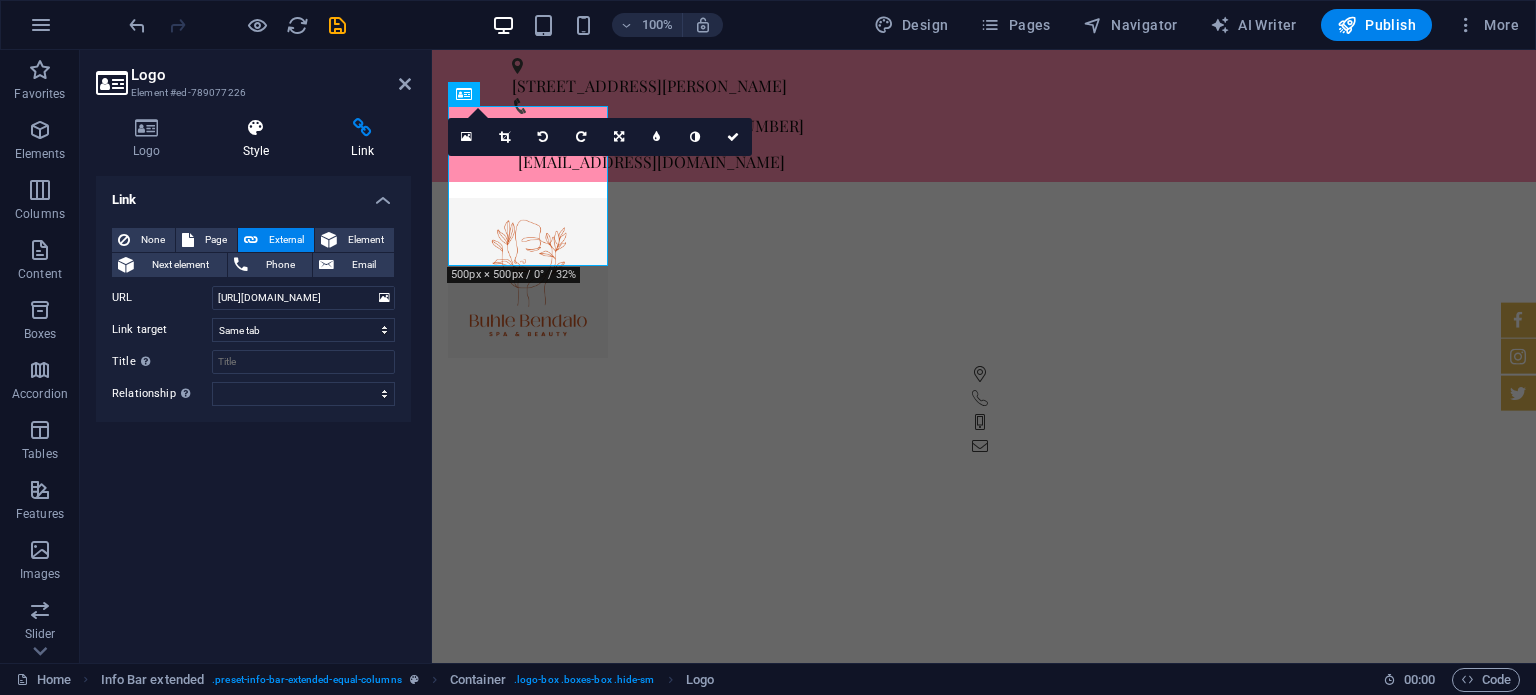 click at bounding box center (256, 128) 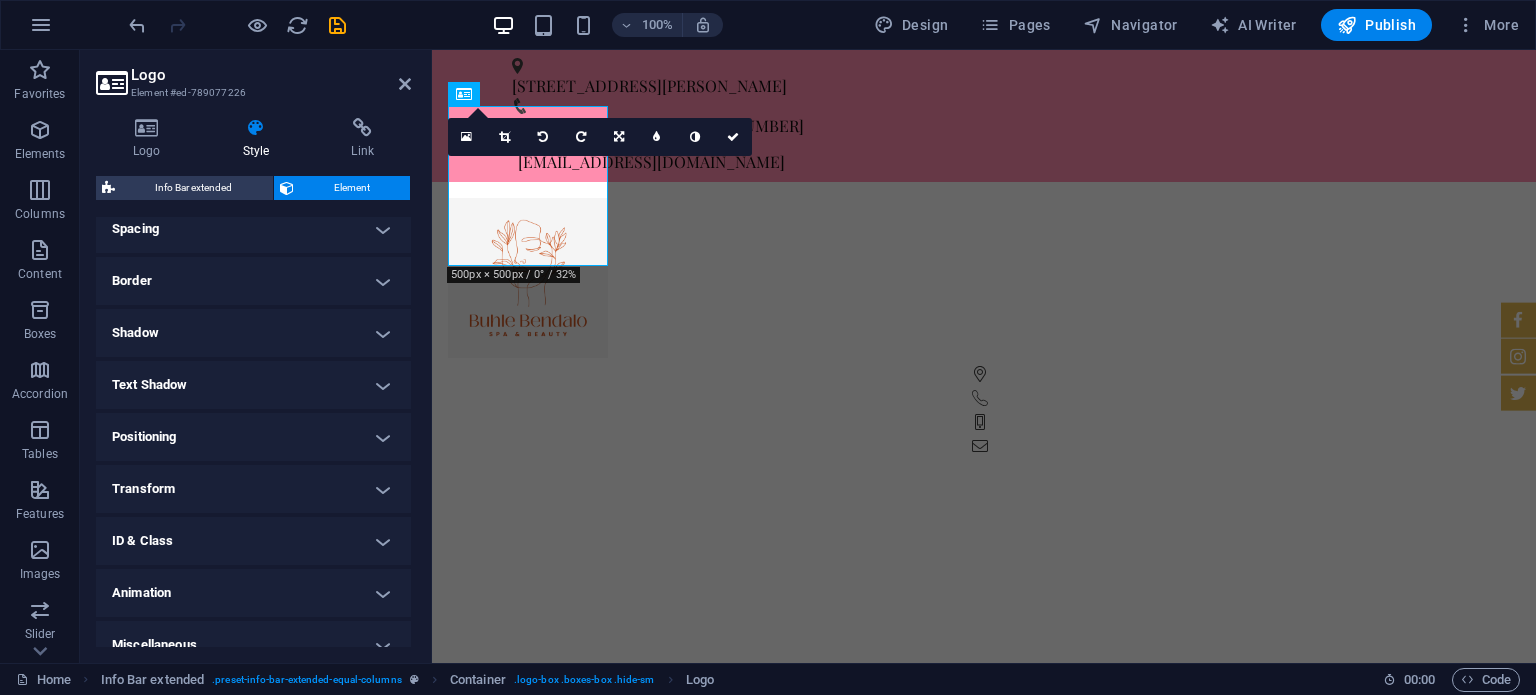 scroll, scrollTop: 414, scrollLeft: 0, axis: vertical 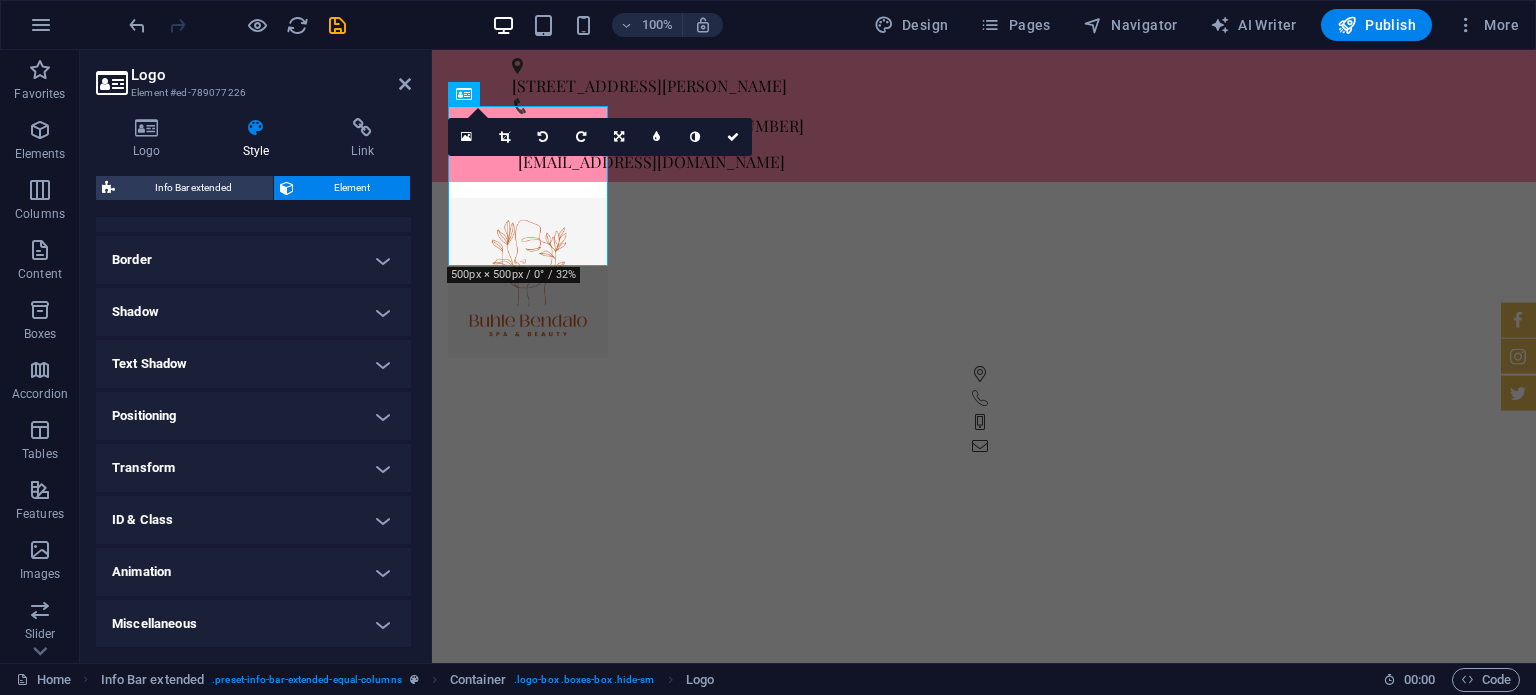 click on "Positioning" at bounding box center [253, 416] 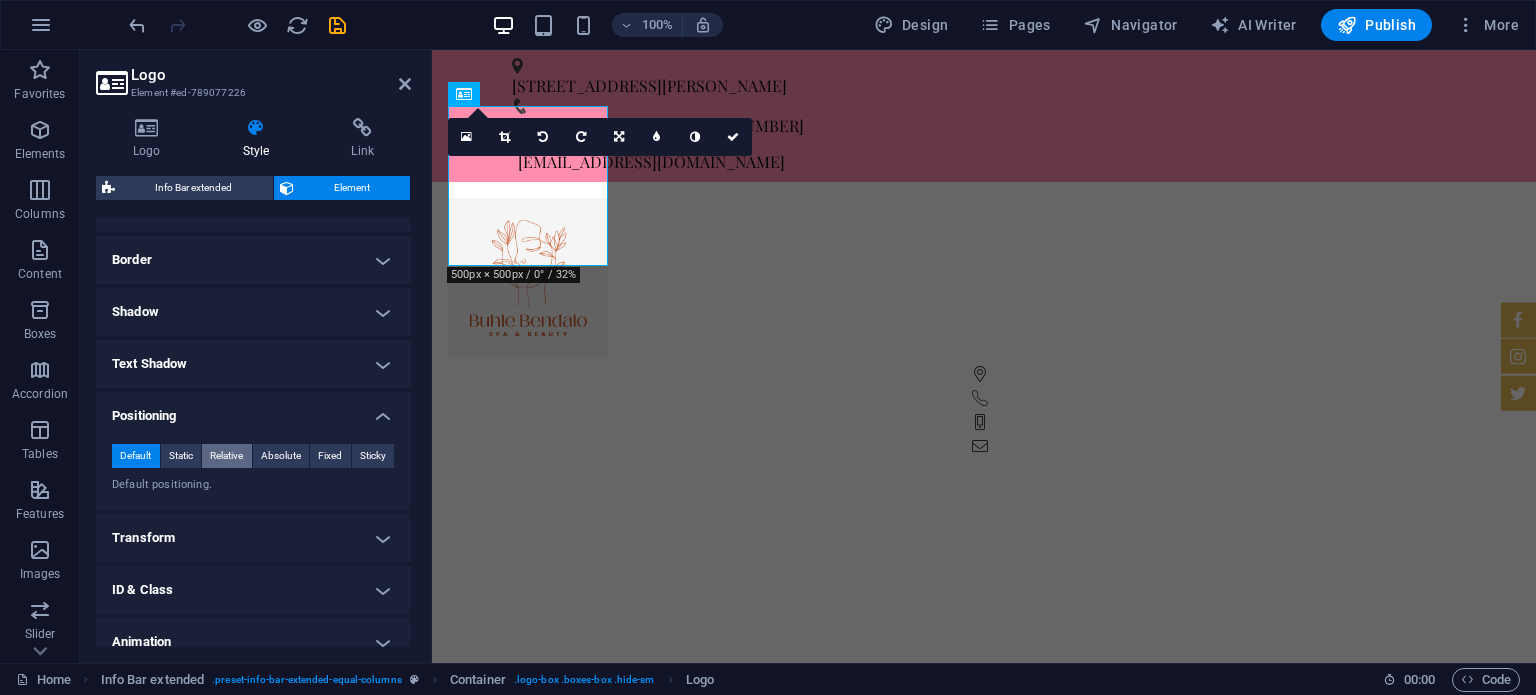 click on "Relative" at bounding box center [226, 456] 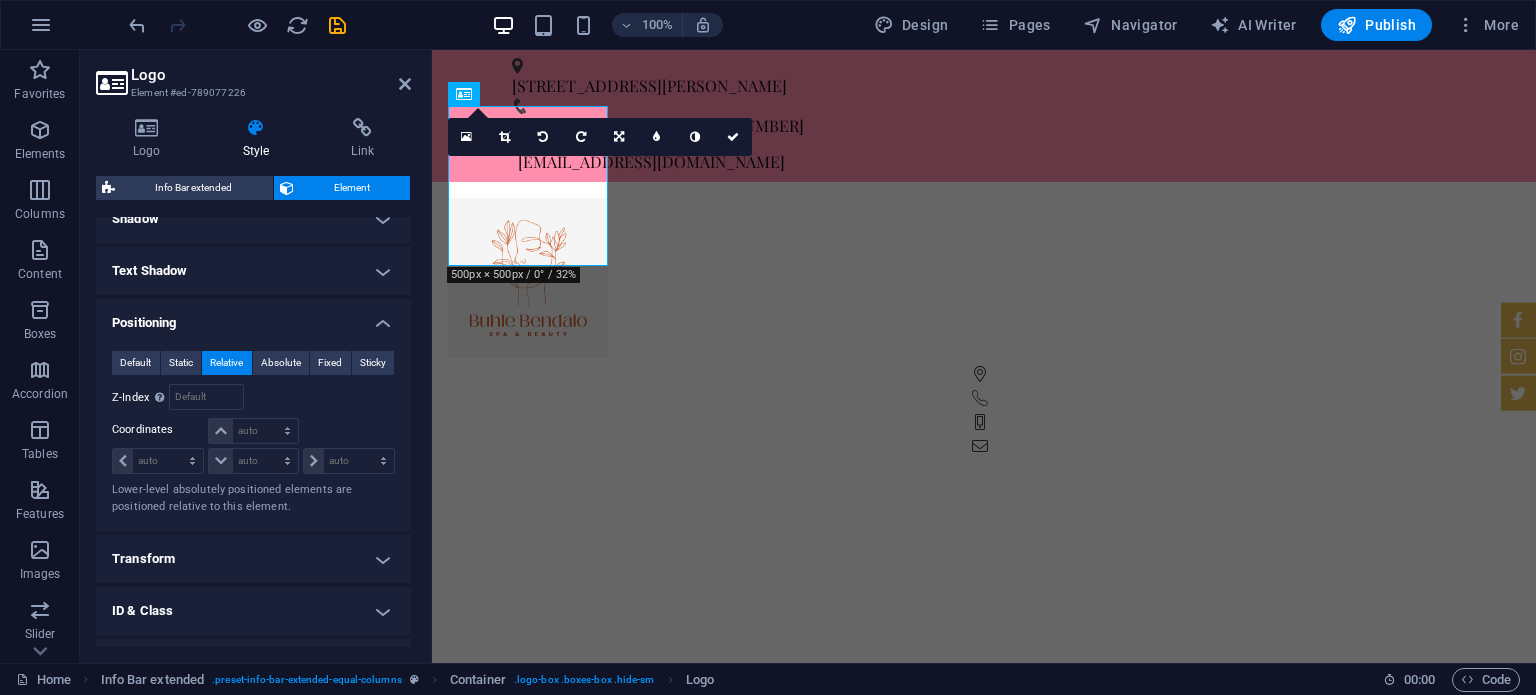 scroll, scrollTop: 597, scrollLeft: 0, axis: vertical 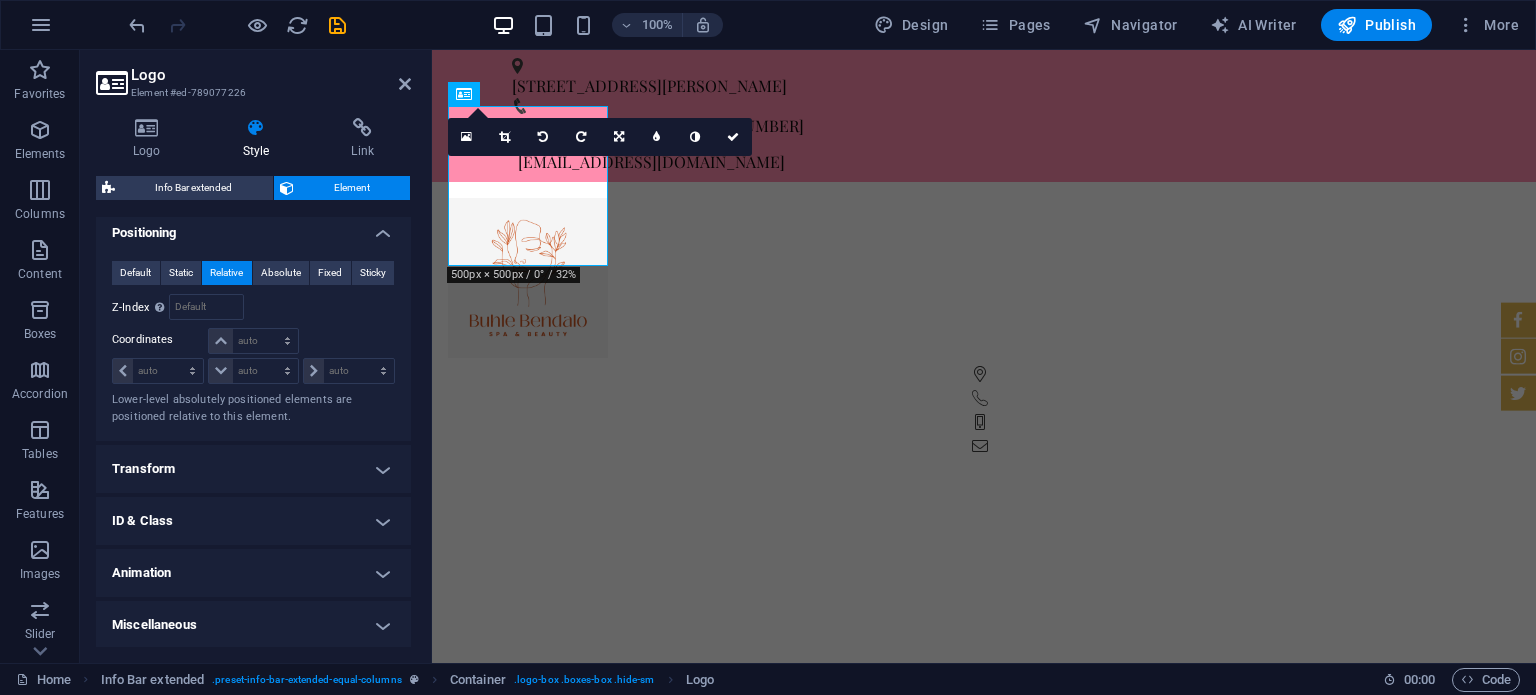 click on "Animation" at bounding box center [253, 573] 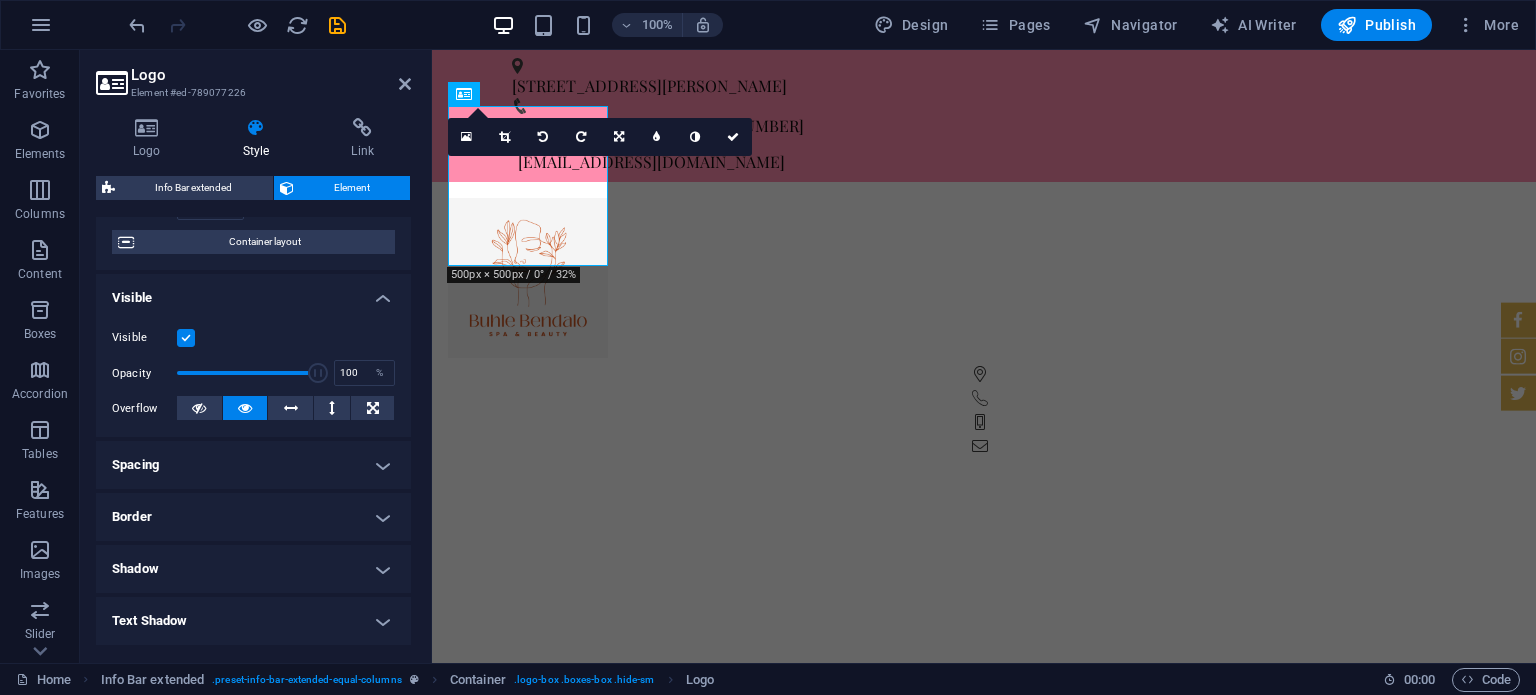 scroll, scrollTop: 0, scrollLeft: 0, axis: both 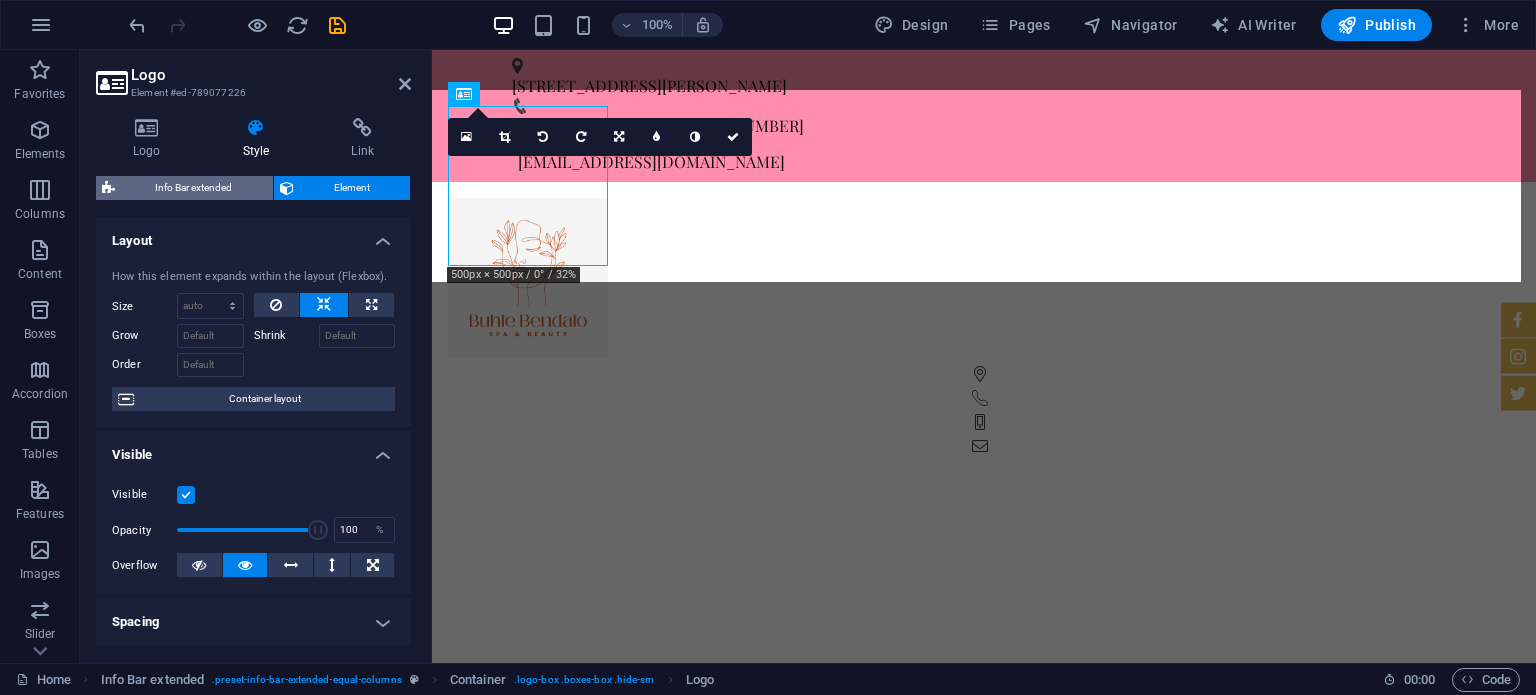 click on "Info Bar extended" at bounding box center (194, 188) 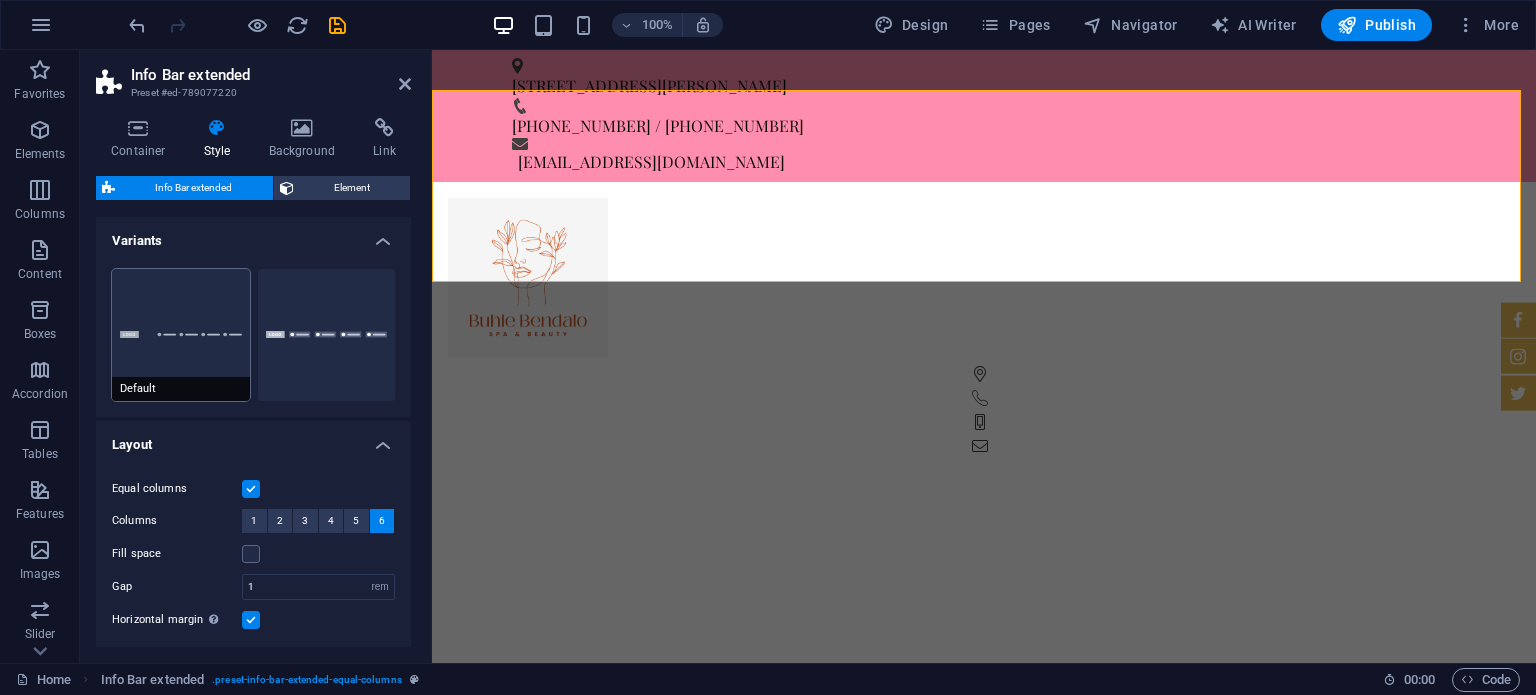 click on "Default" at bounding box center (181, 335) 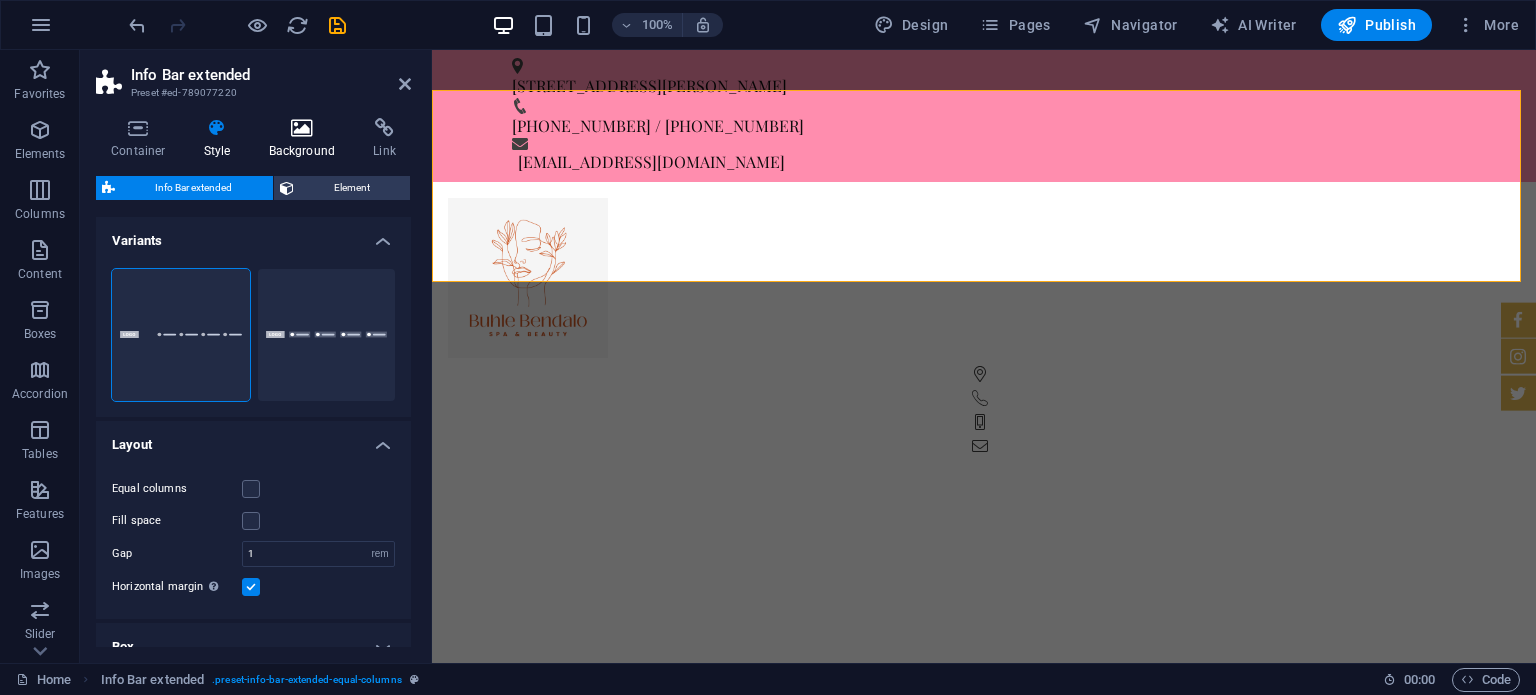 click at bounding box center [302, 128] 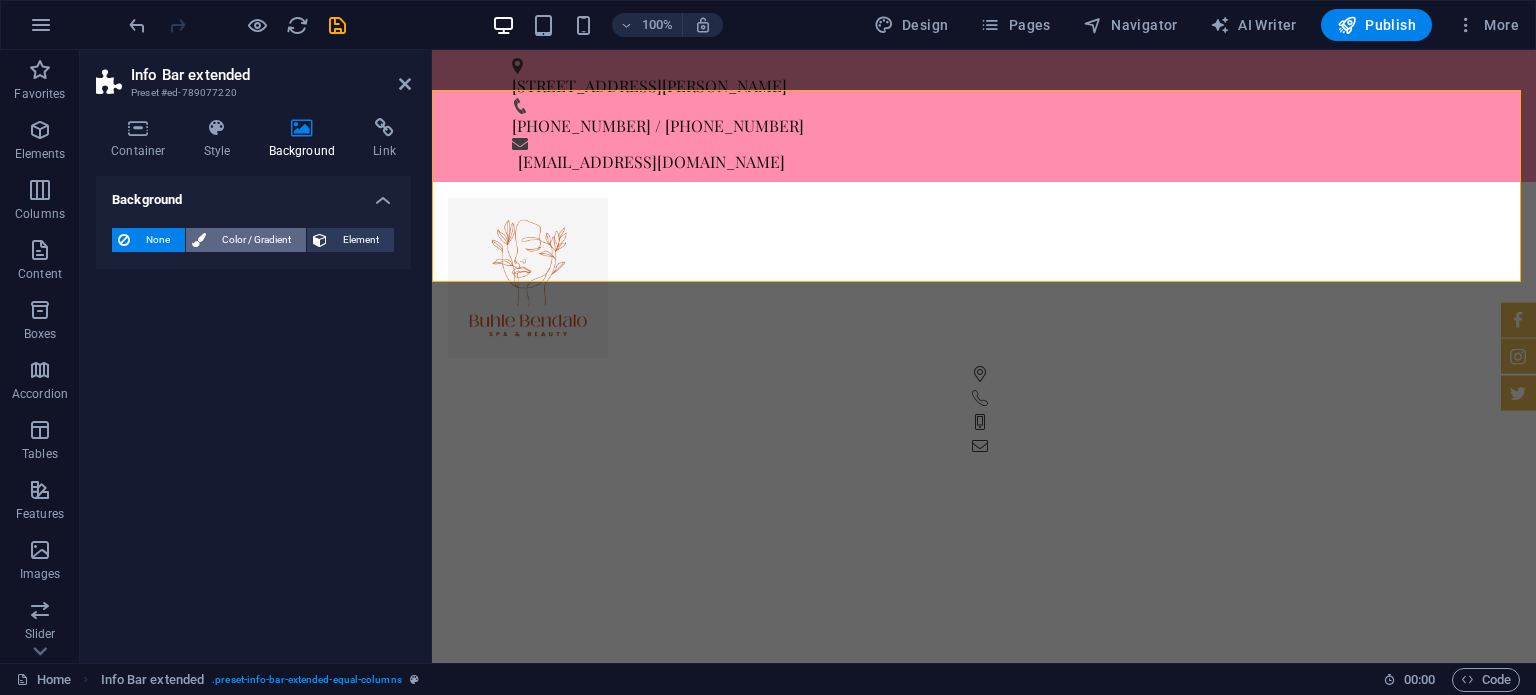 click on "Color / Gradient" at bounding box center [256, 240] 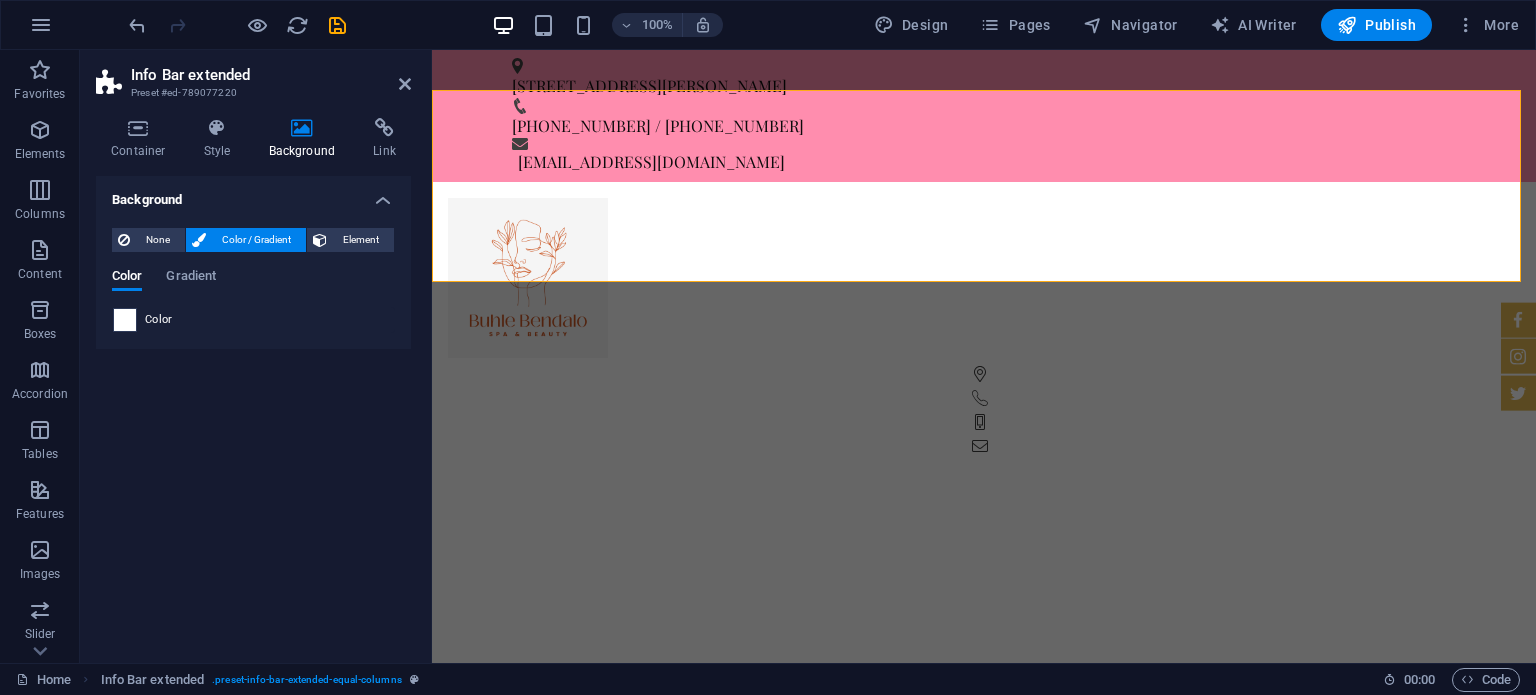 click at bounding box center [125, 320] 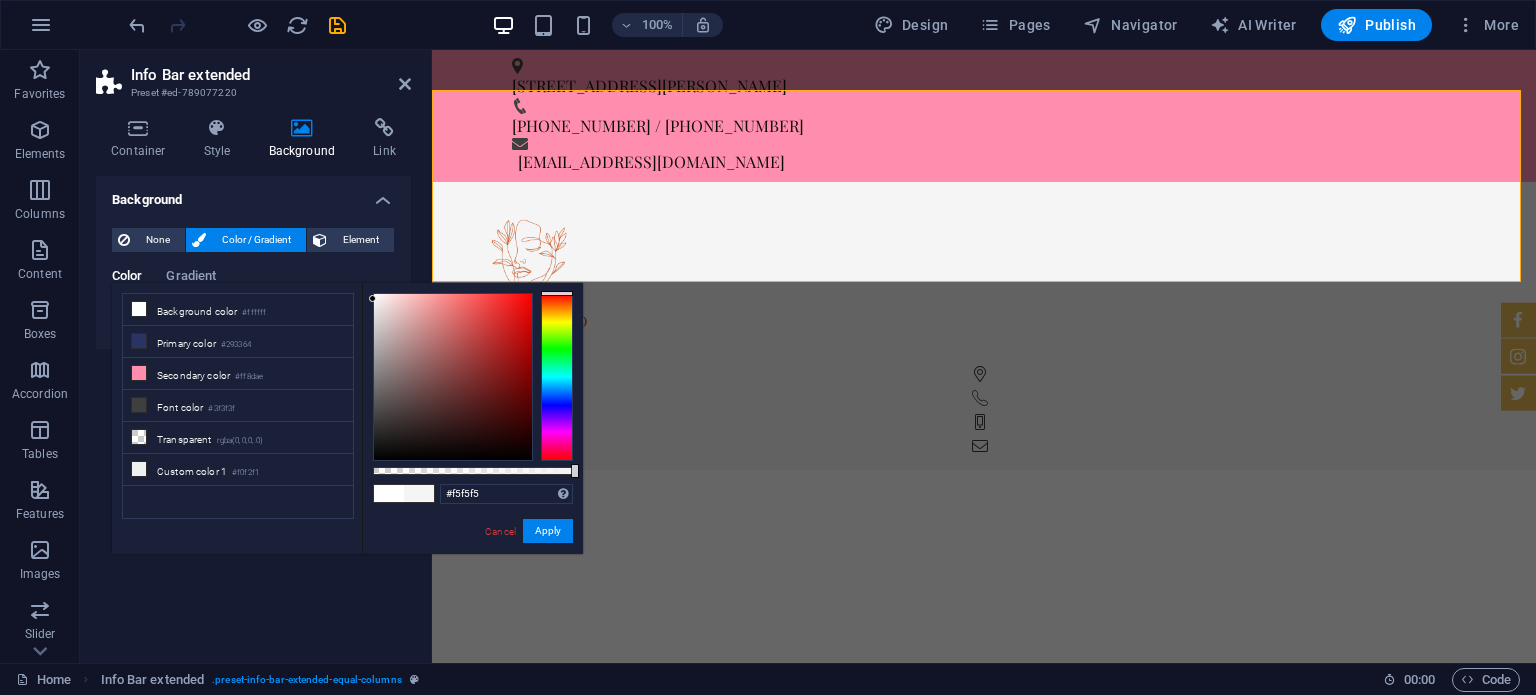 type on "#f4f4f4" 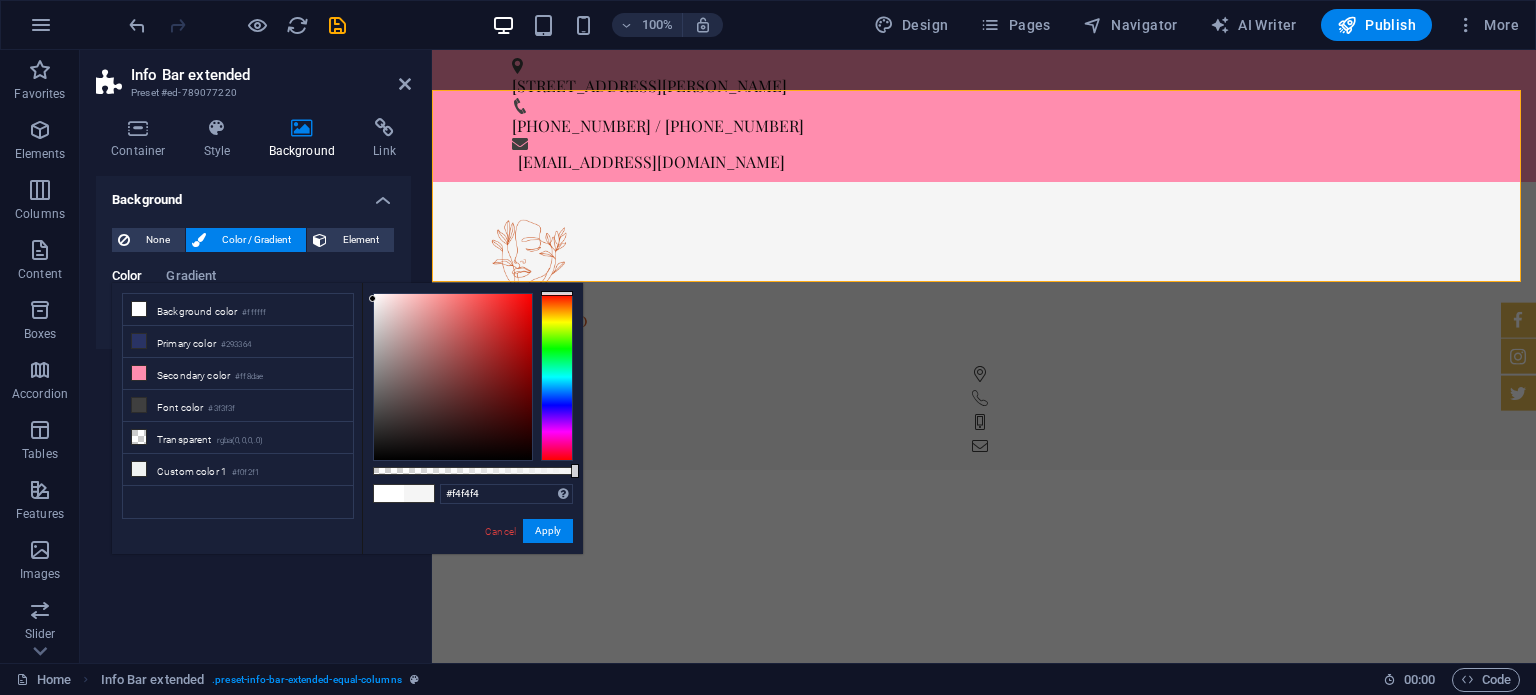 click at bounding box center [453, 377] 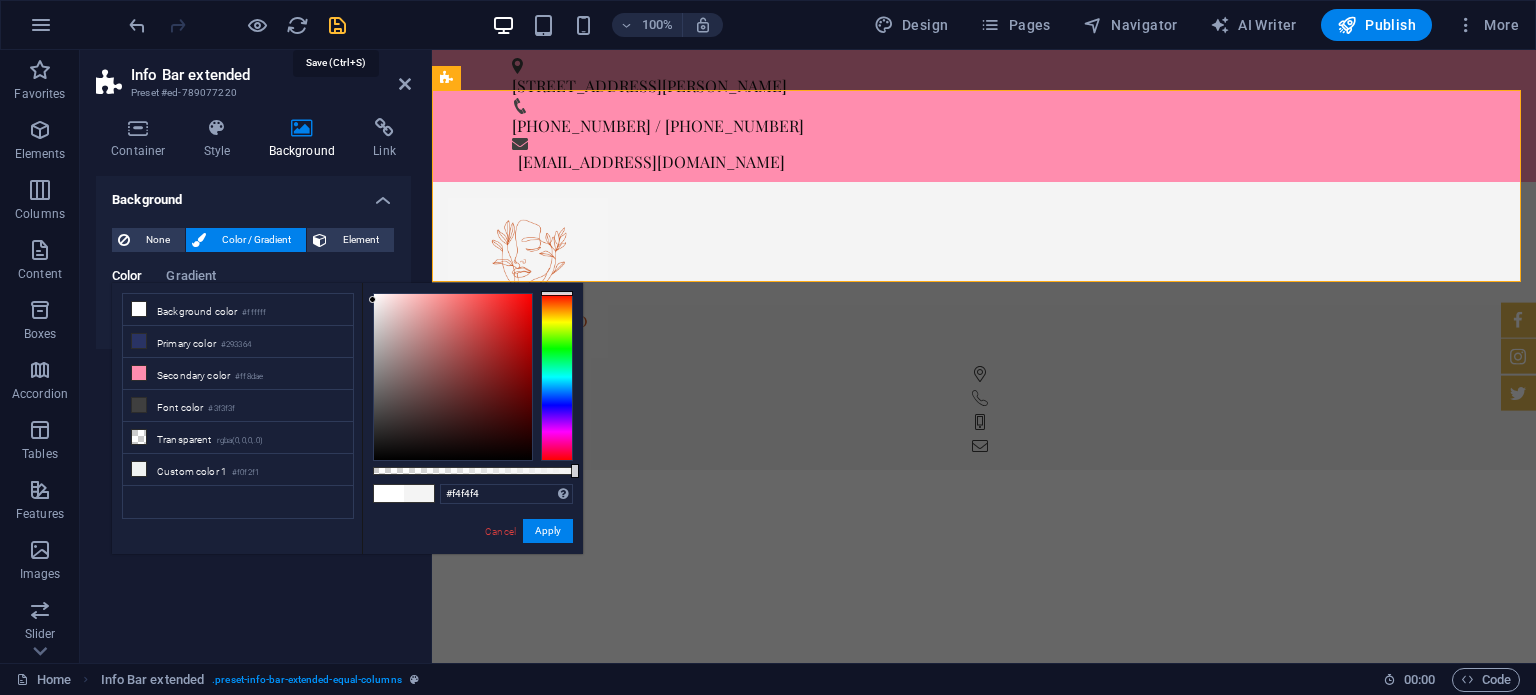 click at bounding box center (337, 25) 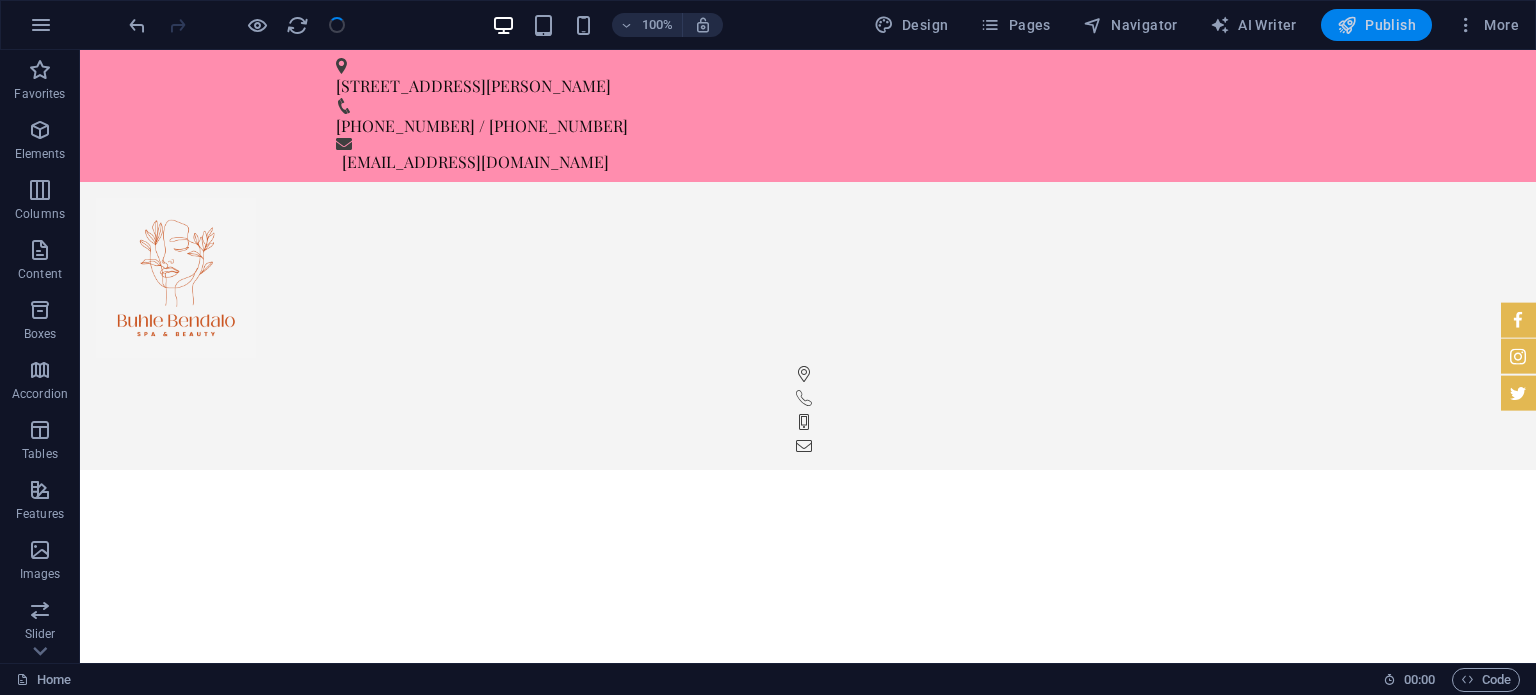 click on "Publish" at bounding box center (1376, 25) 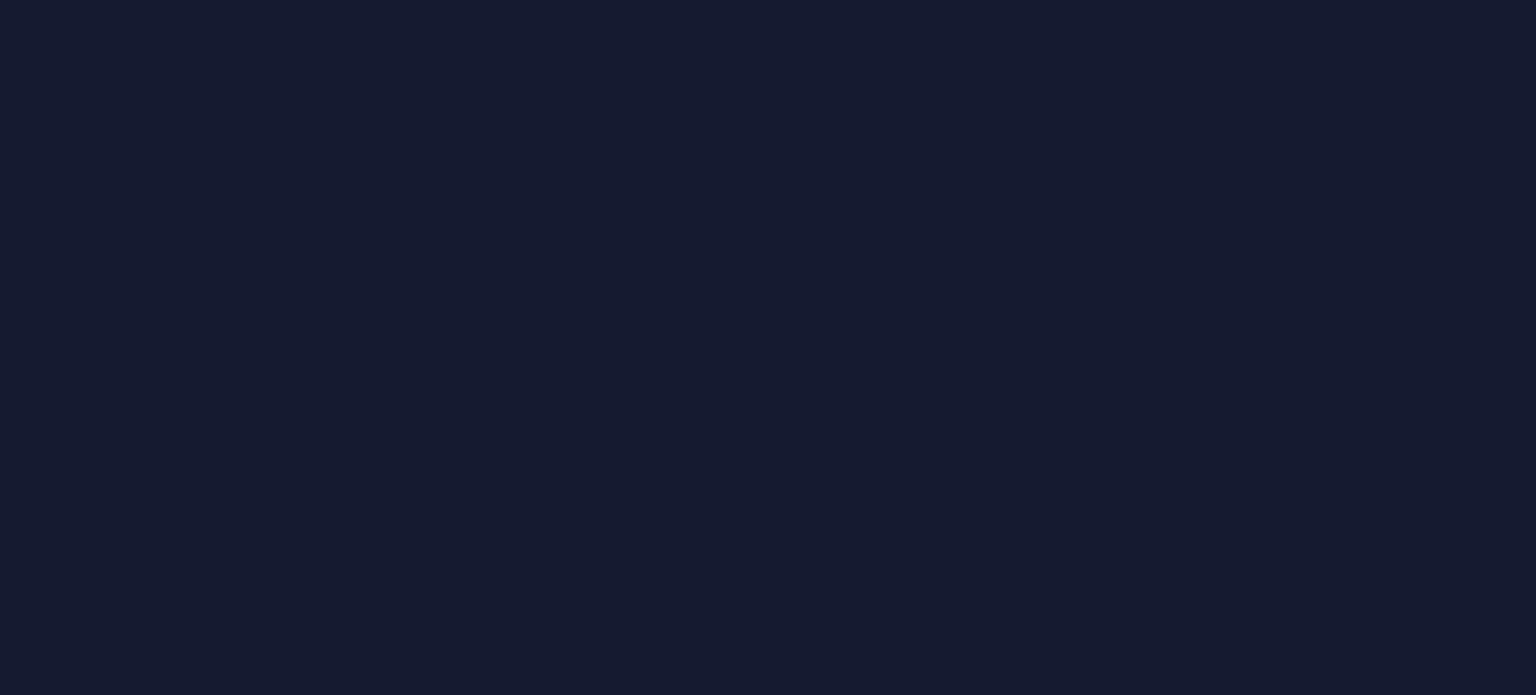 scroll, scrollTop: 0, scrollLeft: 0, axis: both 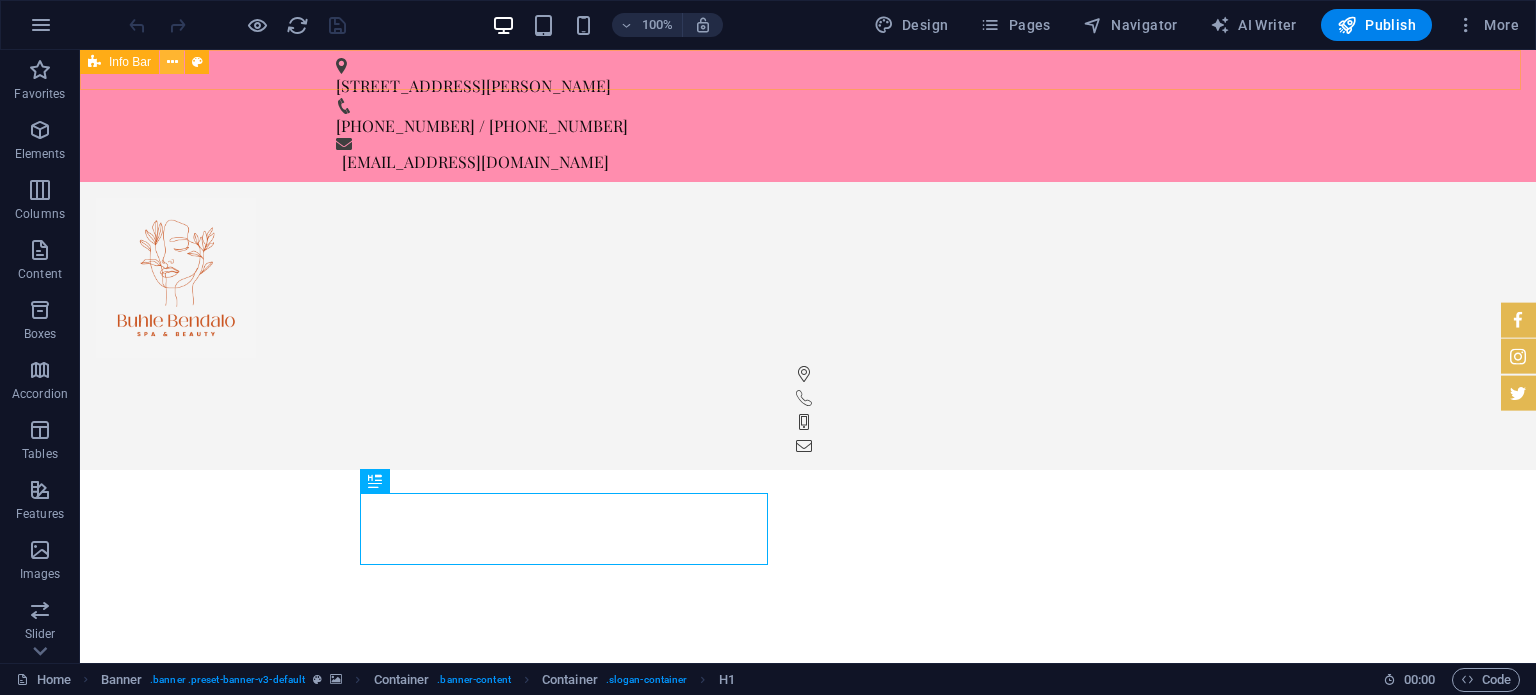 click at bounding box center (172, 62) 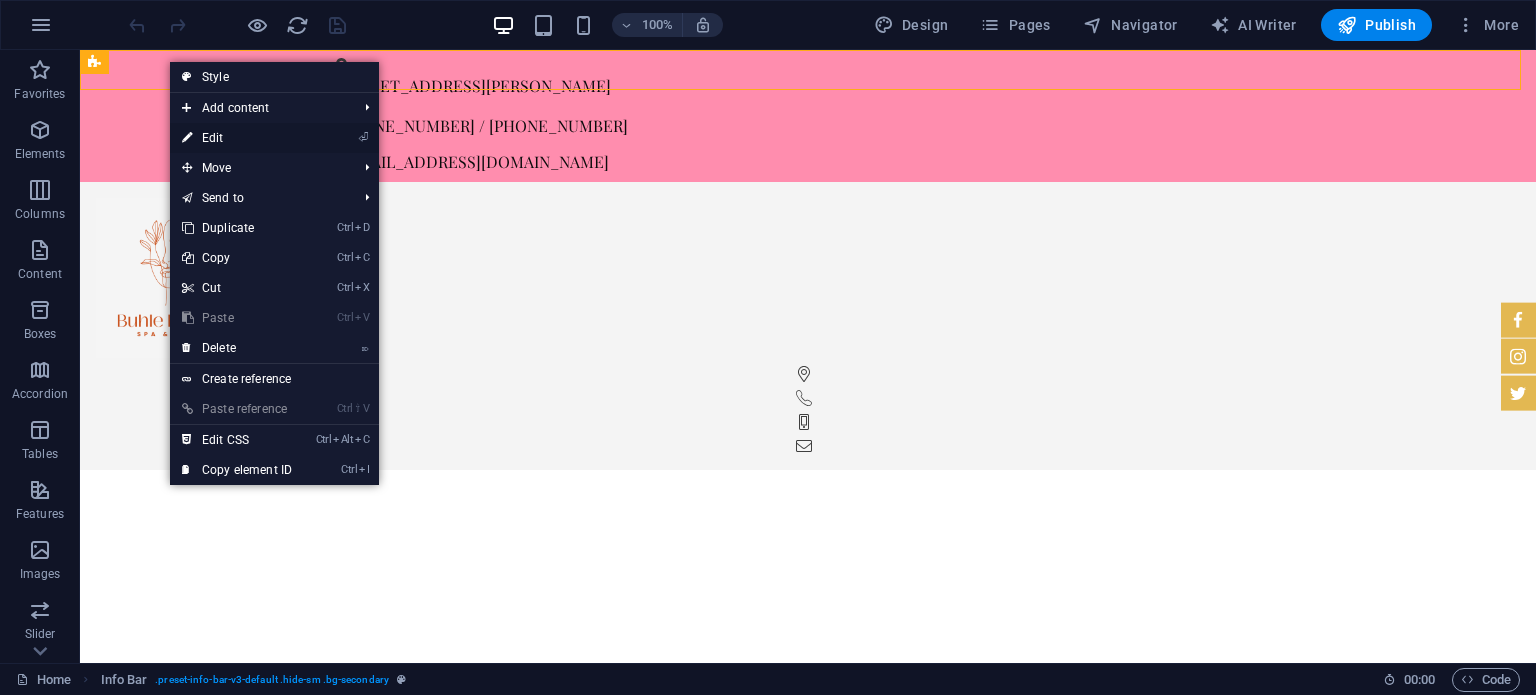 click on "⏎  Edit" at bounding box center (237, 138) 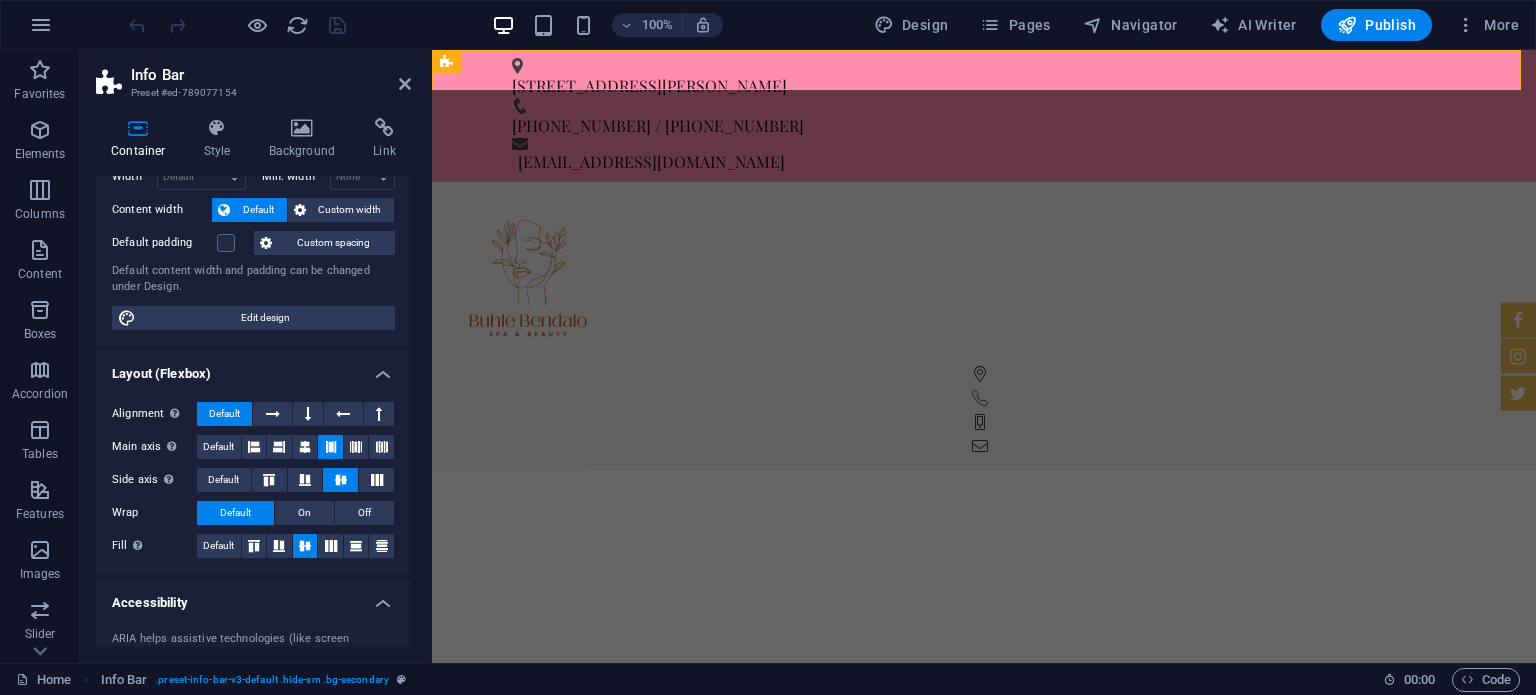 scroll, scrollTop: 96, scrollLeft: 0, axis: vertical 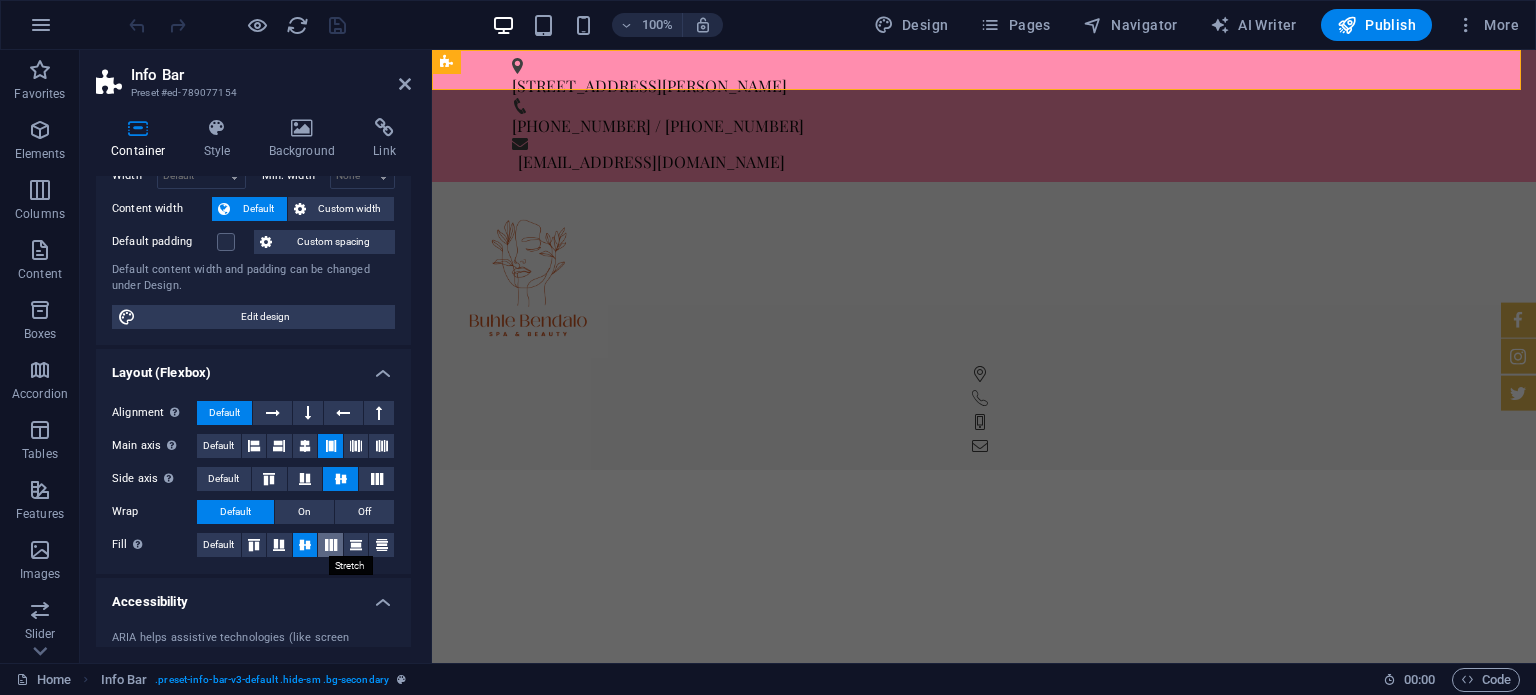 click at bounding box center [331, 545] 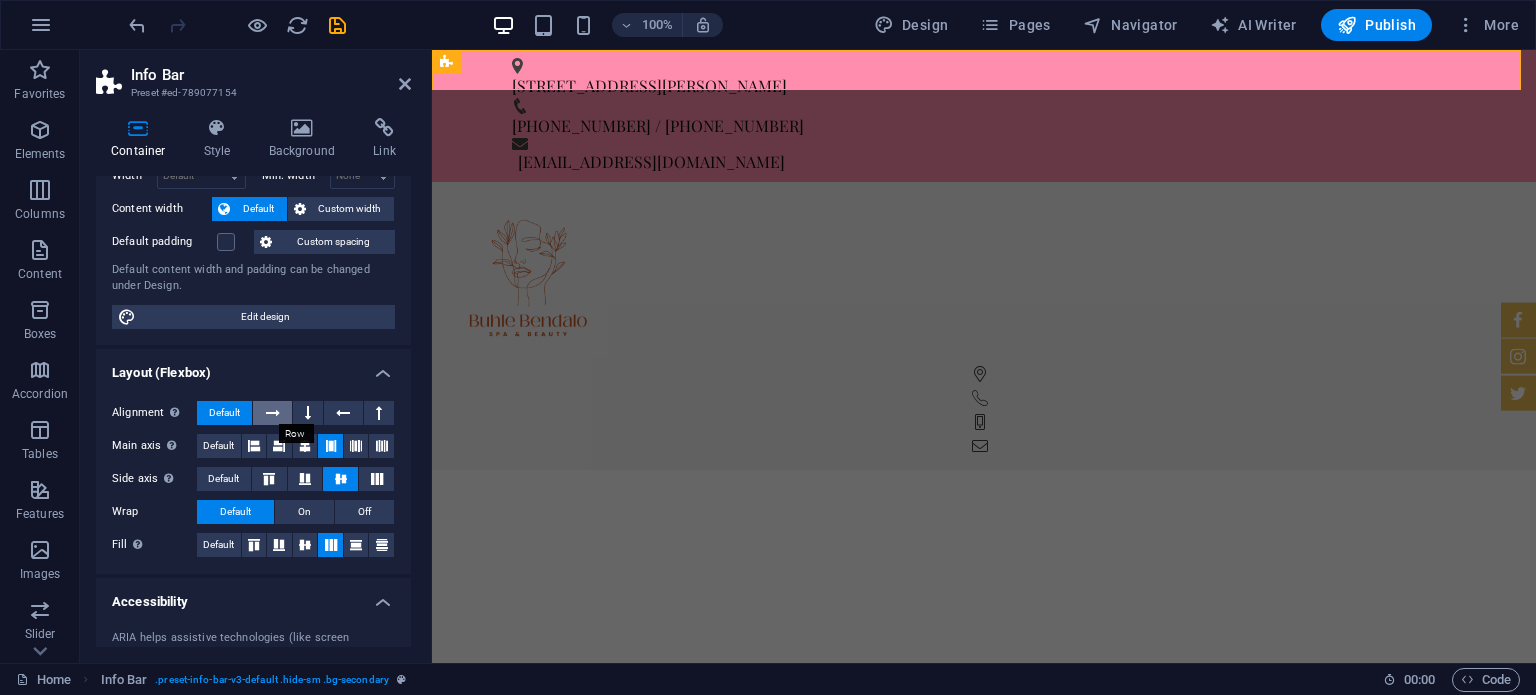 click at bounding box center [273, 413] 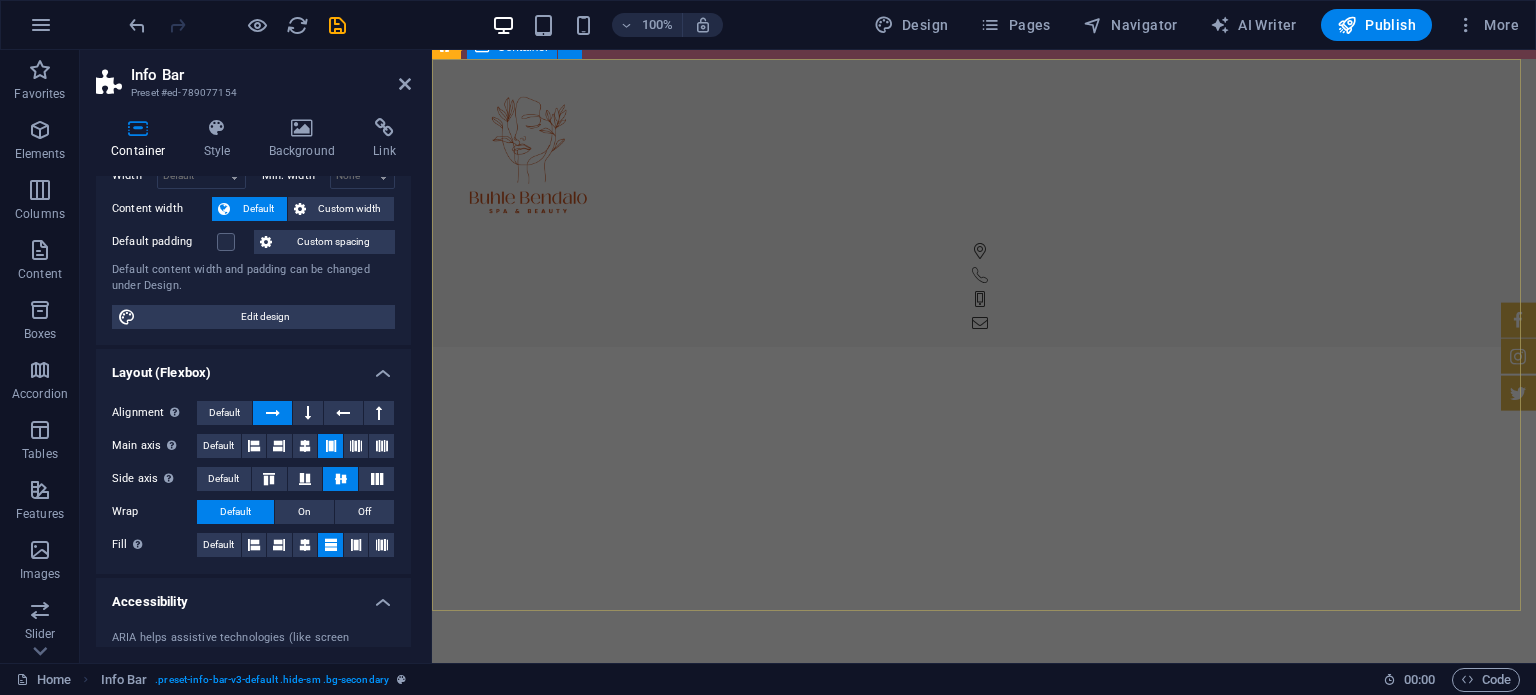 scroll, scrollTop: 0, scrollLeft: 0, axis: both 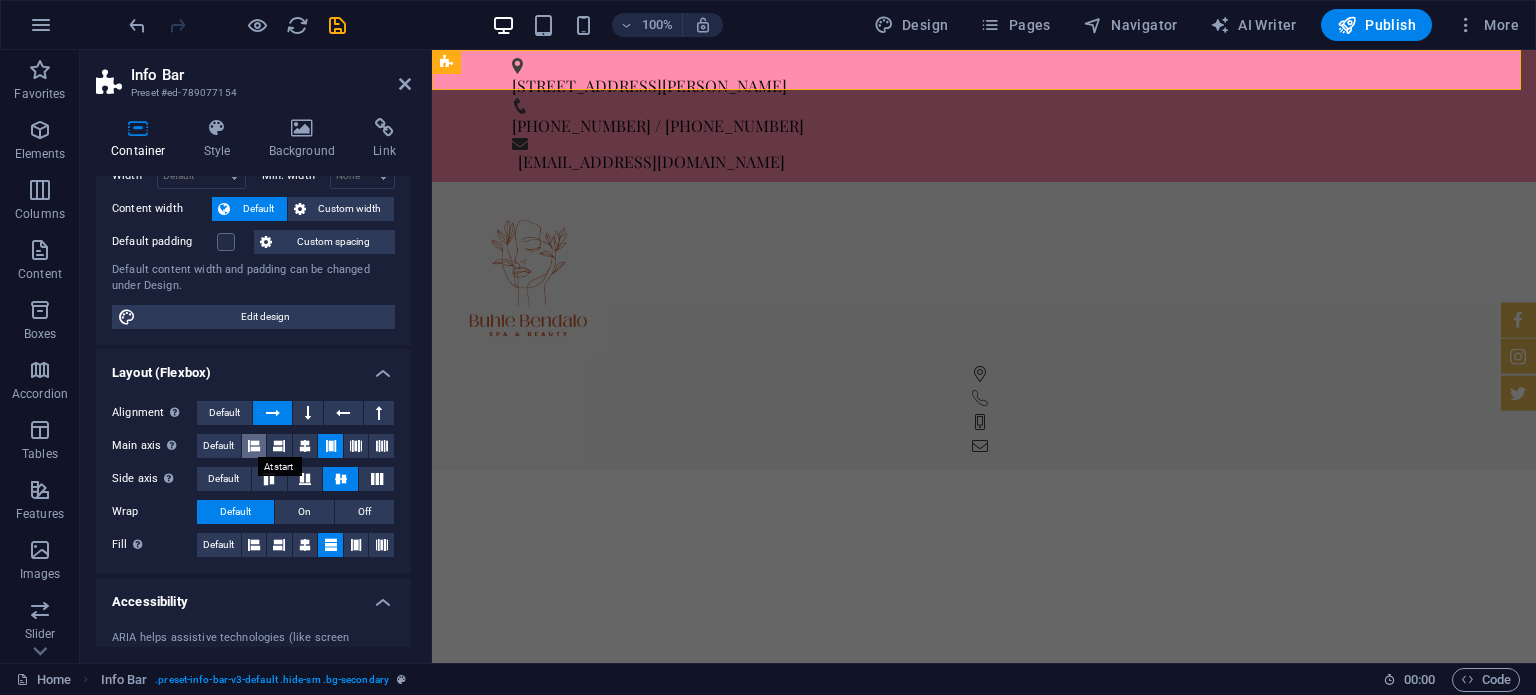 click at bounding box center (254, 446) 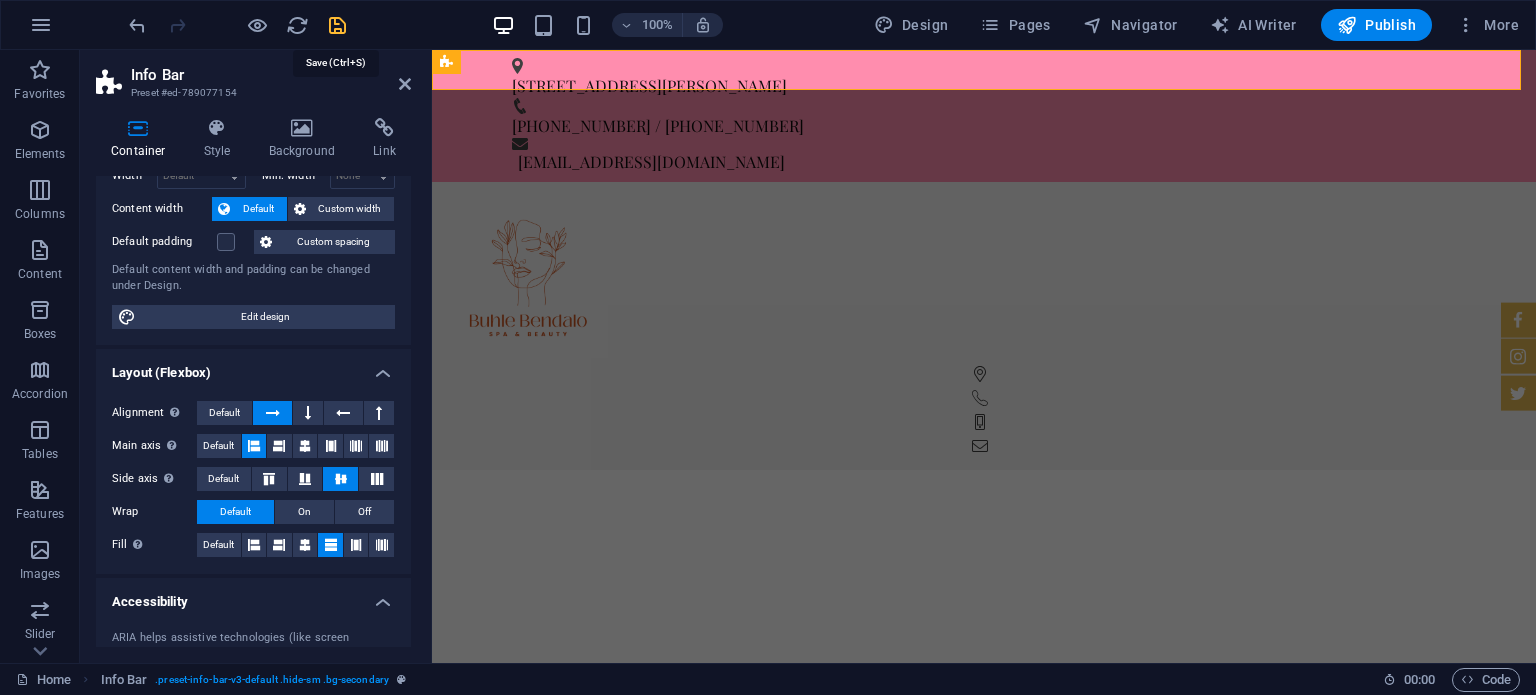 click at bounding box center (337, 25) 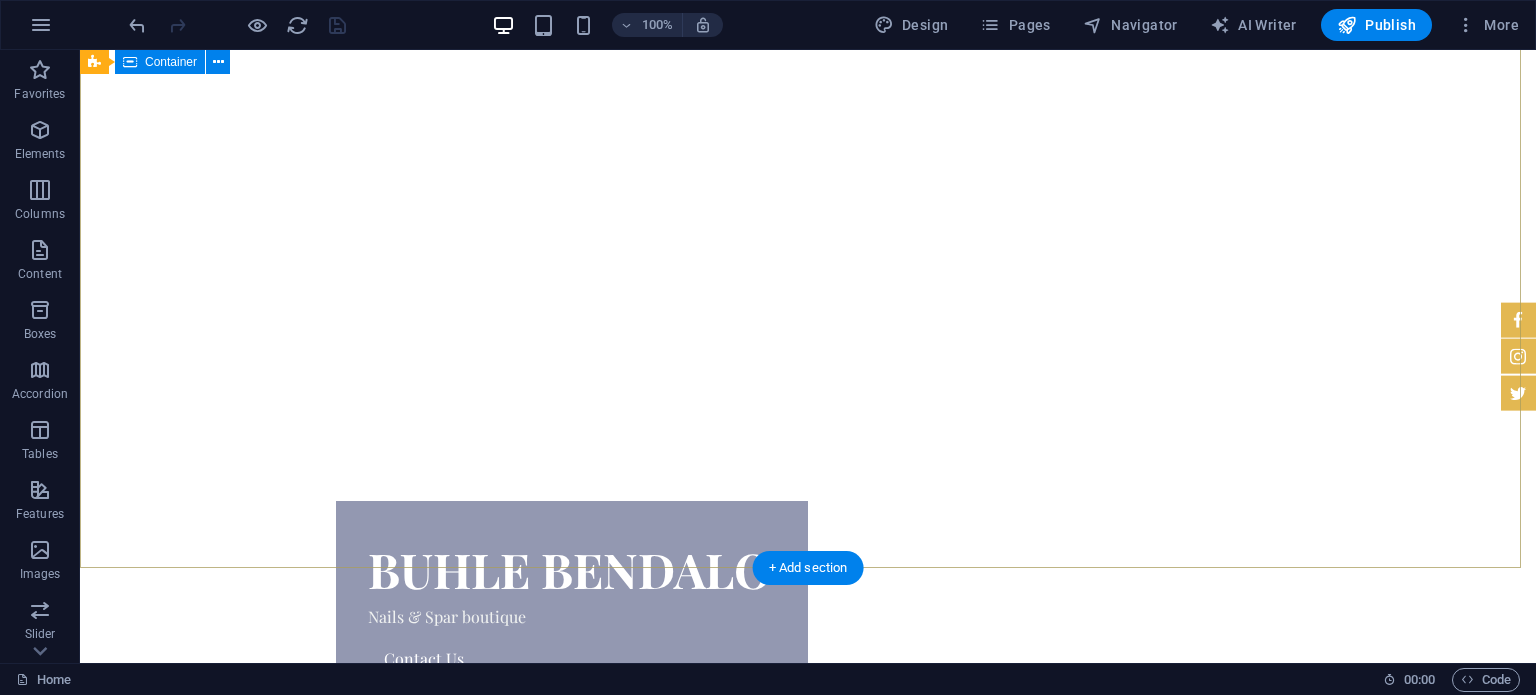 scroll, scrollTop: 0, scrollLeft: 0, axis: both 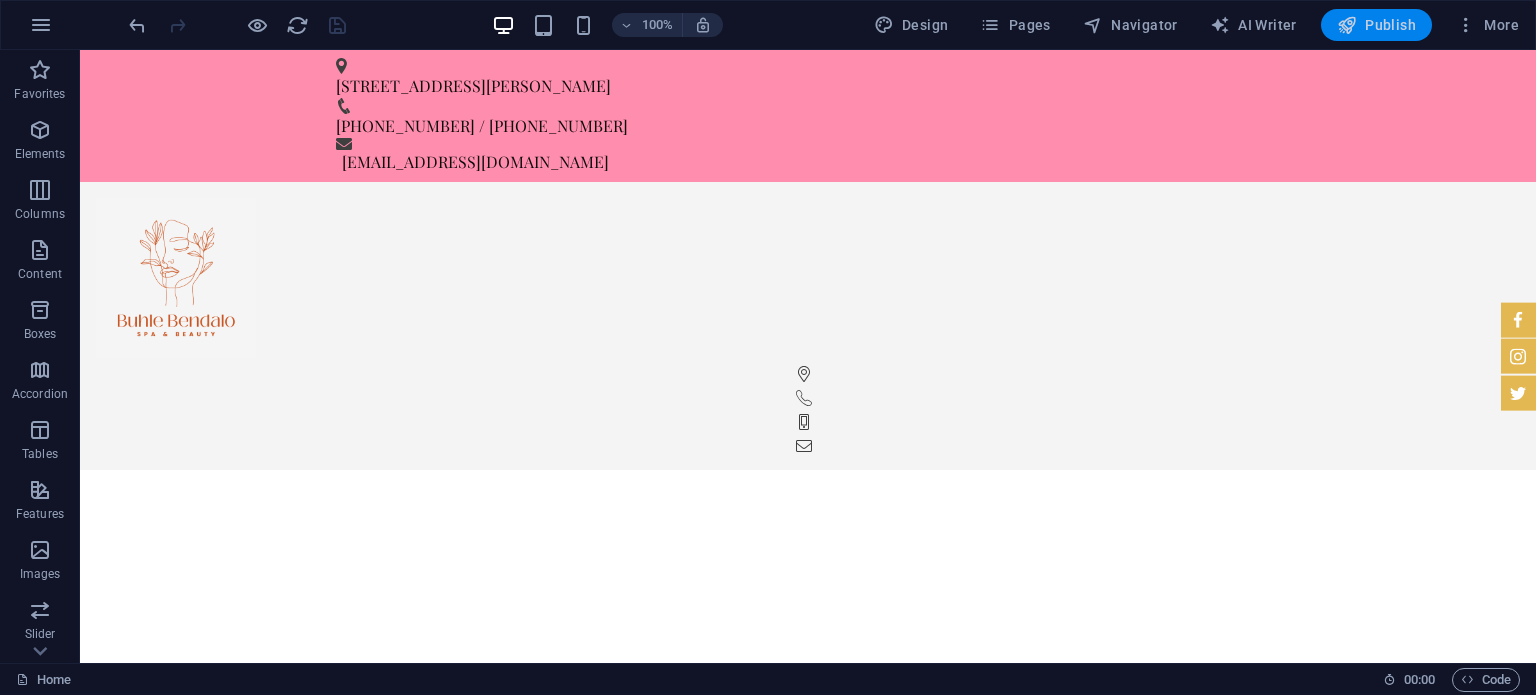 click on "Publish" at bounding box center (1376, 25) 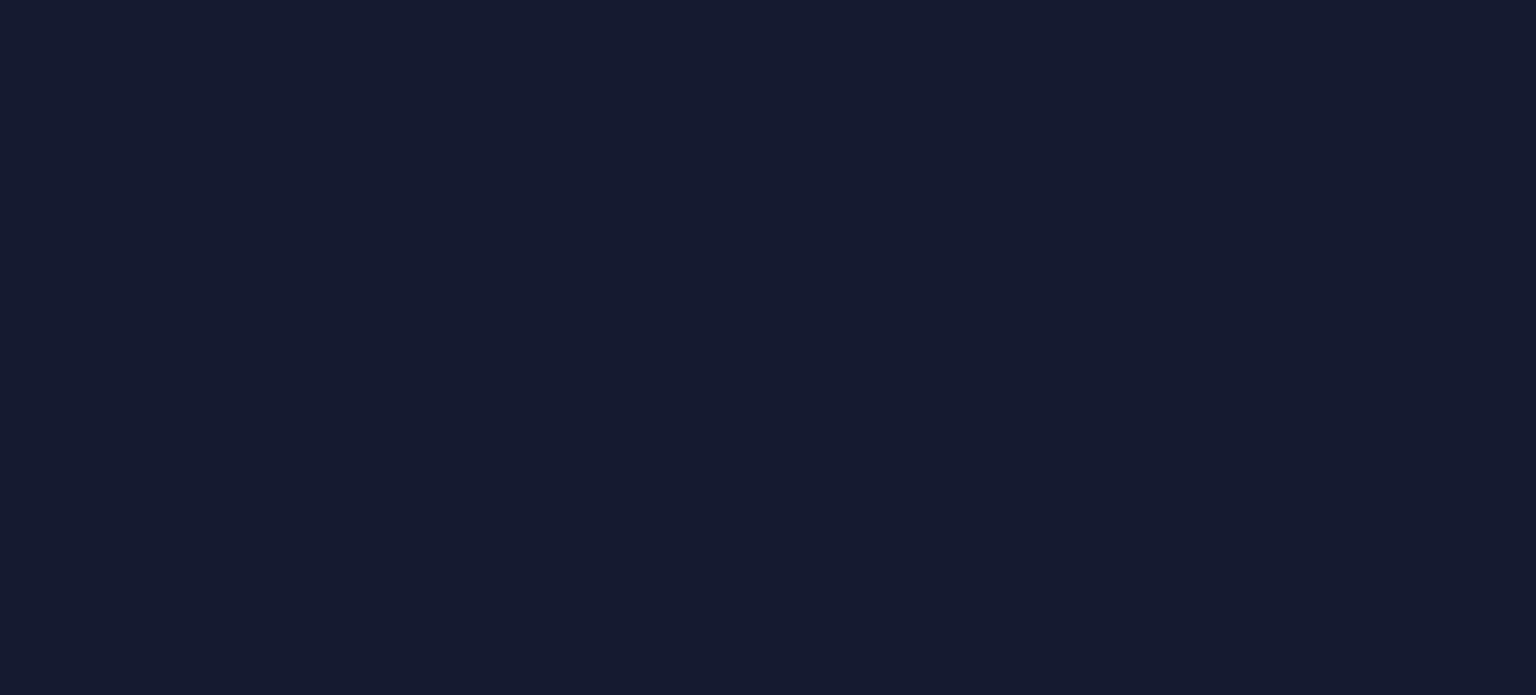 scroll, scrollTop: 0, scrollLeft: 0, axis: both 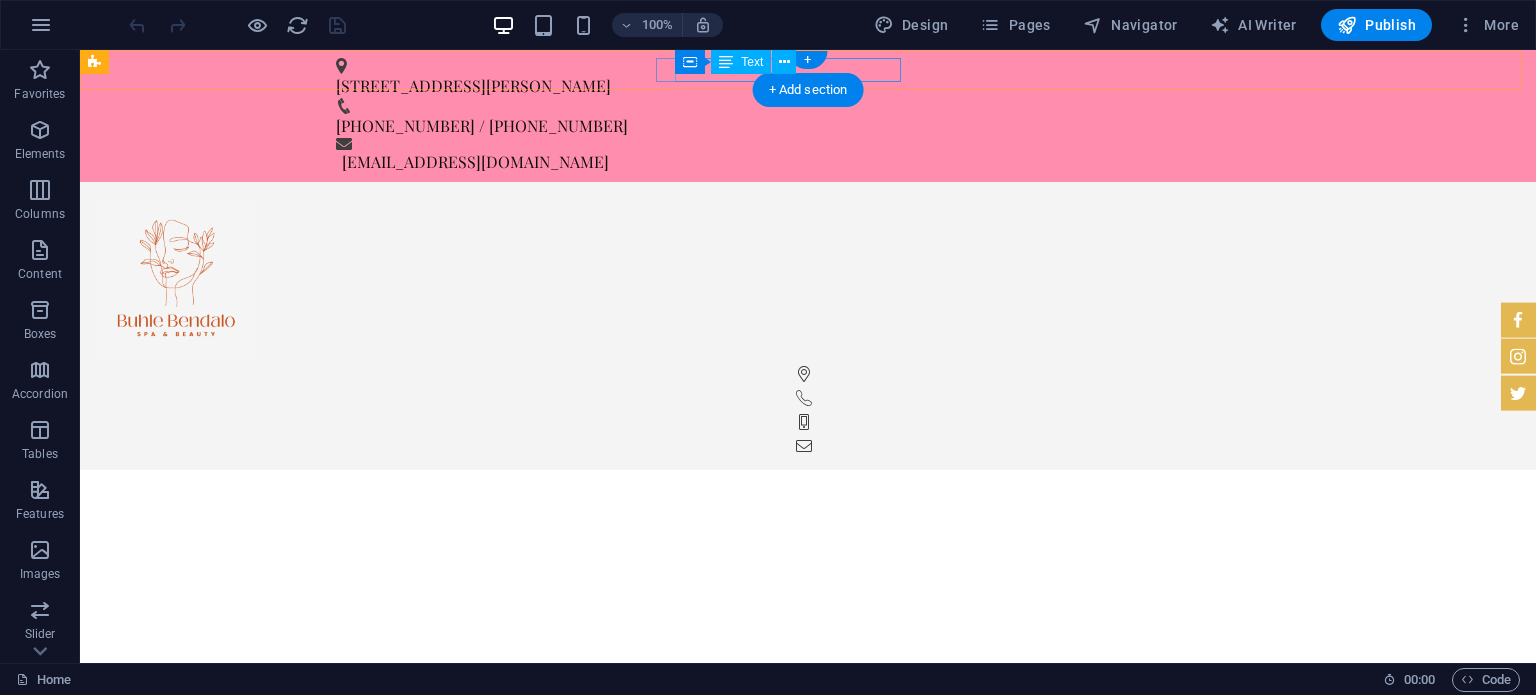 click on "[PHONE_NUMBER] / [PHONE_NUMBER]" at bounding box center [800, 126] 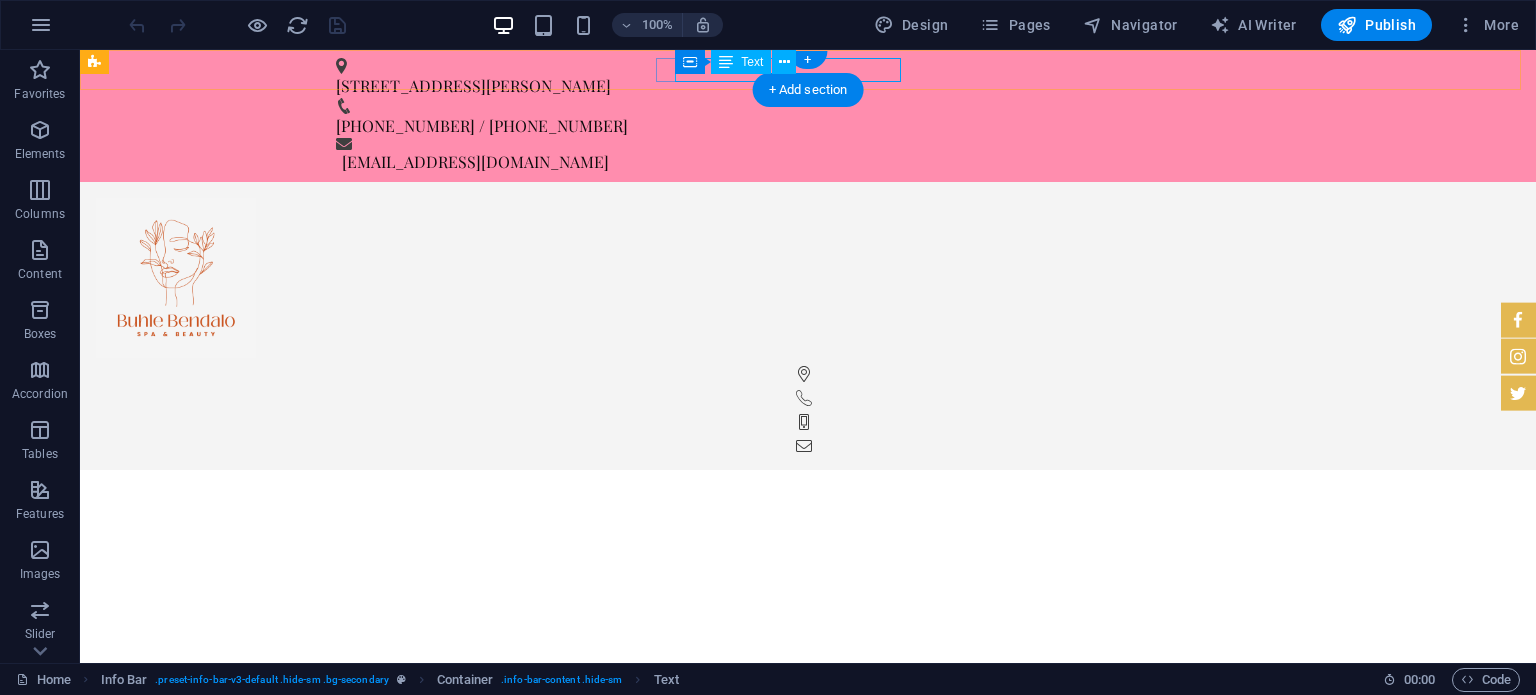 click on "[PHONE_NUMBER] / [PHONE_NUMBER]" at bounding box center (800, 126) 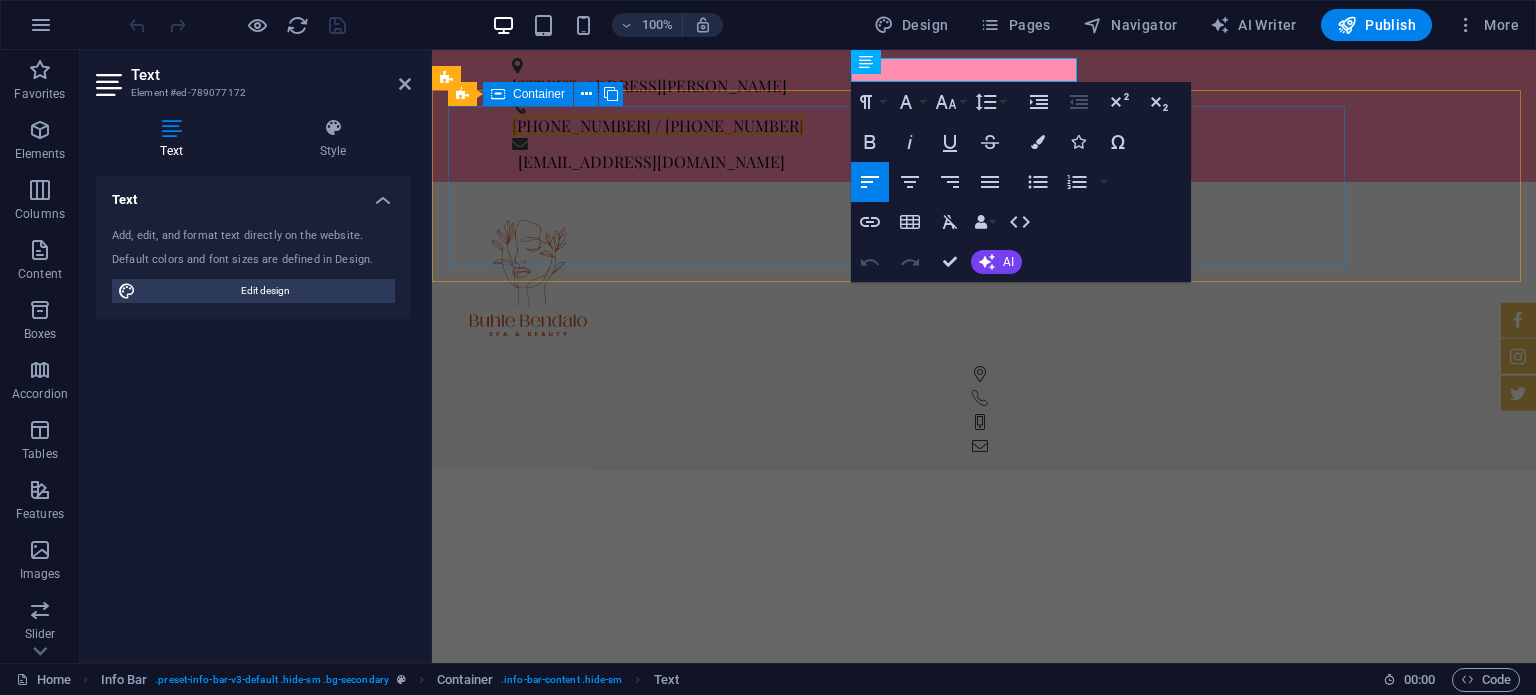 click at bounding box center (984, 278) 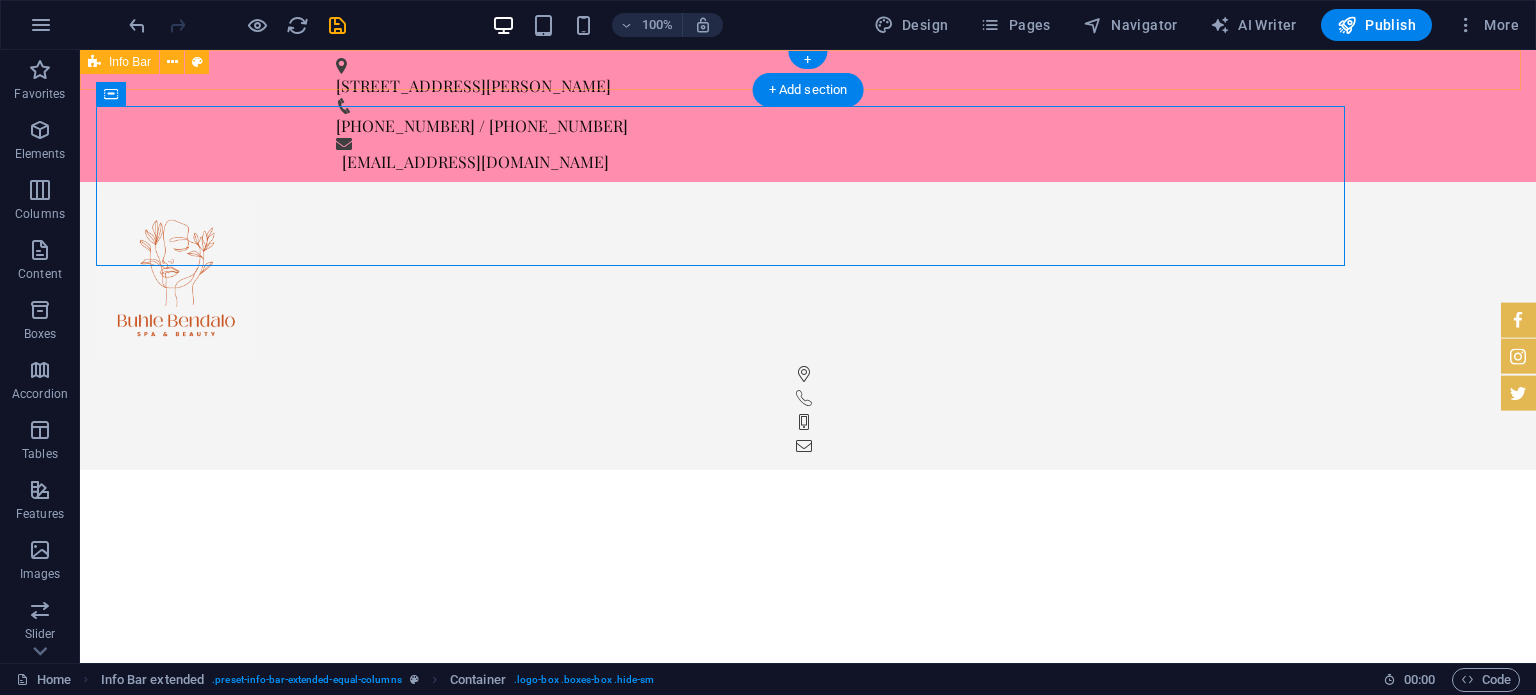 click on "[STREET_ADDRESS][PERSON_NAME], 1868 [PHONE_NUMBER] / [PHONE_NUMBER] [EMAIL_ADDRESS][DOMAIN_NAME]" at bounding box center [808, 116] 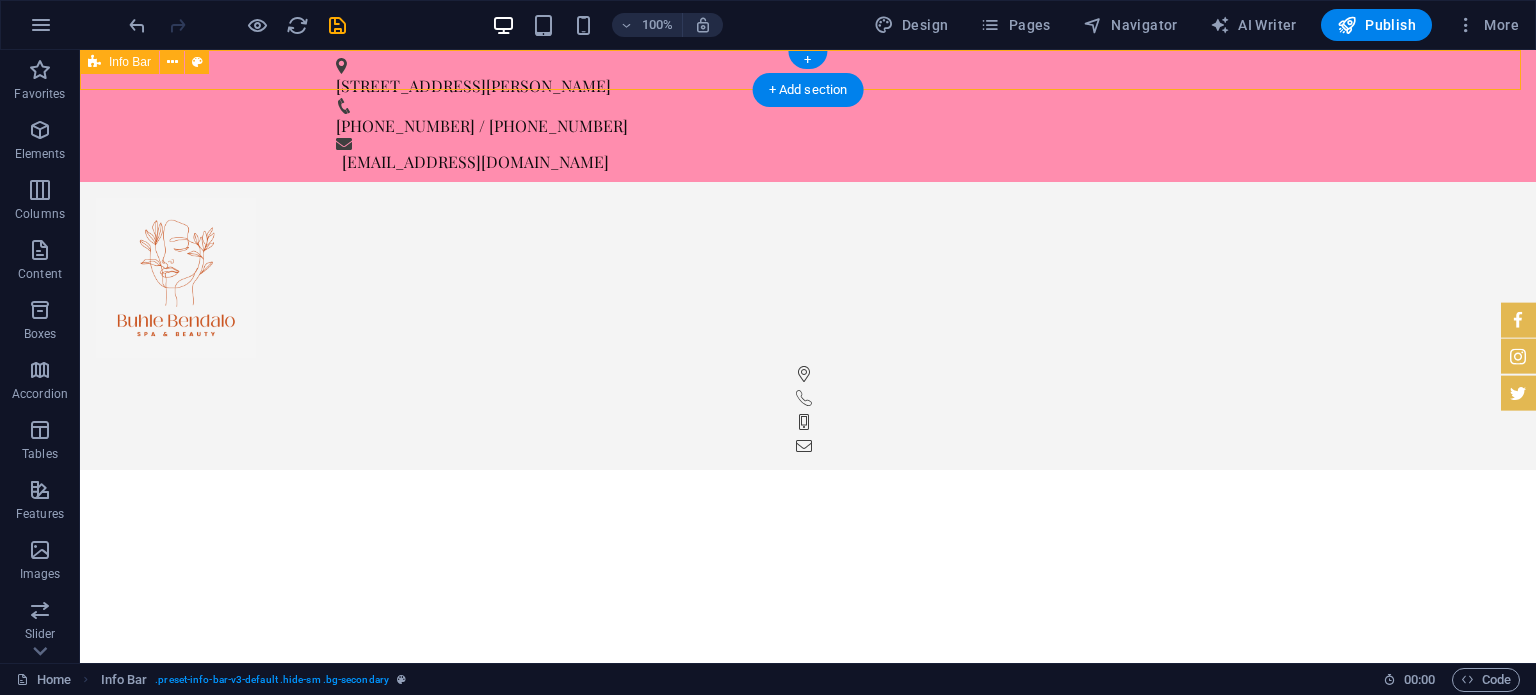 click on "[STREET_ADDRESS][PERSON_NAME], 1868 [PHONE_NUMBER] / [PHONE_NUMBER] [EMAIL_ADDRESS][DOMAIN_NAME]" at bounding box center (808, 116) 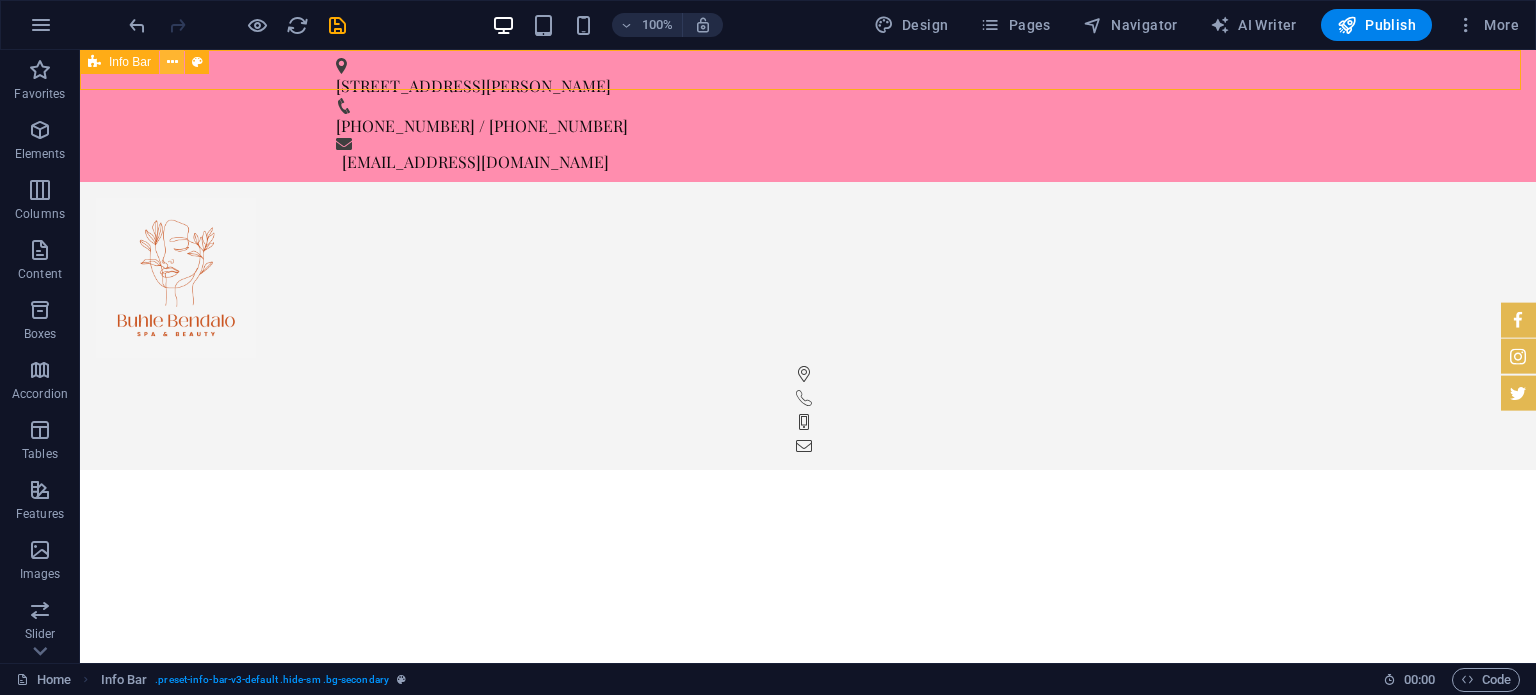 click at bounding box center [172, 62] 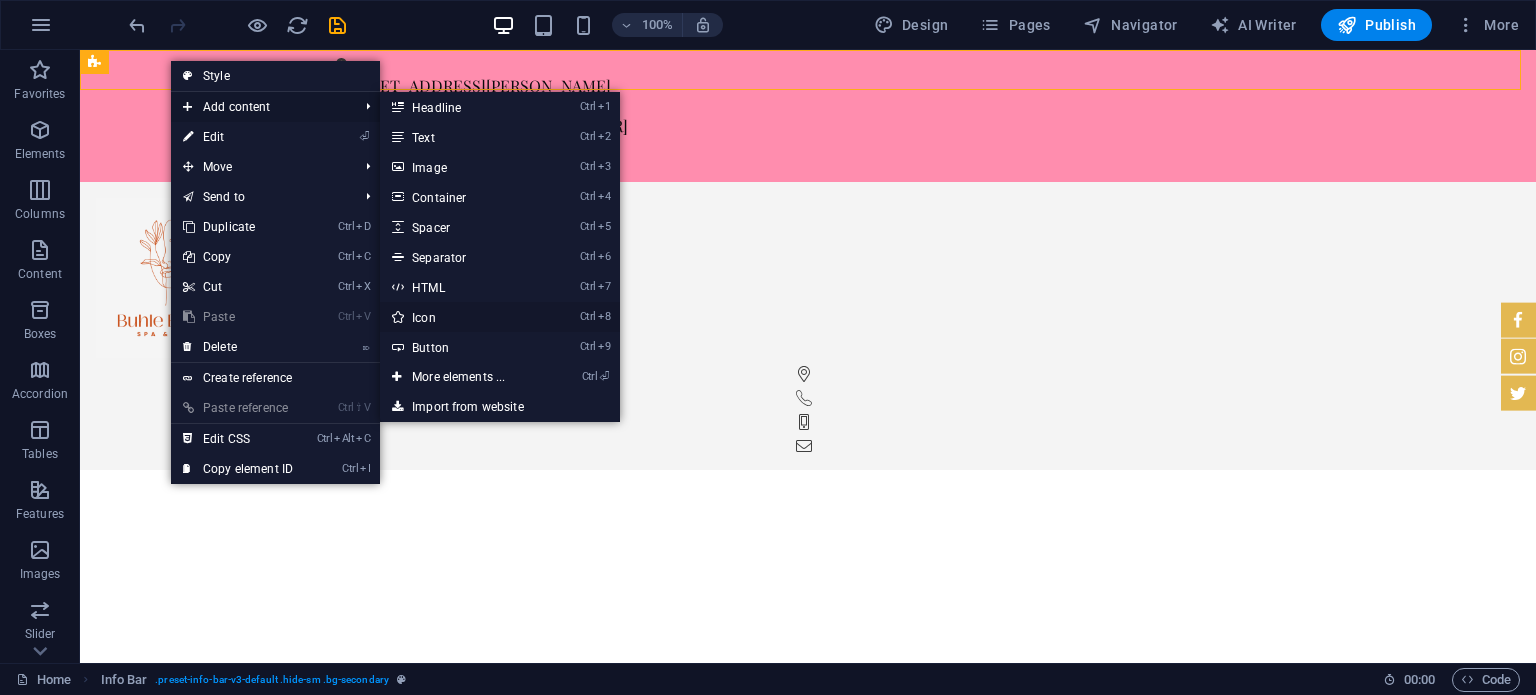 click on "Ctrl 8  Icon" at bounding box center [462, 317] 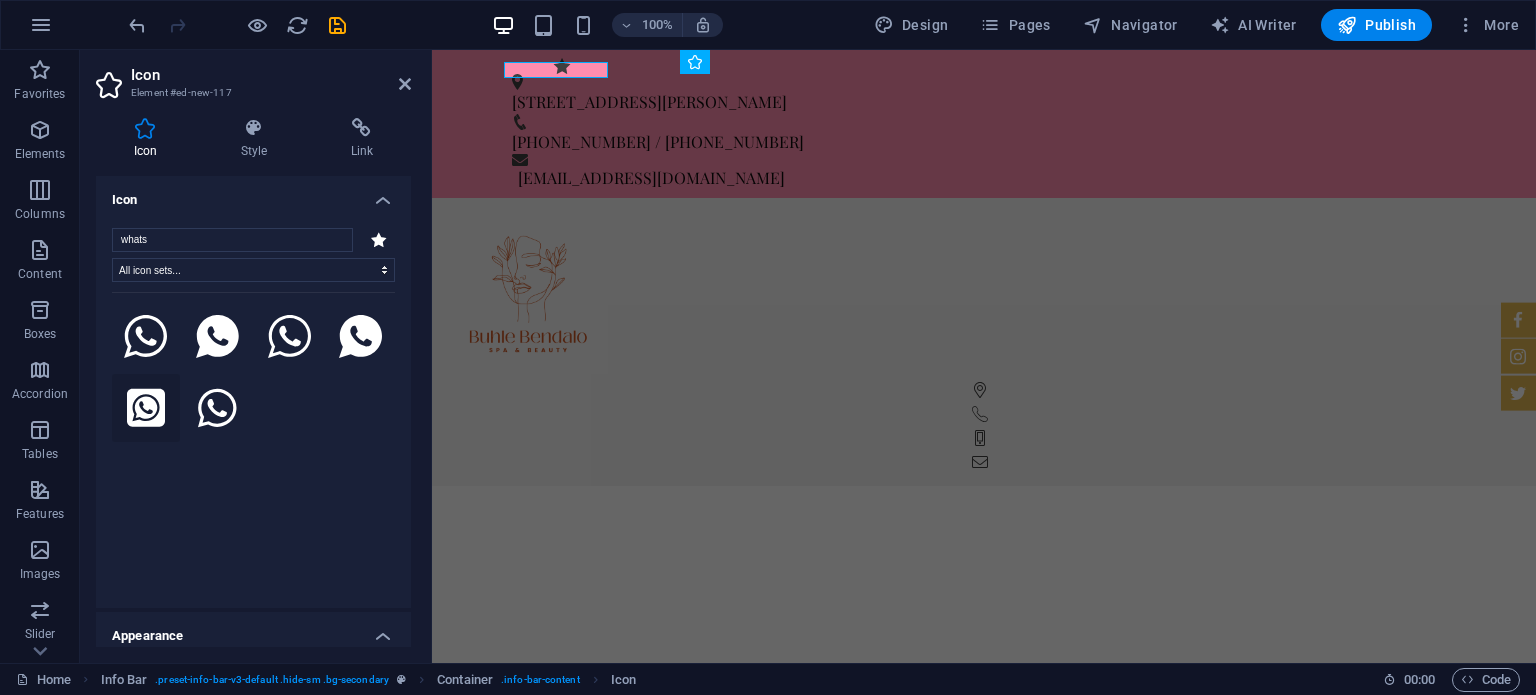 type on "whats" 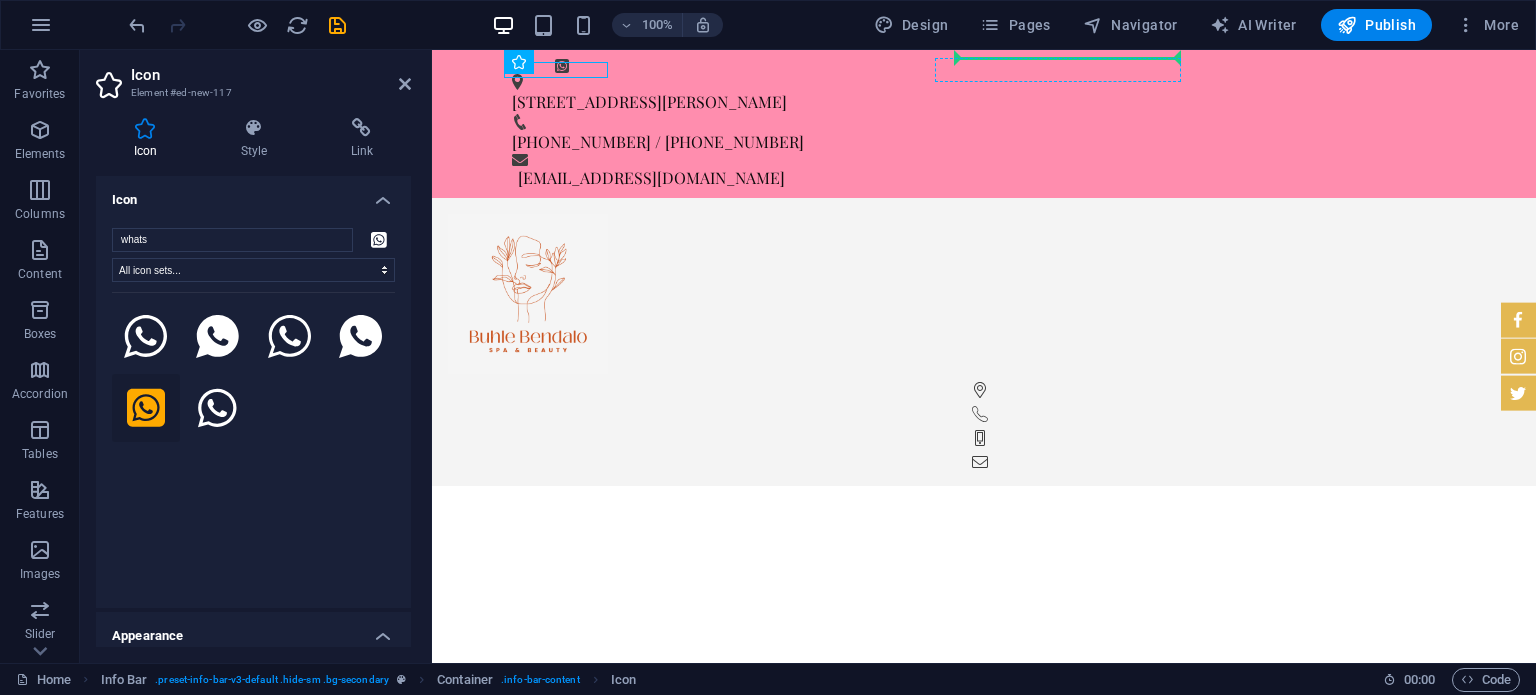 drag, startPoint x: 990, startPoint y: 119, endPoint x: 1059, endPoint y: 69, distance: 85.2115 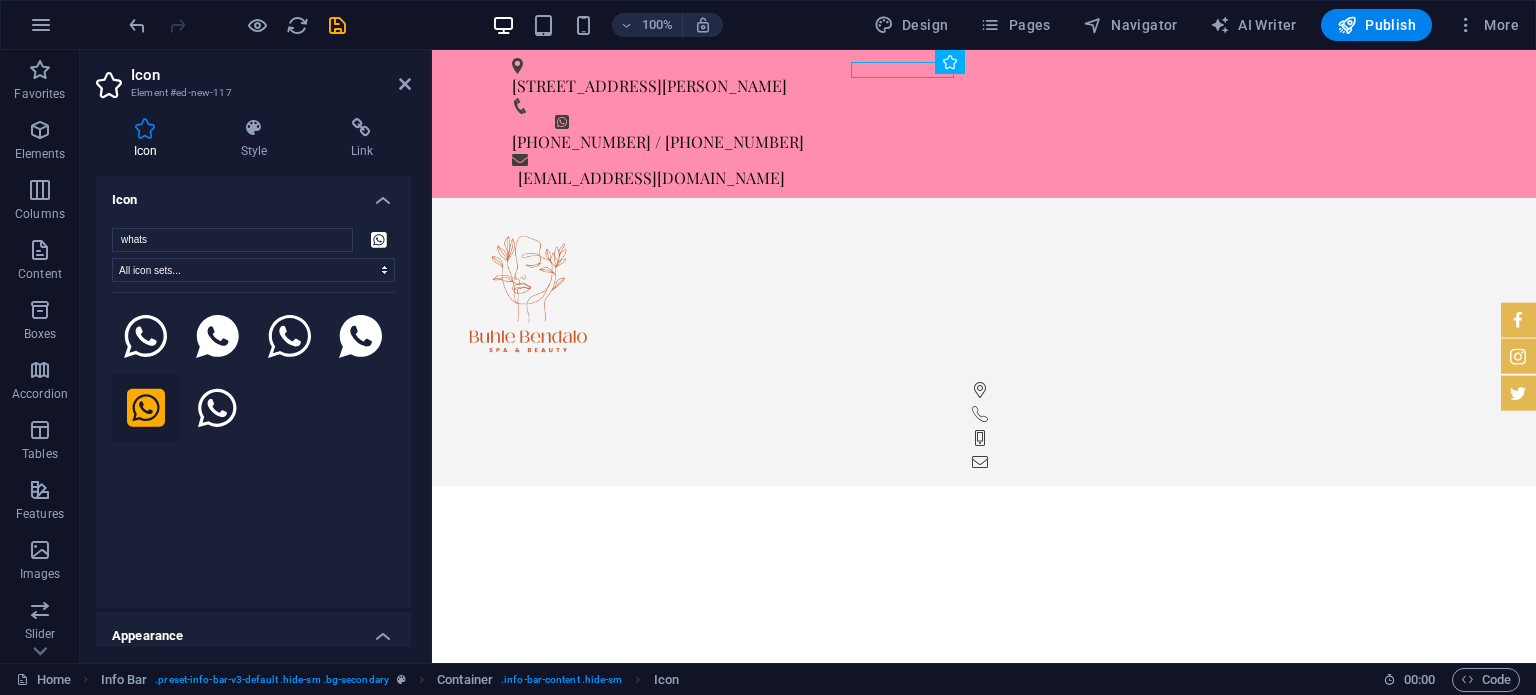 click on "[PHONE_NUMBER] / [PHONE_NUMBER]" at bounding box center (976, 142) 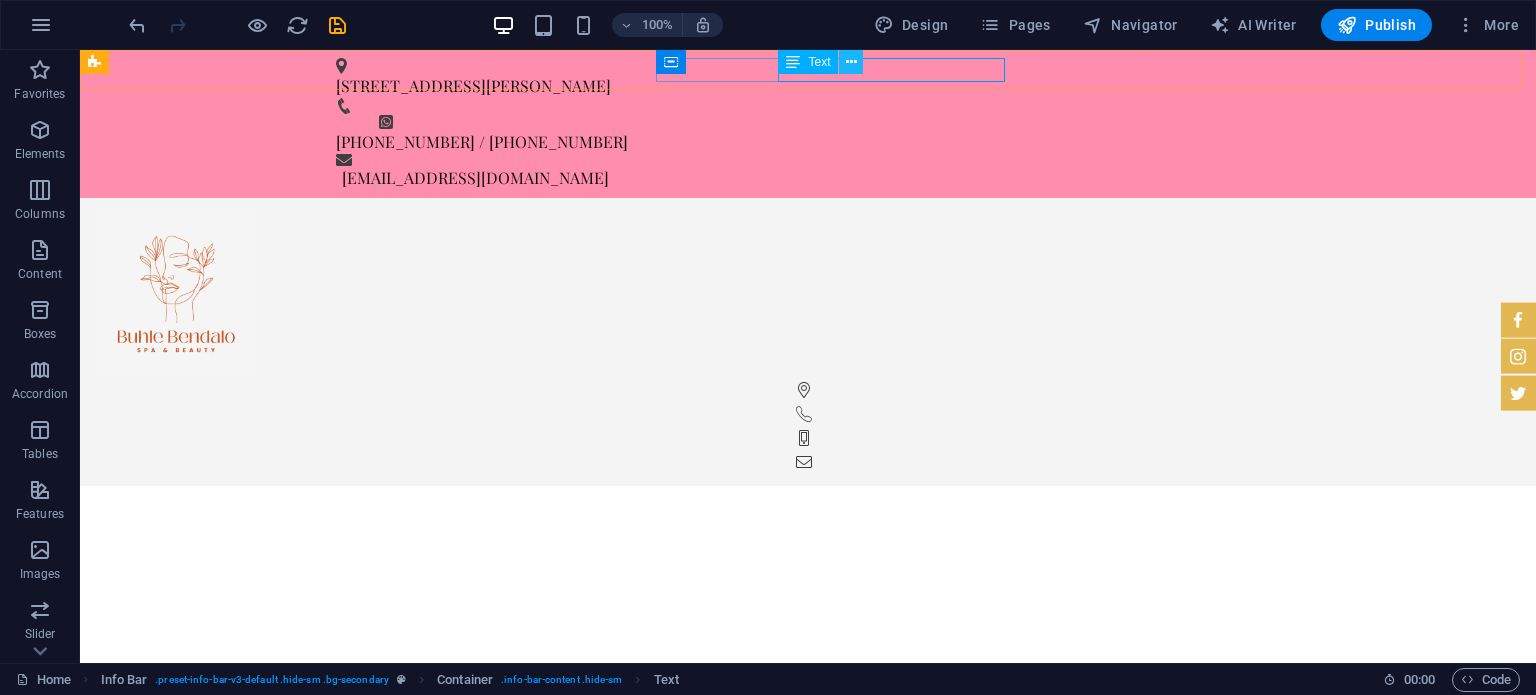 click at bounding box center (851, 62) 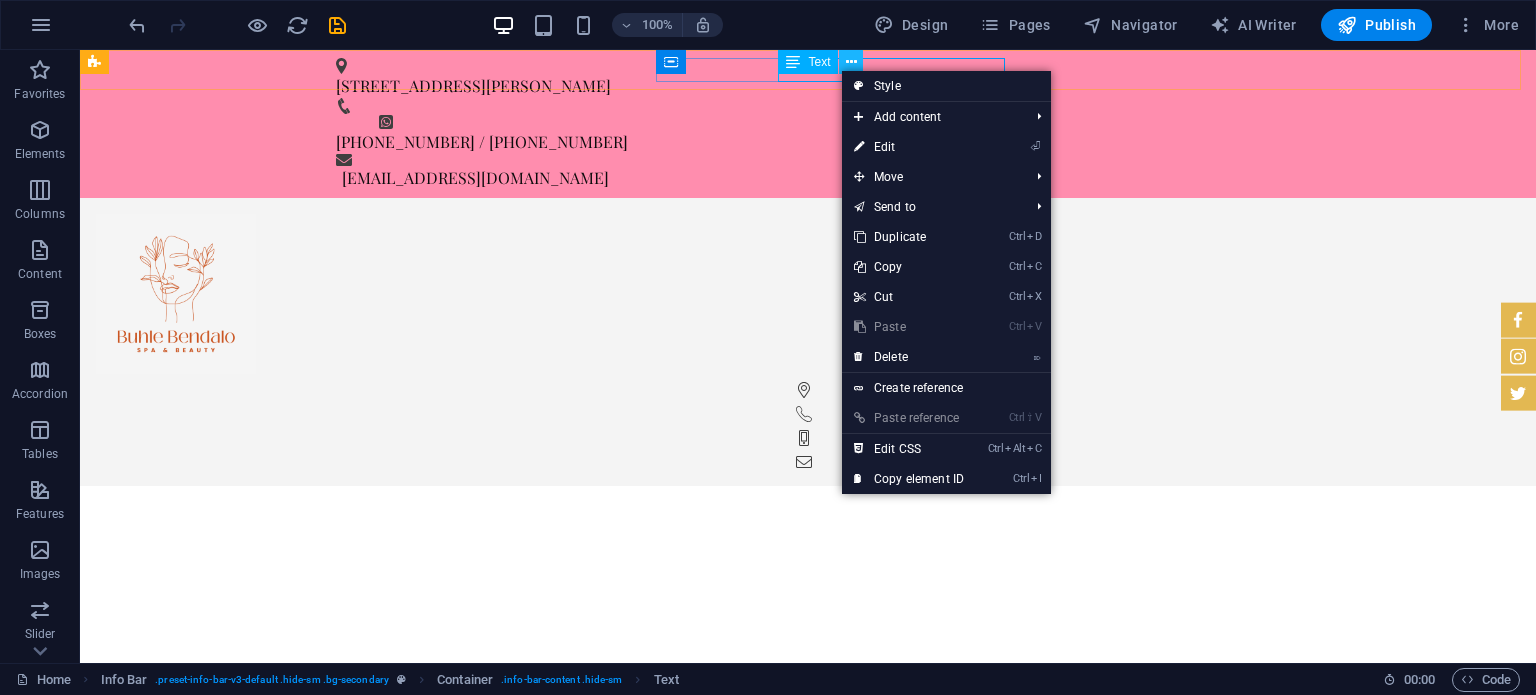 click at bounding box center [851, 62] 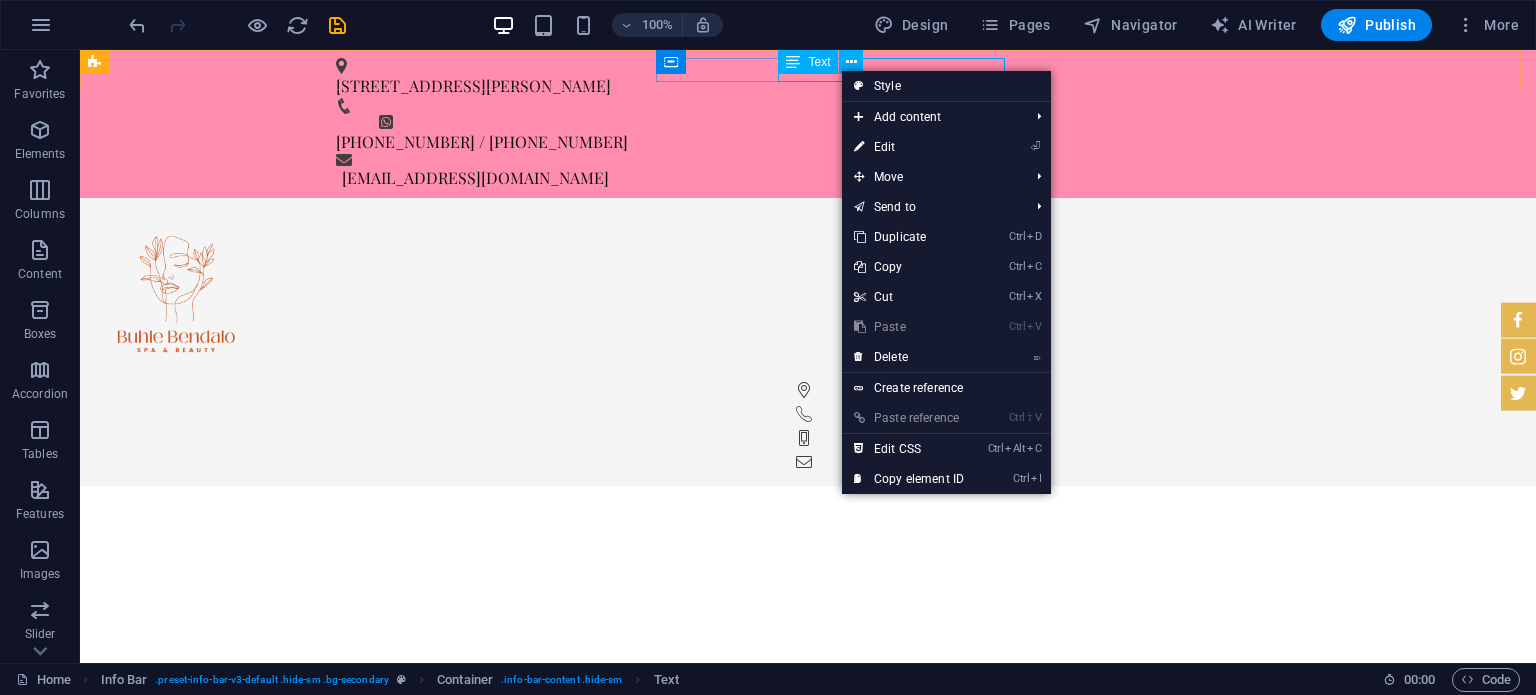 click on "Text" at bounding box center [819, 62] 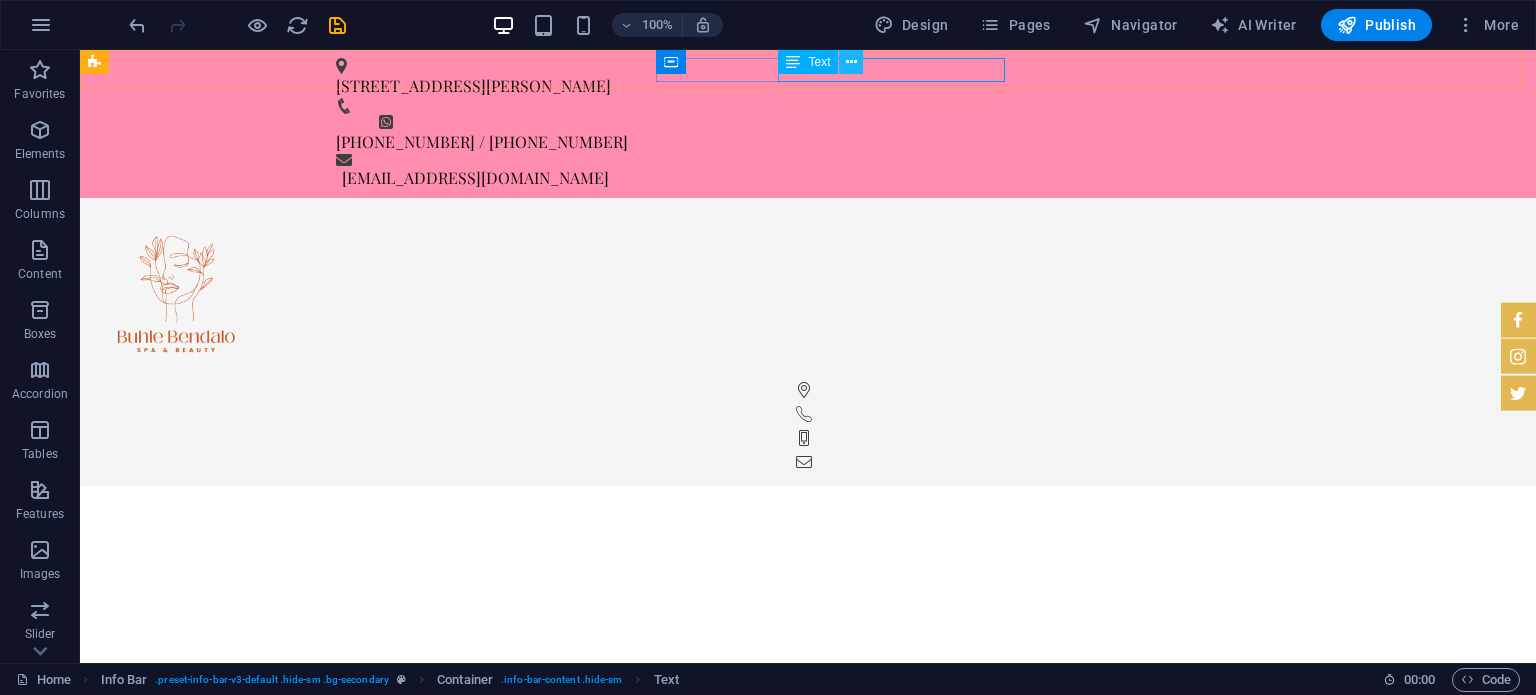 click at bounding box center (851, 62) 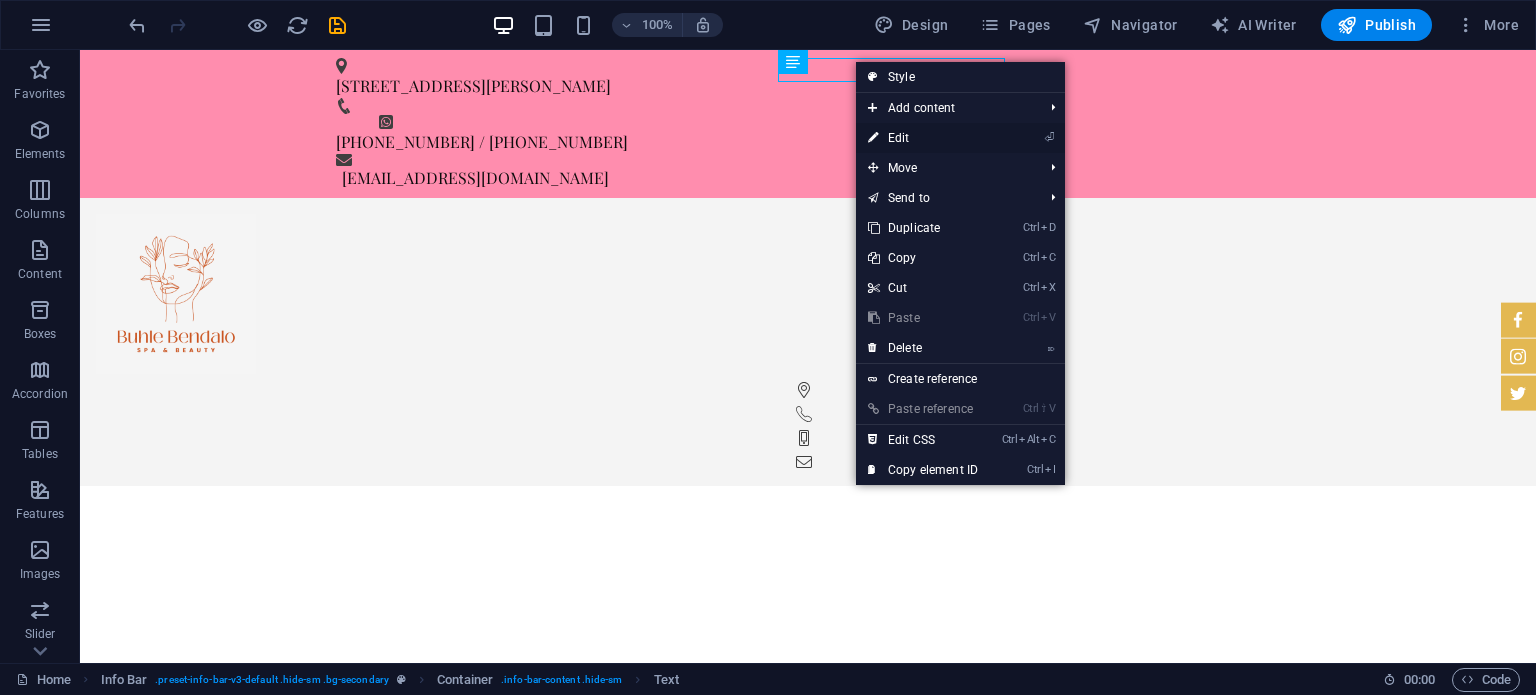 click on "⏎  Edit" at bounding box center (923, 138) 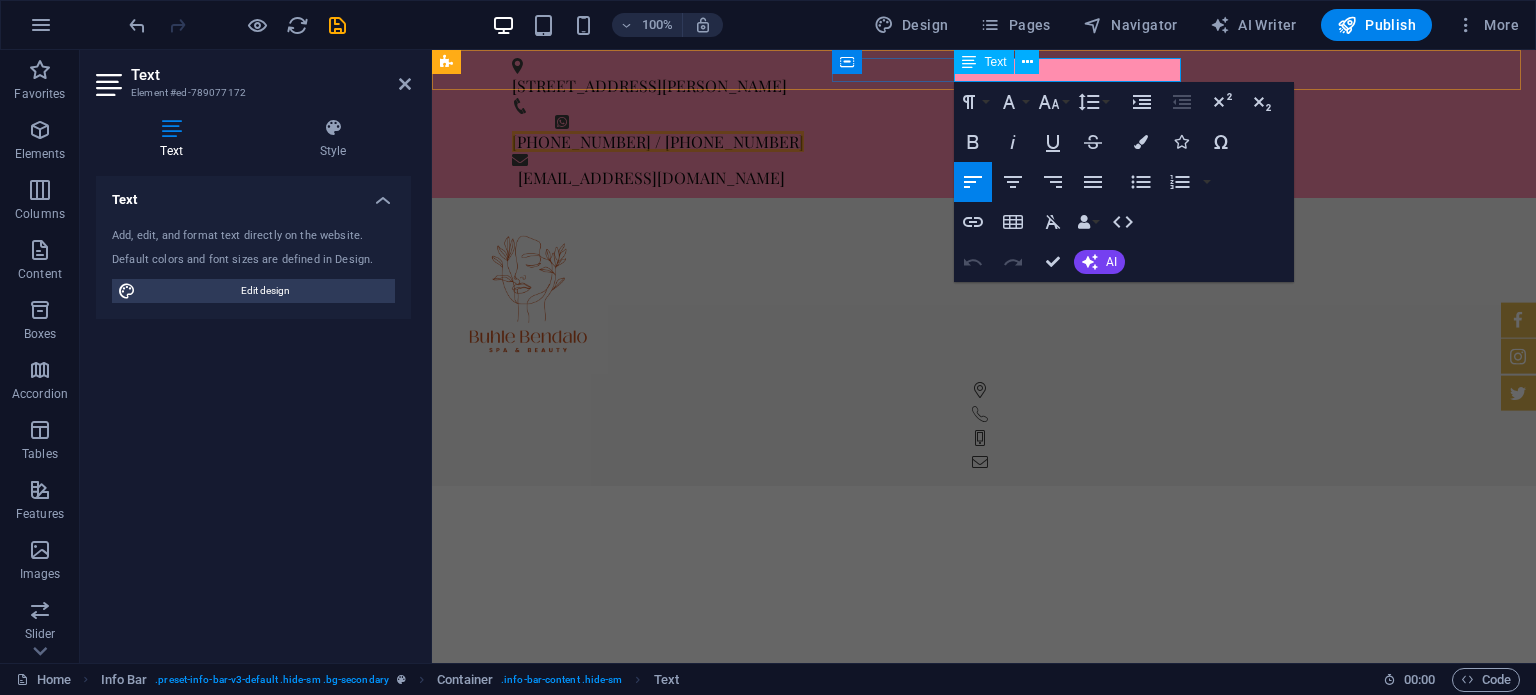 click on "[PHONE_NUMBER] / [PHONE_NUMBER]" at bounding box center (658, 141) 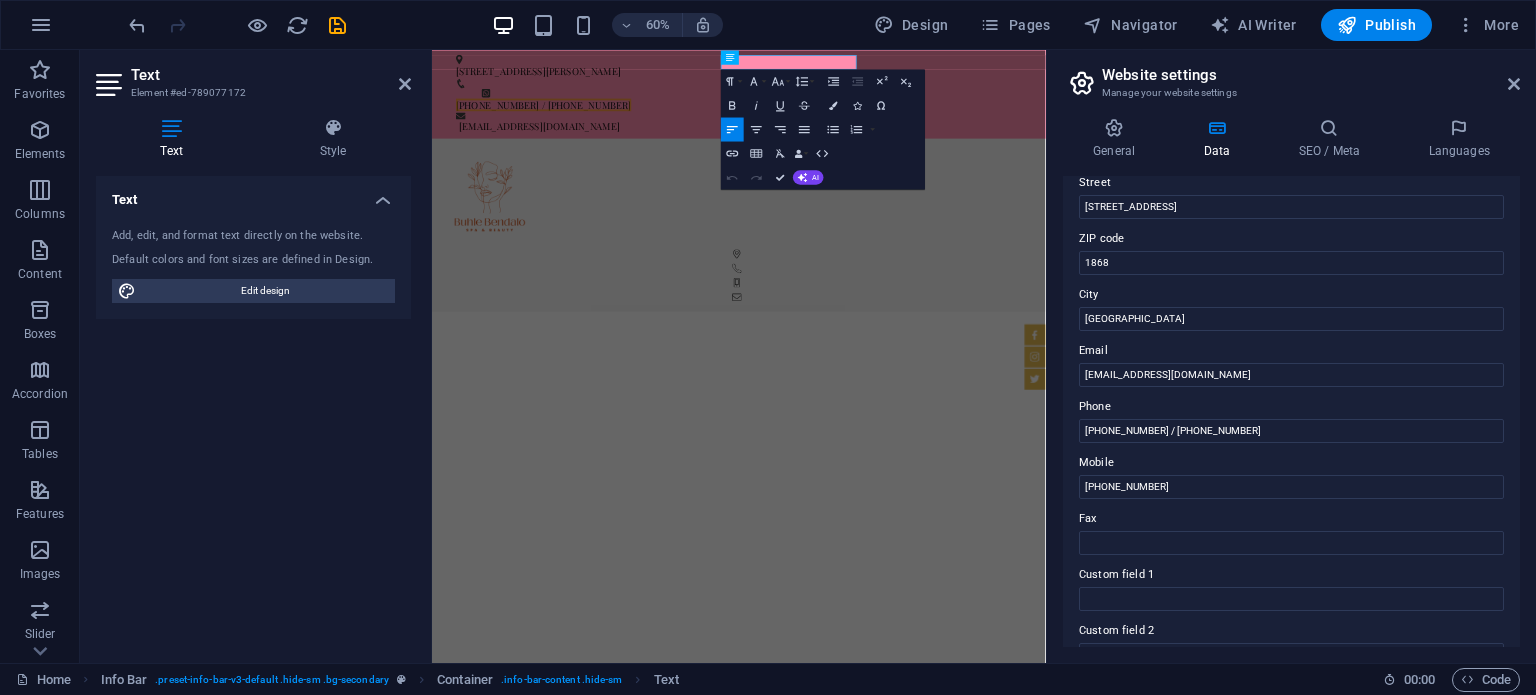 scroll, scrollTop: 231, scrollLeft: 0, axis: vertical 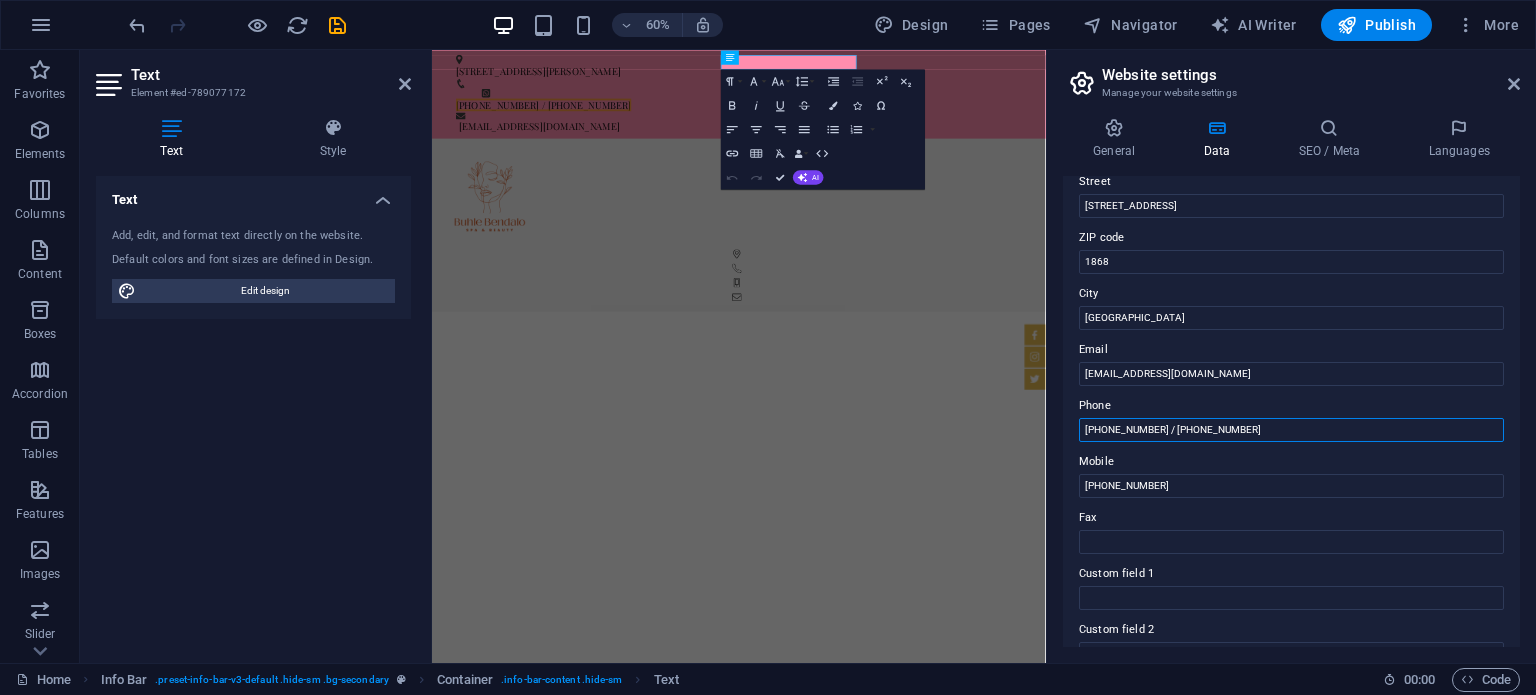 click on "[PHONE_NUMBER] / [PHONE_NUMBER]" at bounding box center [1291, 430] 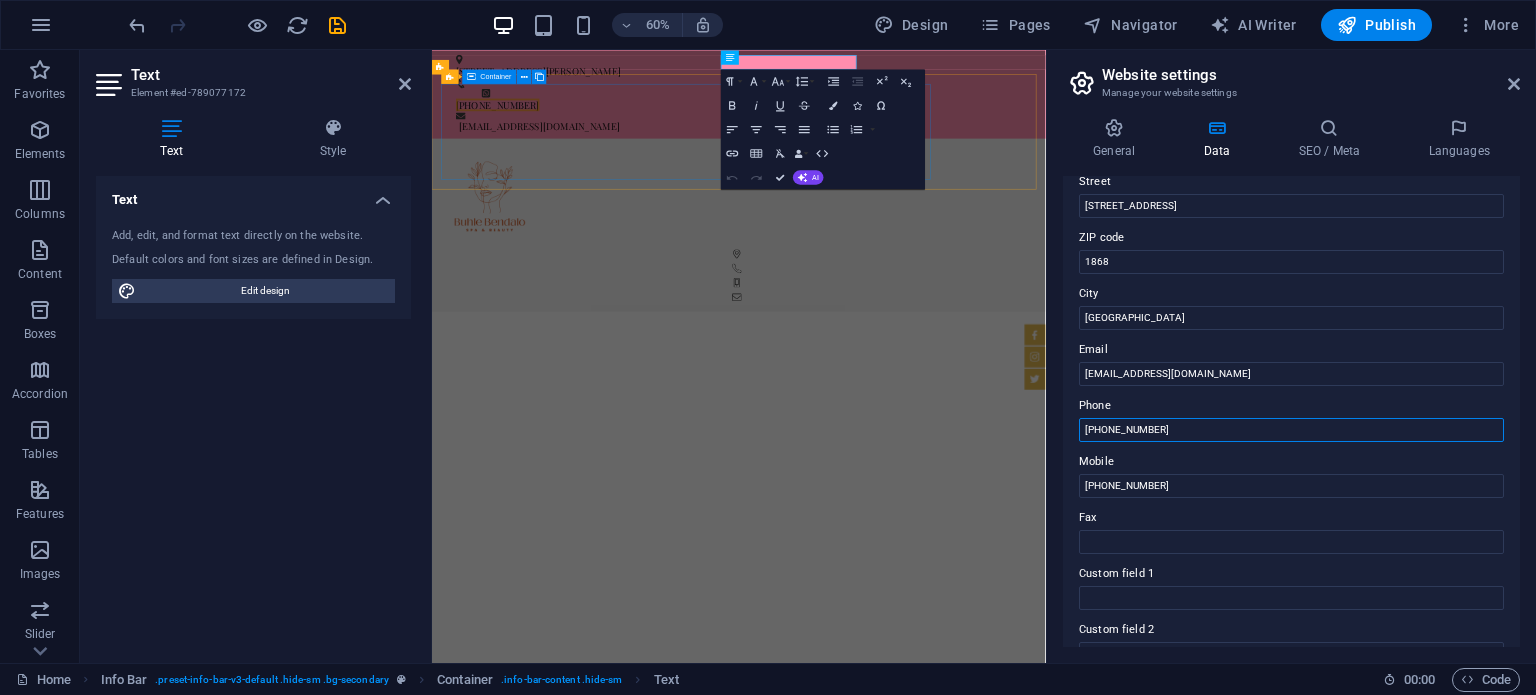 type on "[PHONE_NUMBER]" 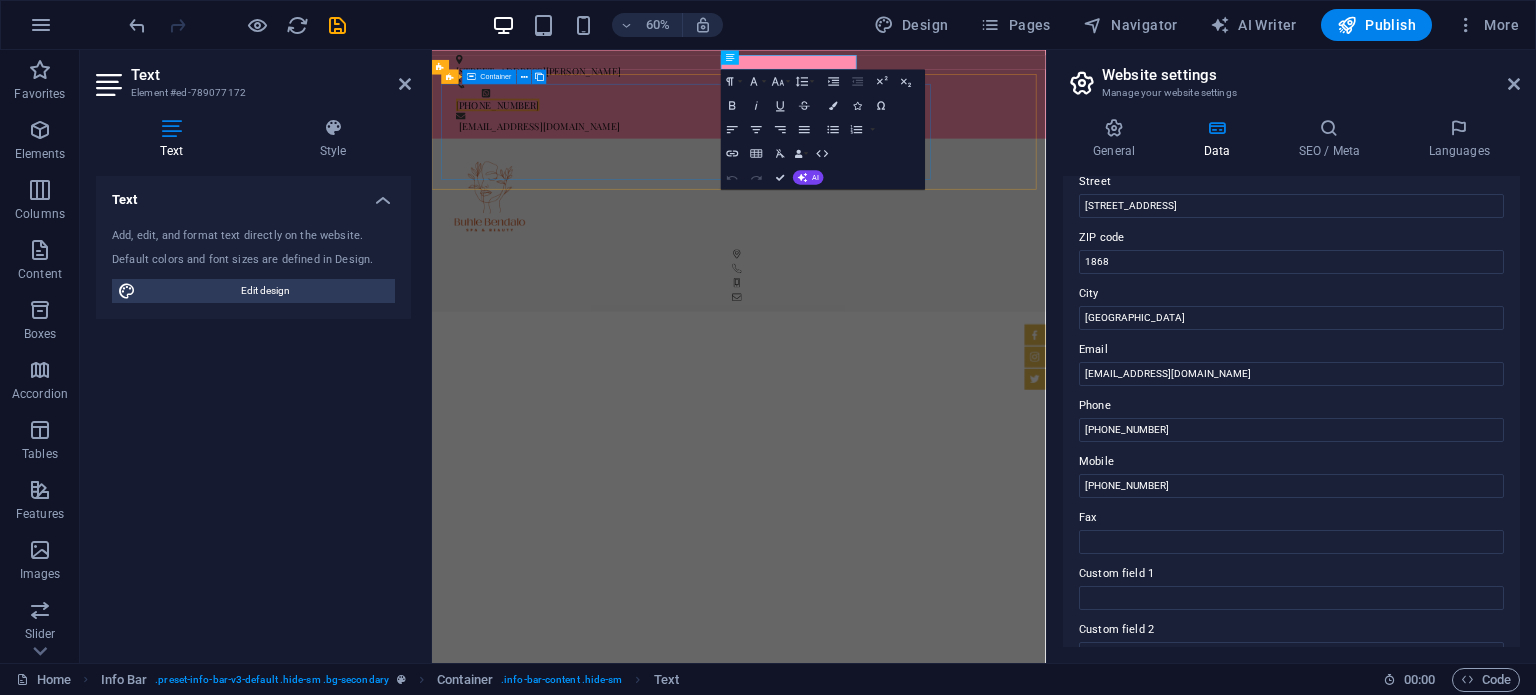 click at bounding box center [943, 294] 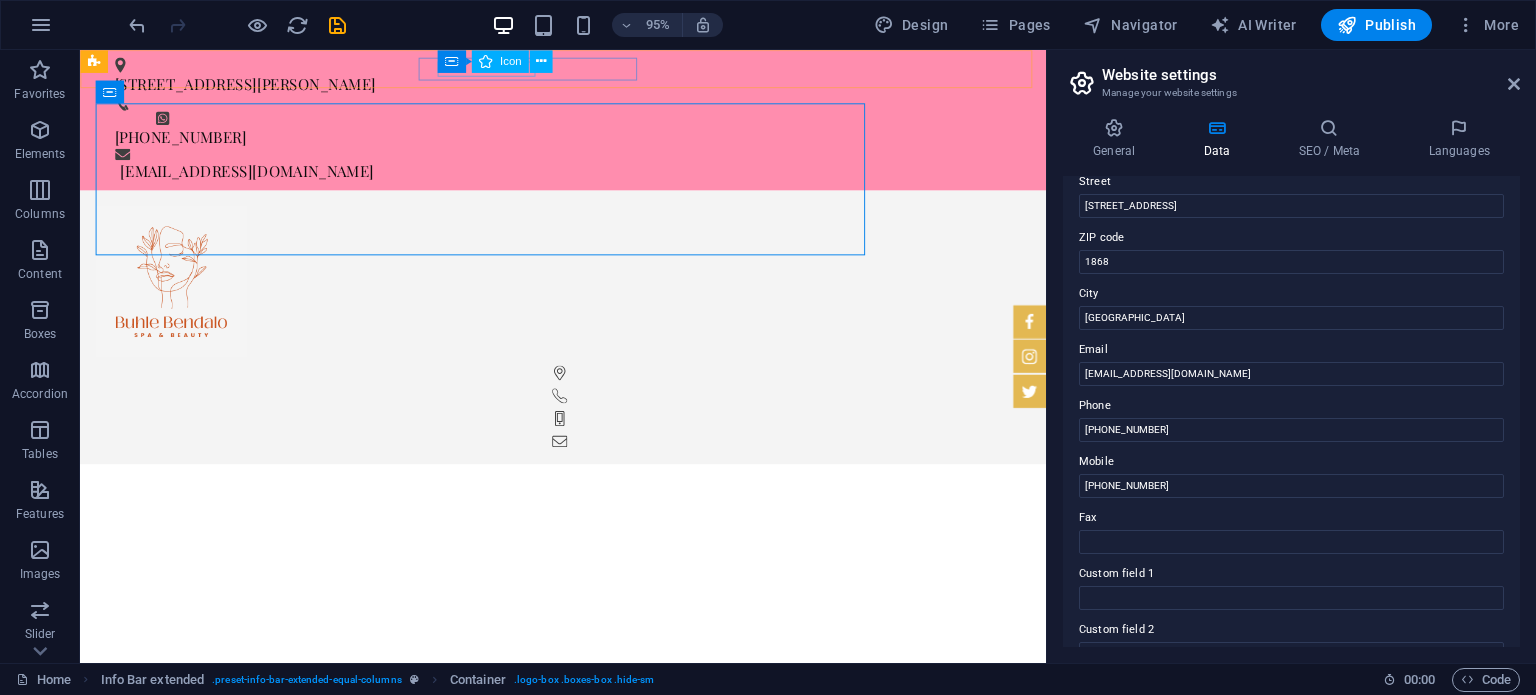 click on "Icon" at bounding box center (500, 61) 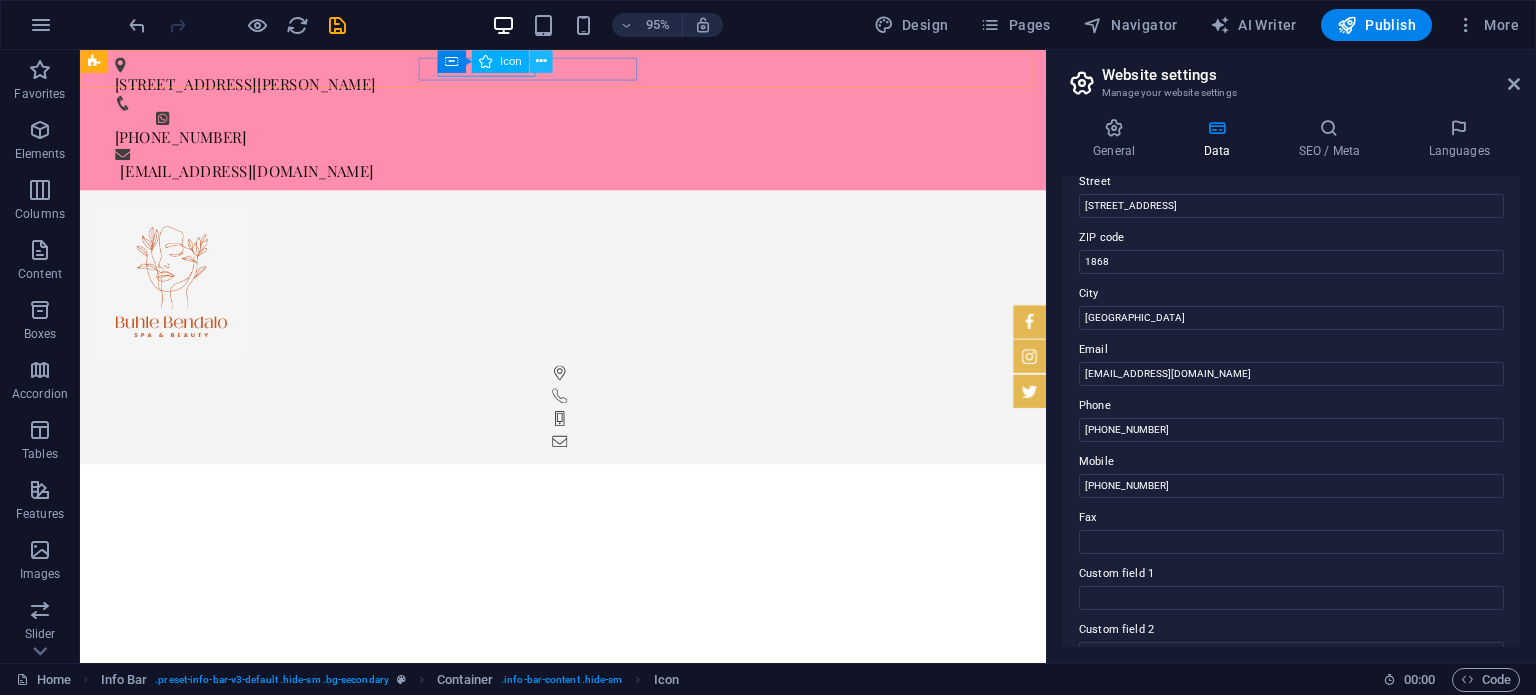 click at bounding box center [541, 61] 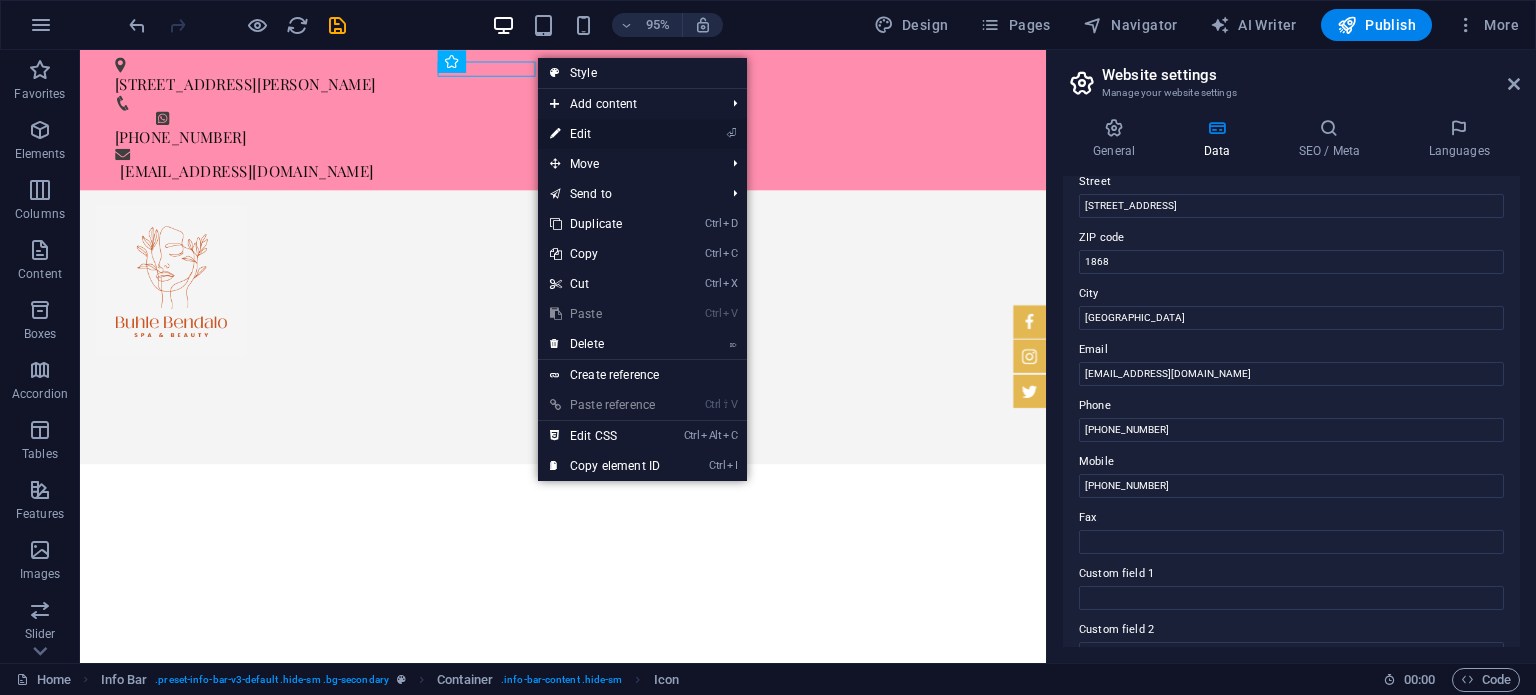 click on "⏎  Edit" at bounding box center (605, 134) 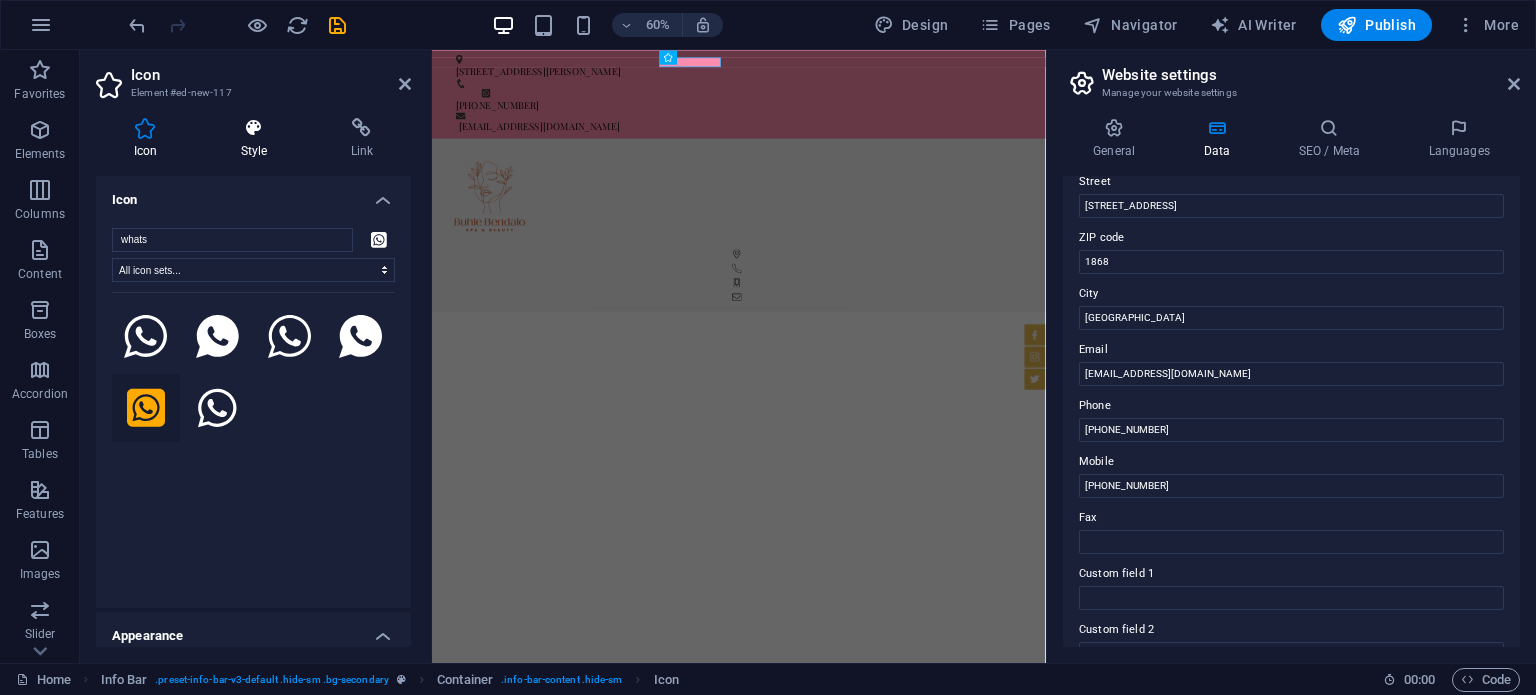 click on "Style" at bounding box center (258, 139) 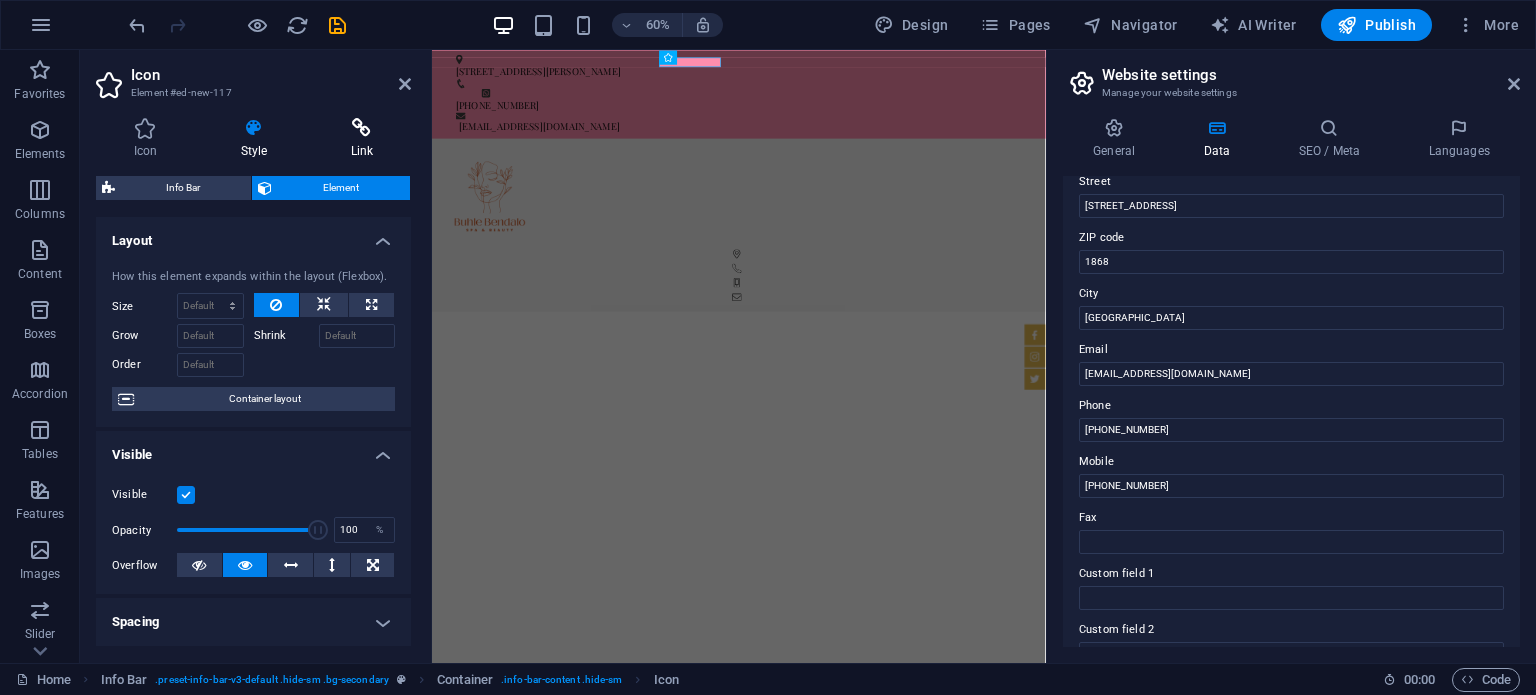 click at bounding box center (362, 128) 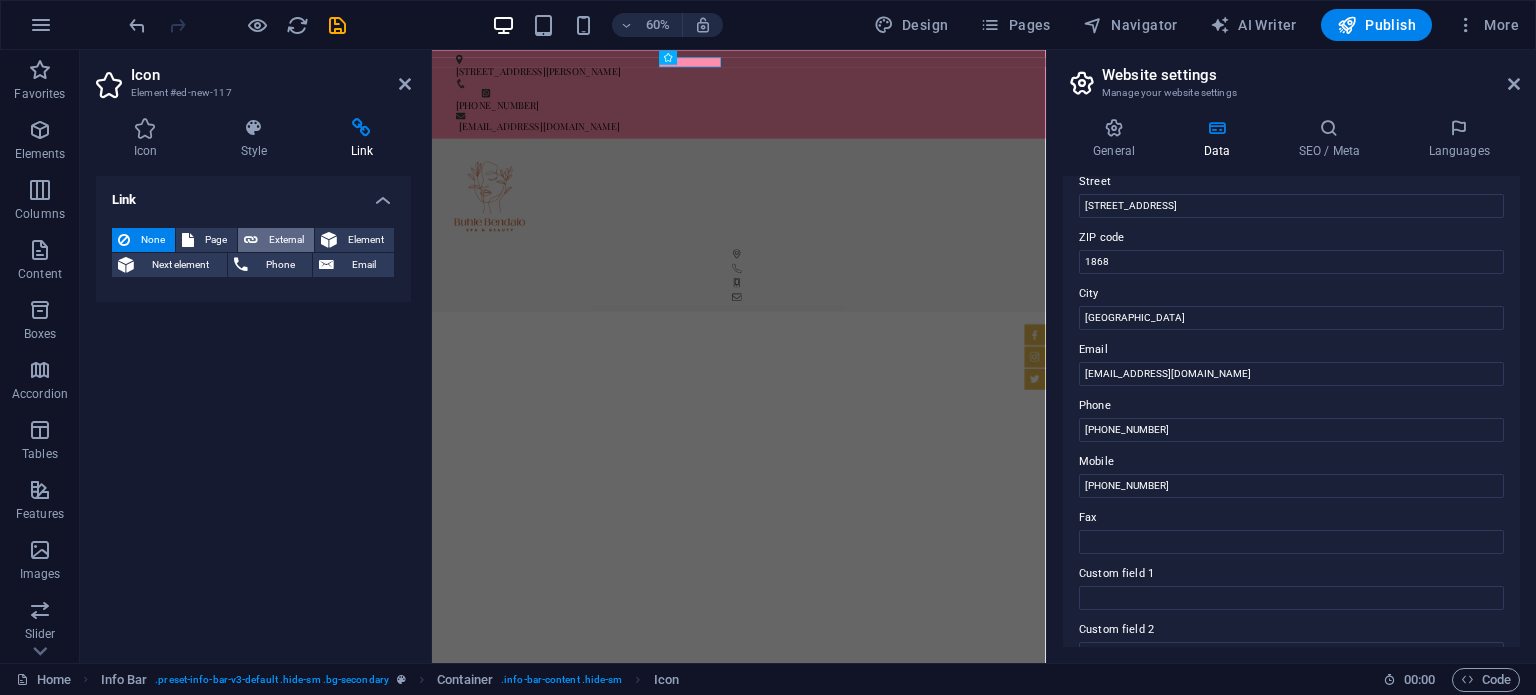 click on "External" at bounding box center (286, 240) 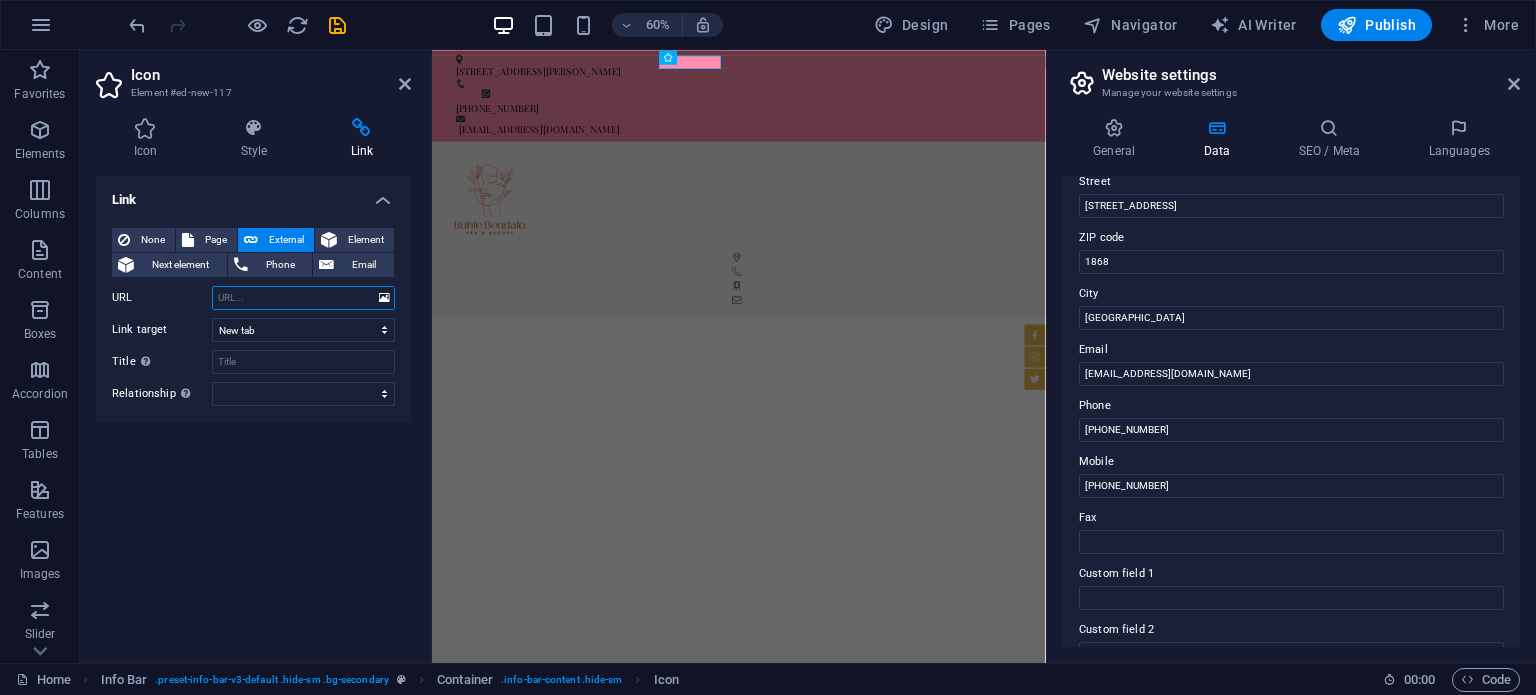 paste on "[URL][DOMAIN_NAME]" 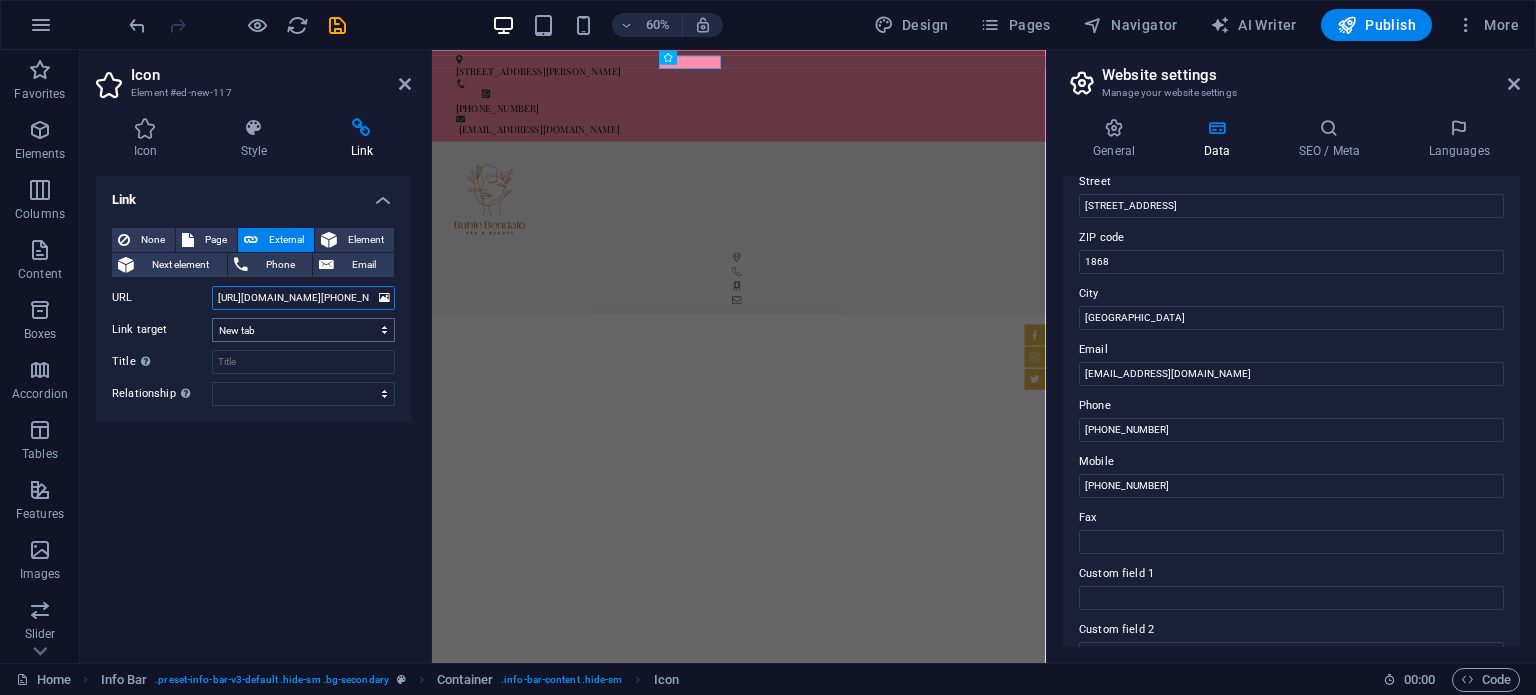 type on "[URL][DOMAIN_NAME][PHONE_NUMBER]" 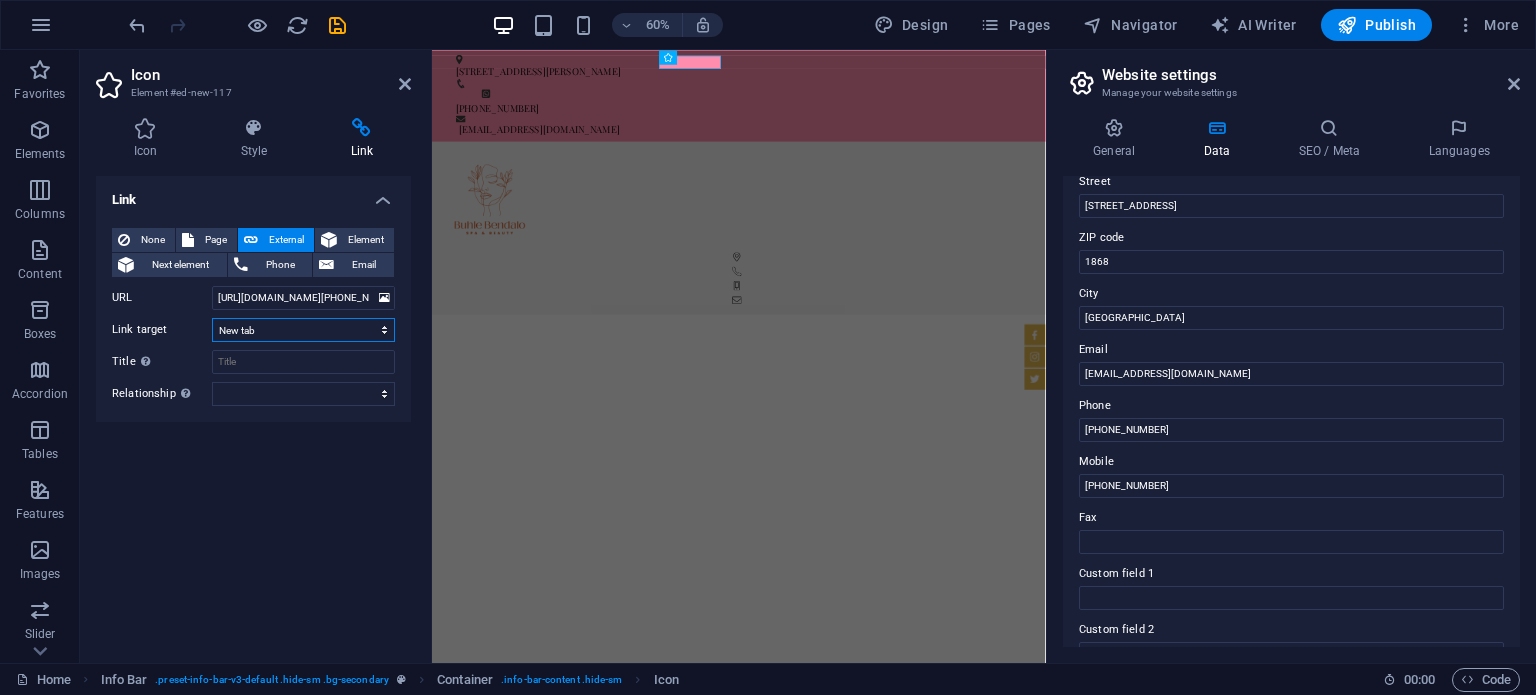click on "New tab Same tab Overlay" at bounding box center [303, 330] 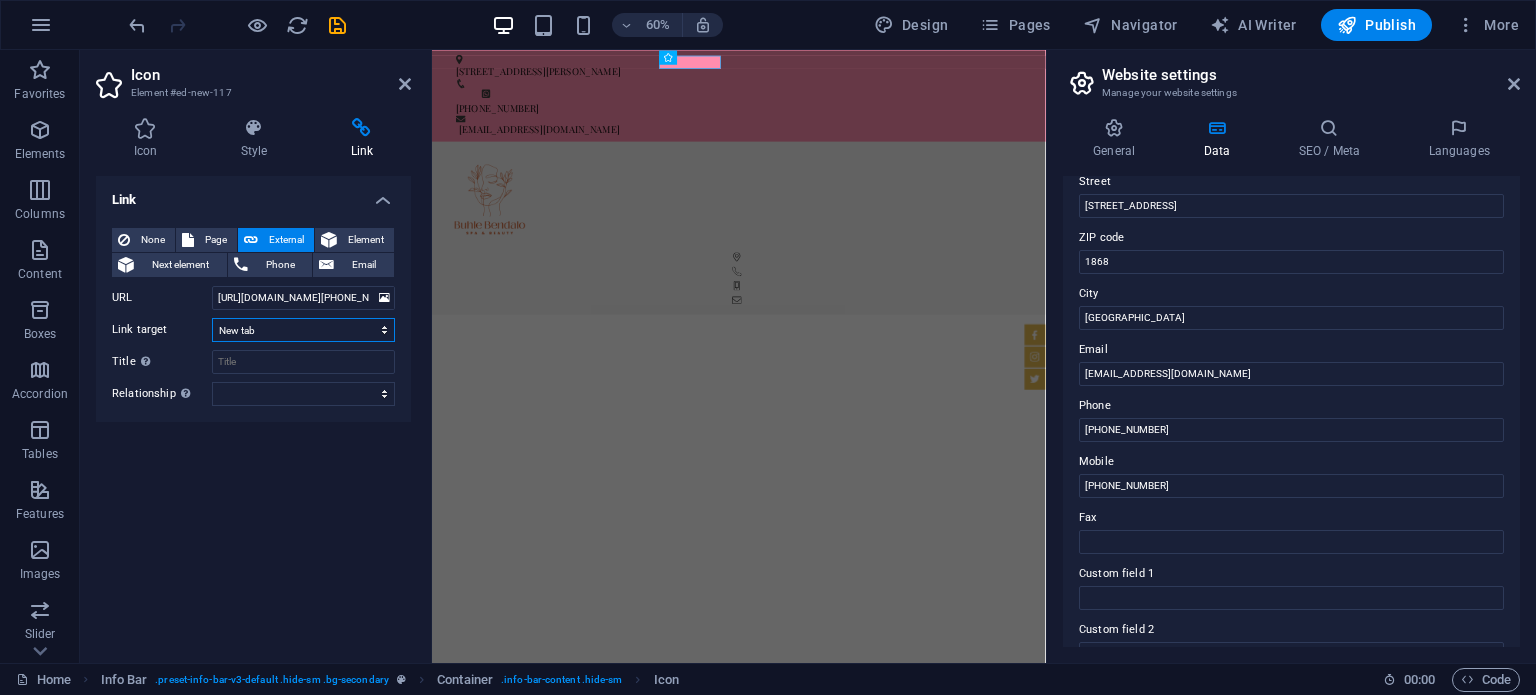 click on "New tab Same tab Overlay" at bounding box center [303, 330] 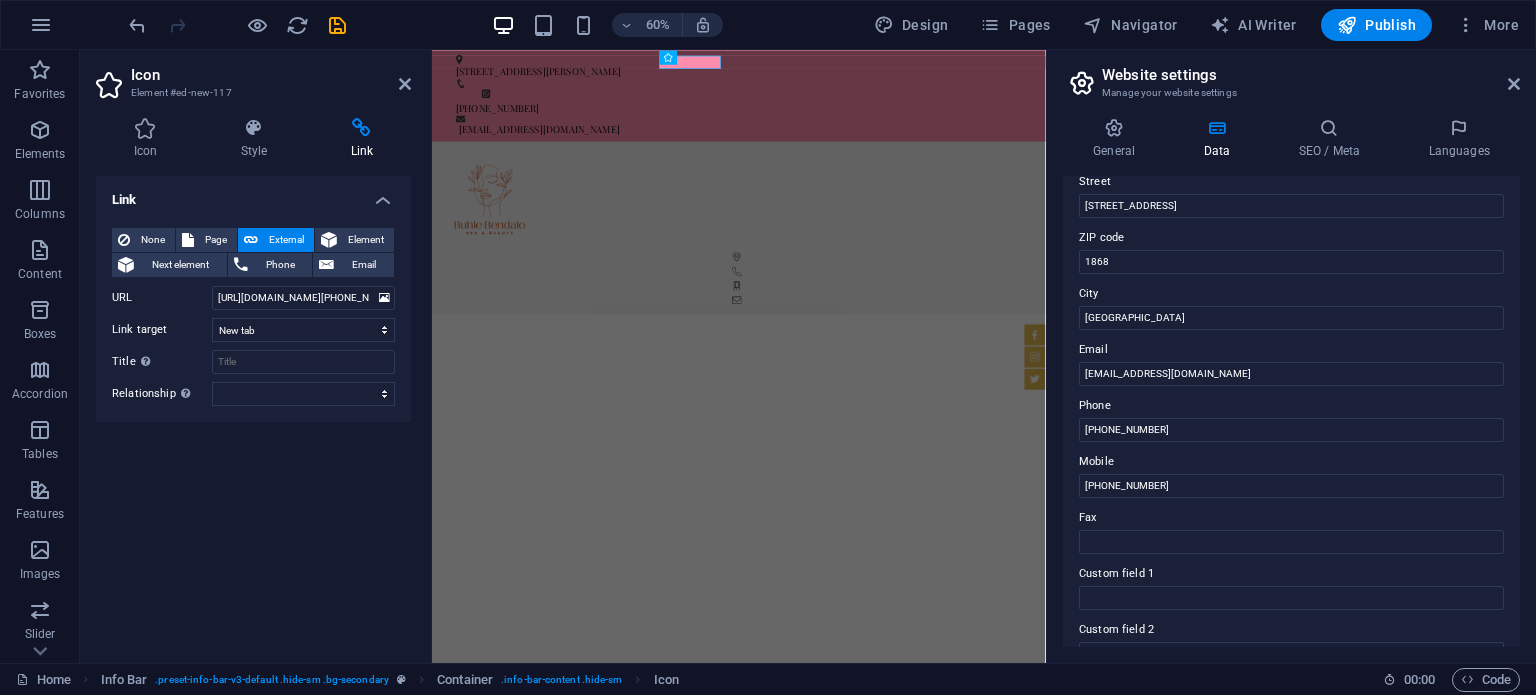 click on "Link None Page External Element Next element Phone Email Page Home Services Contact Us Privacy Element
URL [URL][DOMAIN_NAME][PHONE_NUMBER] Phone Email Link target New tab Same tab Overlay Title Additional link description, should not be the same as the link text. The title is most often shown as a tooltip text when the mouse moves over the element. Leave empty if uncertain. Relationship Sets the  relationship of this link to the link target . For example, the value "nofollow" instructs search engines not to follow the link. Can be left empty. alternate author bookmark external help license next nofollow noreferrer noopener prev search tag" at bounding box center (253, 411) 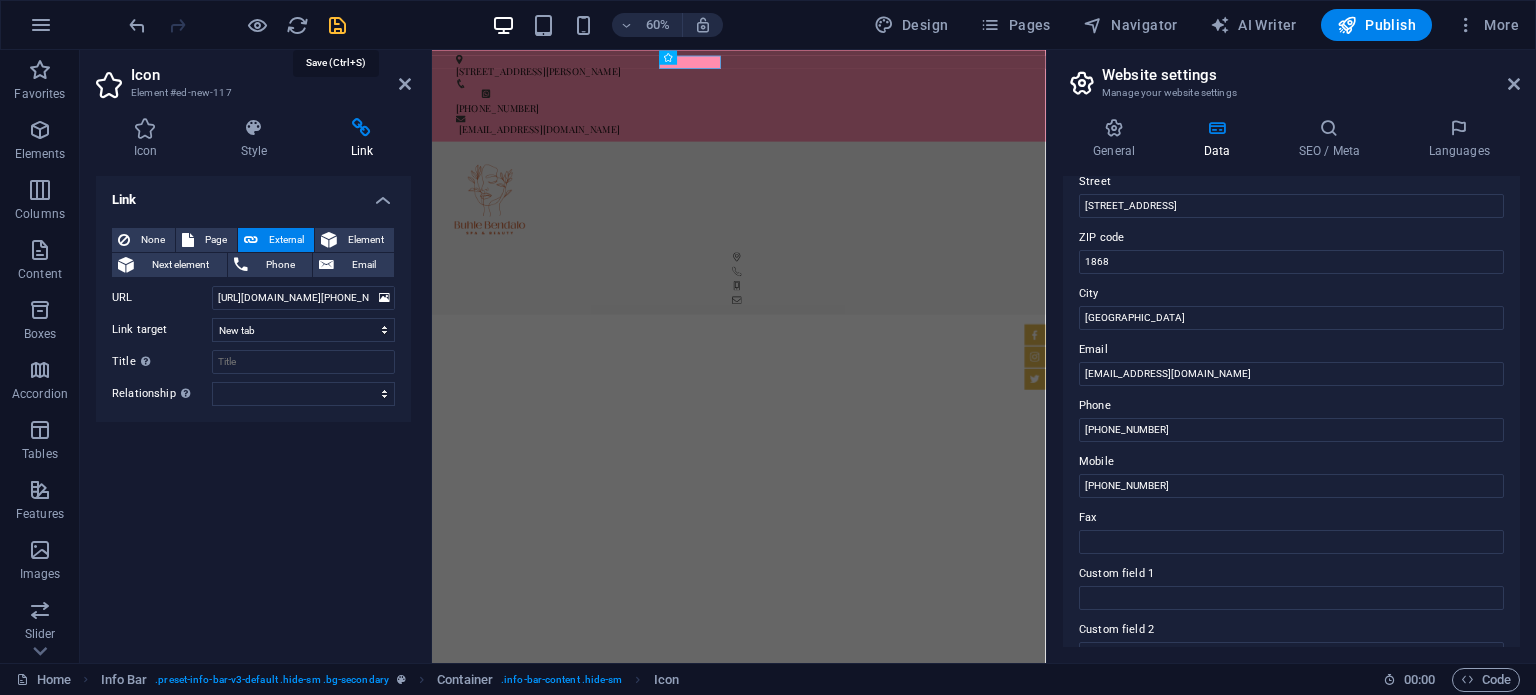 click at bounding box center (337, 25) 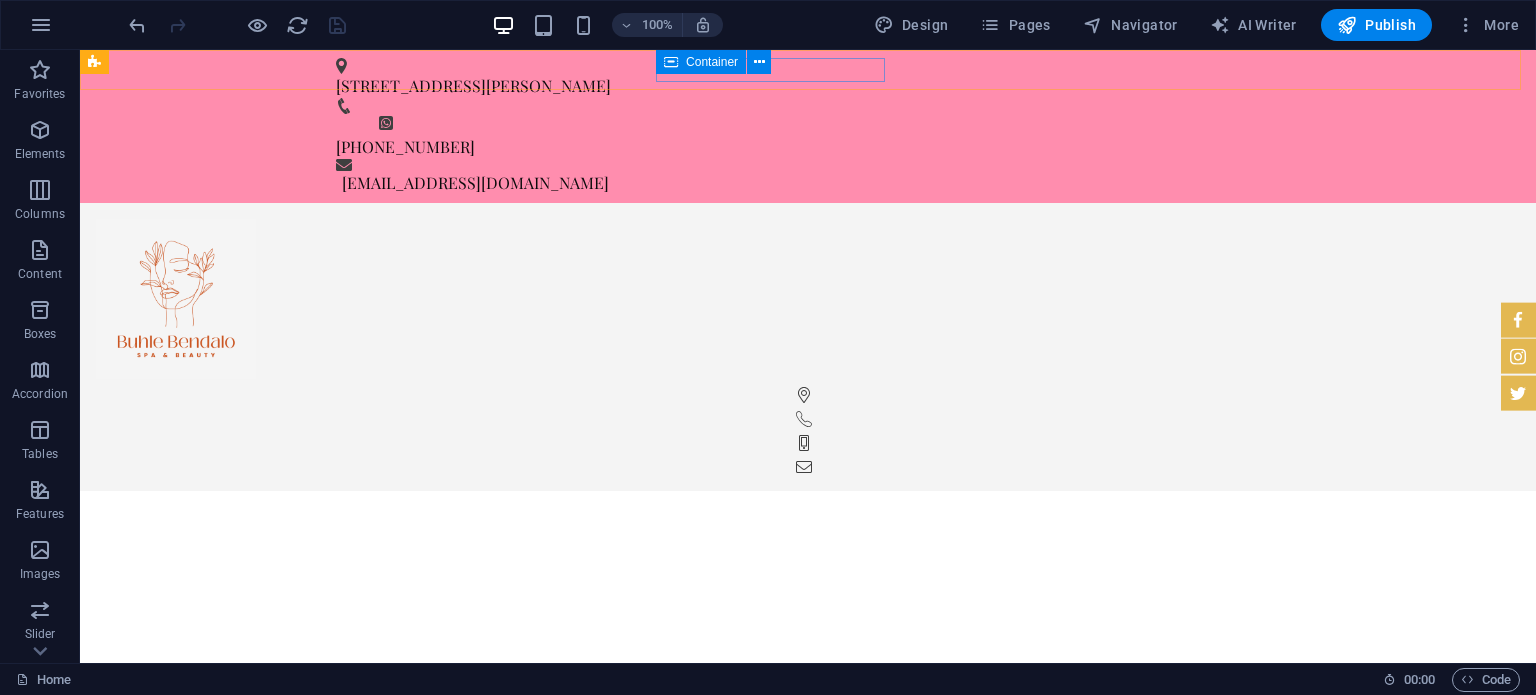 click on "Container" at bounding box center (712, 62) 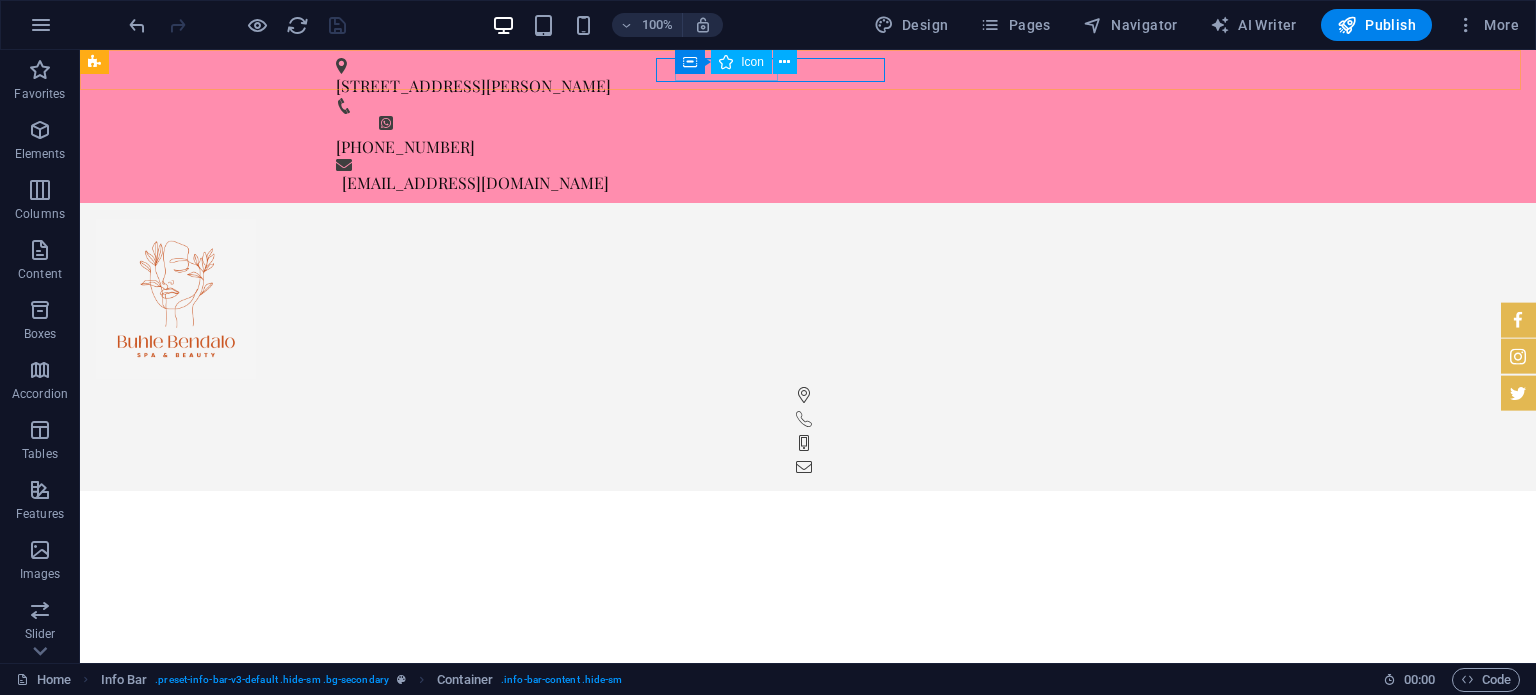 click on "Icon" at bounding box center (752, 62) 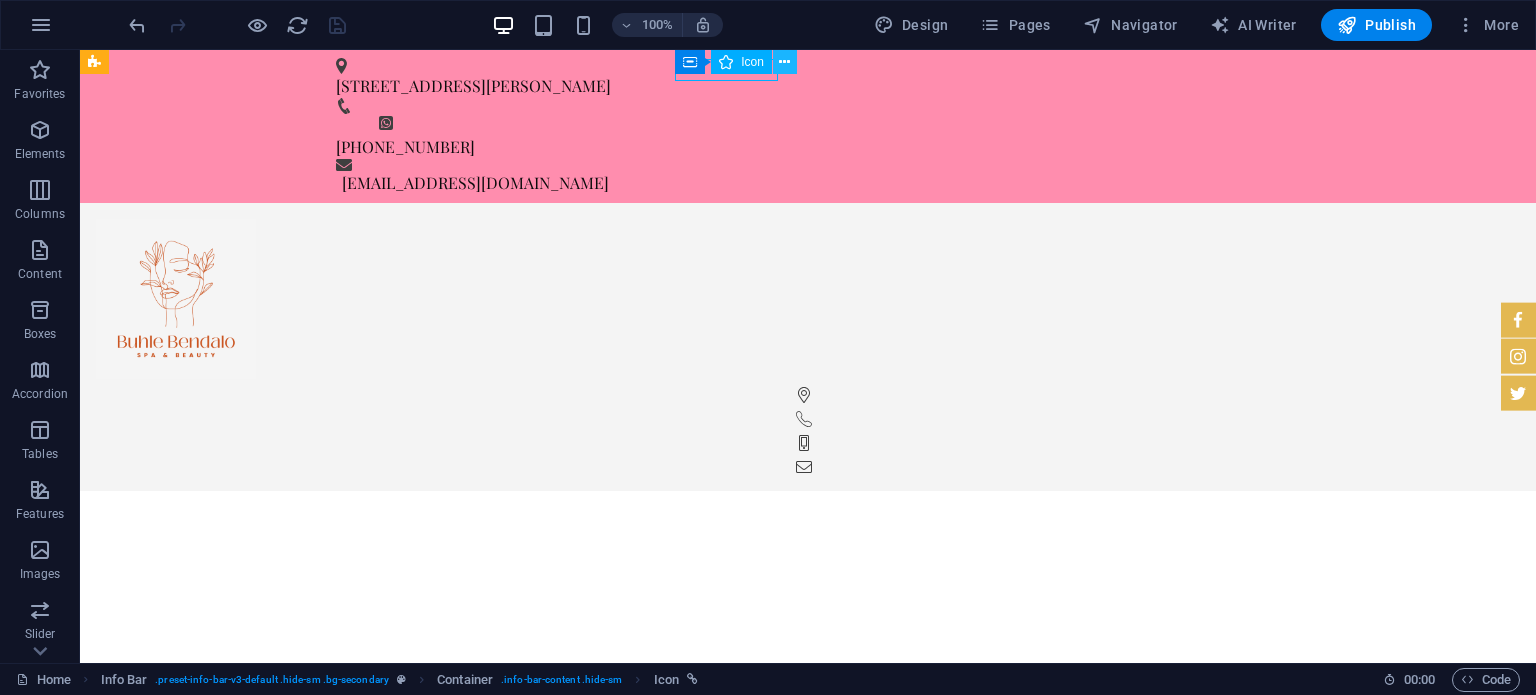 click at bounding box center (784, 62) 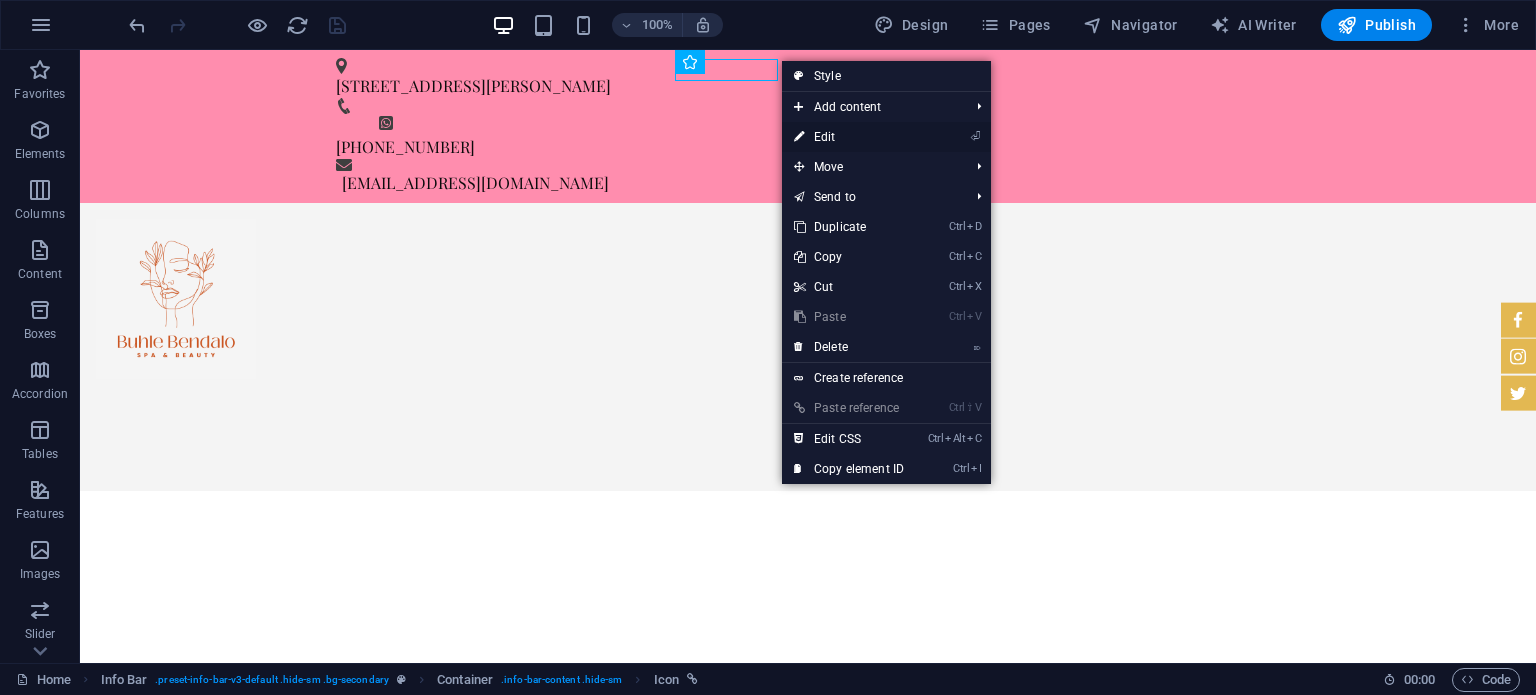 click on "⏎  Edit" at bounding box center [849, 137] 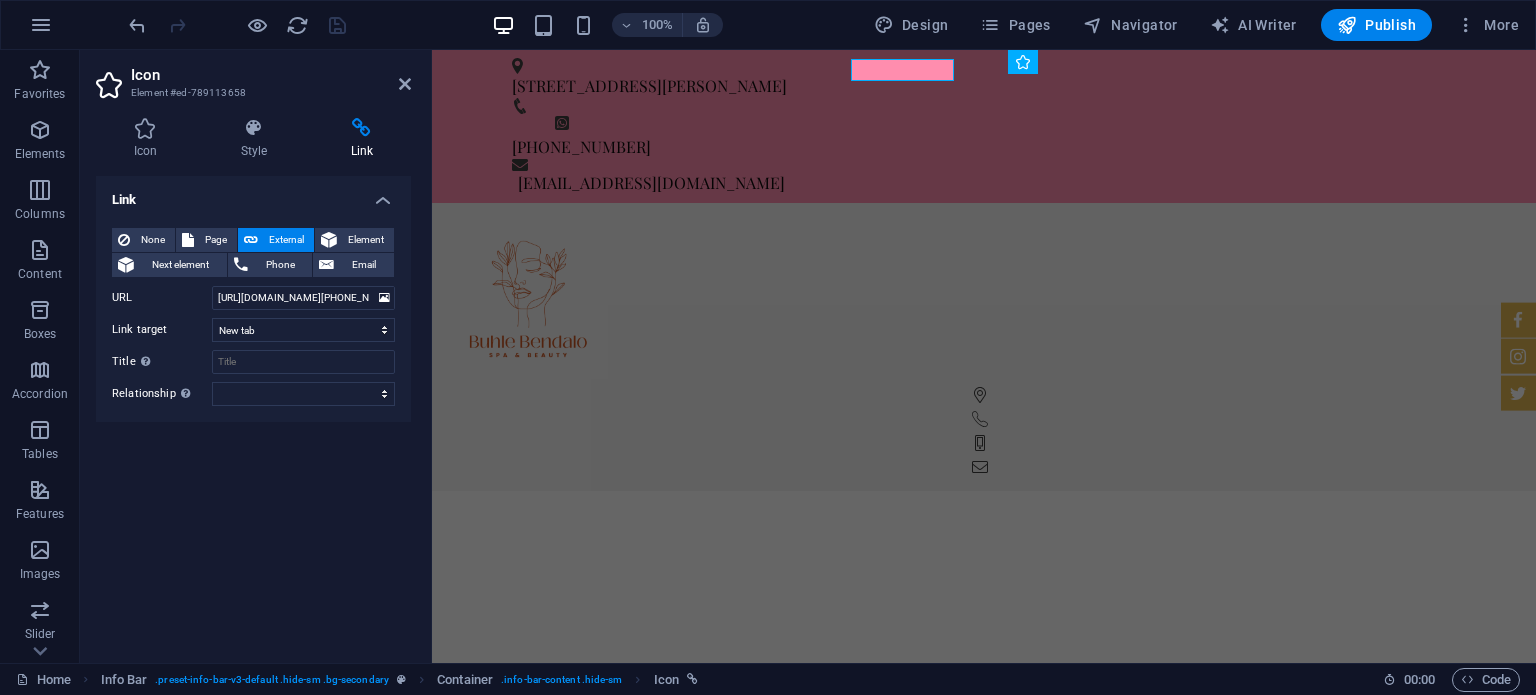 click on "Icon Style Link Icon whats All icon sets... IcoFont Ionicons FontAwesome Brands FontAwesome Duotone FontAwesome Solid FontAwesome Regular FontAwesome Light FontAwesome Thin FontAwesome Sharp Solid FontAwesome Sharp Regular FontAwesome Sharp Light FontAwesome Sharp Thin Your search returned more icons than we are able to display. Please narrow your search. Appearance Color Background Mode Scale Left Center Right Width 100 Default auto px rem % em vh vw Height Default auto px rem em vh vw Padding Default px rem % em vh vw Stroke width Default px rem % em vh vw Stroke color Overflow Alignment Alignment Shadow Default None Outside Color X offset 0 px rem vh vw Y offset 0 px rem vh vw Blur 0 px rem % vh vw Text Alternative text The alternative text is used by devices that cannot display images (e.g. image search engines) and should be added to every image to improve website accessibility. Info Bar Element Layout How this element expands within the layout (Flexbox). Size Default auto px % 1/1 1/2 1/3 1/4 1/5 1/6 %" at bounding box center [253, 382] 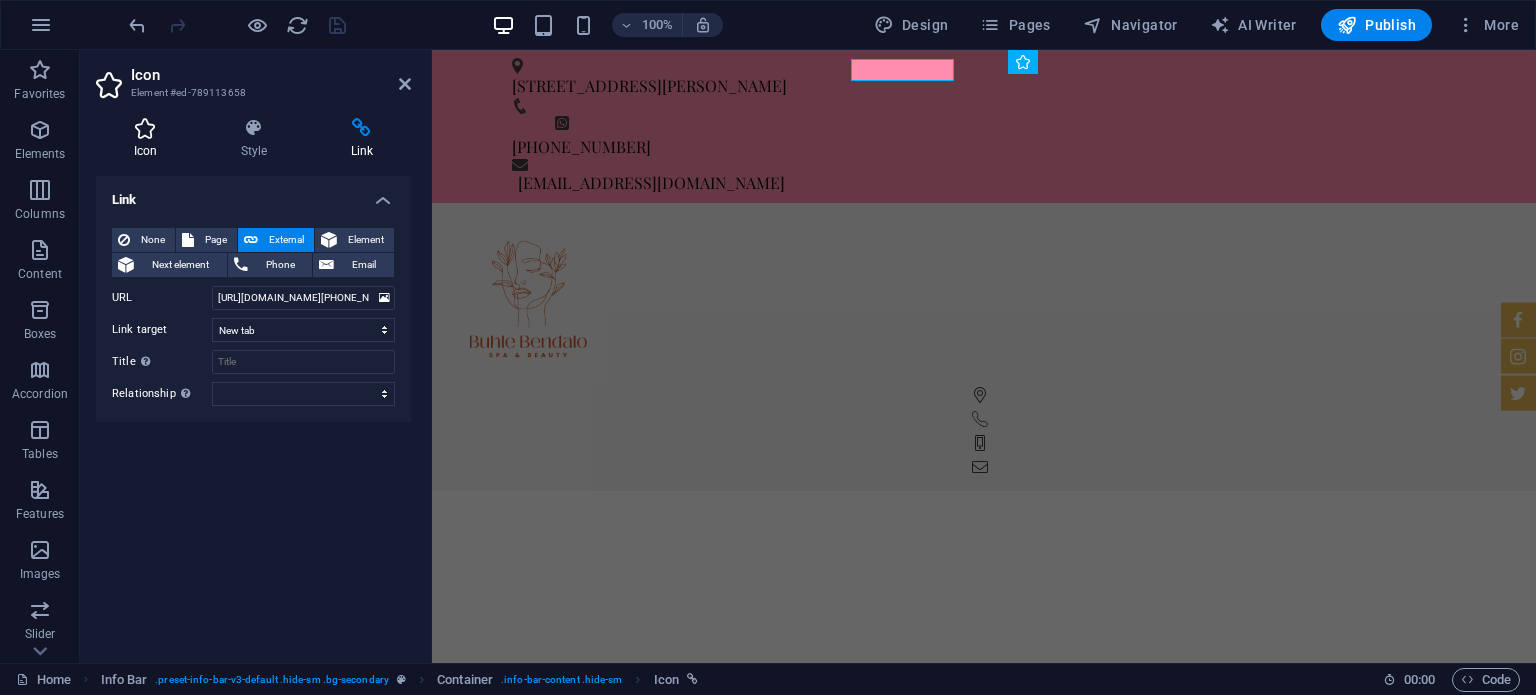click at bounding box center (145, 128) 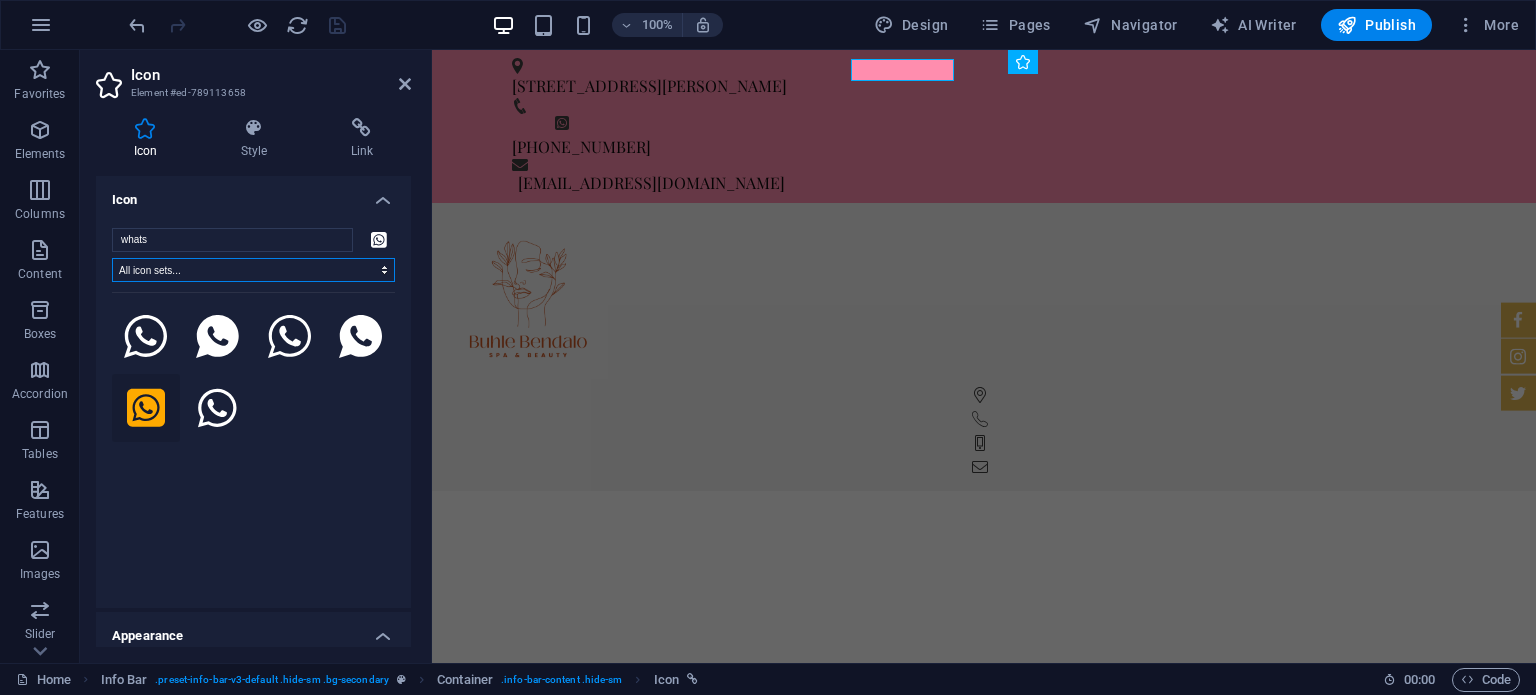 click on "All icon sets... IcoFont Ionicons FontAwesome Brands FontAwesome Duotone FontAwesome Solid FontAwesome Regular FontAwesome Light FontAwesome Thin FontAwesome Sharp Solid FontAwesome Sharp Regular FontAwesome Sharp Light FontAwesome Sharp Thin" at bounding box center [253, 270] 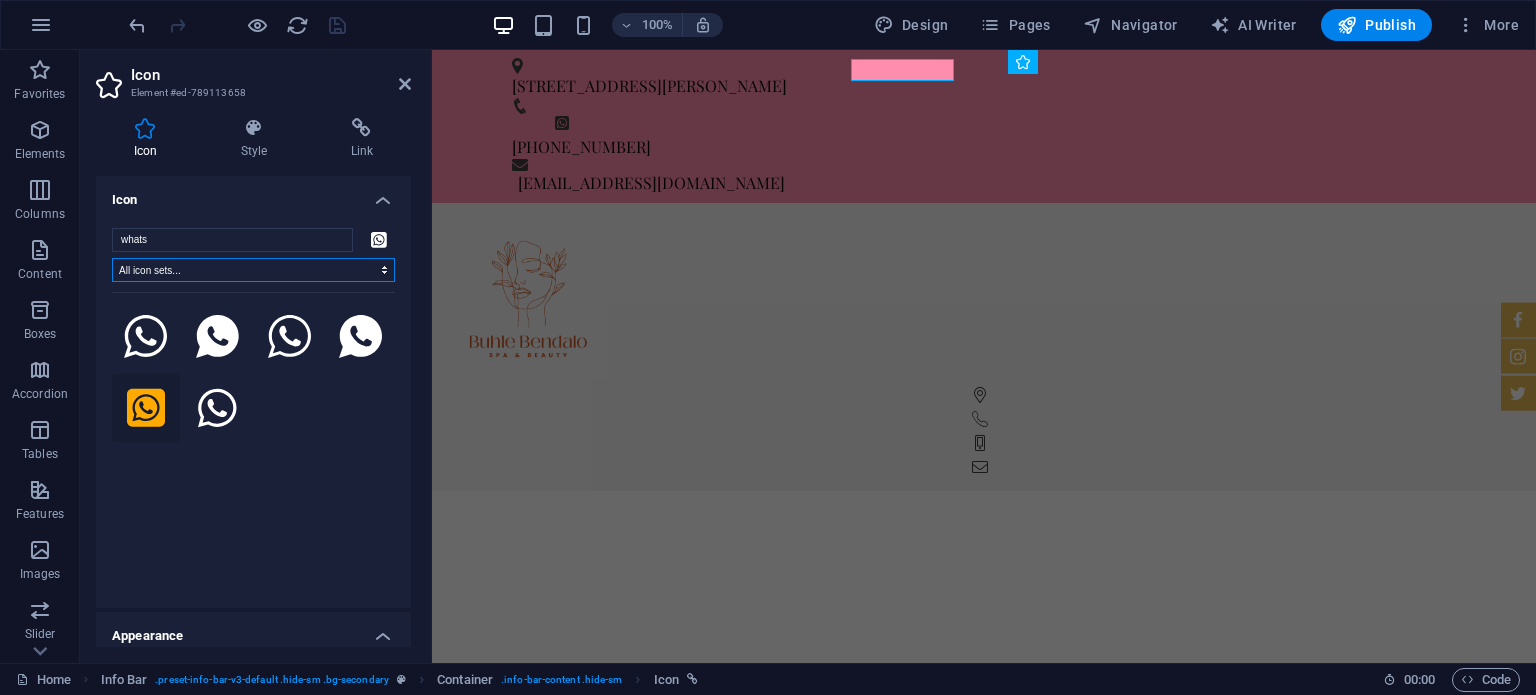 select on "font-awesome-regular" 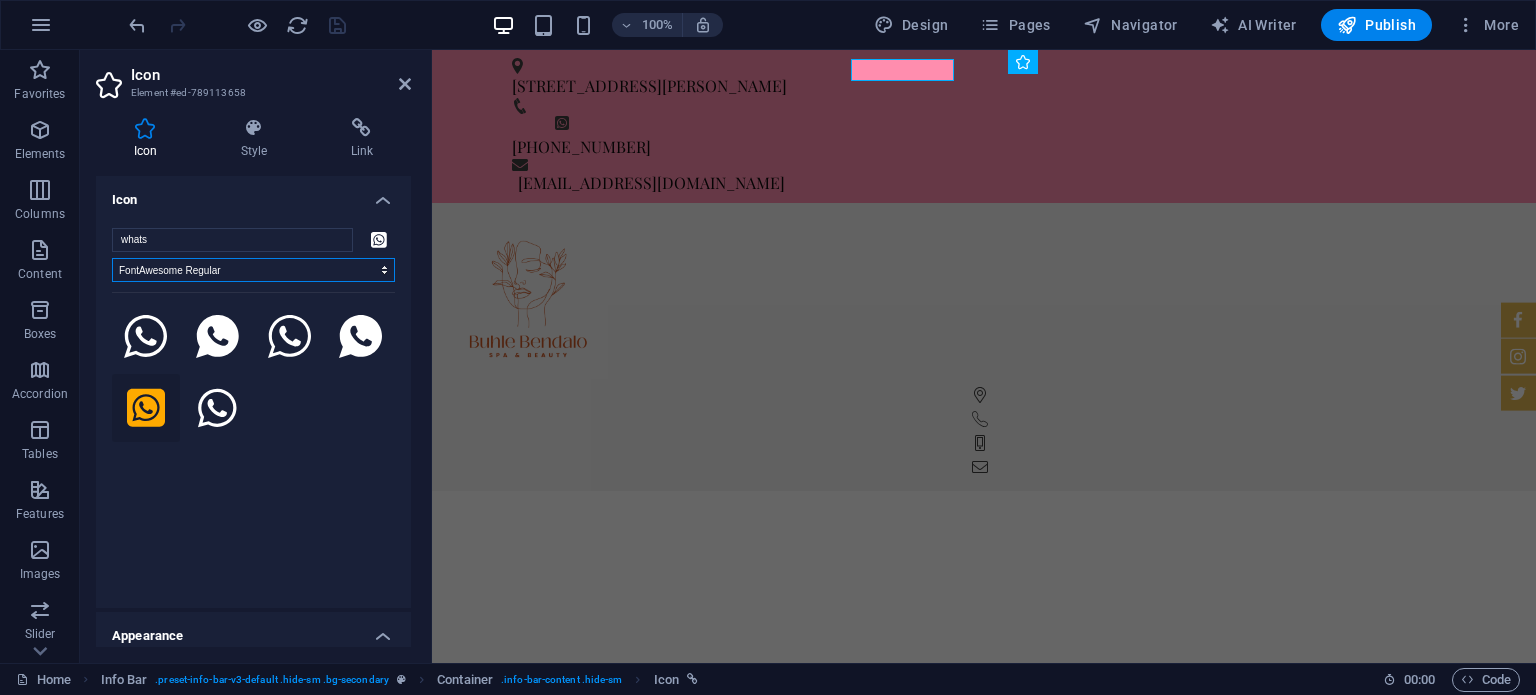 click on "All icon sets... IcoFont Ionicons FontAwesome Brands FontAwesome Duotone FontAwesome Solid FontAwesome Regular FontAwesome Light FontAwesome Thin FontAwesome Sharp Solid FontAwesome Sharp Regular FontAwesome Sharp Light FontAwesome Sharp Thin" at bounding box center [253, 270] 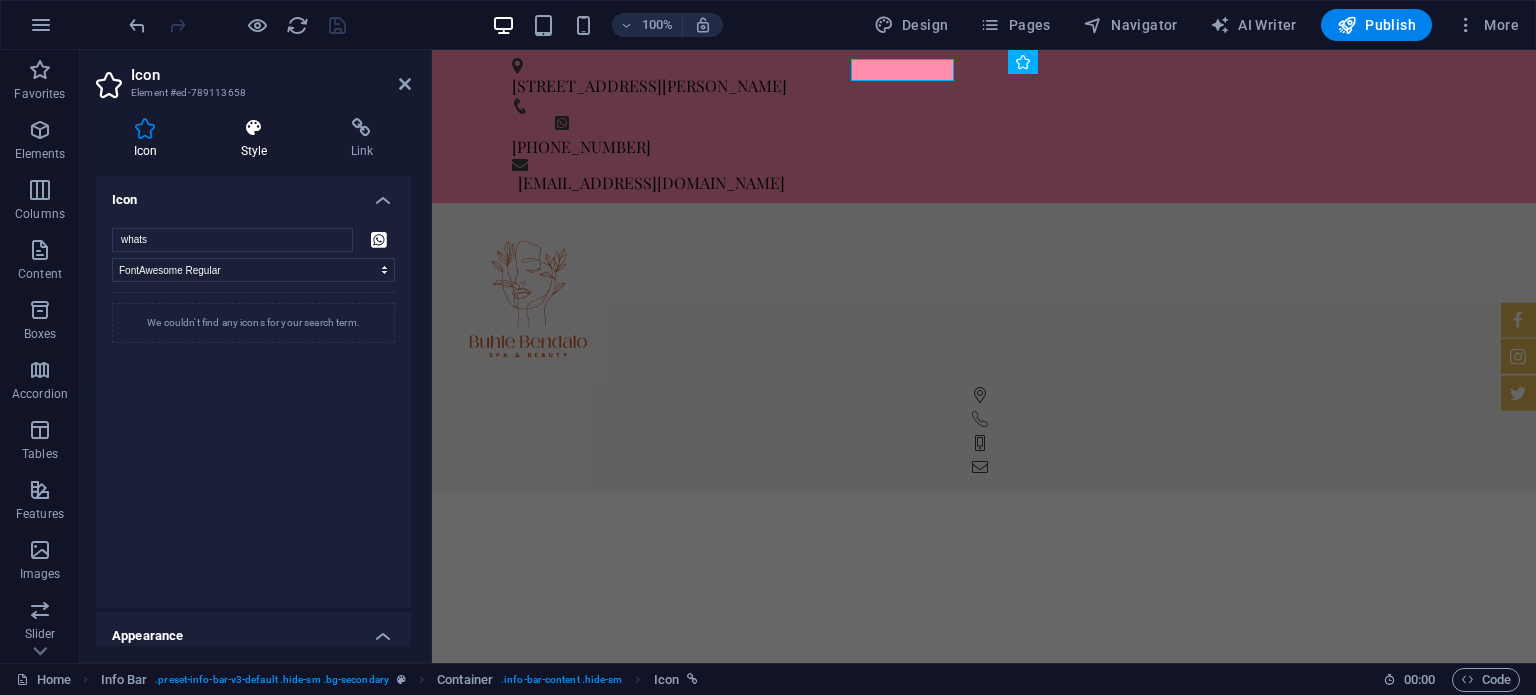 click on "Style" at bounding box center (258, 139) 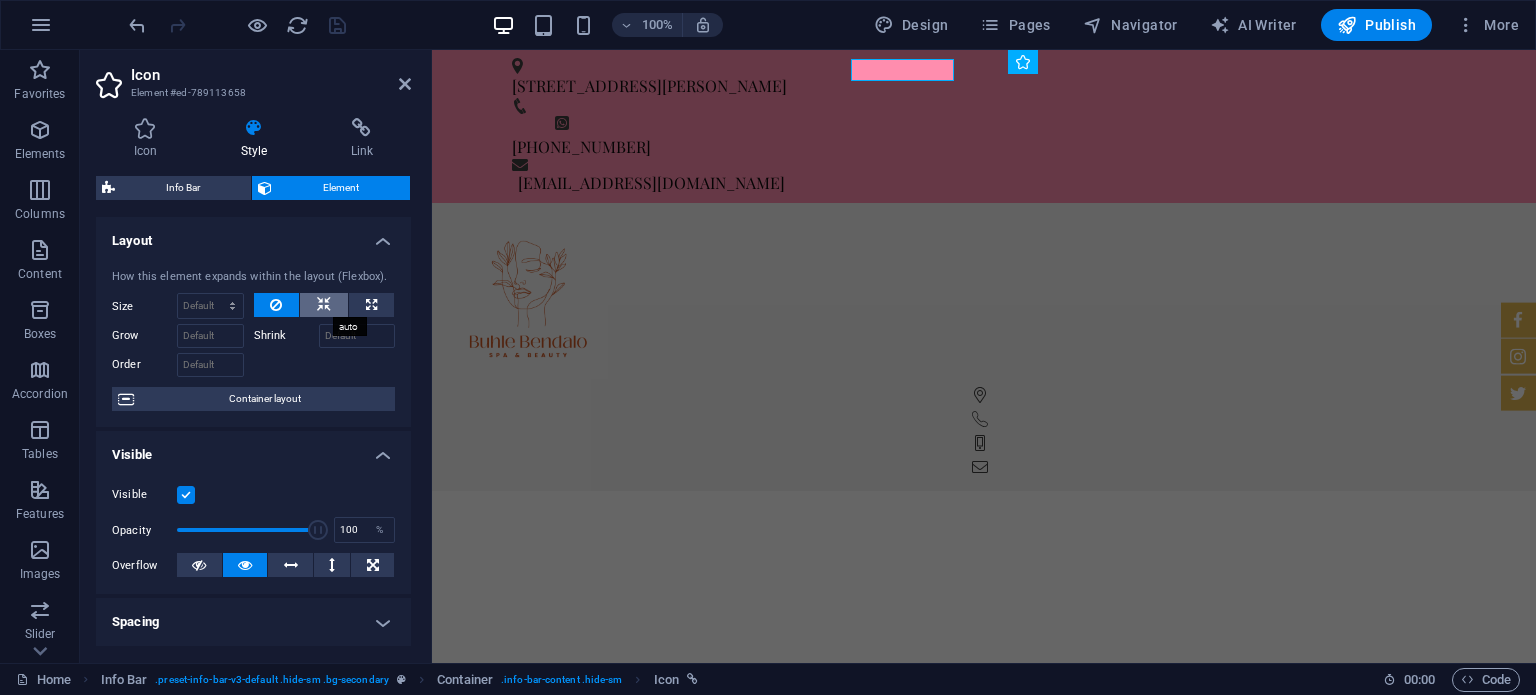 click at bounding box center [324, 305] 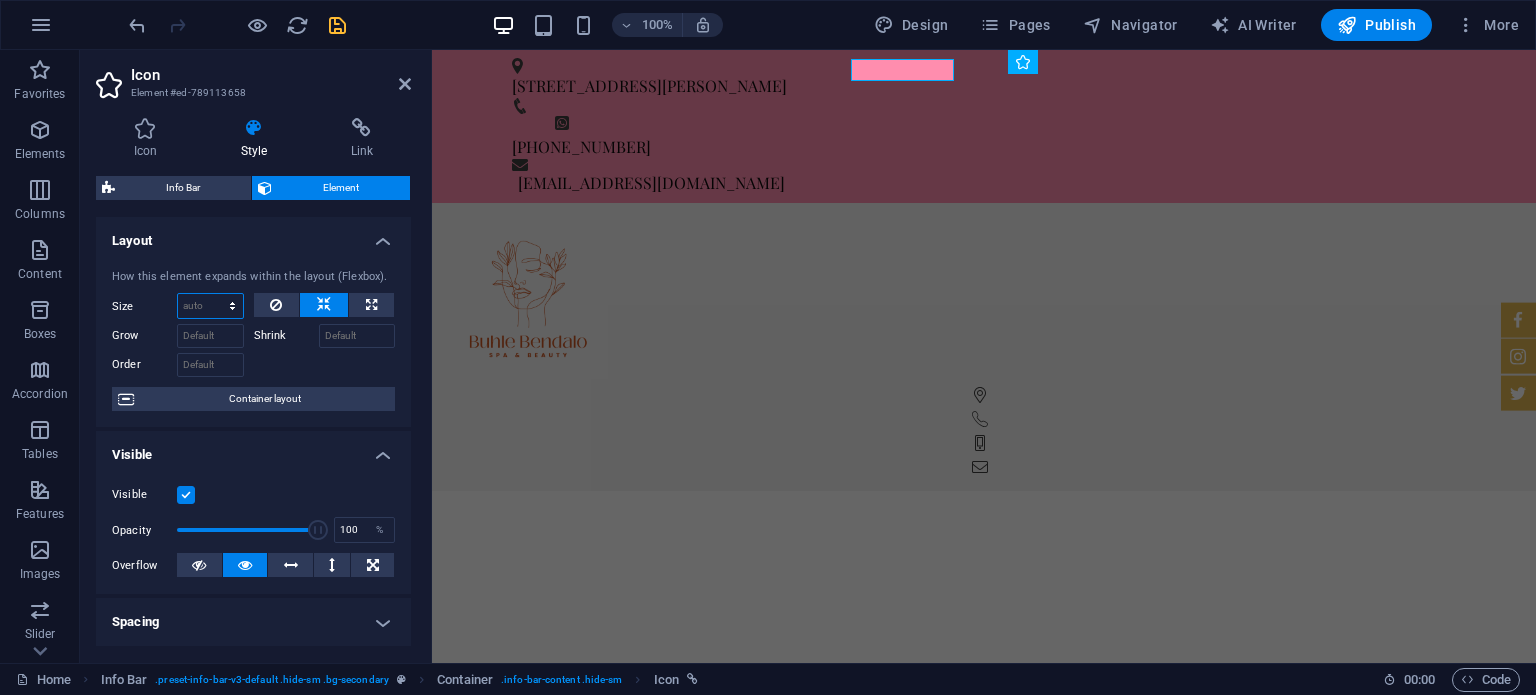 click on "Default auto px % 1/1 1/2 1/3 1/4 1/5 1/6 1/7 1/8 1/9 1/10" at bounding box center (210, 306) 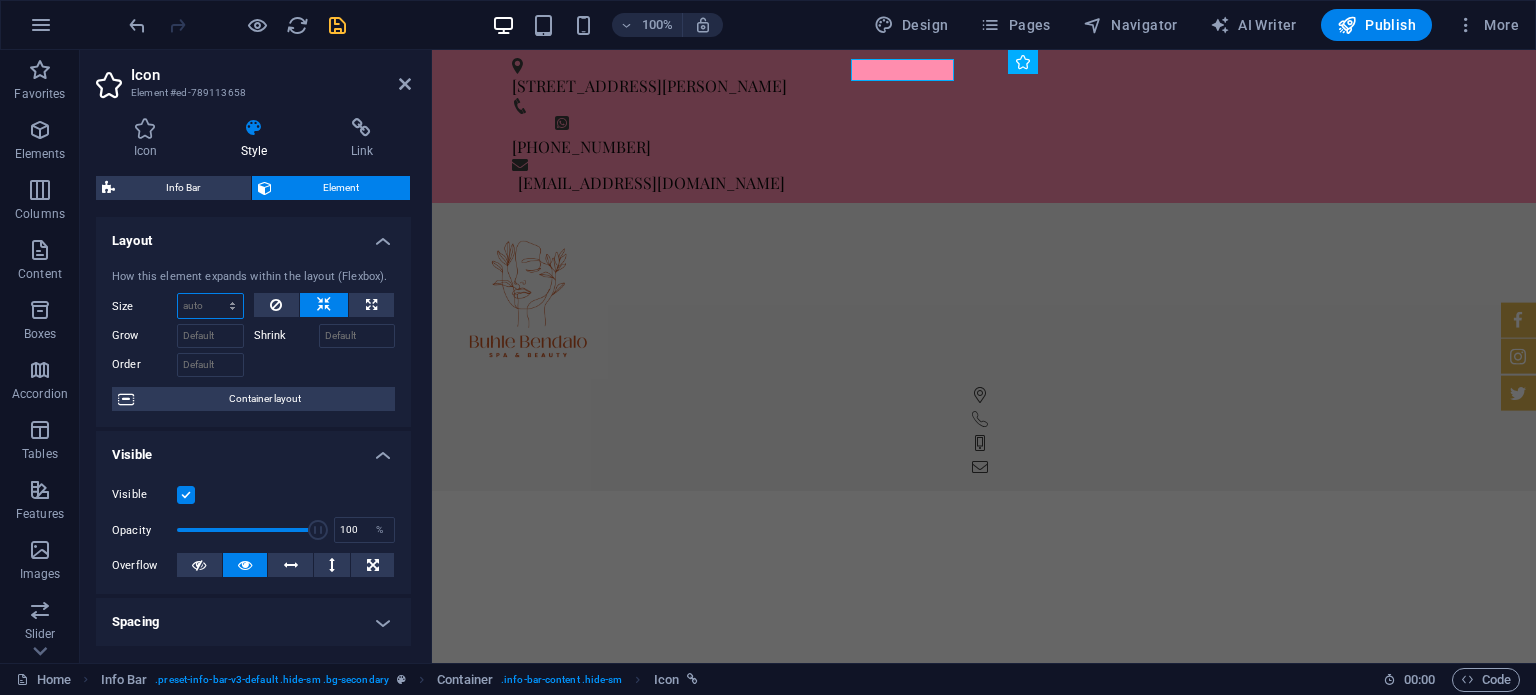 select on "1/2" 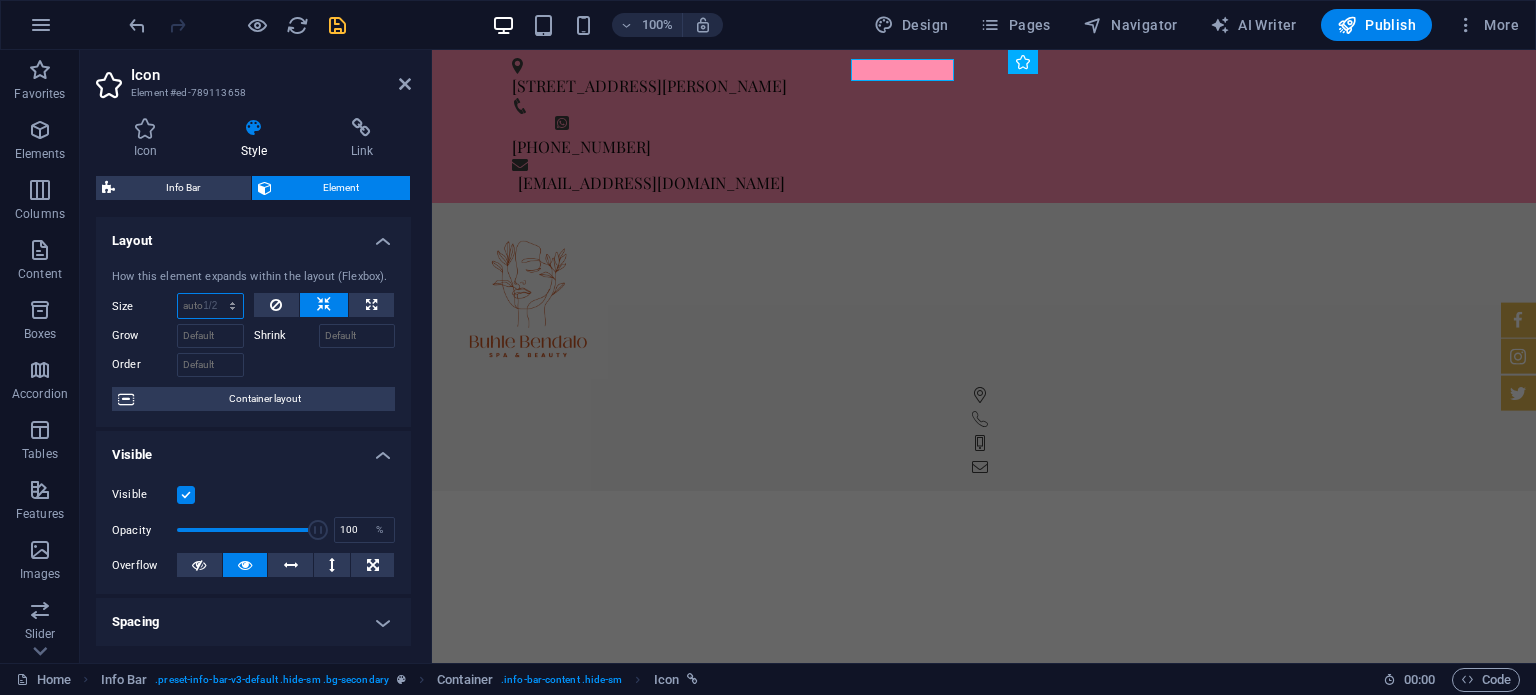 click on "Default auto px % 1/1 1/2 1/3 1/4 1/5 1/6 1/7 1/8 1/9 1/10" at bounding box center [210, 306] 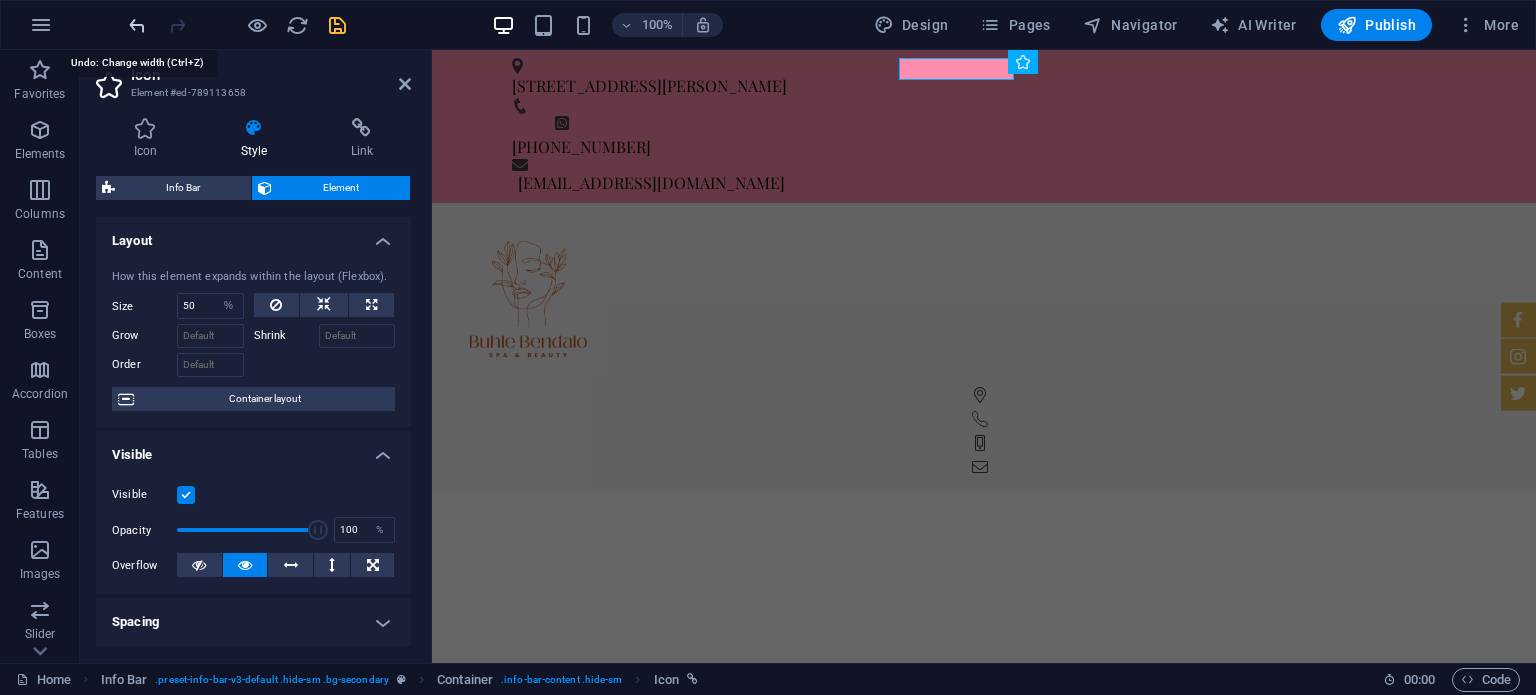 click at bounding box center (137, 25) 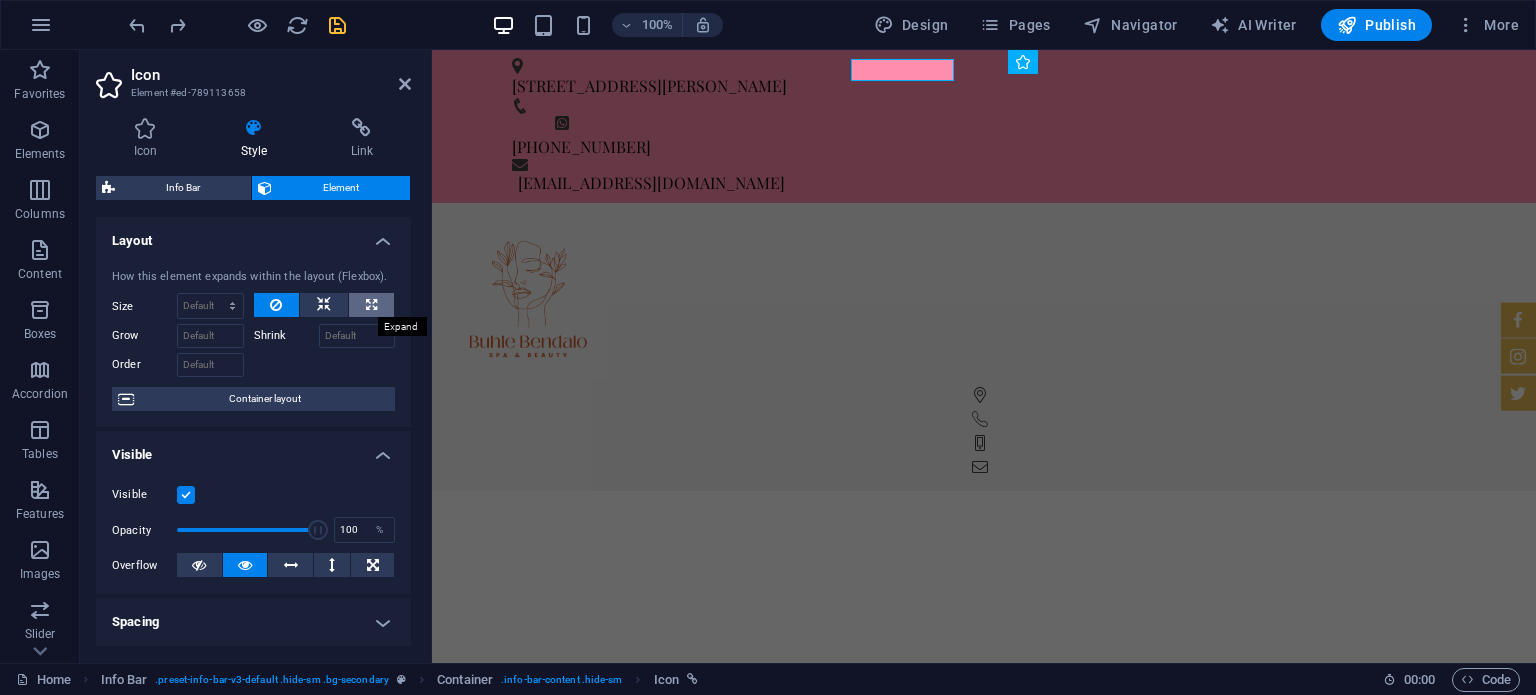 click at bounding box center (371, 305) 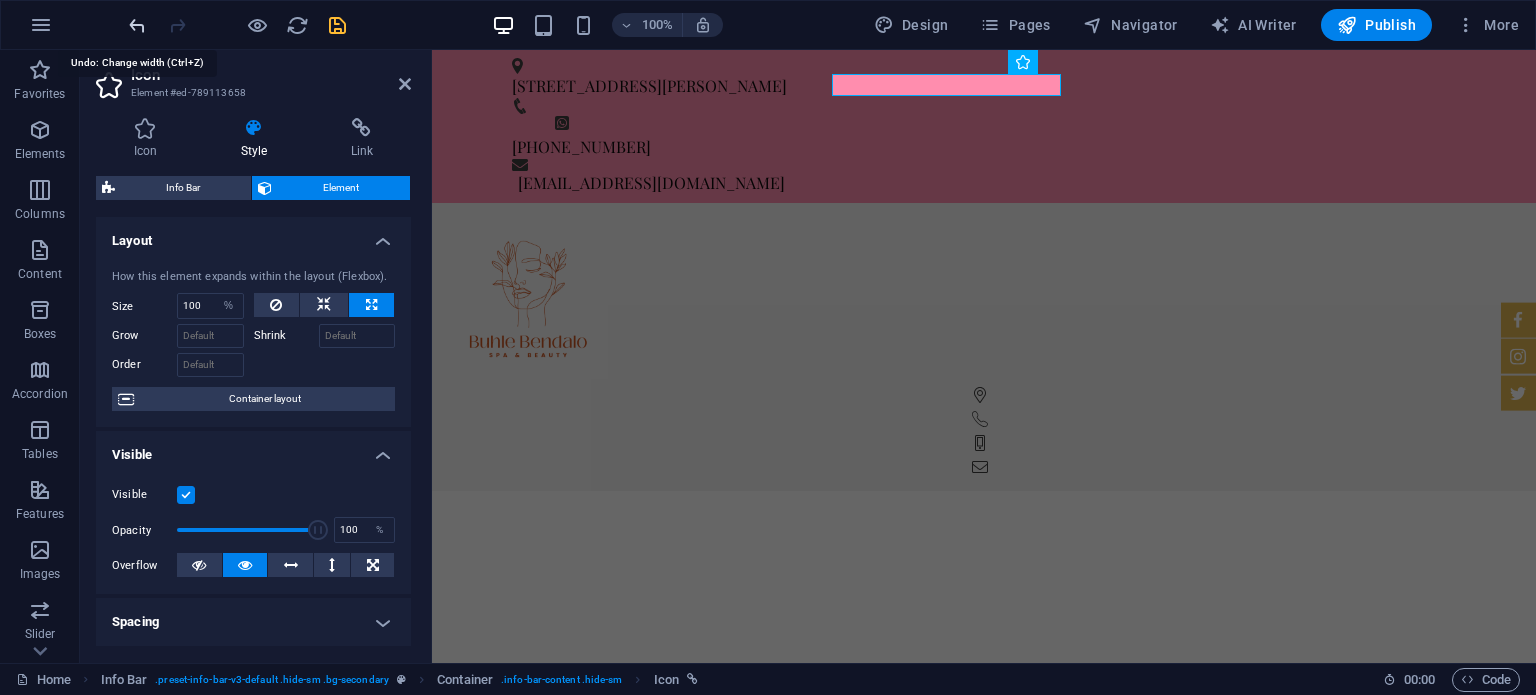 click at bounding box center [137, 25] 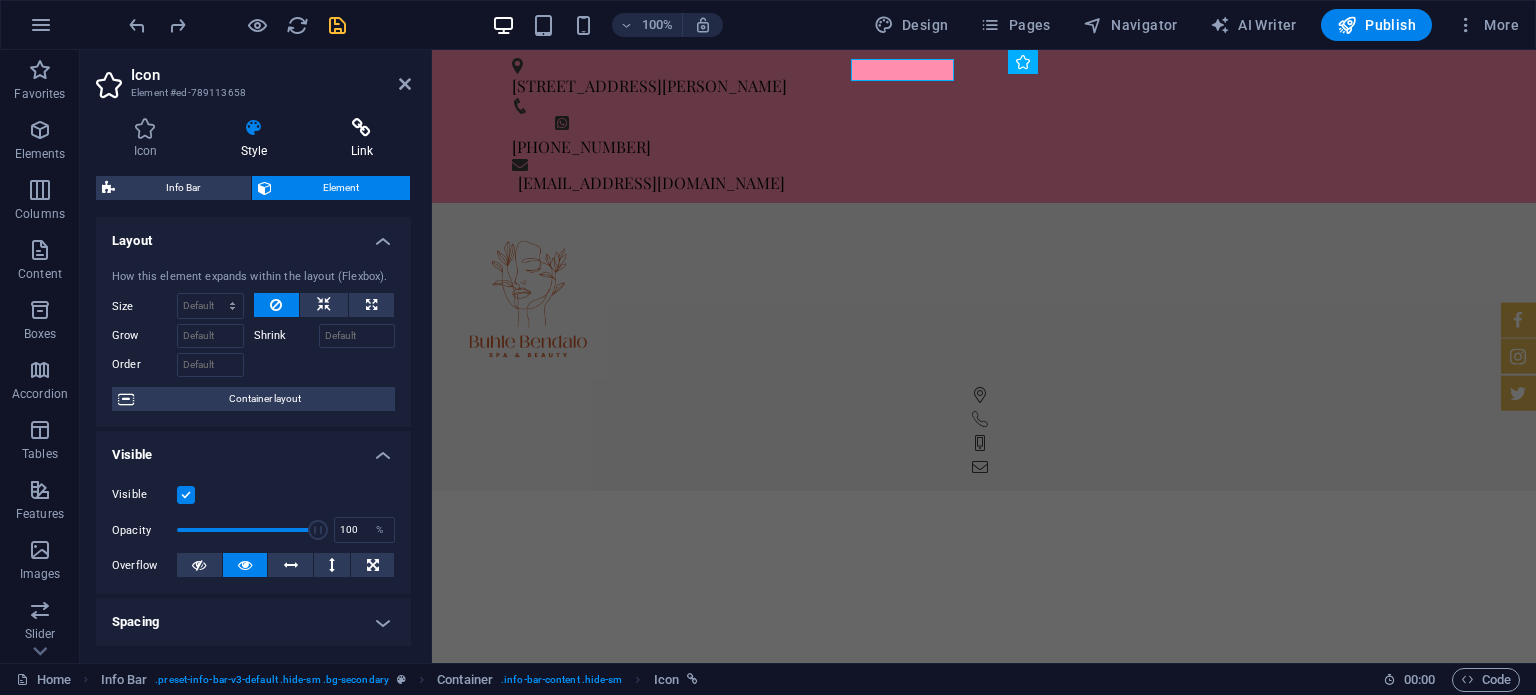 click on "Link" at bounding box center [362, 139] 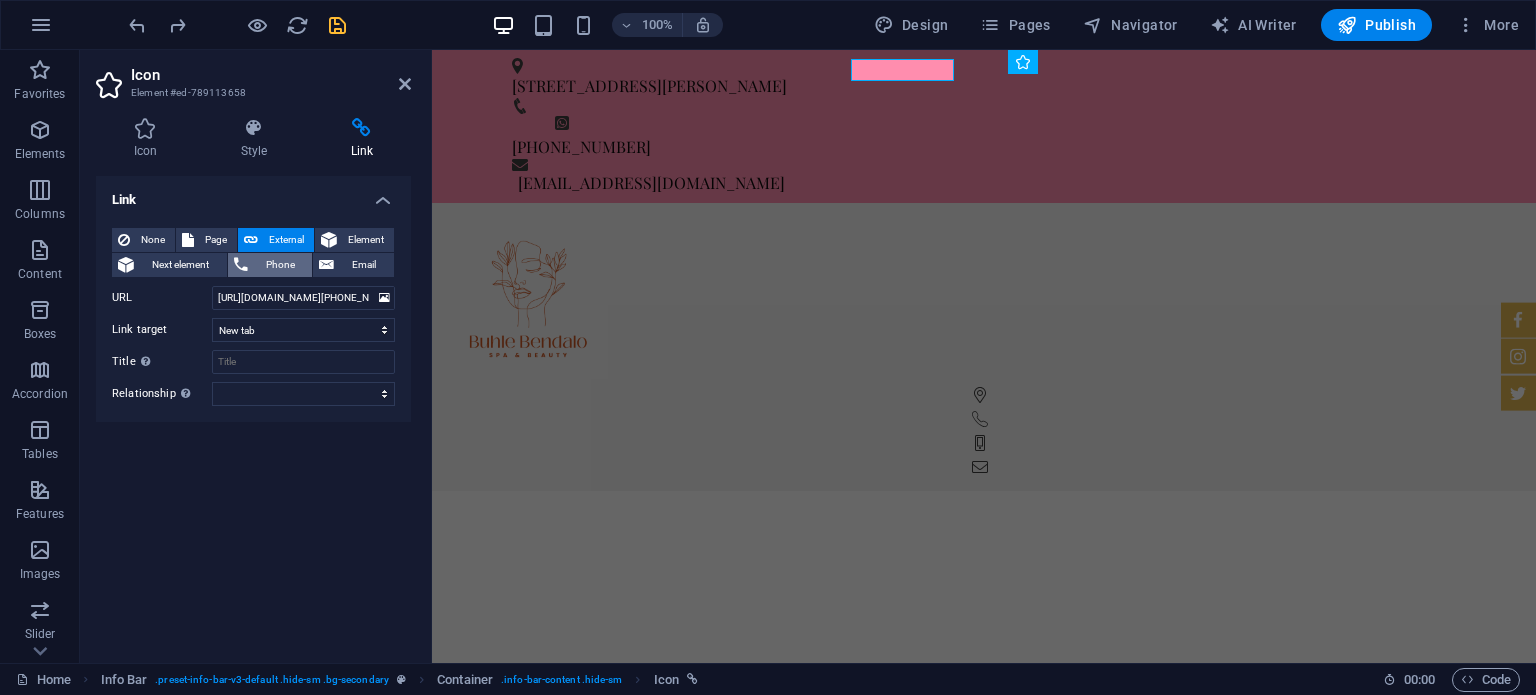 click on "Phone" at bounding box center (280, 265) 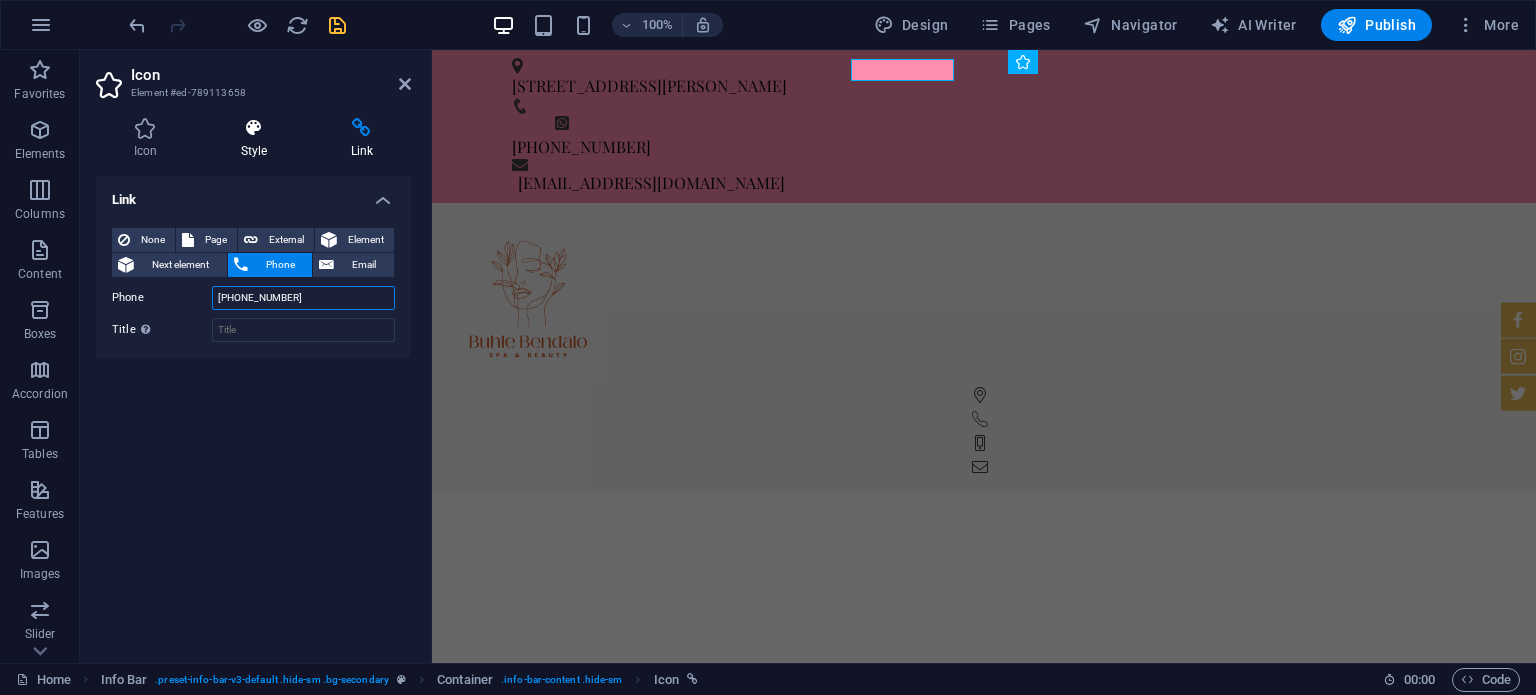 type on "[PHONE_NUMBER]" 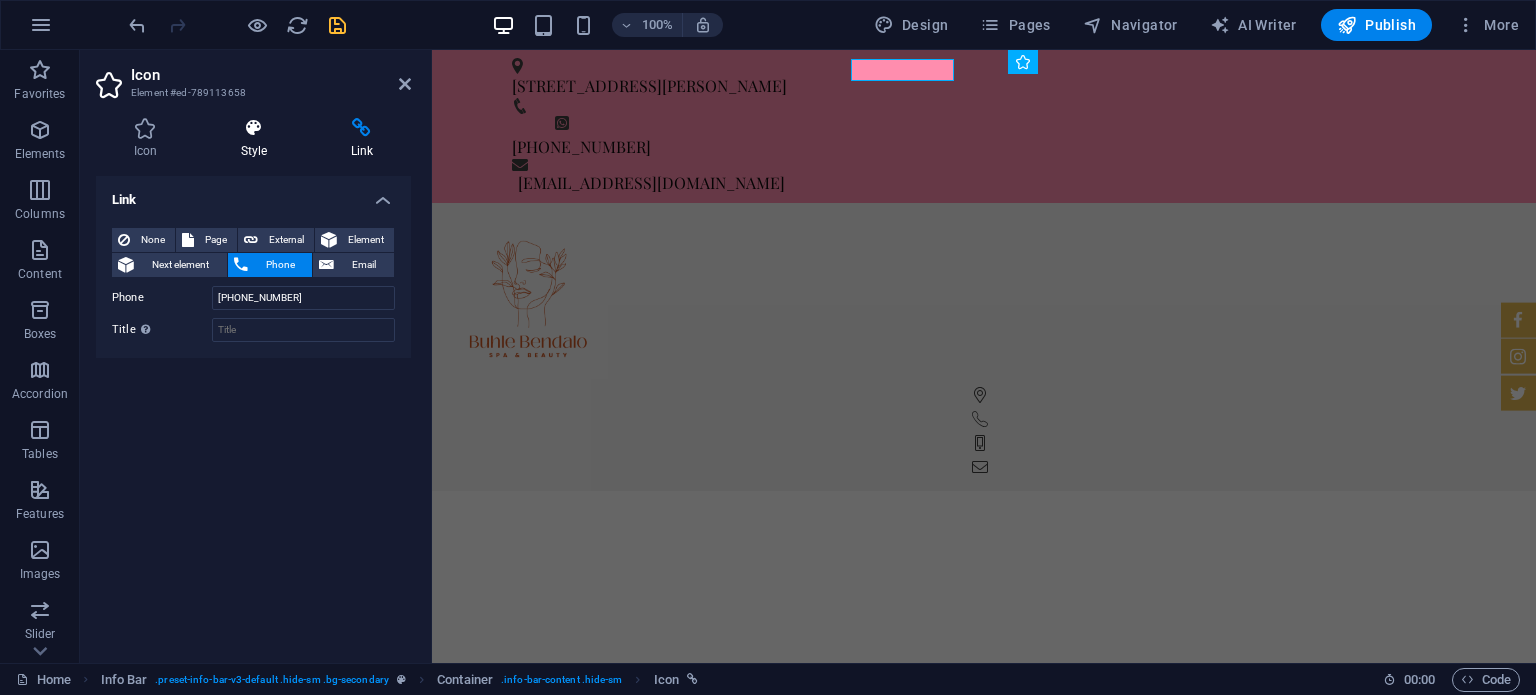 click at bounding box center [254, 128] 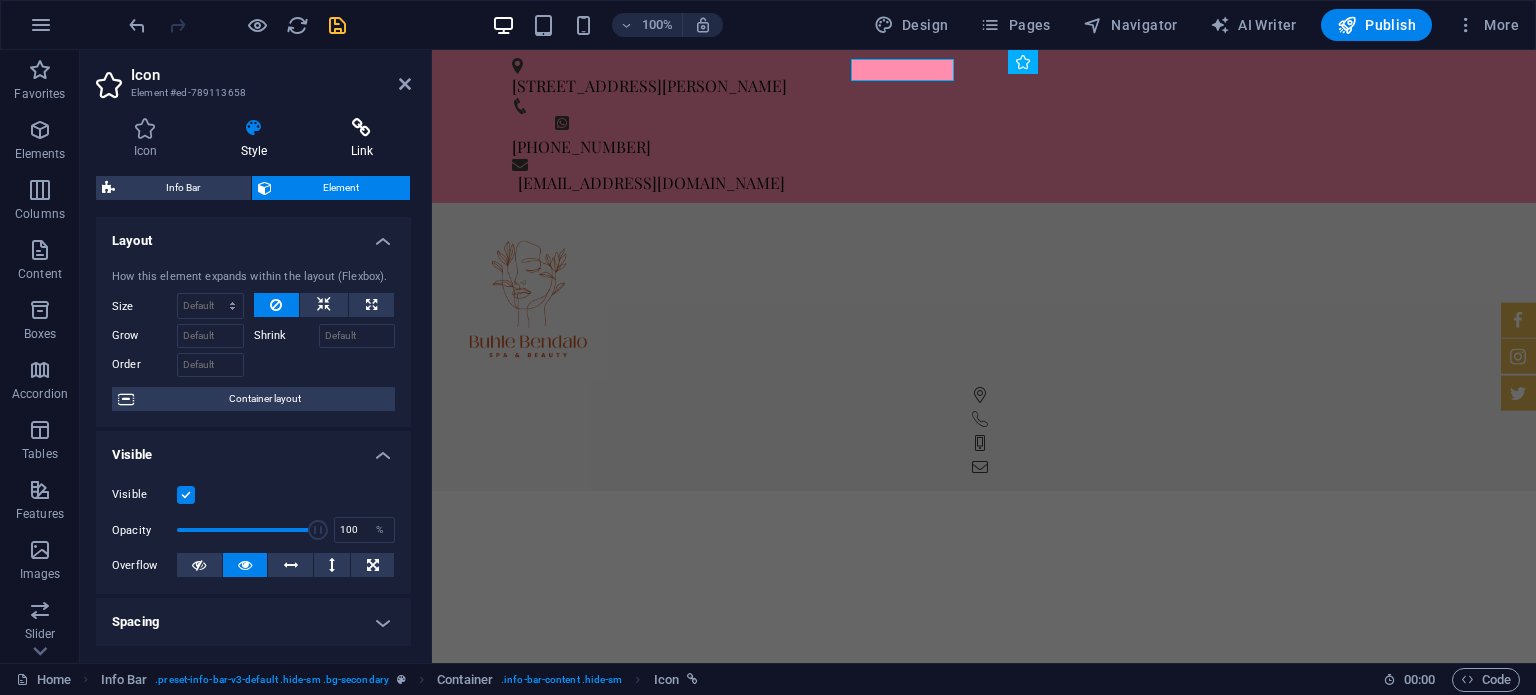 click on "Link" at bounding box center (362, 139) 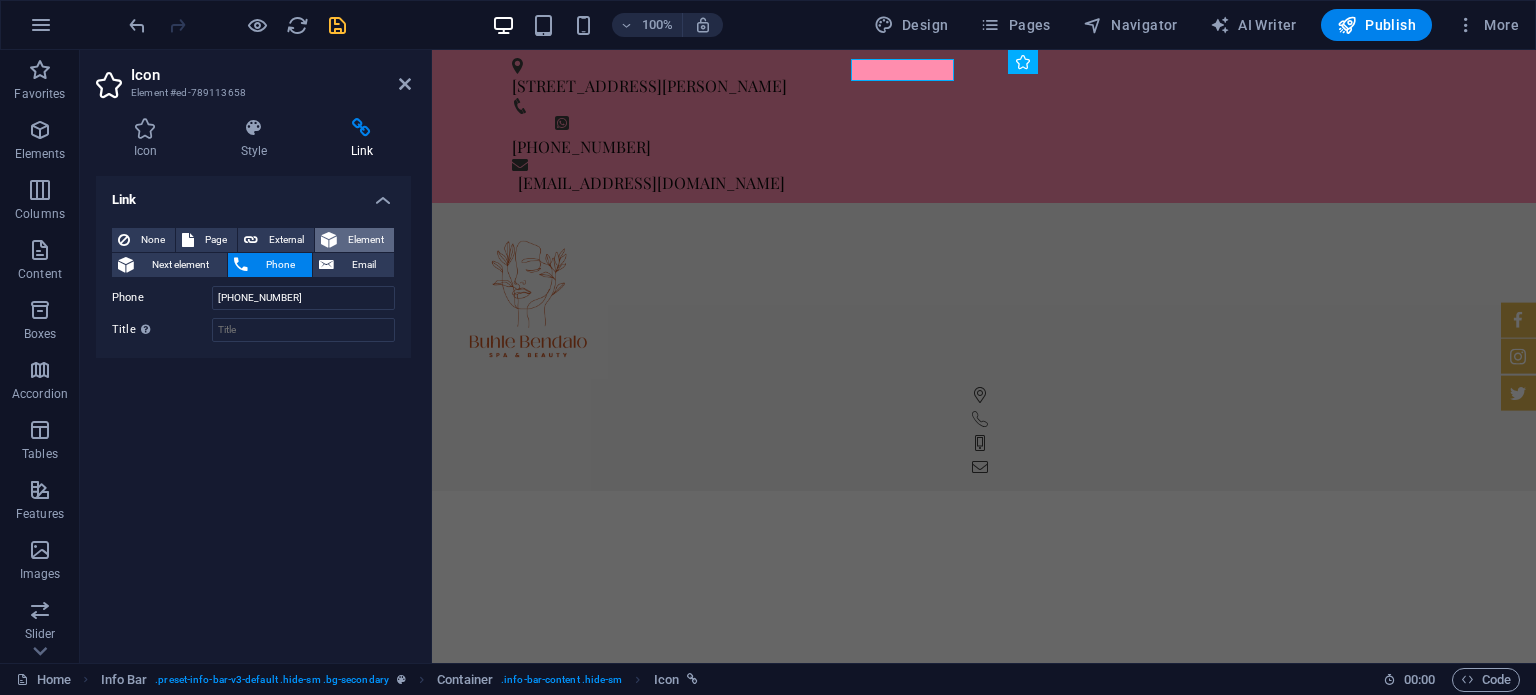 click on "Element" at bounding box center [365, 240] 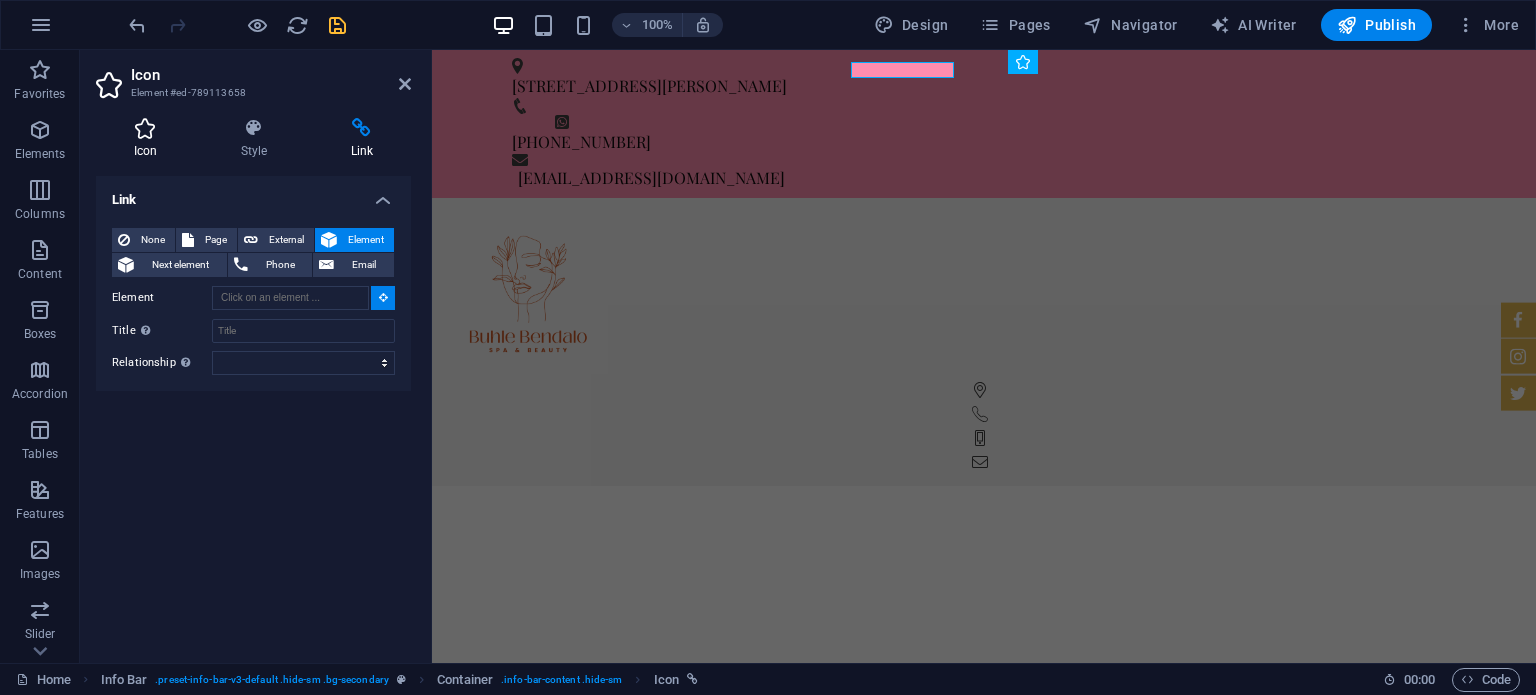 click on "Icon" at bounding box center (149, 139) 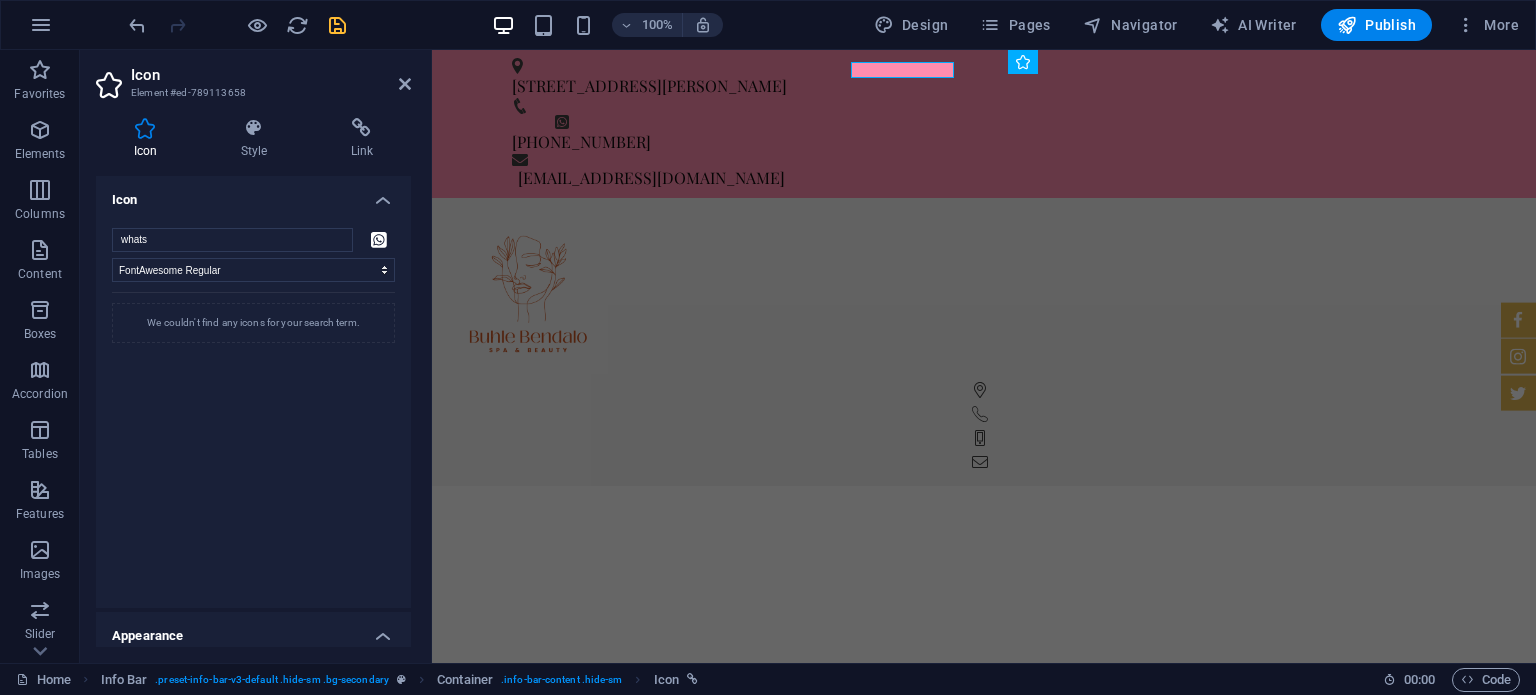 click on "Appearance" at bounding box center (253, 630) 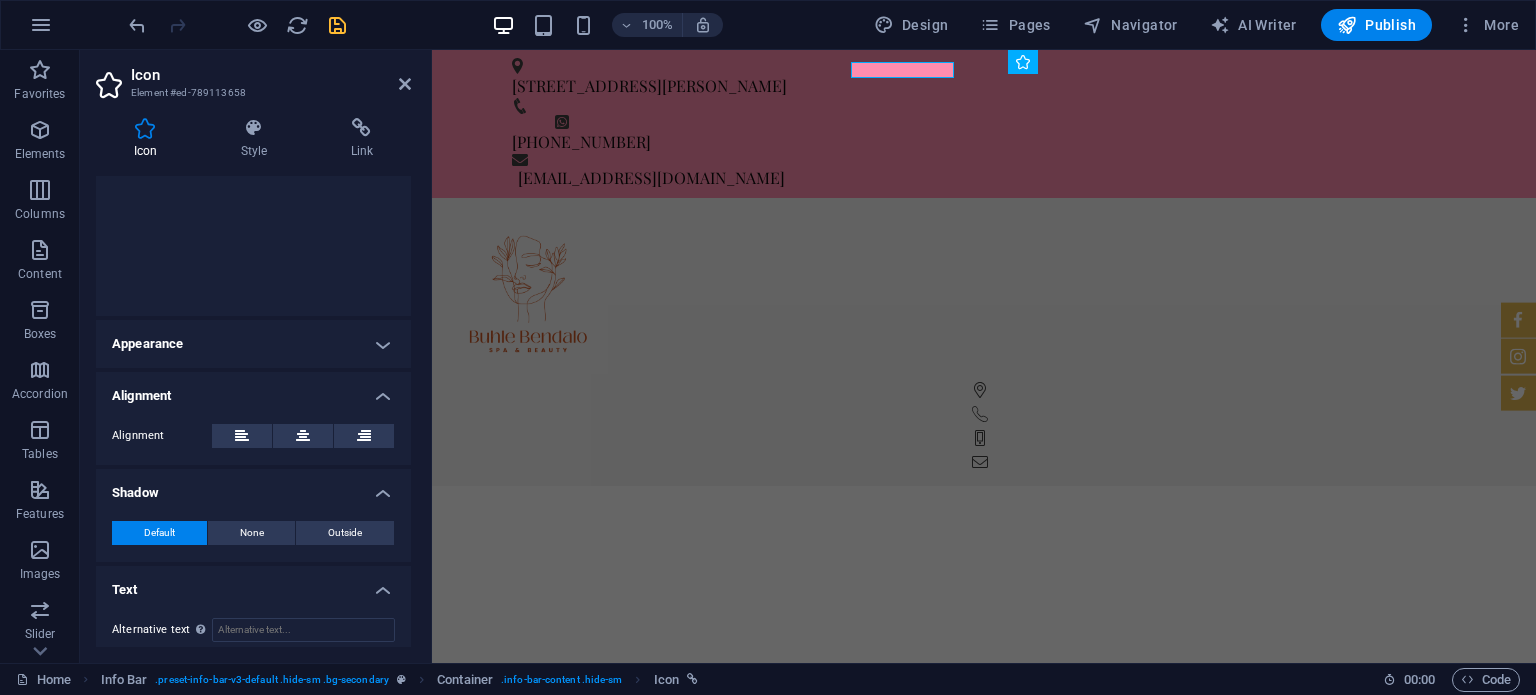 scroll, scrollTop: 302, scrollLeft: 0, axis: vertical 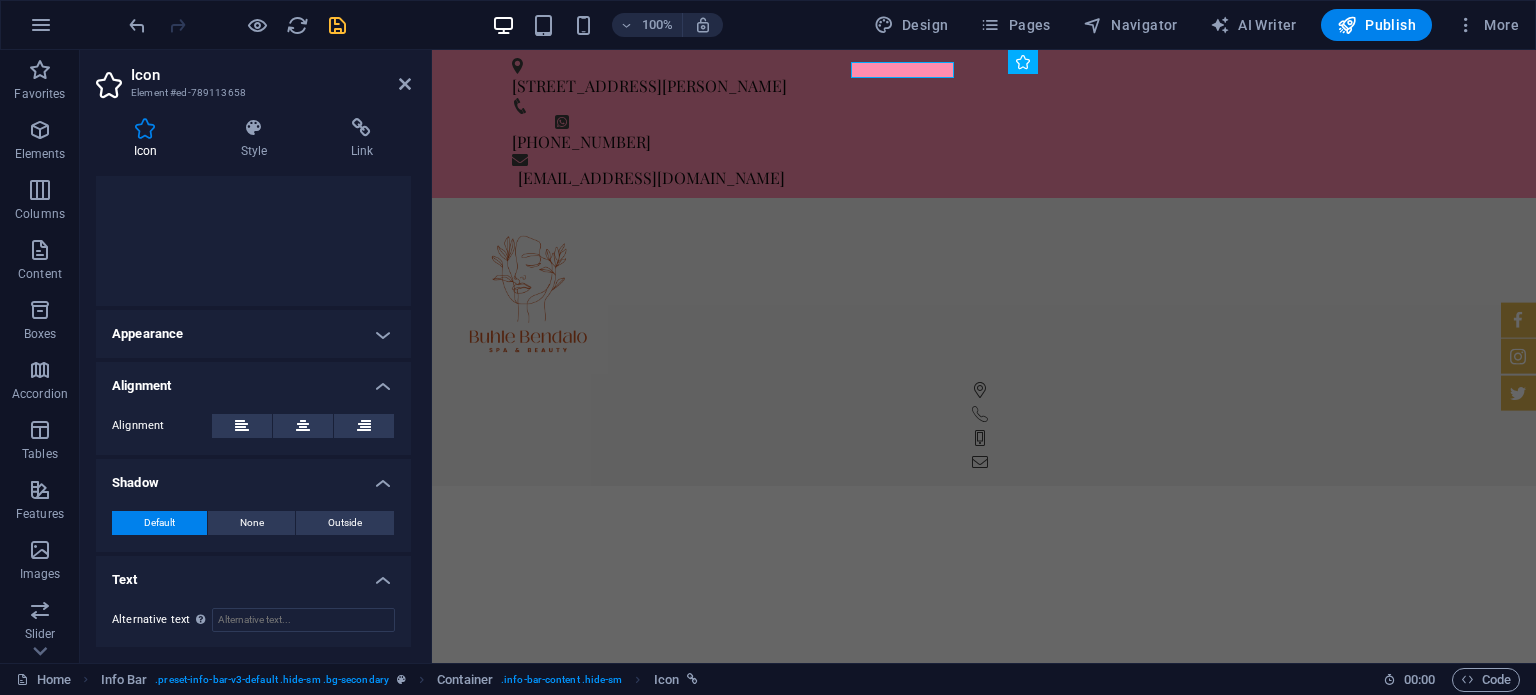 click on "Appearance" at bounding box center [253, 334] 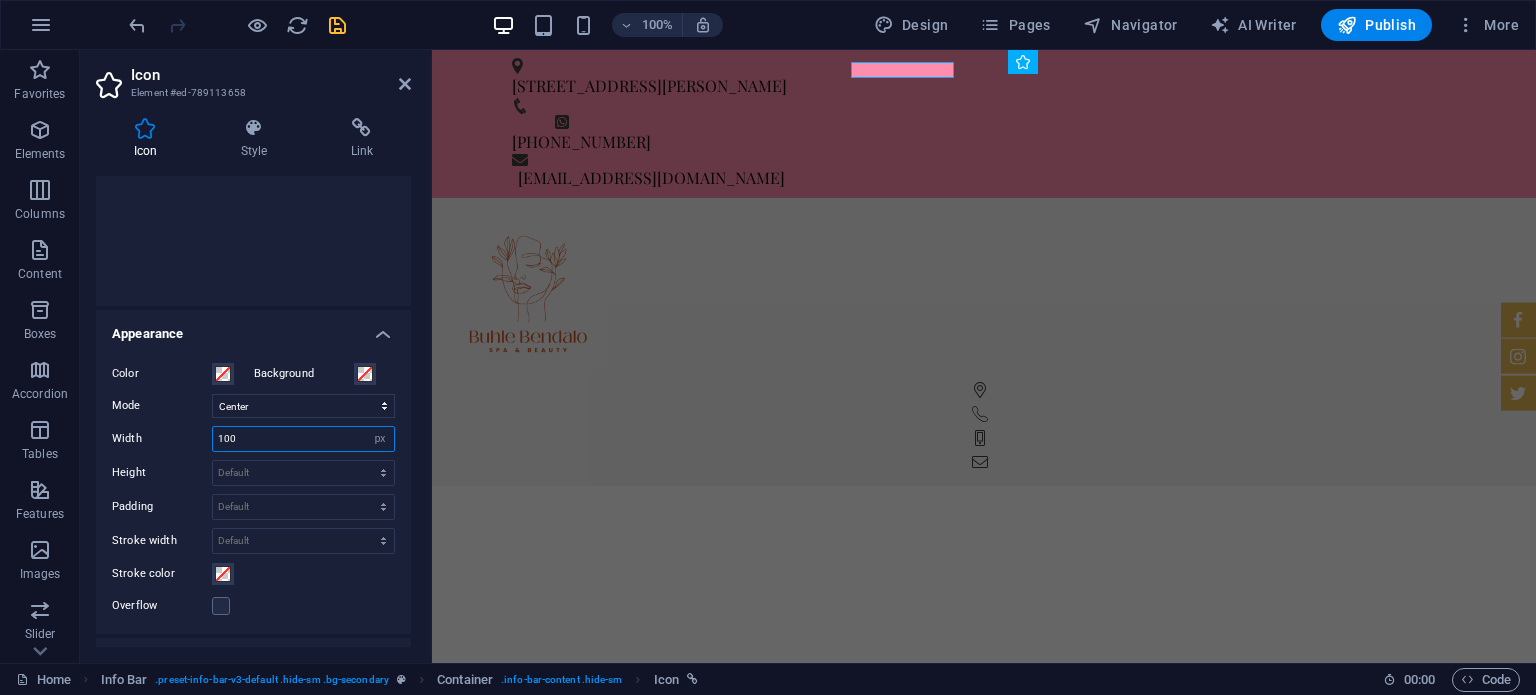 click on "100" at bounding box center [303, 439] 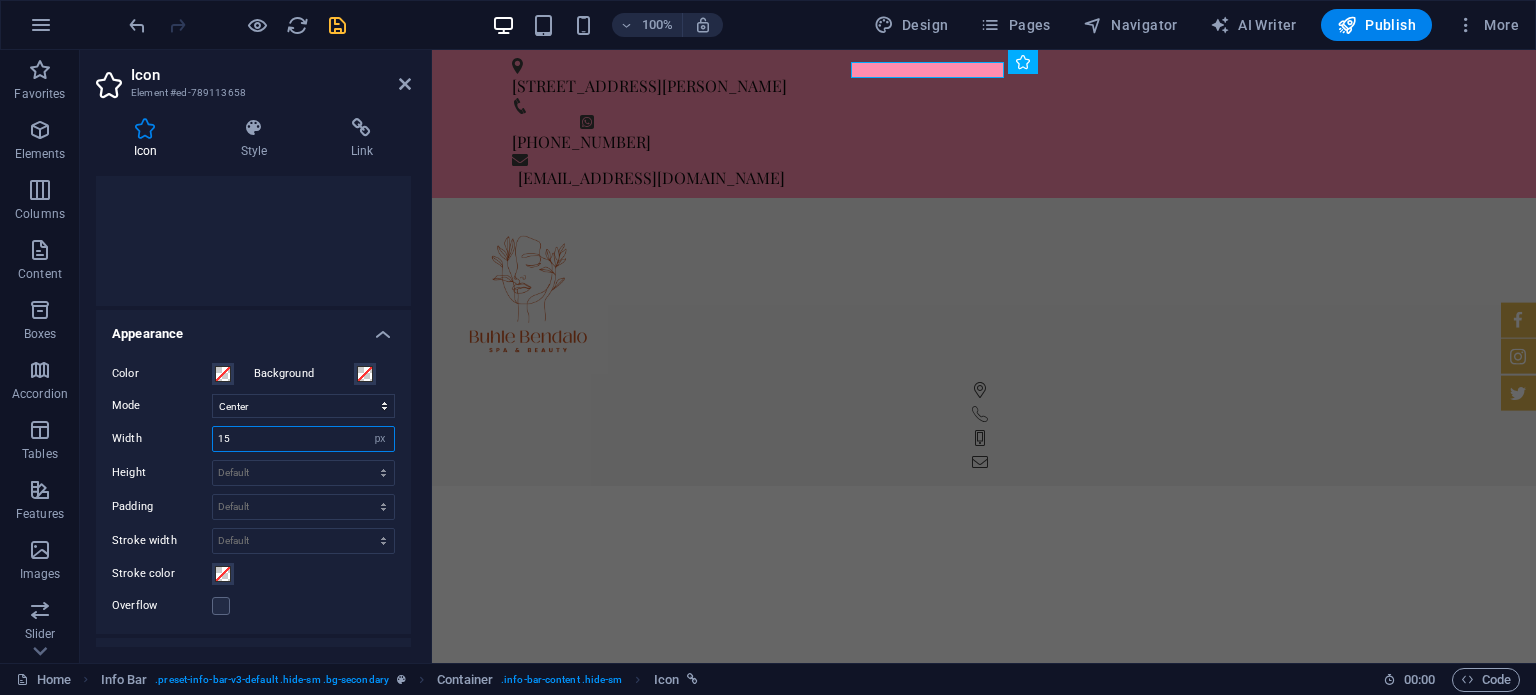type on "1" 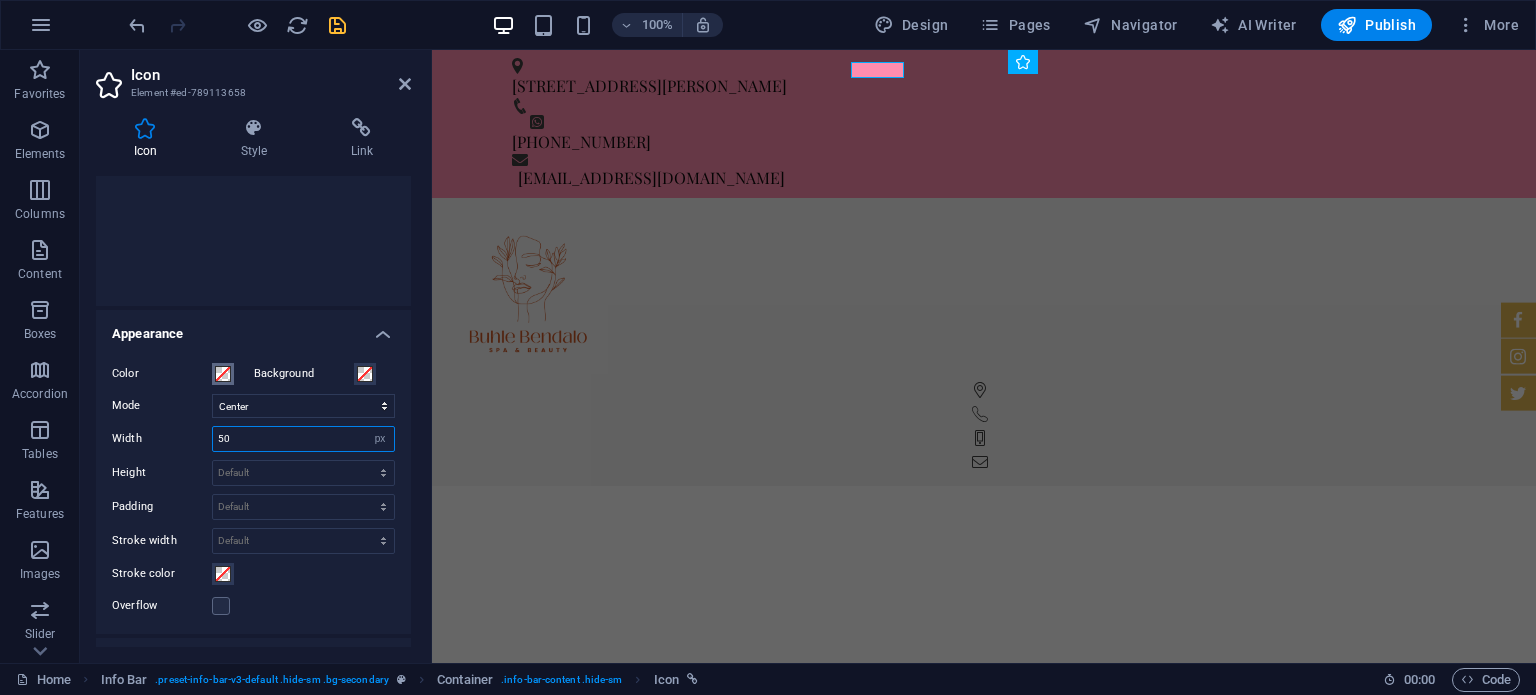type on "50" 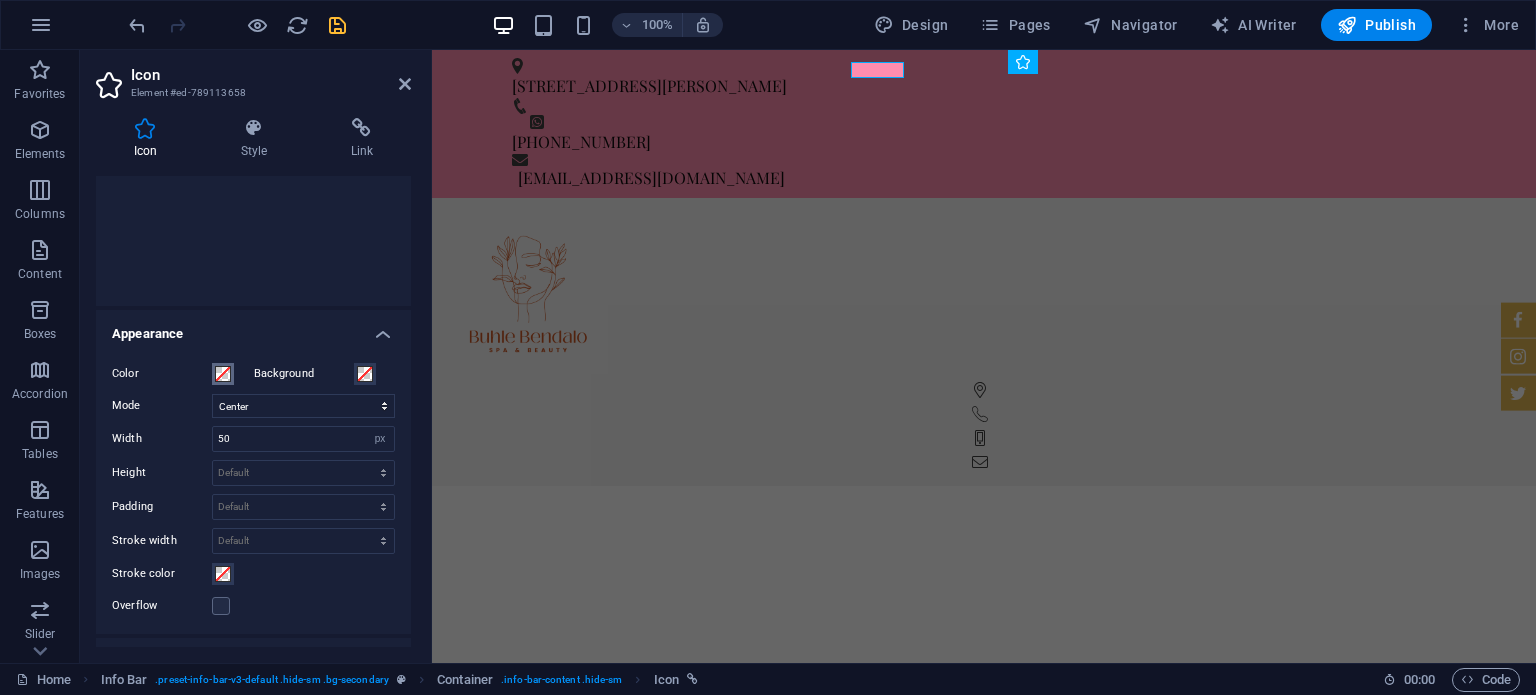 click at bounding box center [223, 374] 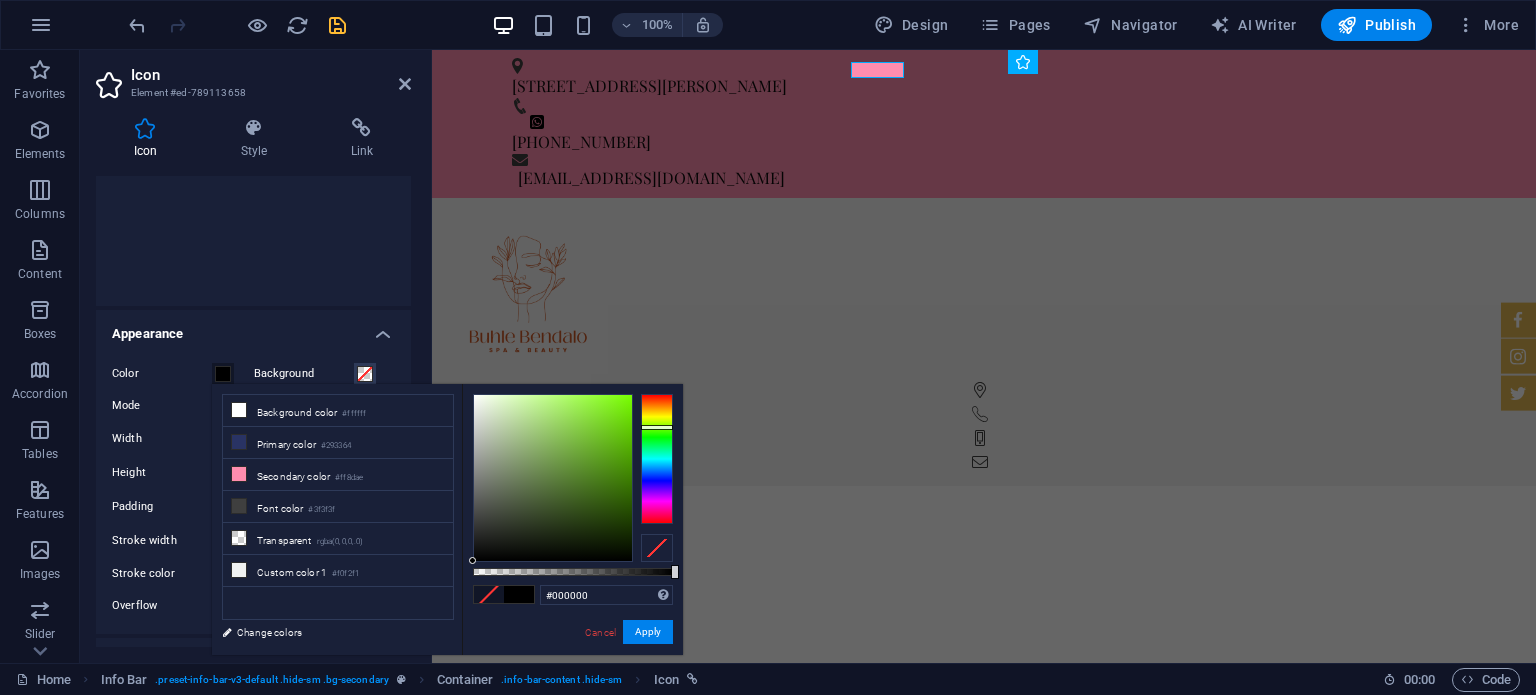 click at bounding box center [657, 459] 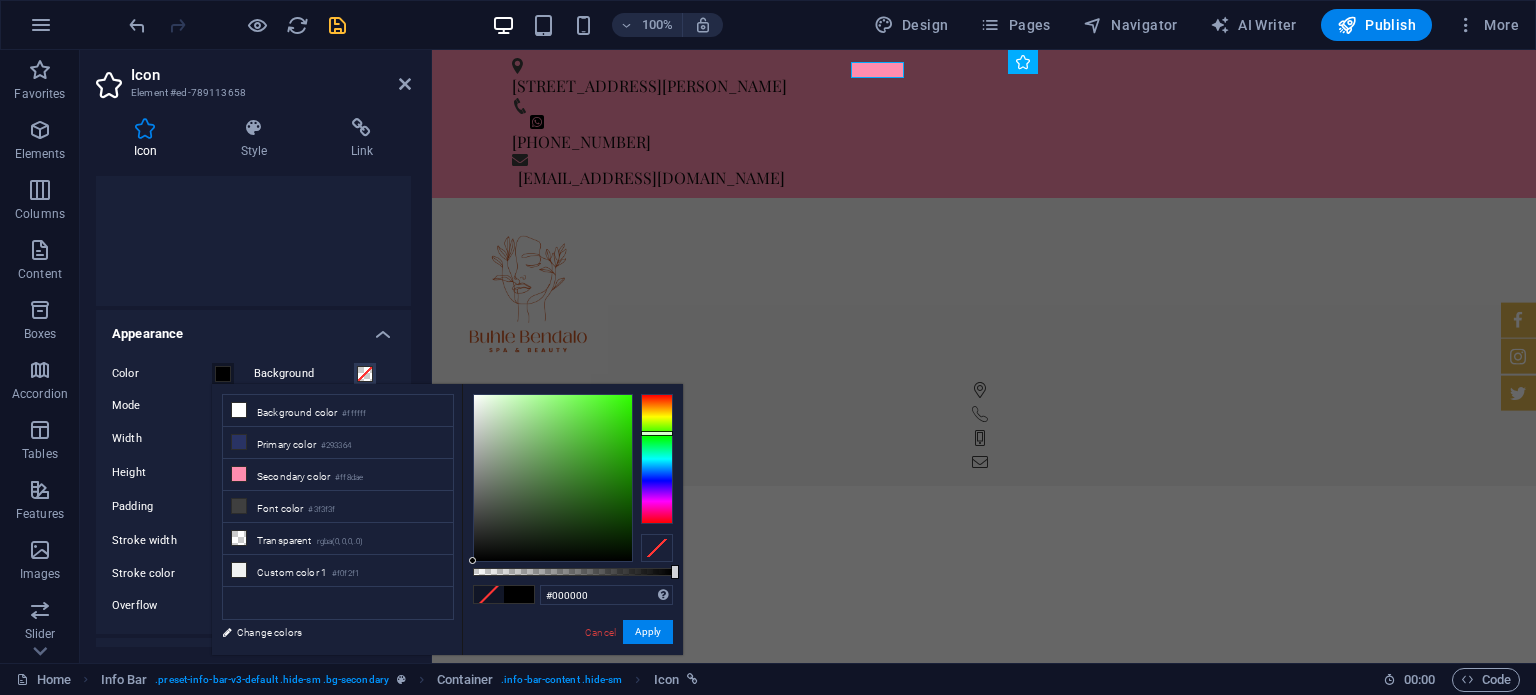 click at bounding box center (657, 433) 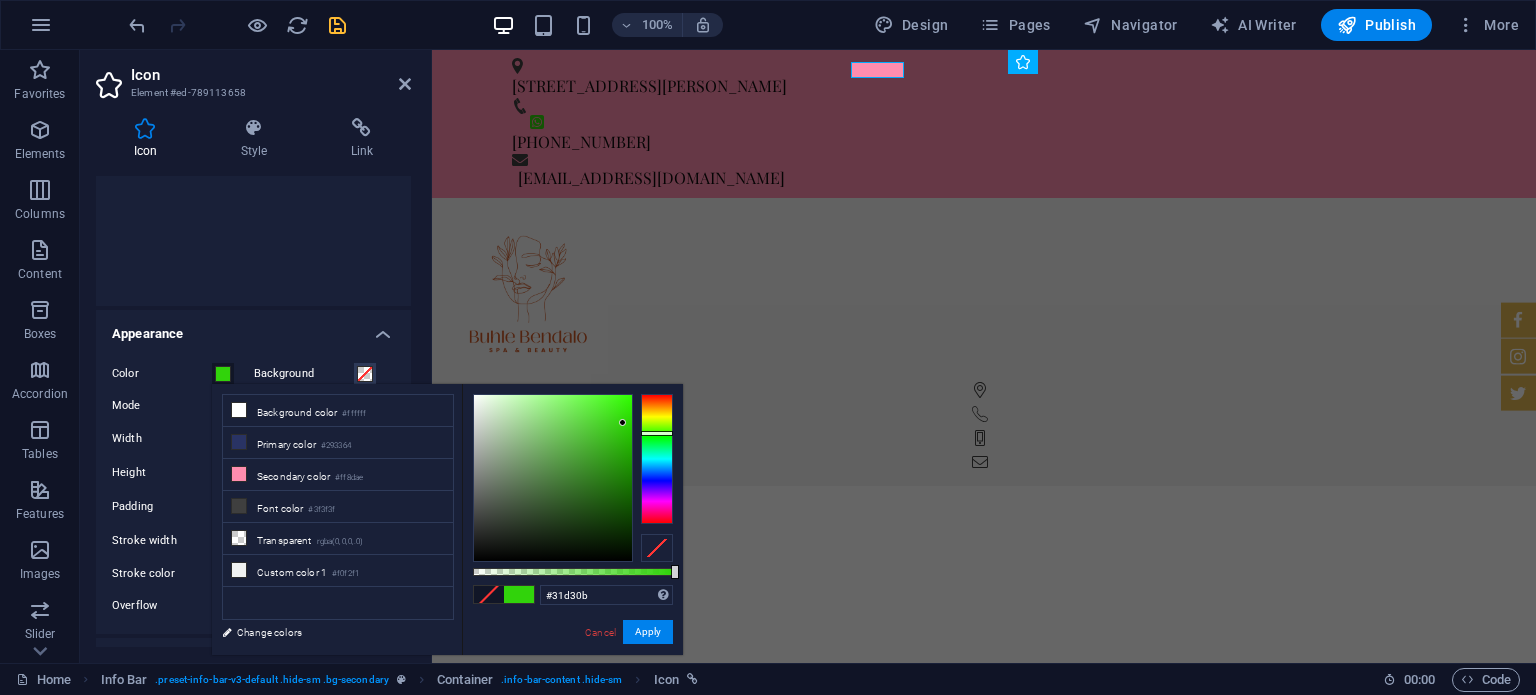 drag, startPoint x: 472, startPoint y: 558, endPoint x: 623, endPoint y: 423, distance: 202.54877 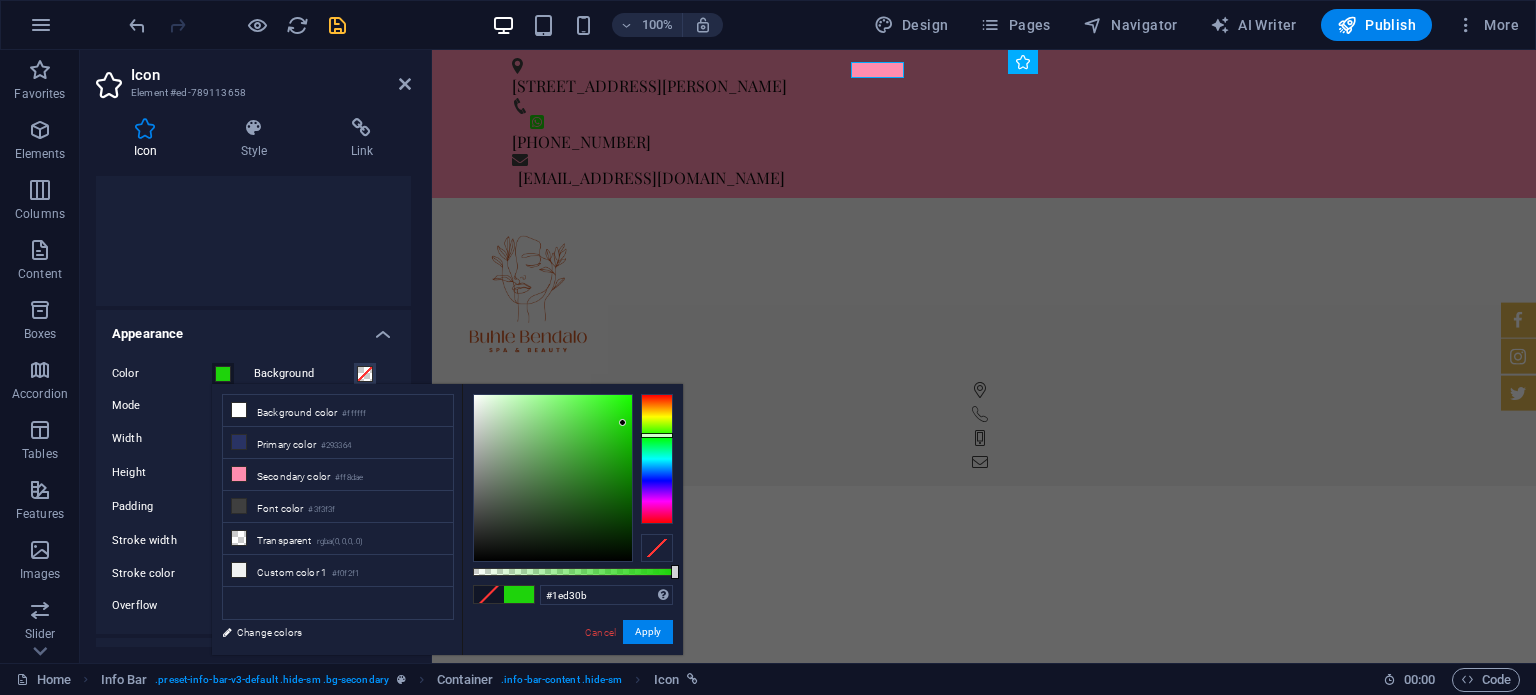 click at bounding box center [657, 435] 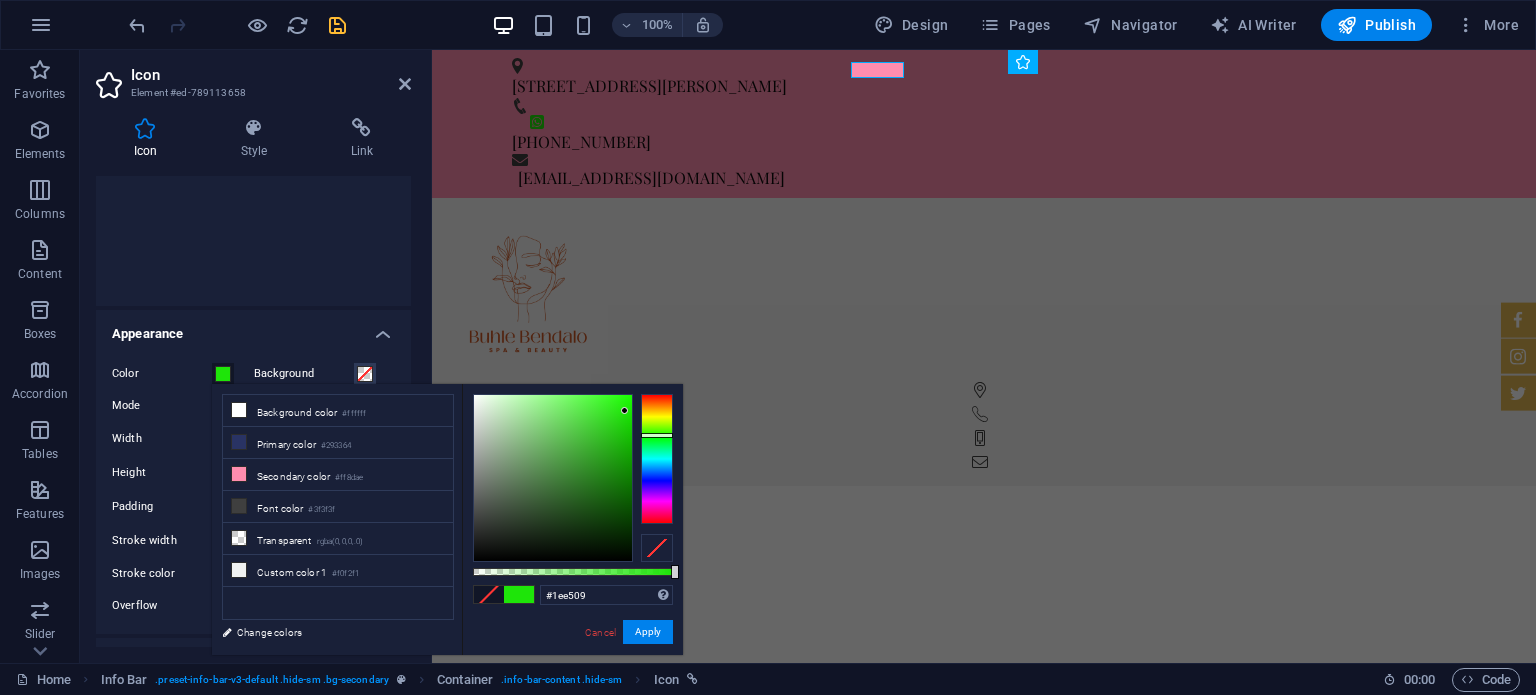 type on "#1ee409" 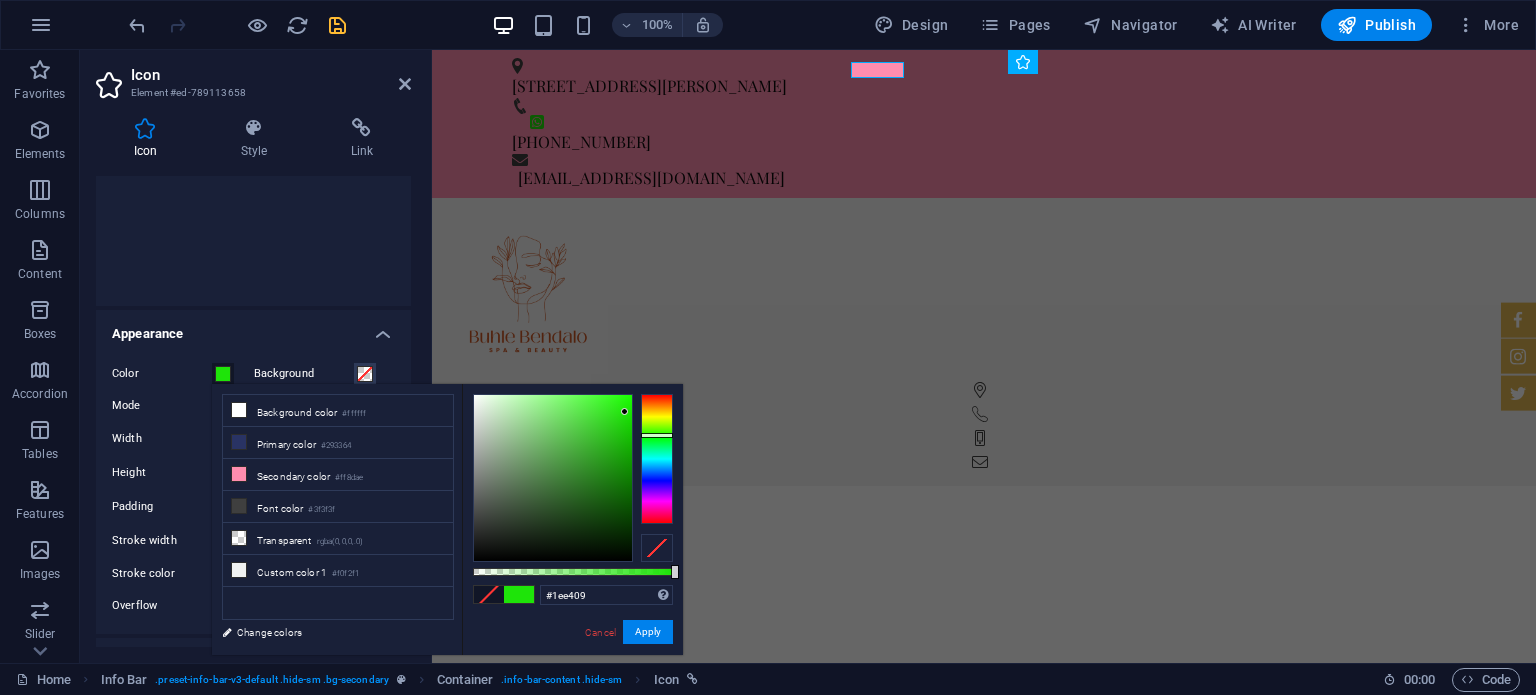 drag, startPoint x: 624, startPoint y: 423, endPoint x: 625, endPoint y: 412, distance: 11.045361 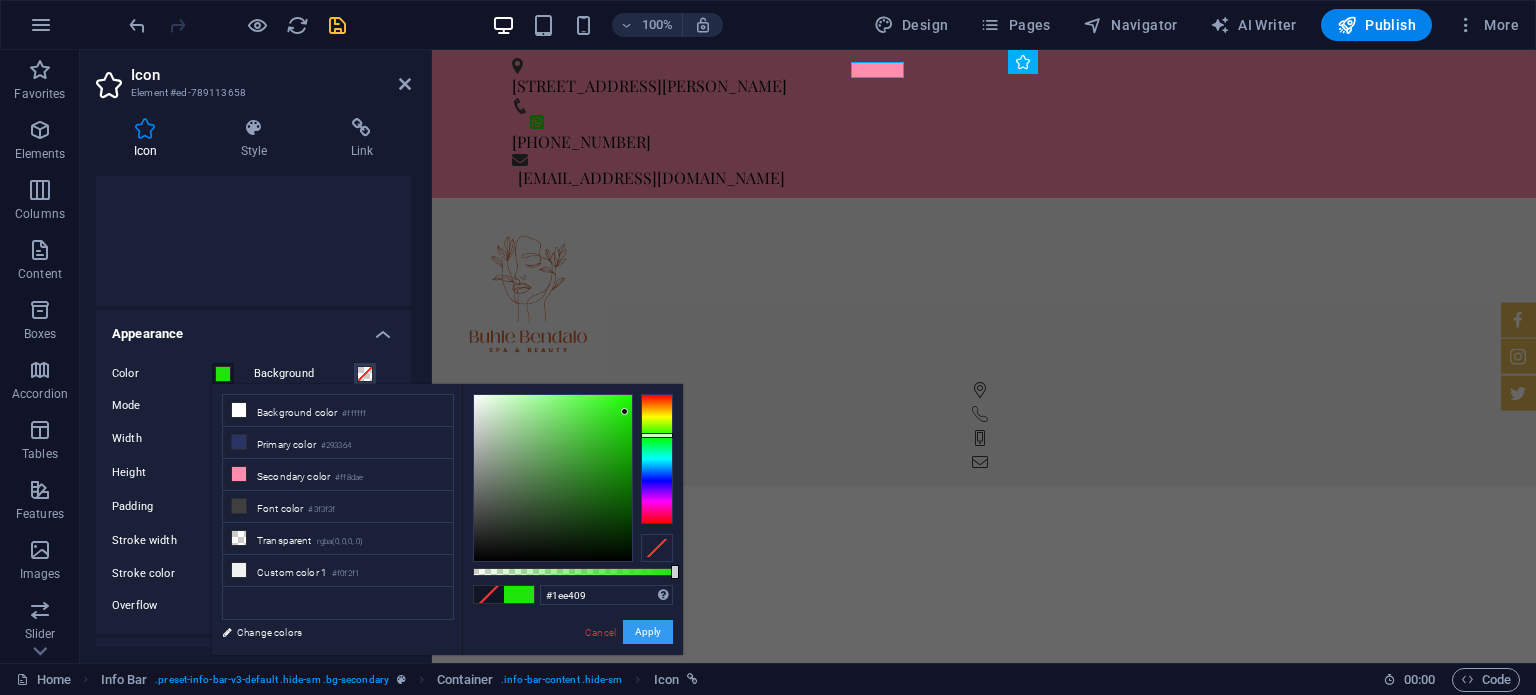 click on "Apply" at bounding box center [648, 632] 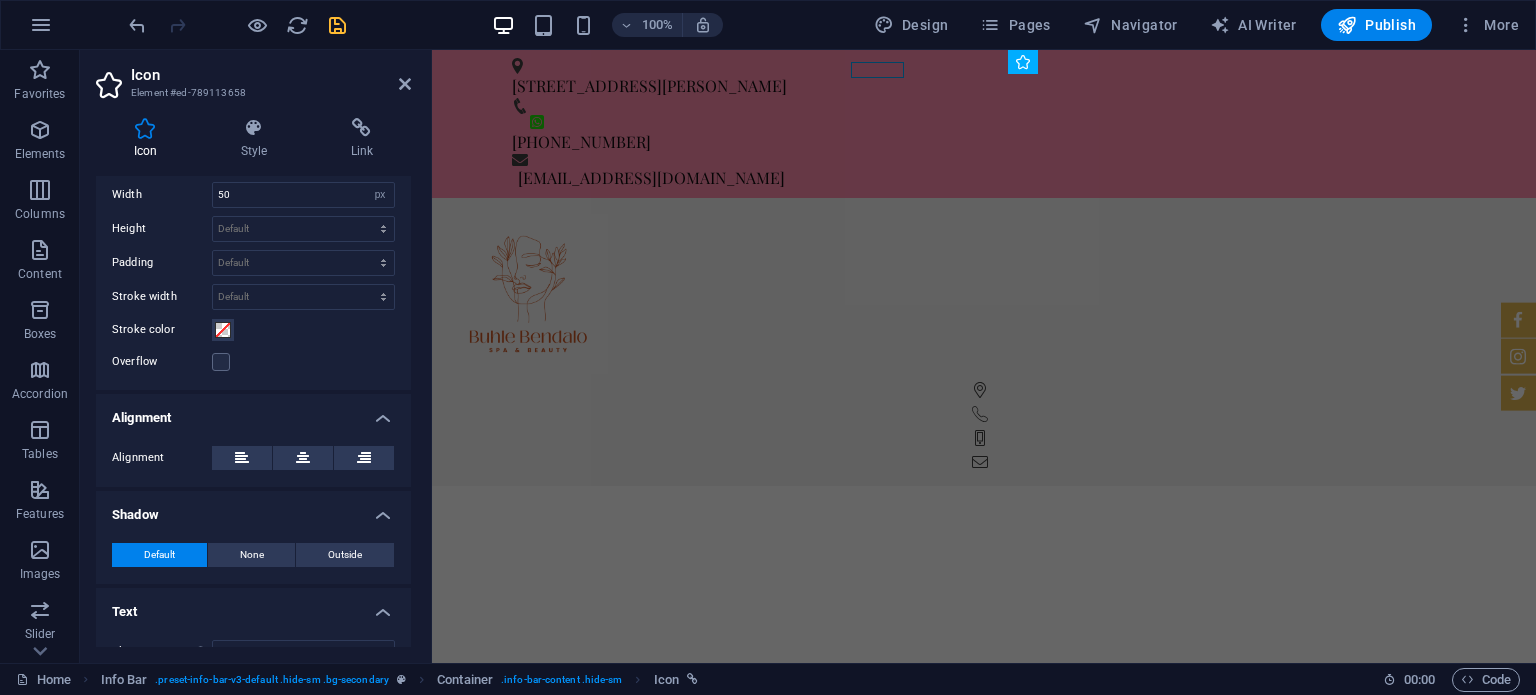scroll, scrollTop: 576, scrollLeft: 0, axis: vertical 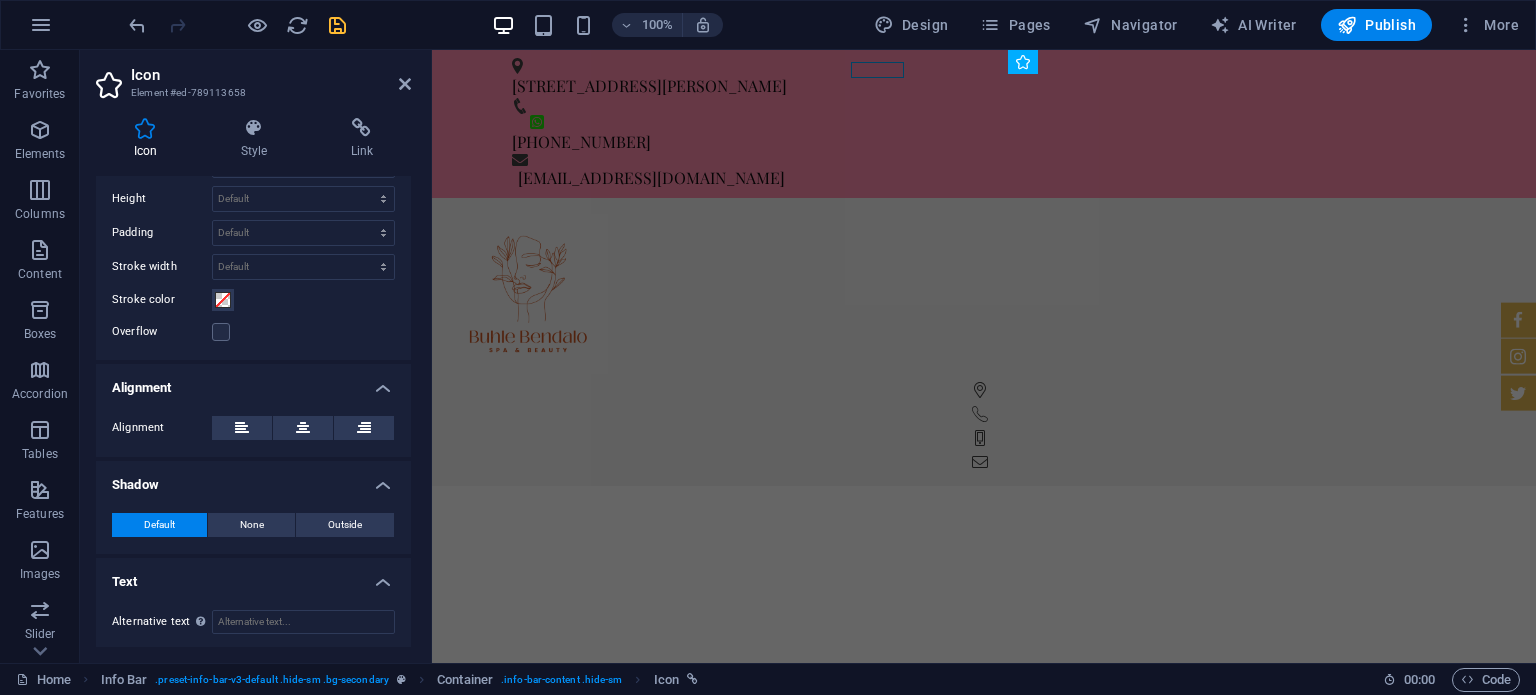 click on "100% Design Pages Navigator AI Writer Publish More" at bounding box center [826, 25] 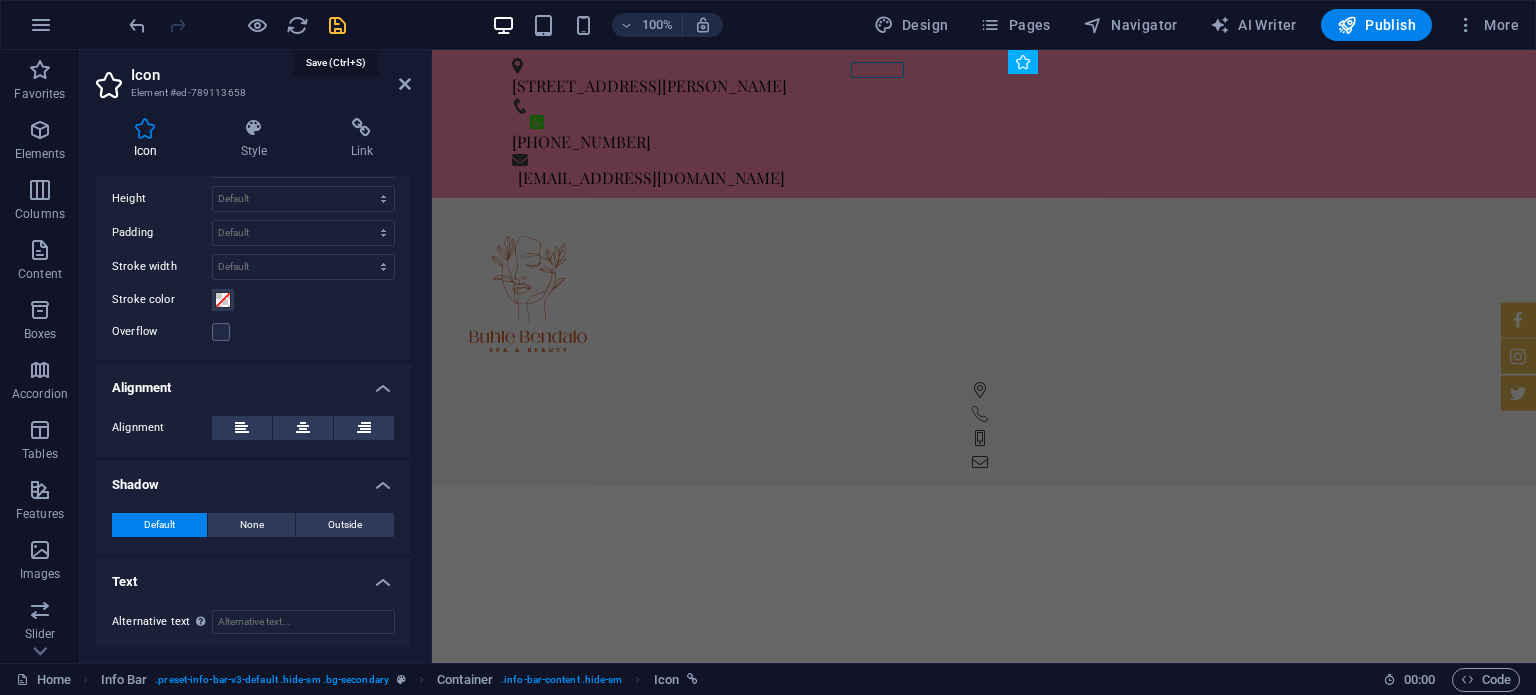 click at bounding box center (337, 25) 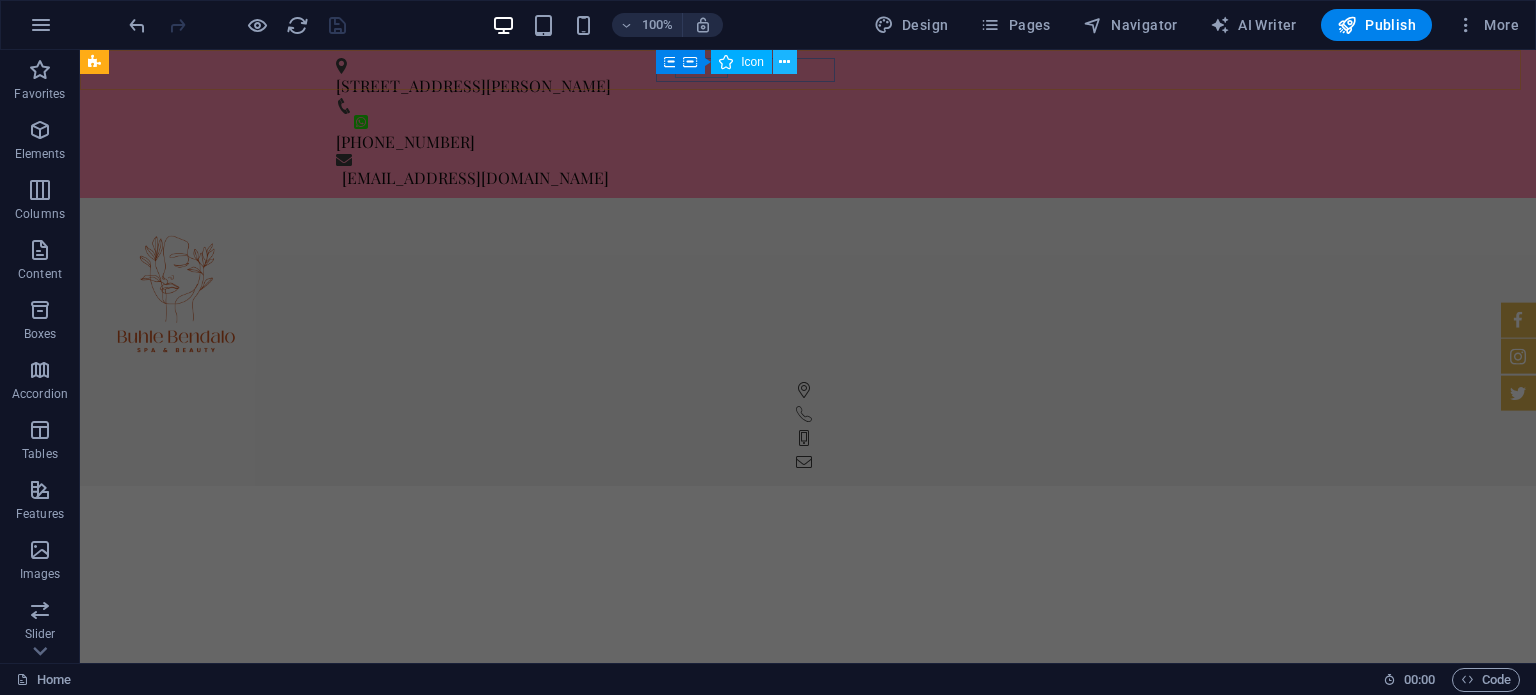 click at bounding box center [784, 62] 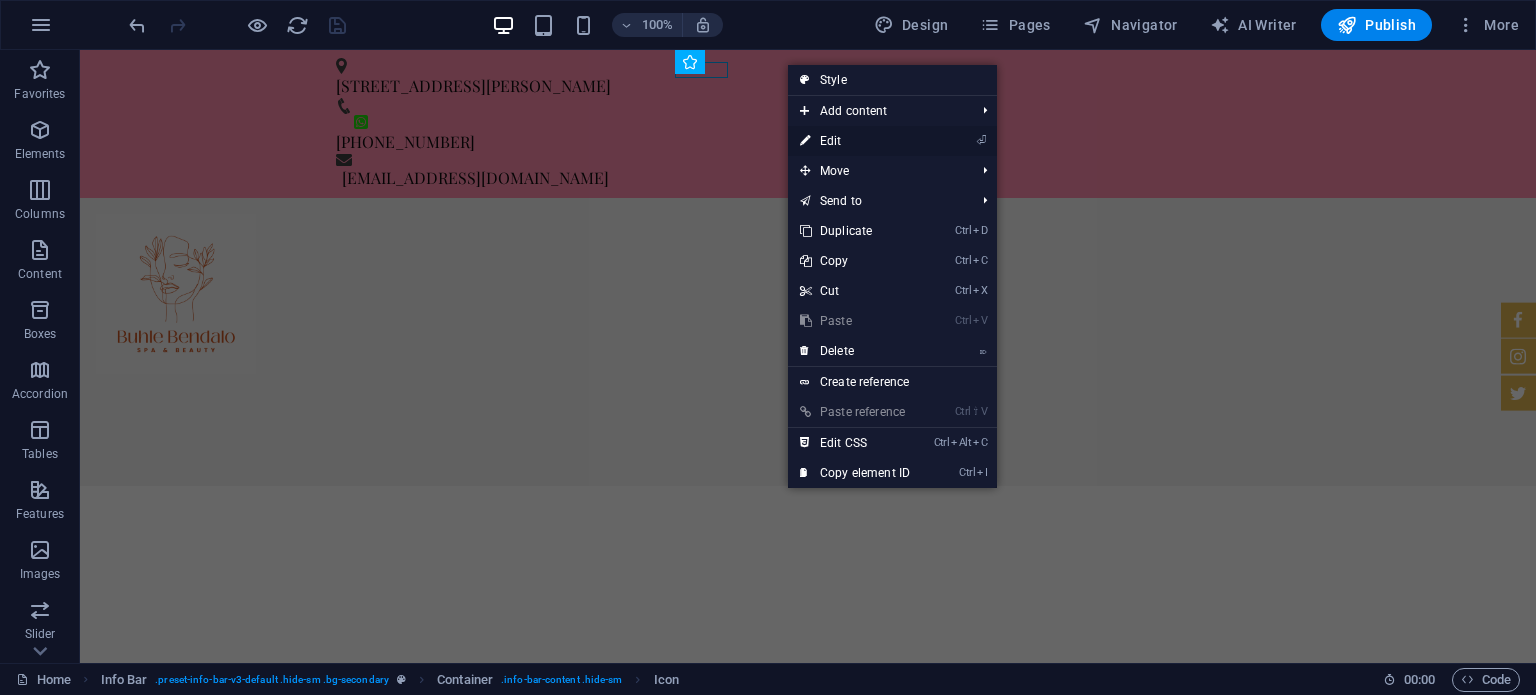 click on "⏎  Edit" at bounding box center (855, 141) 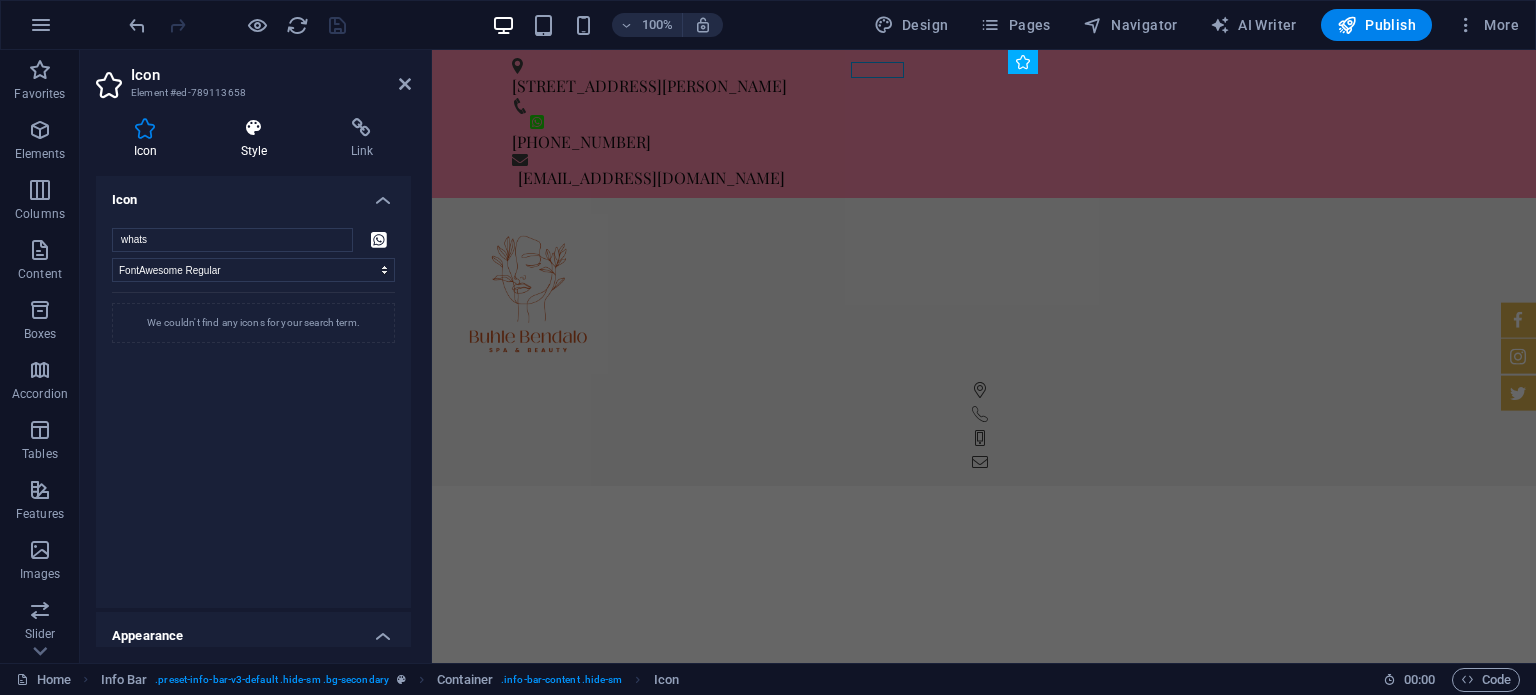 click on "Style" at bounding box center [258, 139] 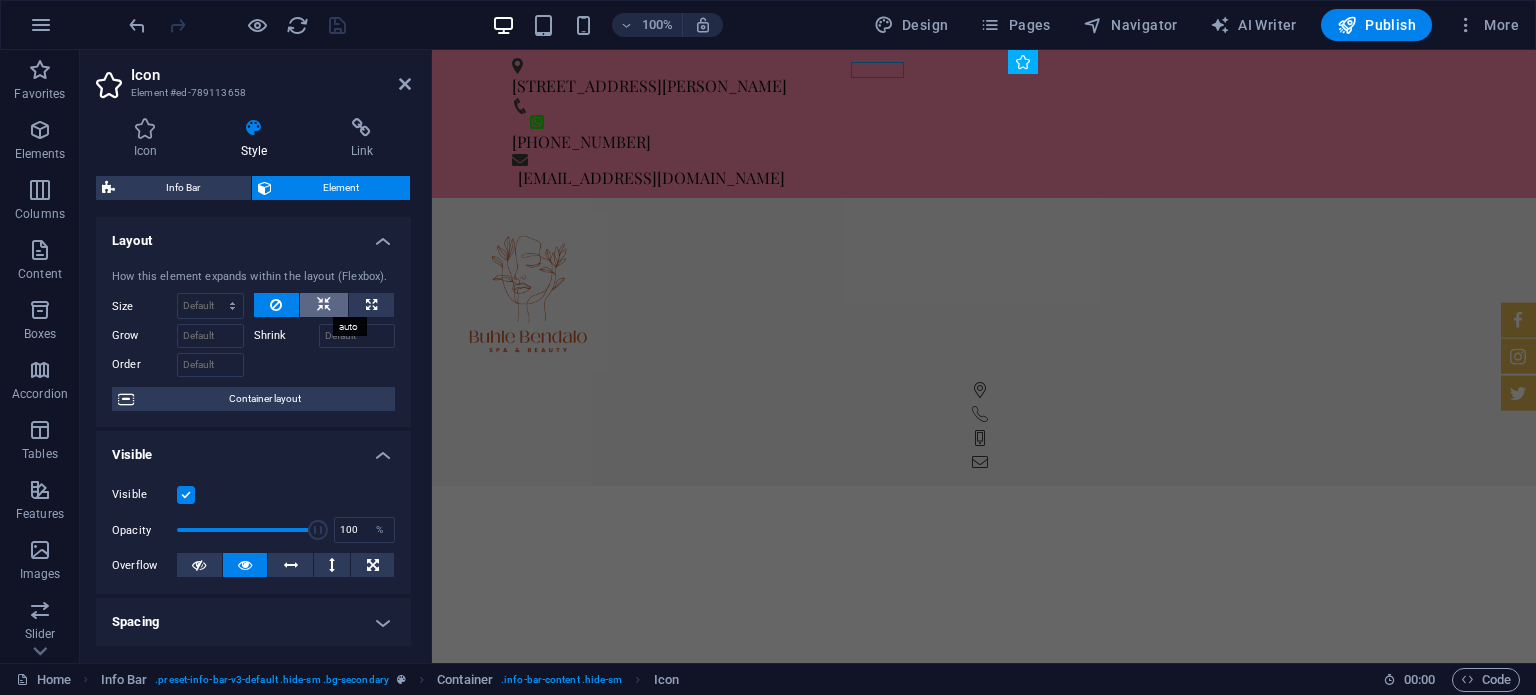 click at bounding box center [324, 305] 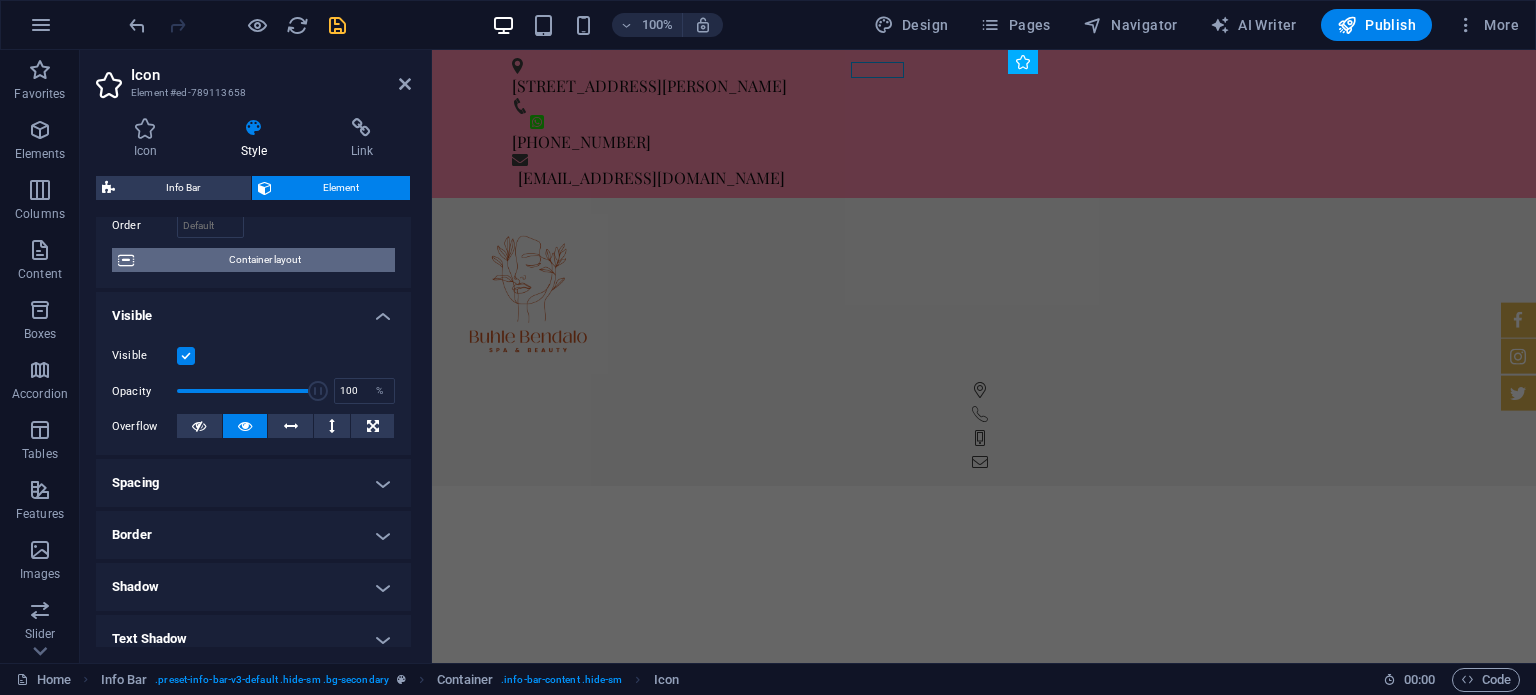 scroll, scrollTop: 143, scrollLeft: 0, axis: vertical 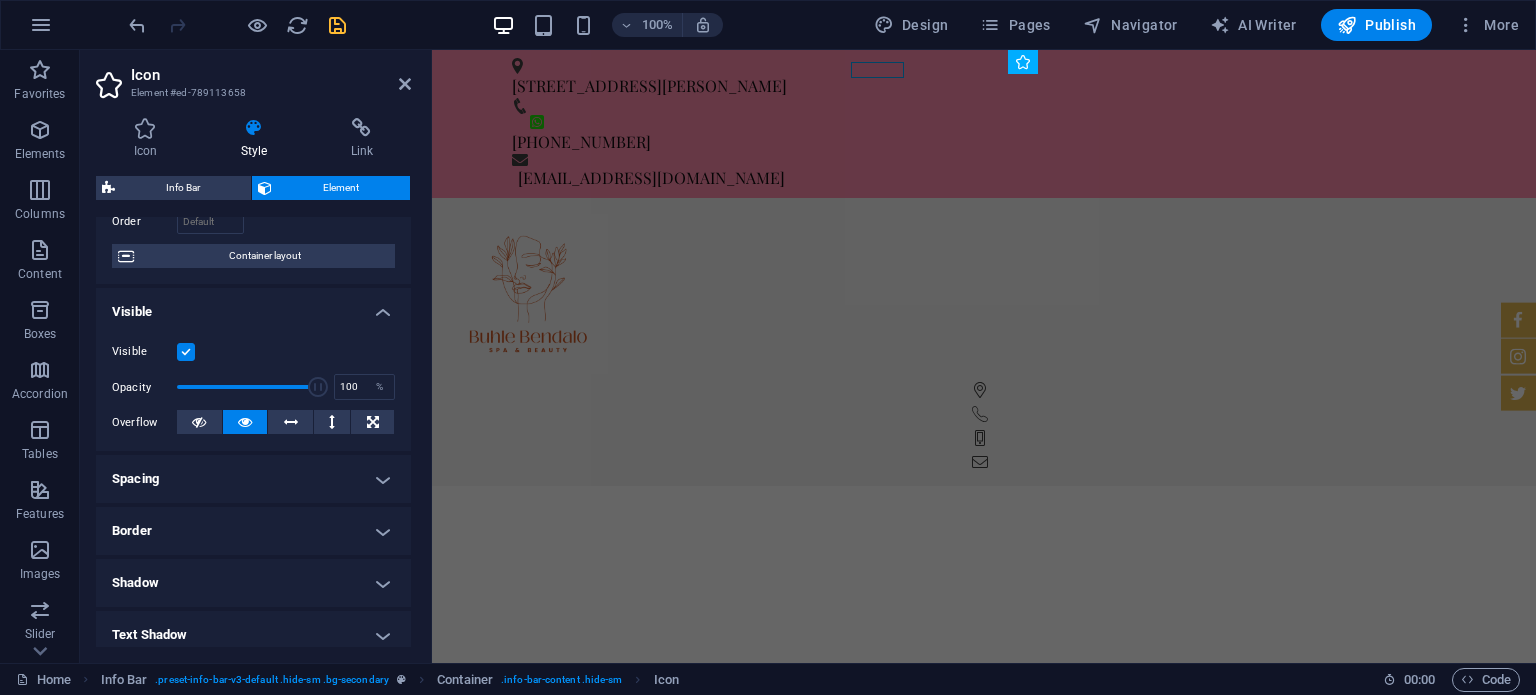 click on "Spacing" at bounding box center [253, 479] 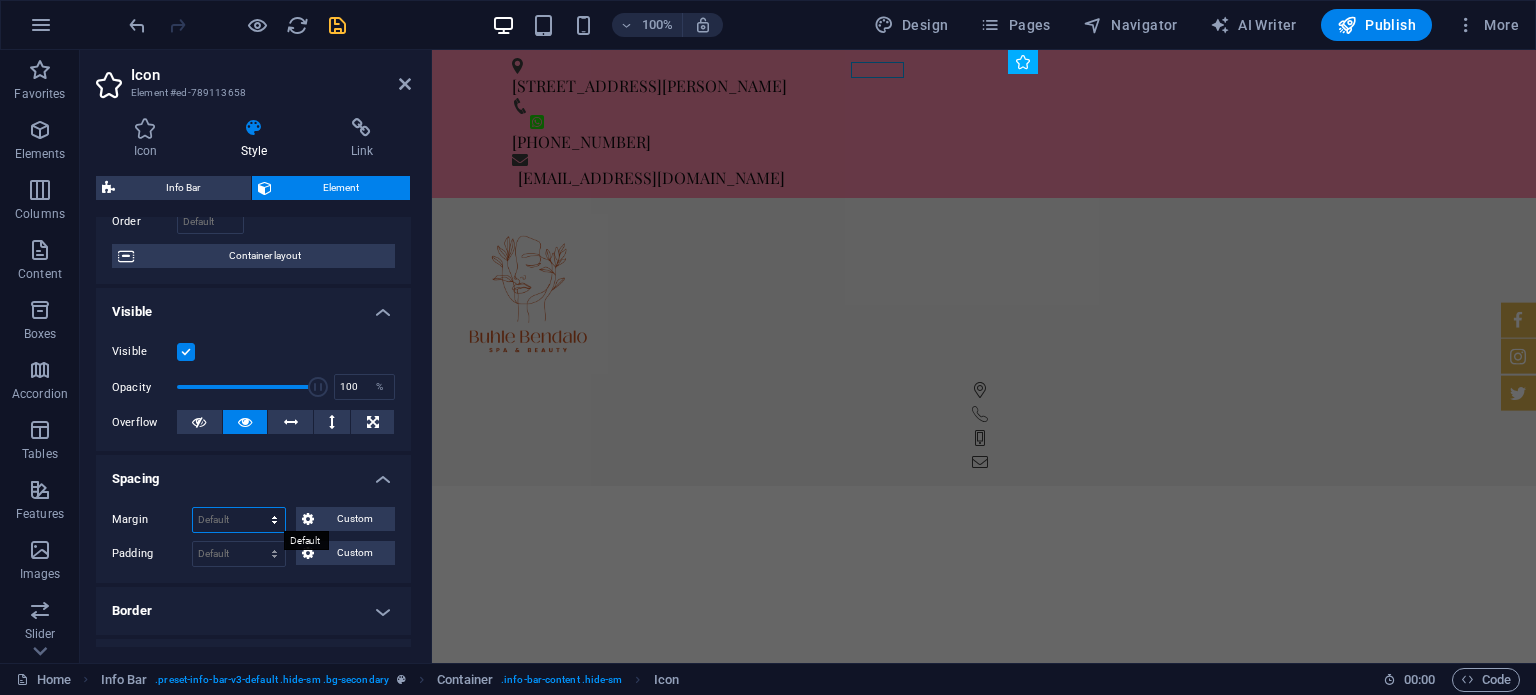 click on "Default auto px % rem vw vh Custom" at bounding box center [239, 520] 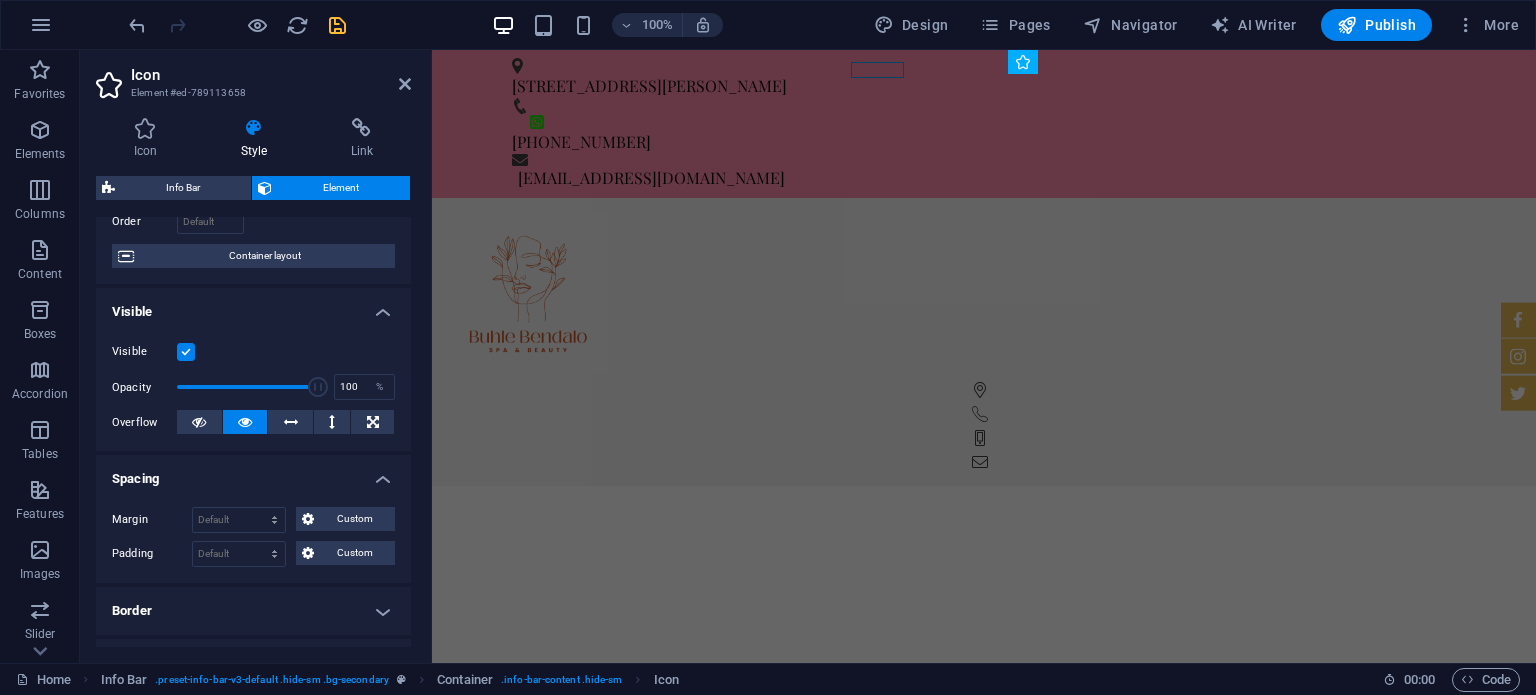 click on "Element" at bounding box center (341, 188) 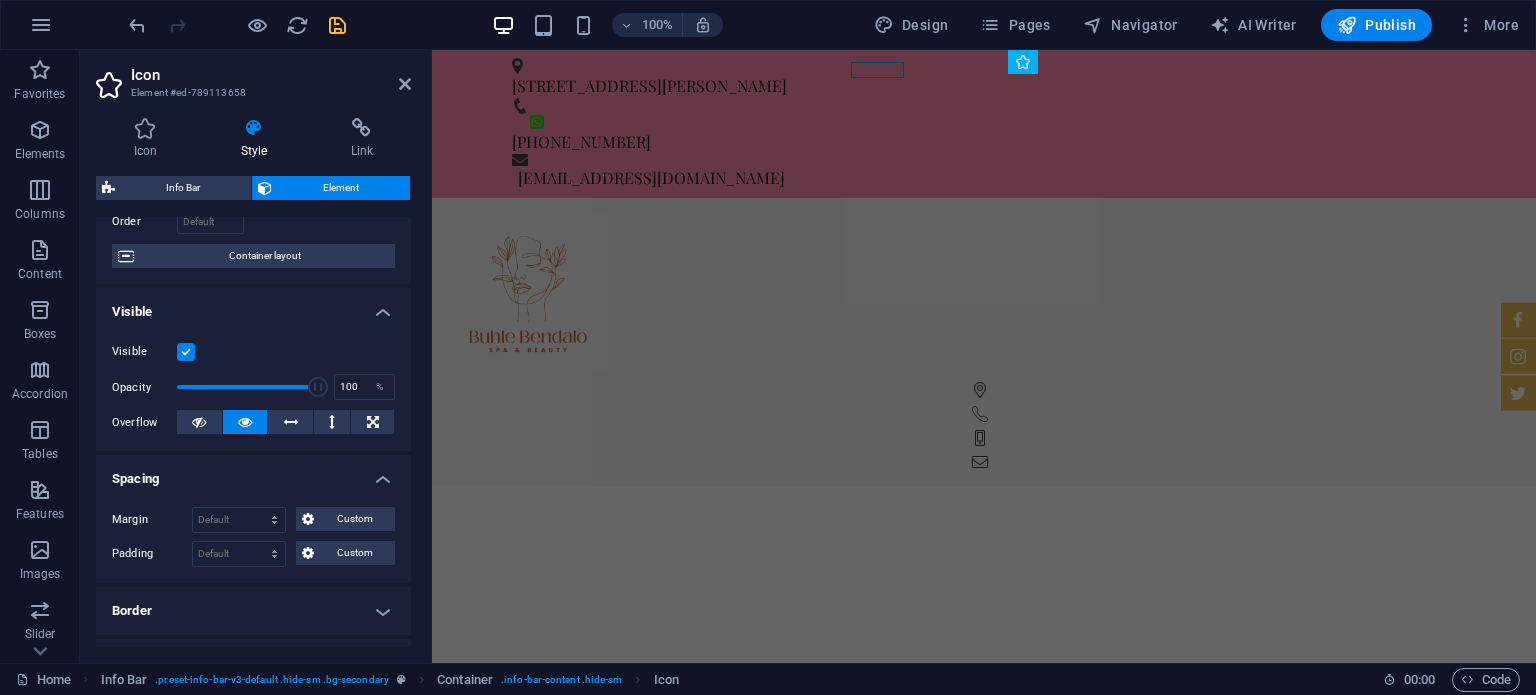 scroll, scrollTop: 0, scrollLeft: 0, axis: both 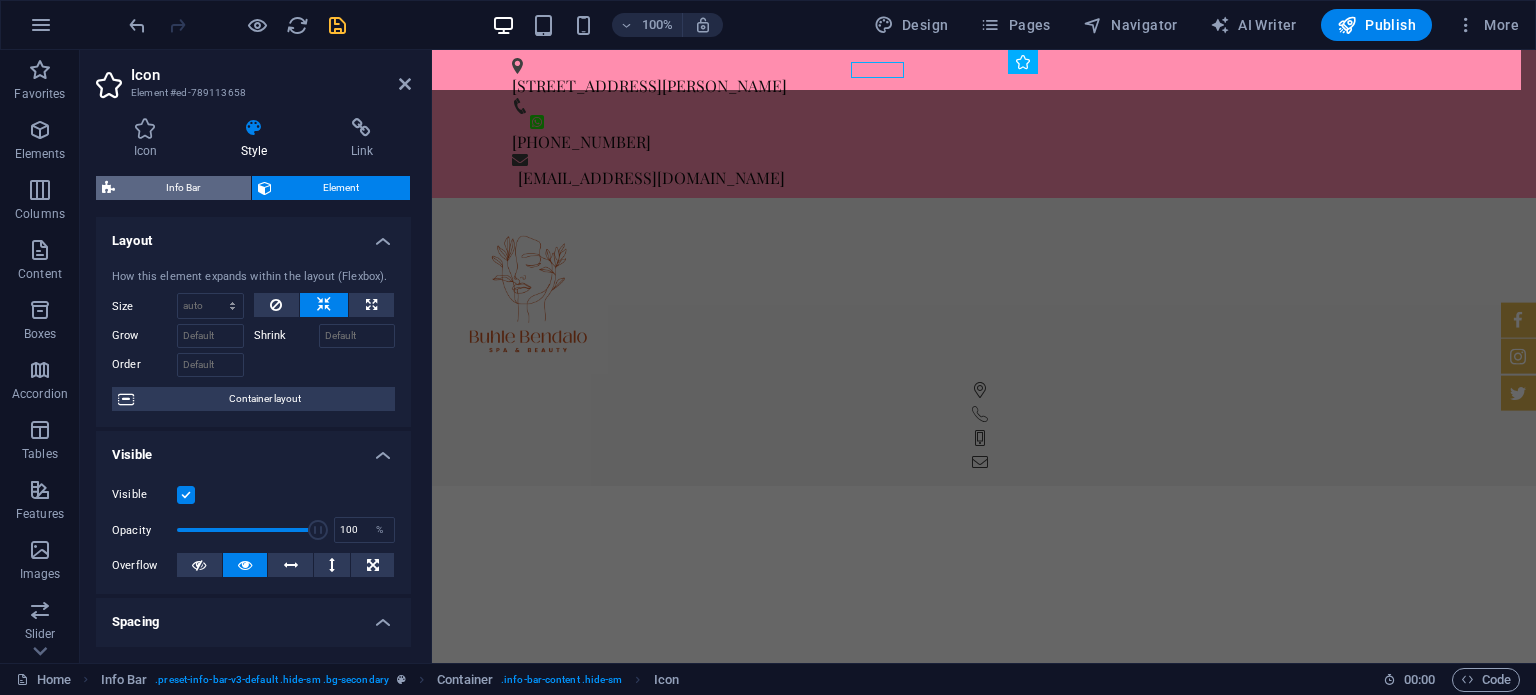 click on "Info Bar" at bounding box center (183, 188) 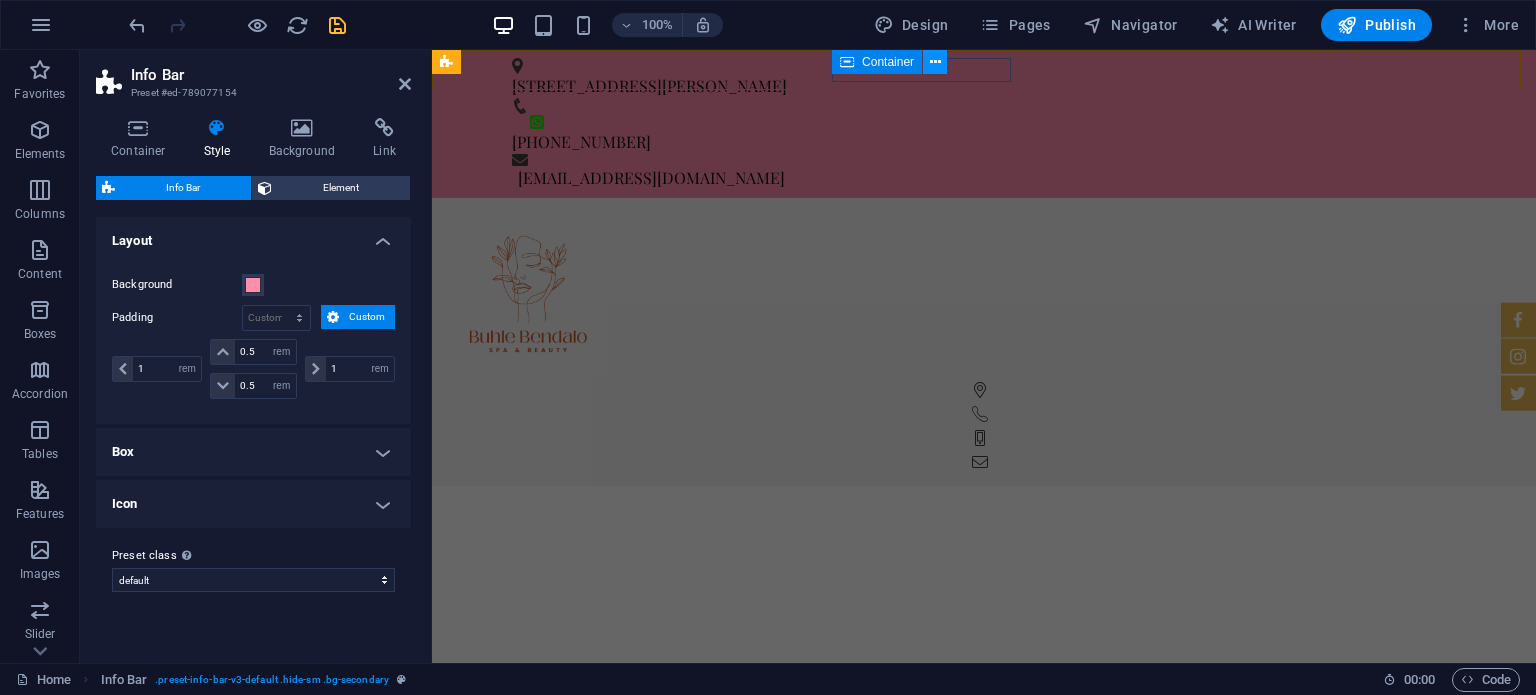click at bounding box center (935, 62) 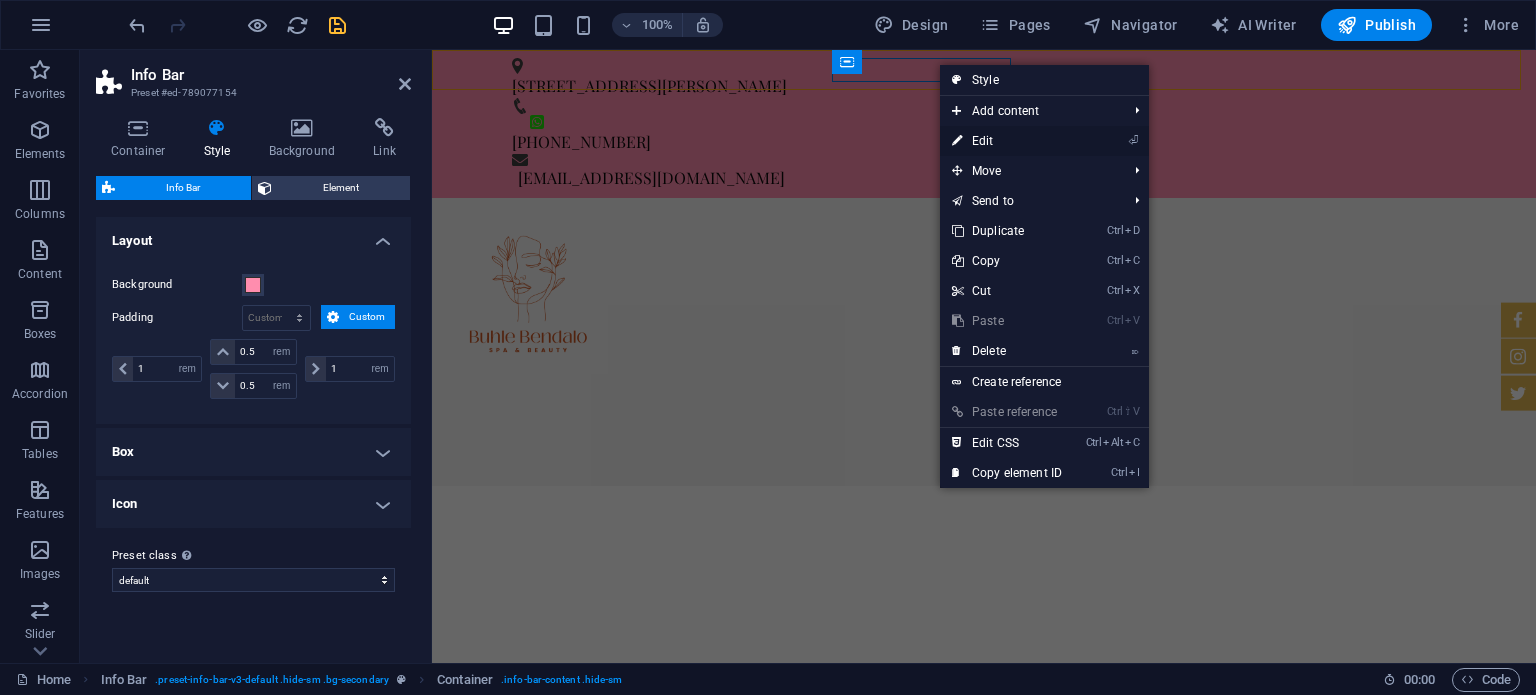 click on "⏎  Edit" at bounding box center (1007, 141) 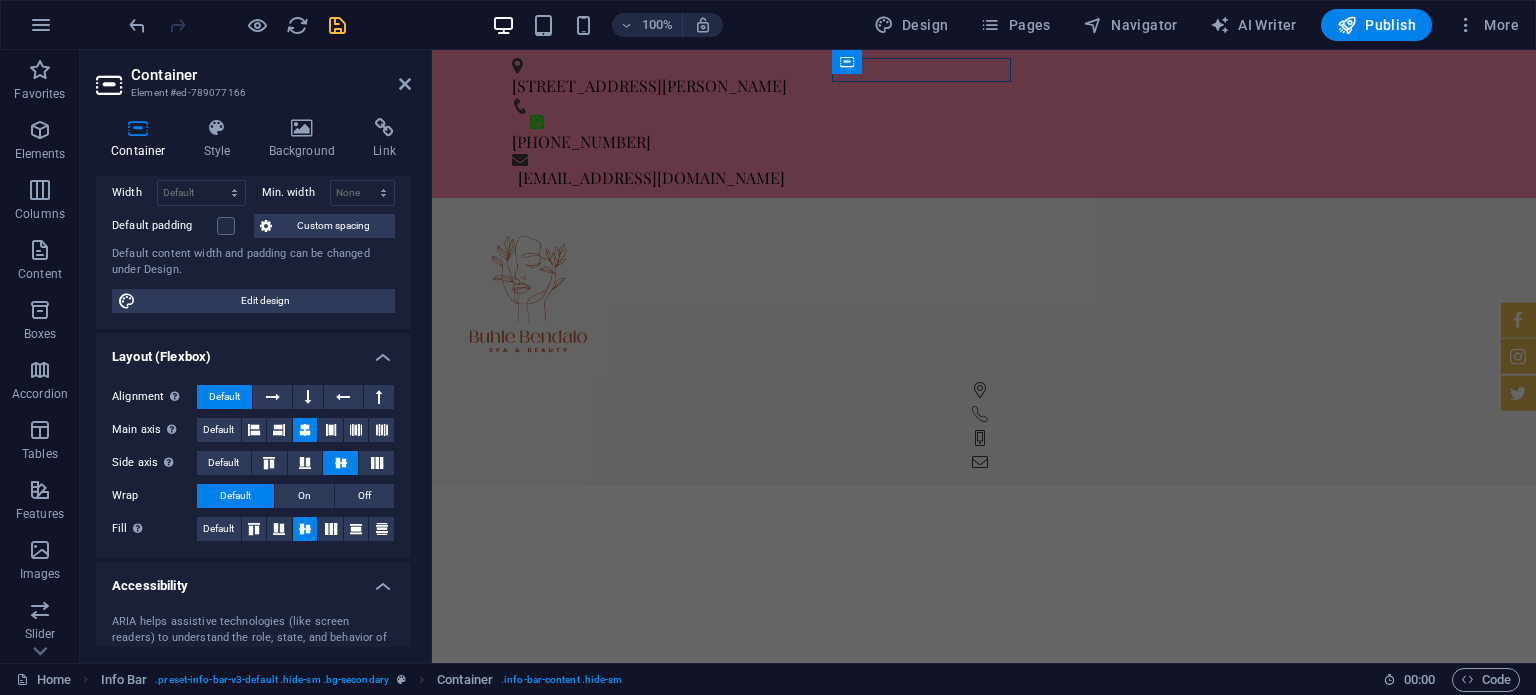 scroll, scrollTop: 336, scrollLeft: 0, axis: vertical 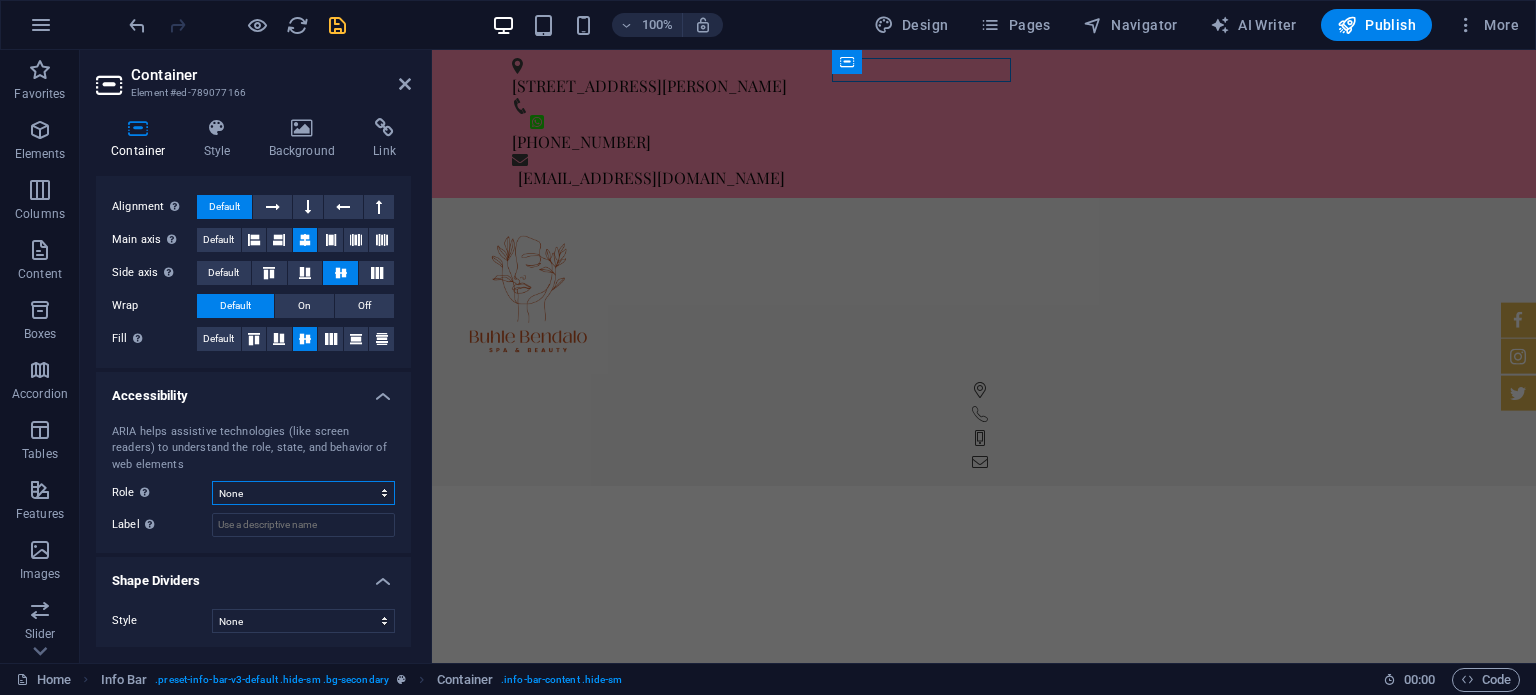 click on "None Alert Article Banner Comment Complementary Dialog Footer Header Marquee Presentation Region Section Separator Status Timer" at bounding box center (303, 493) 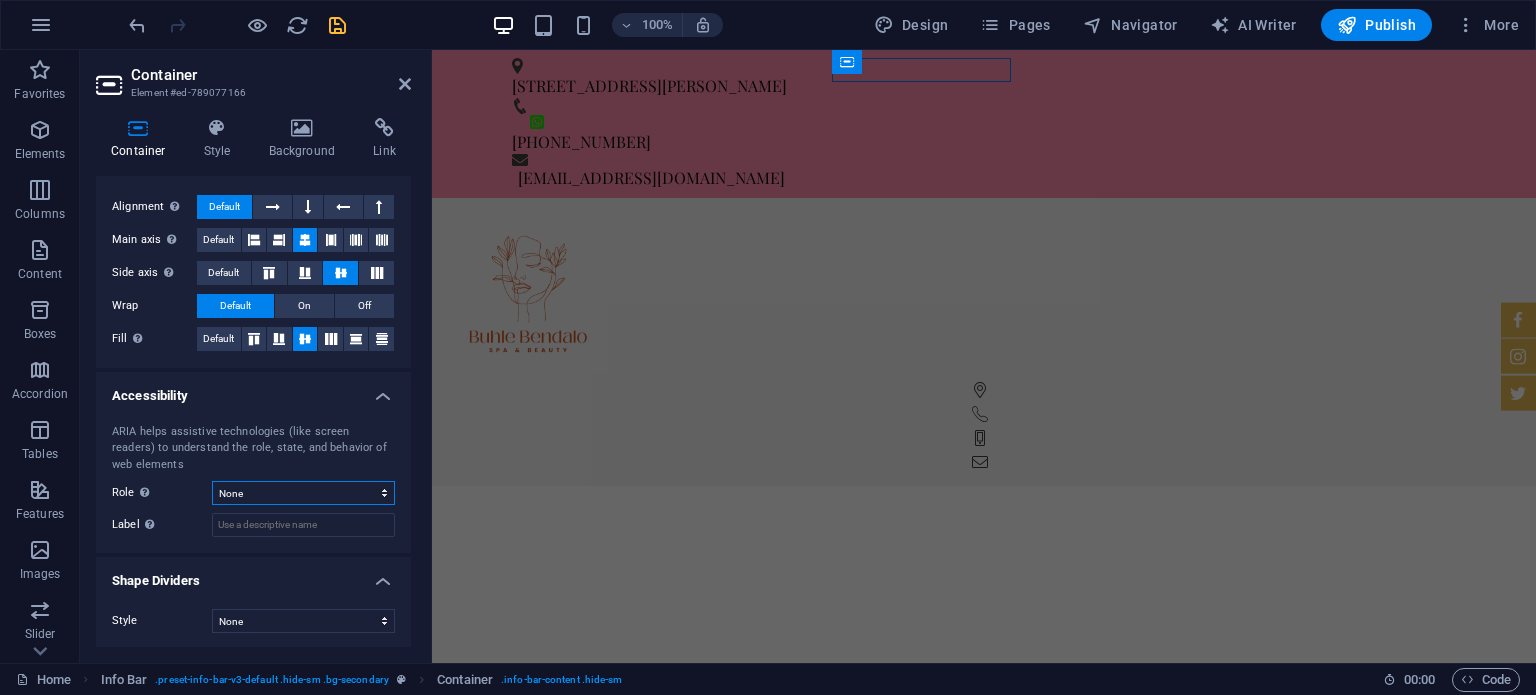 select on "header" 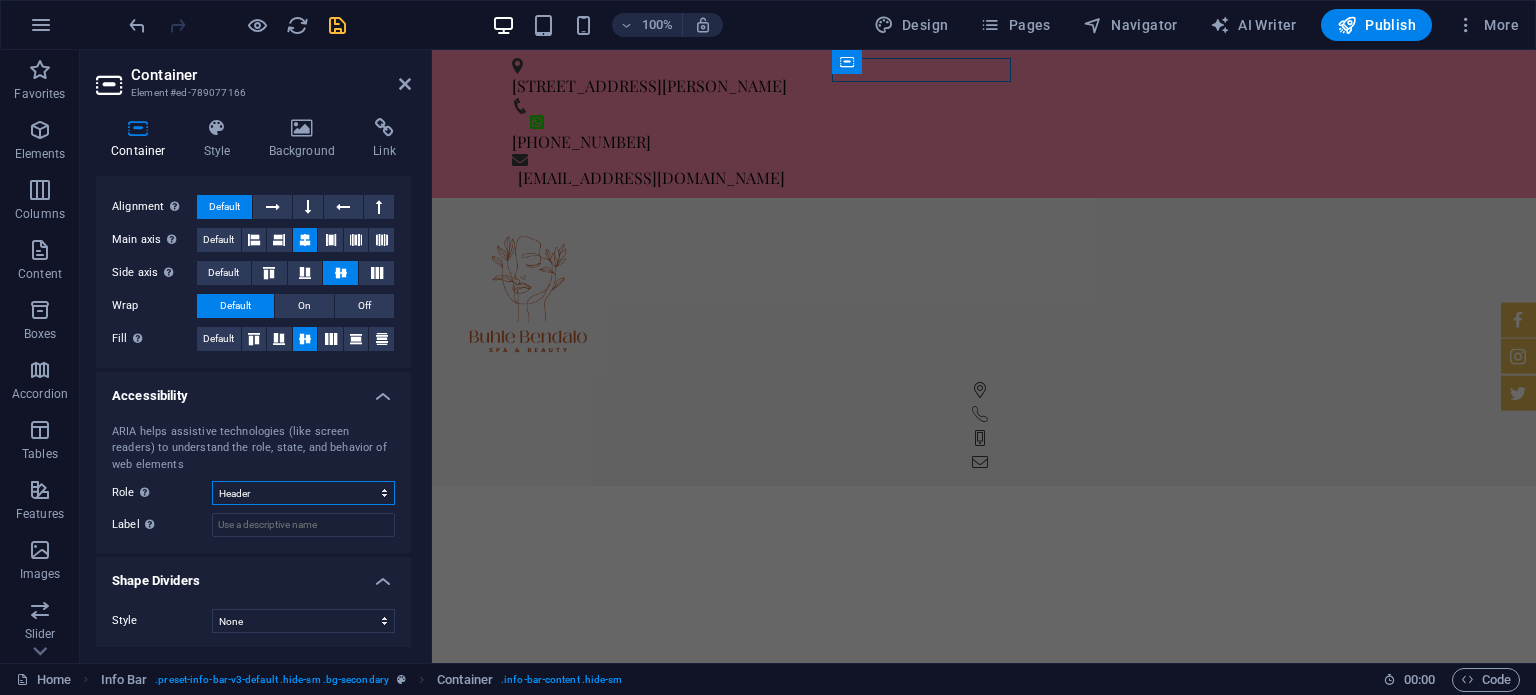 click on "None Alert Article Banner Comment Complementary Dialog Footer Header Marquee Presentation Region Section Separator Status Timer" at bounding box center [303, 493] 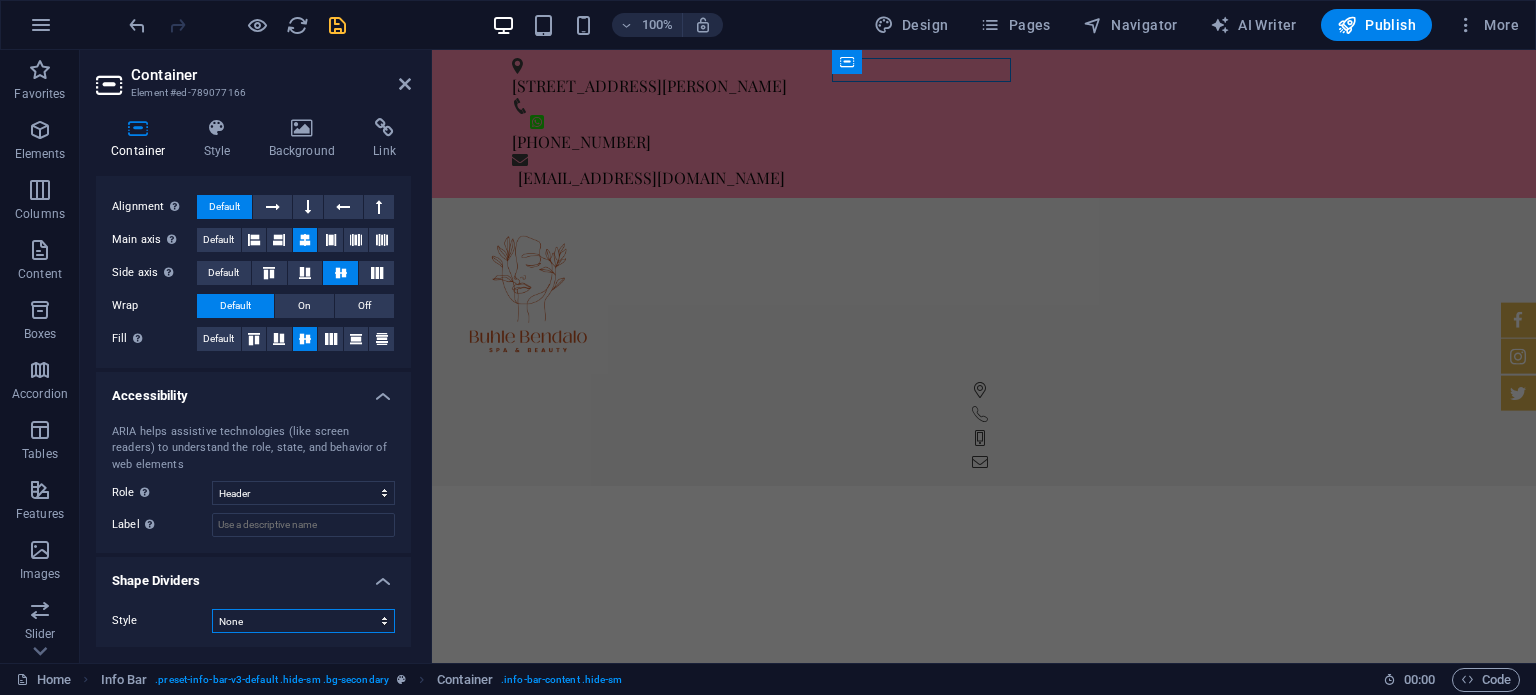 click on "None Triangle Square Diagonal Polygon 1 Polygon 2 Zigzag Multiple Zigzags Waves Multiple Waves Half Circle Circle Circle Shadow Blocks Hexagons Clouds Multiple Clouds Fan Pyramids Book Paint Drip Fire Shredded Paper Arrow" at bounding box center [303, 621] 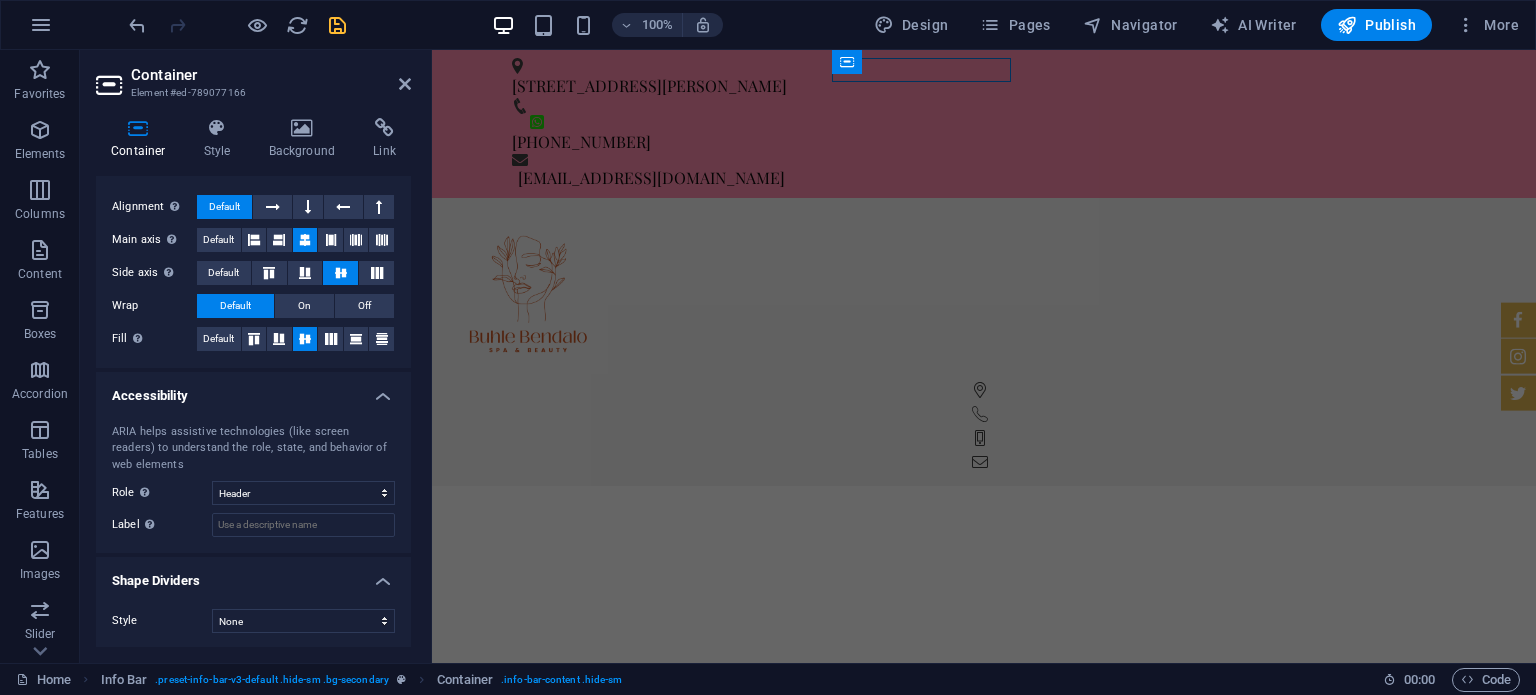 click on "Style" at bounding box center [162, 621] 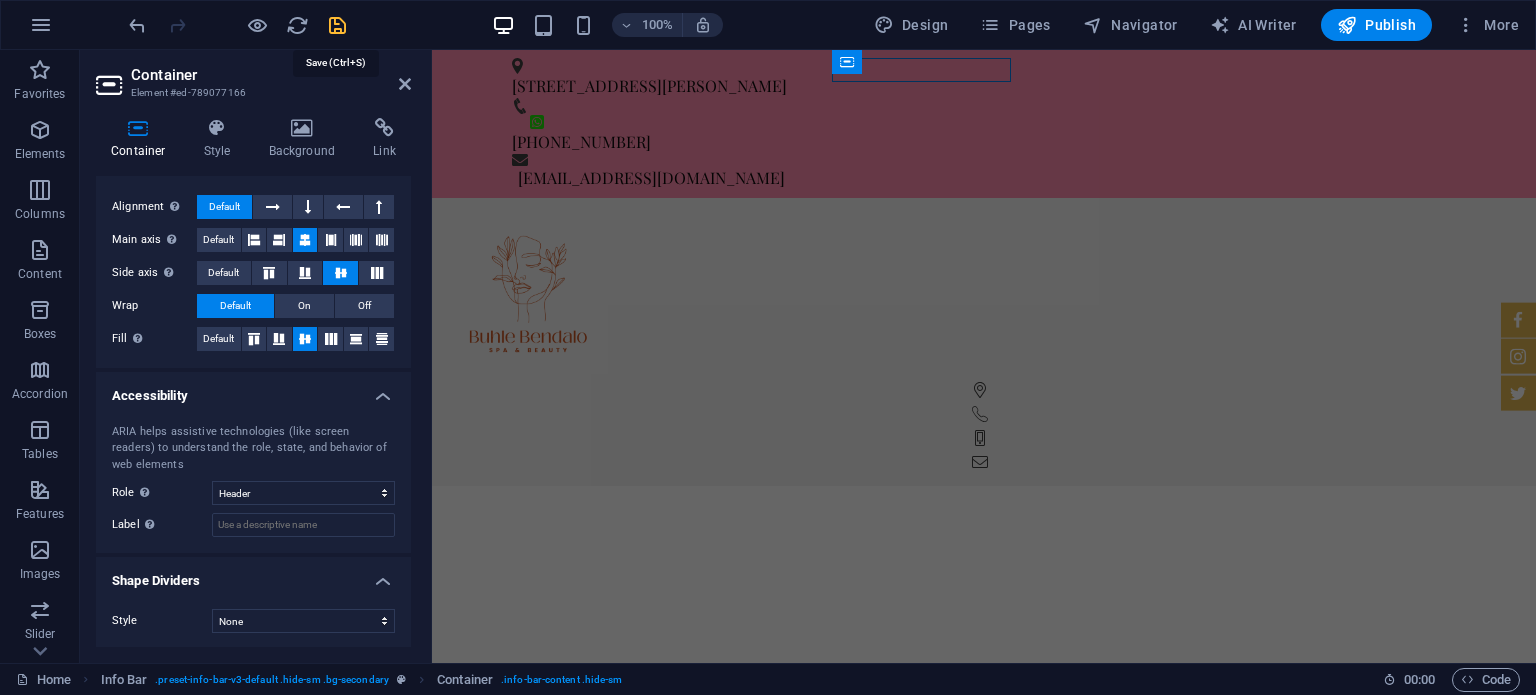 click at bounding box center [337, 25] 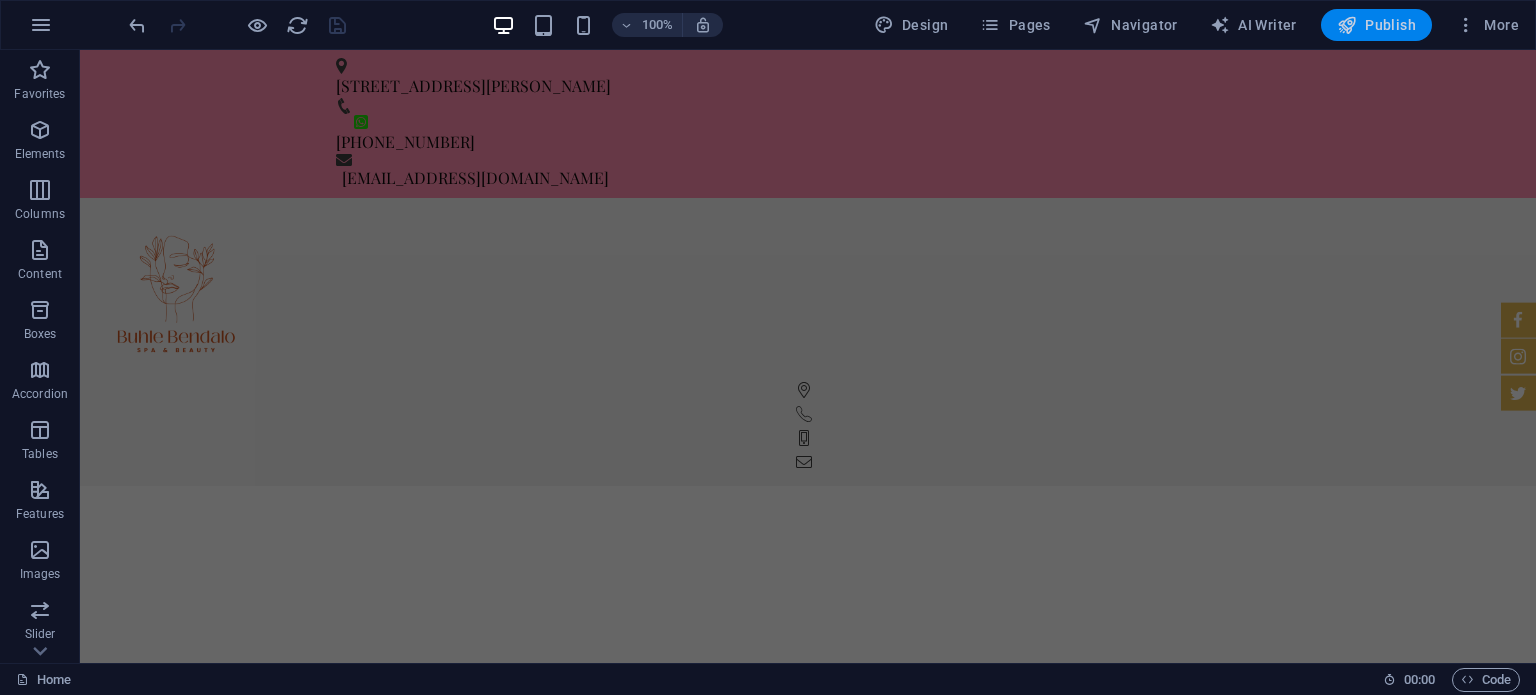 click on "Publish" at bounding box center [1376, 25] 